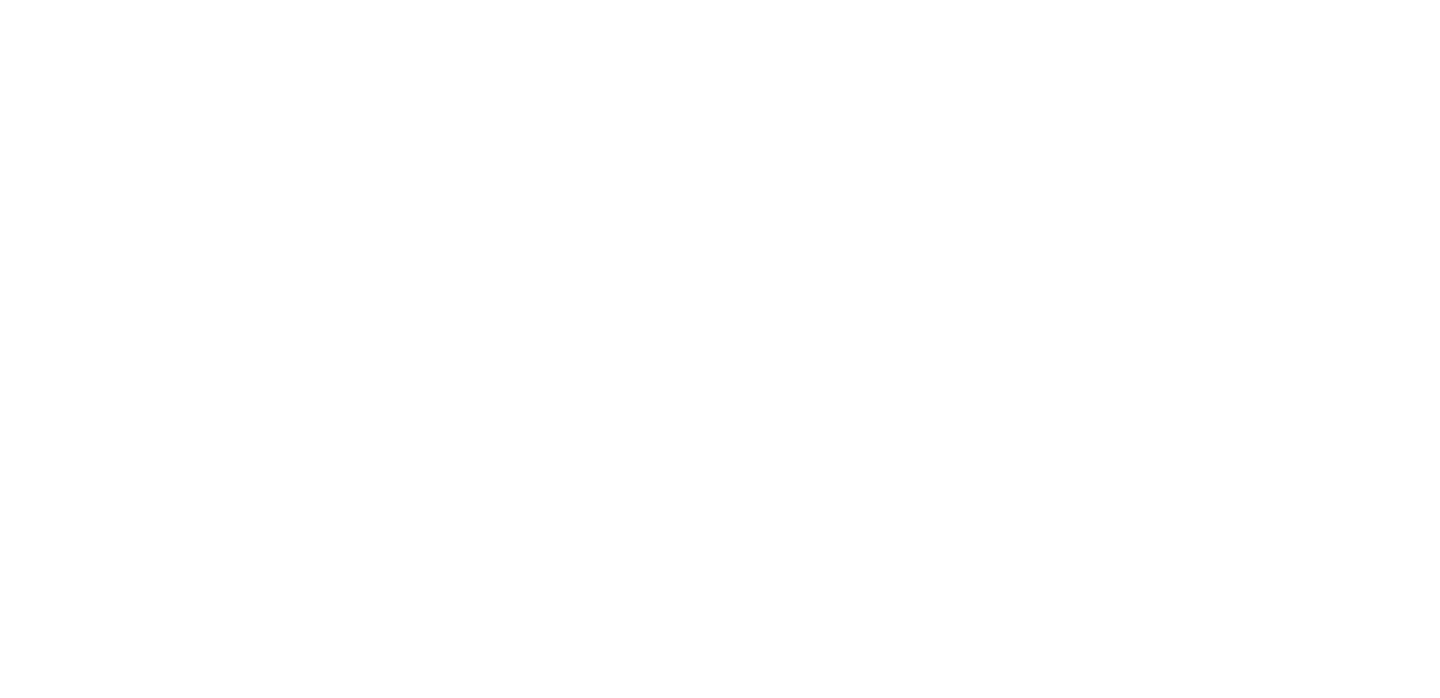 scroll, scrollTop: 0, scrollLeft: 0, axis: both 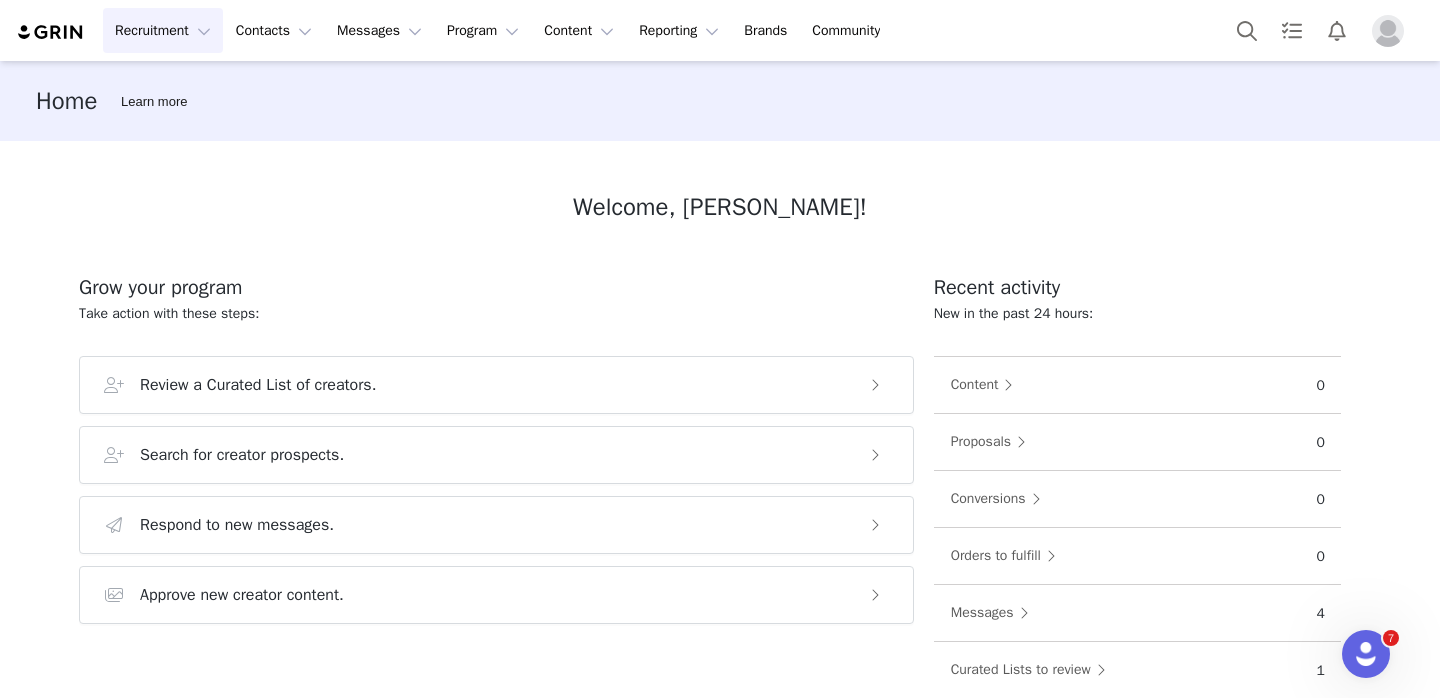 click on "Recruitment Recruitment" at bounding box center (163, 30) 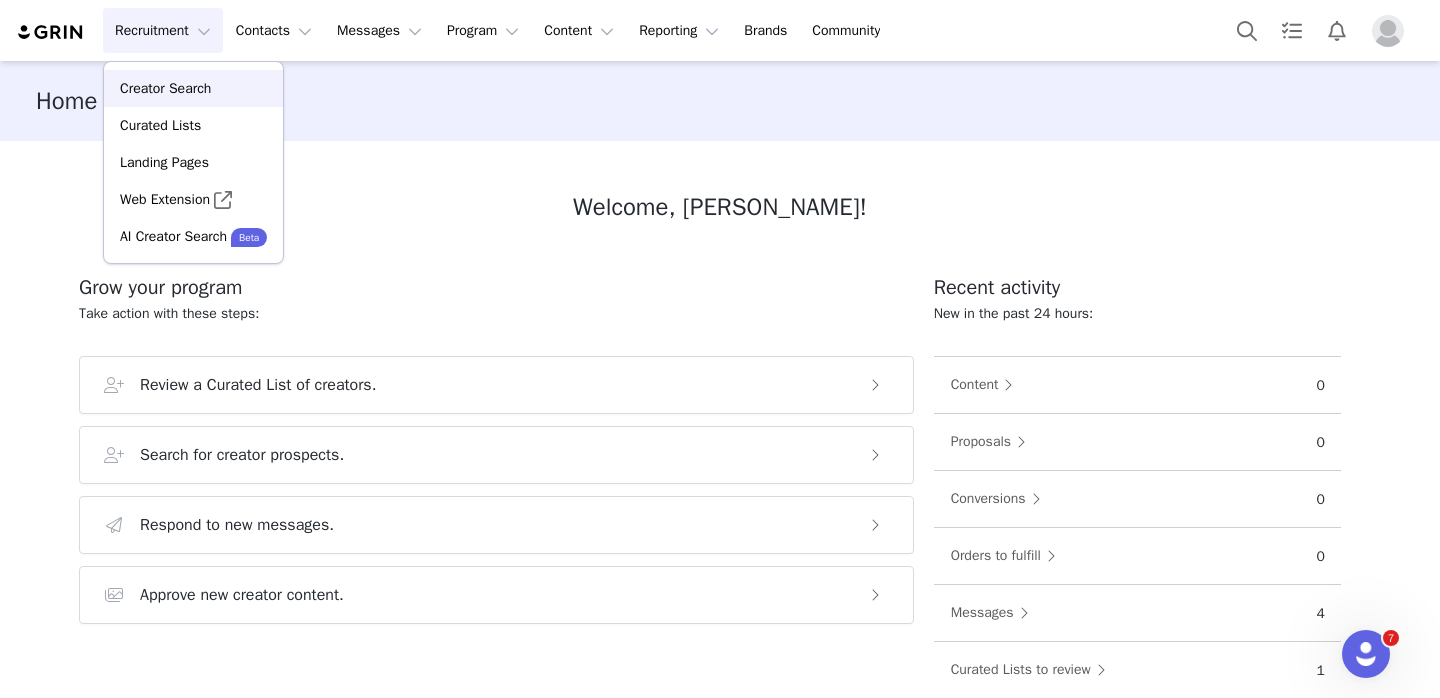 click on "Creator Search" at bounding box center [165, 88] 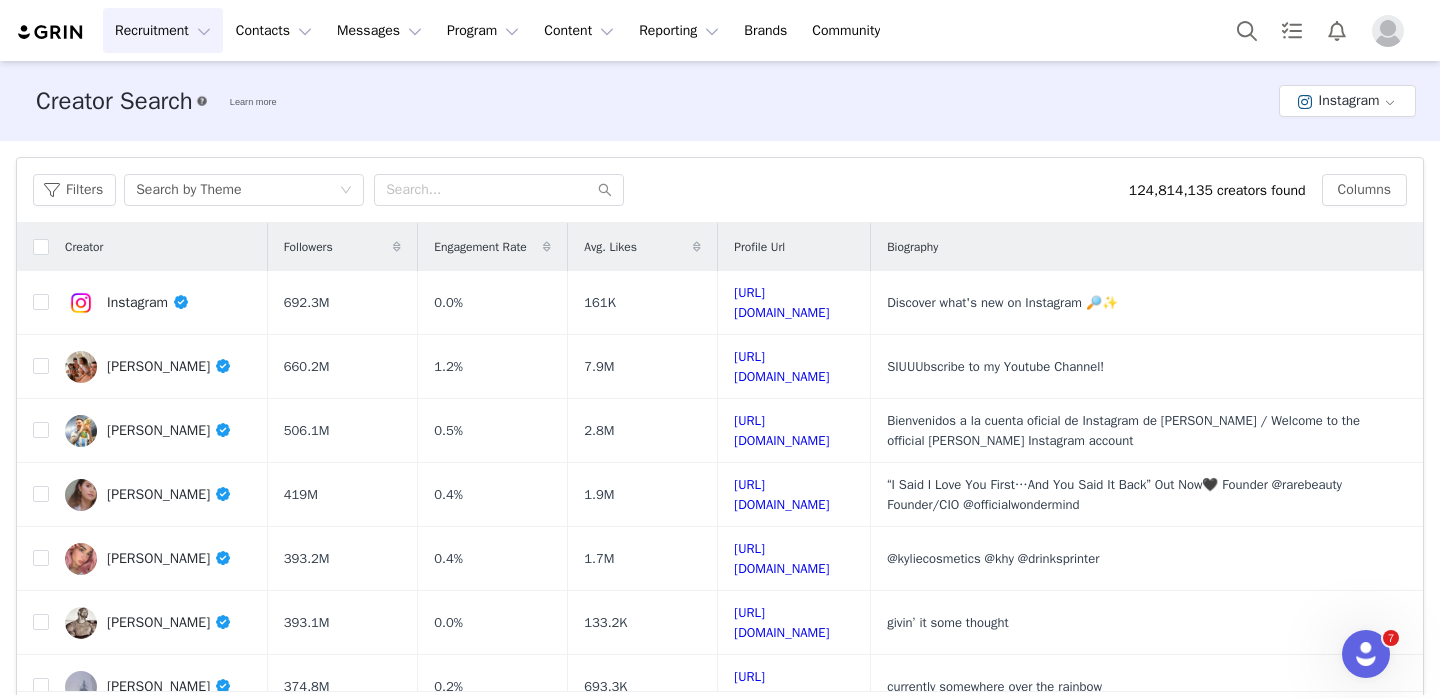 click on "Creator Search     Learn more Instagram" at bounding box center (720, 101) 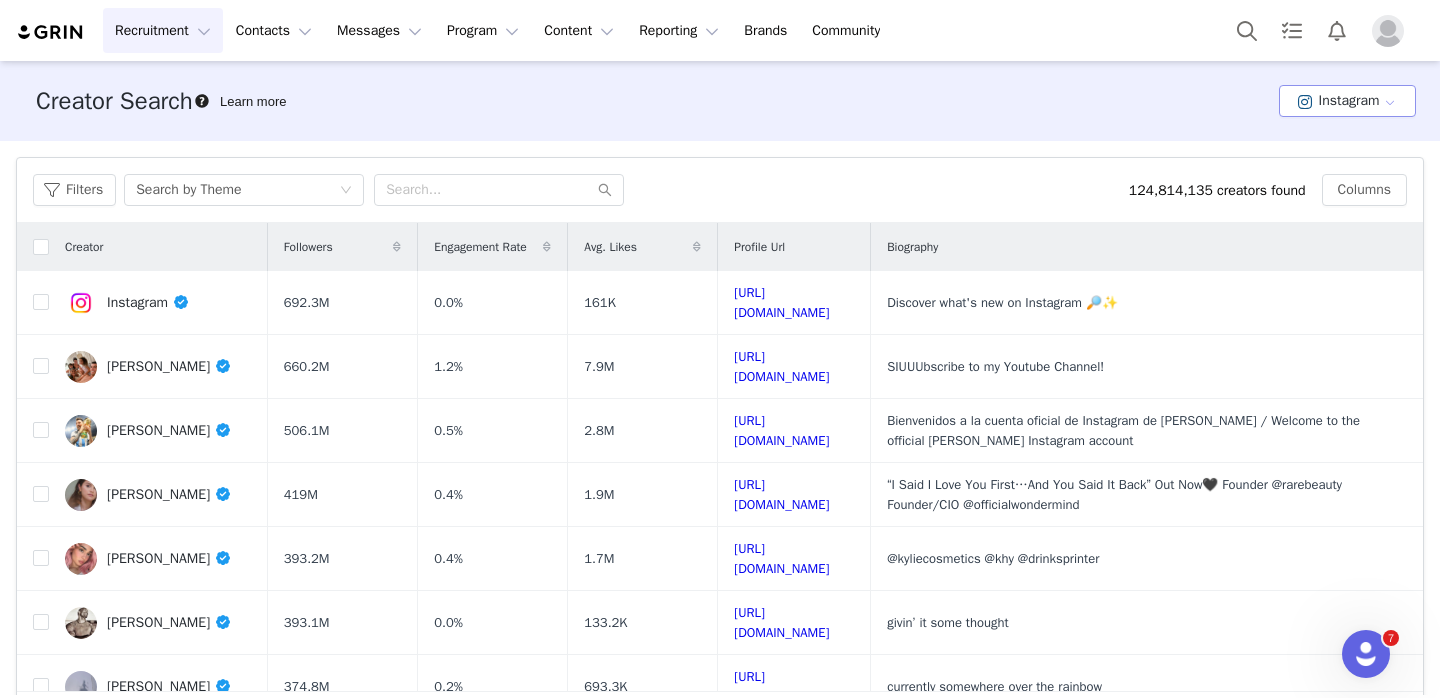 click on "Instagram" at bounding box center [1347, 101] 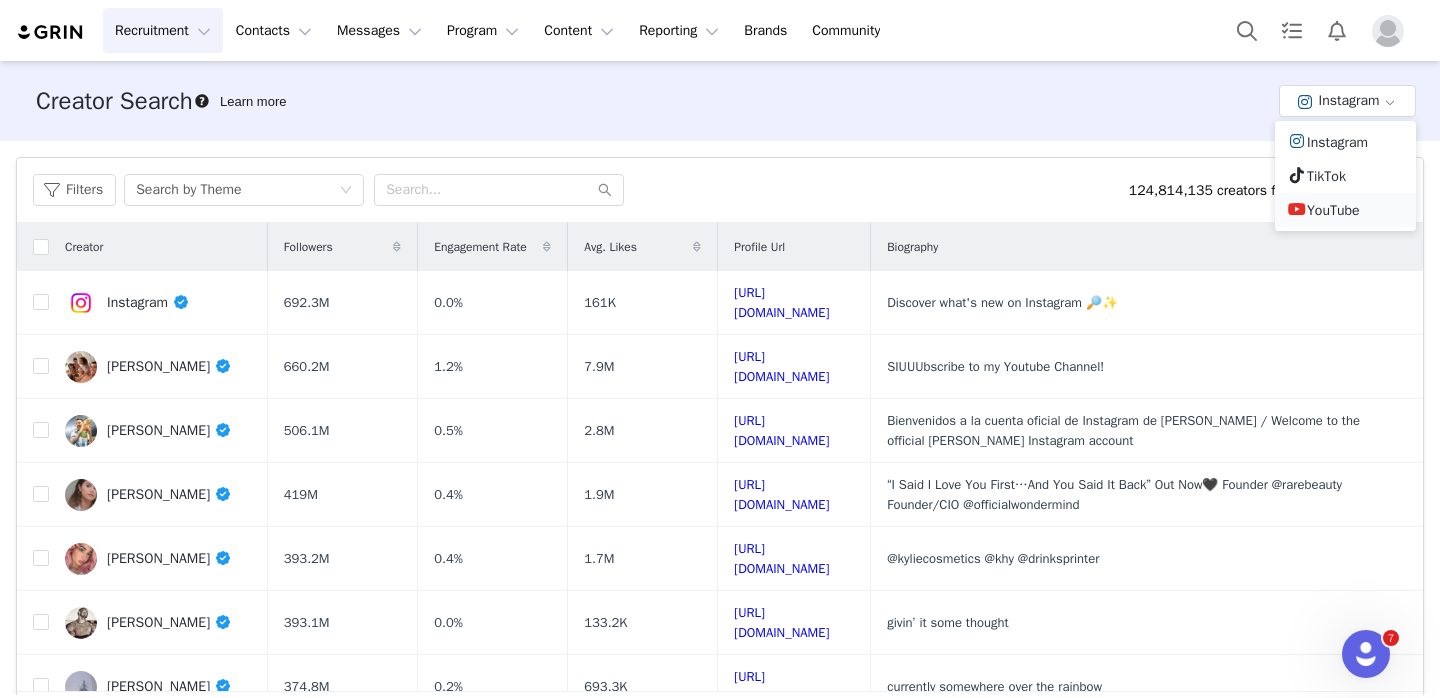 click on "YouTube" at bounding box center [1345, 210] 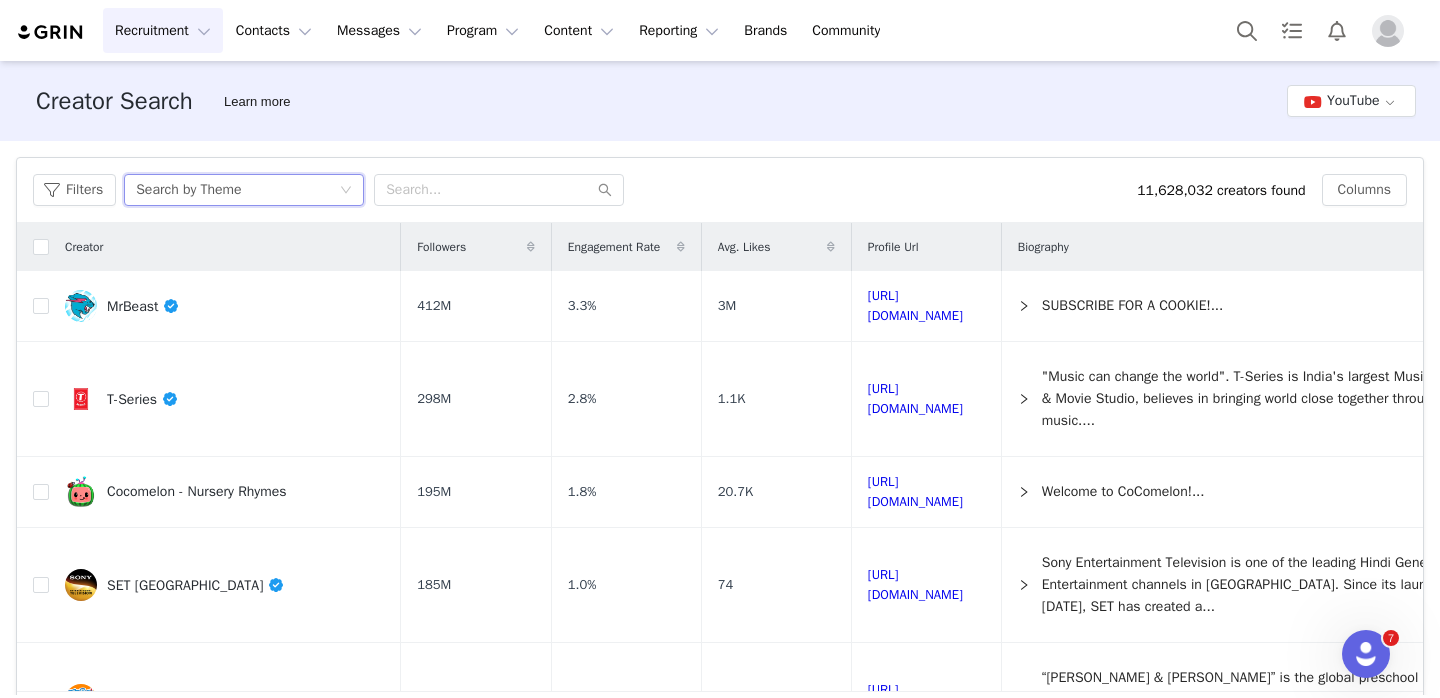 click on "Search by Theme" at bounding box center [188, 190] 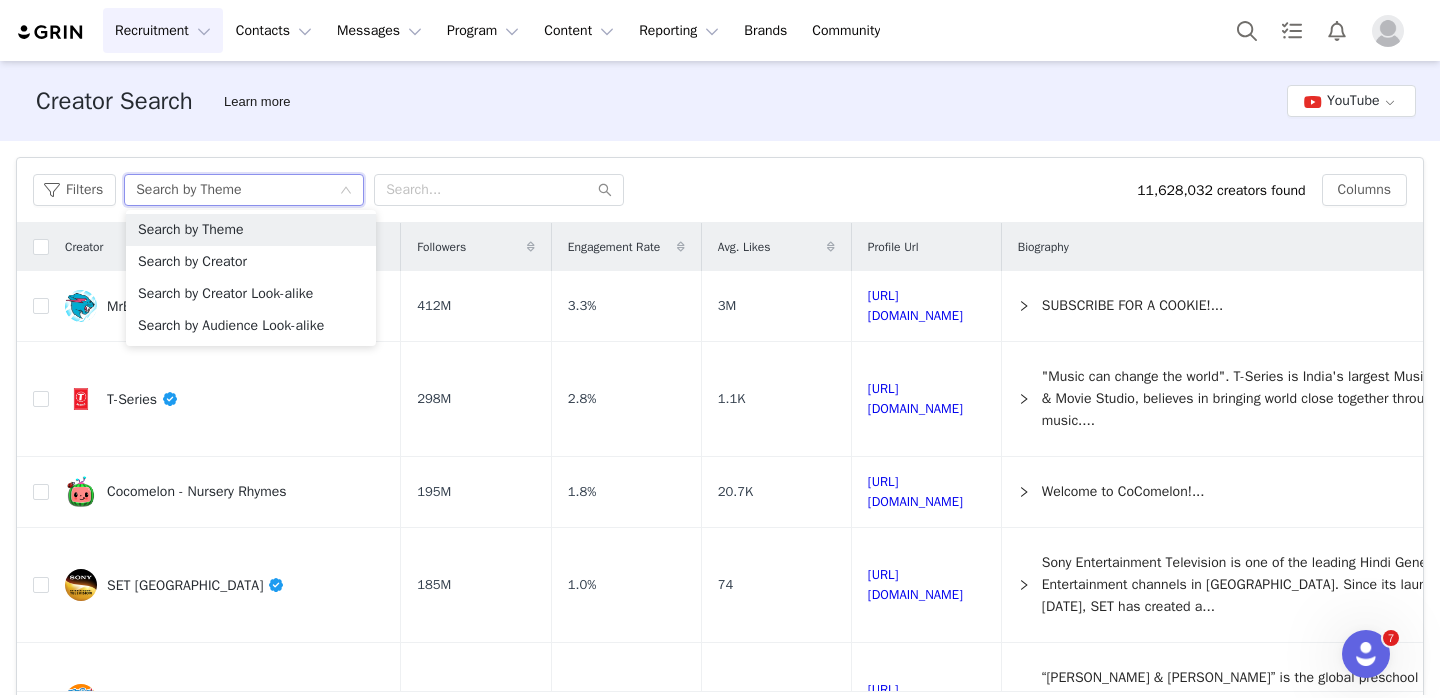click on "Search by Theme" at bounding box center [188, 190] 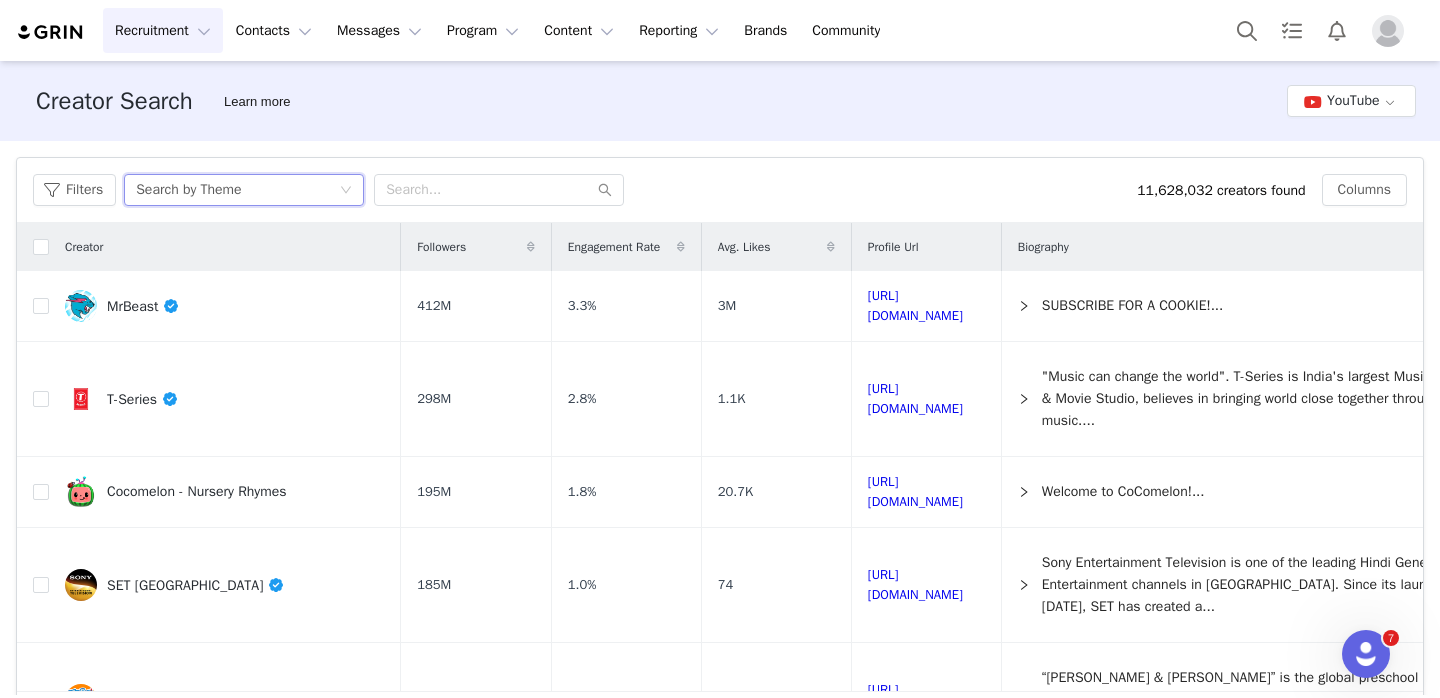 click on "Filters  Search by Theme       11,628,032 creators found      Columns" at bounding box center (720, 190) 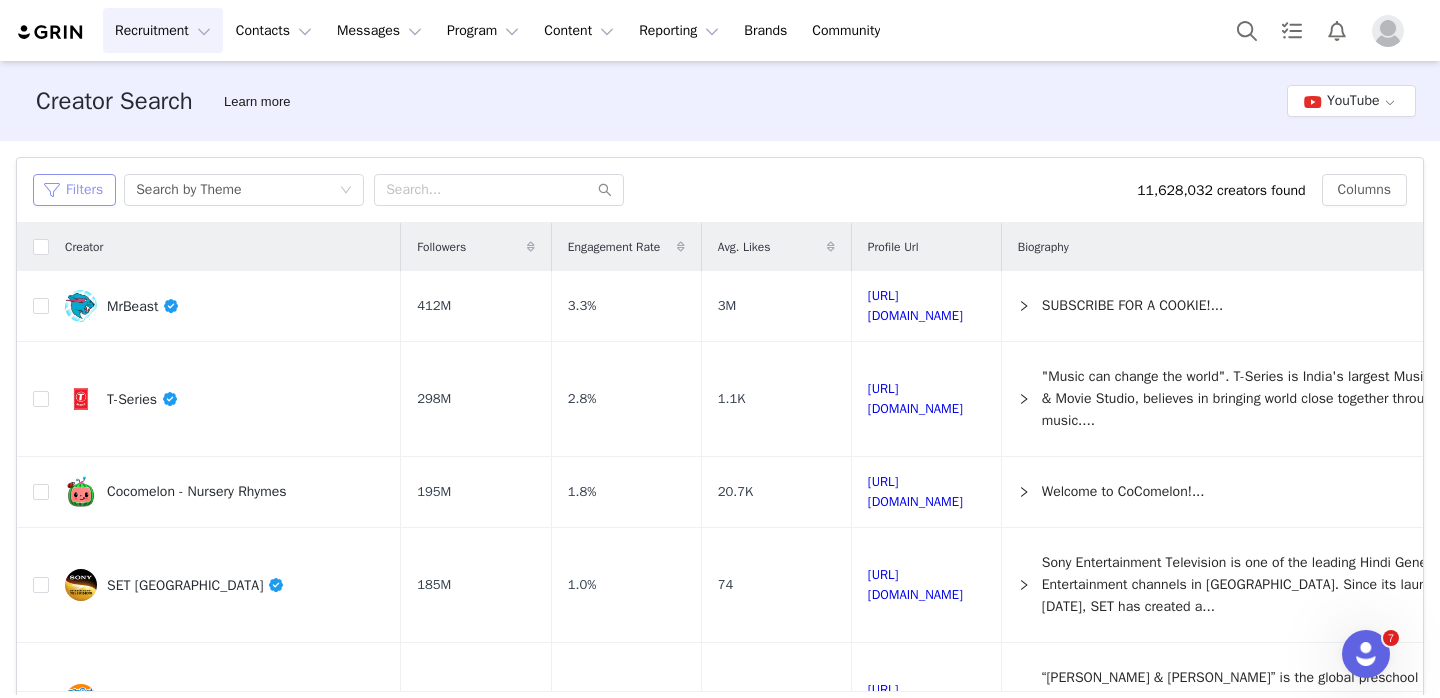 click on "Filters" at bounding box center (74, 190) 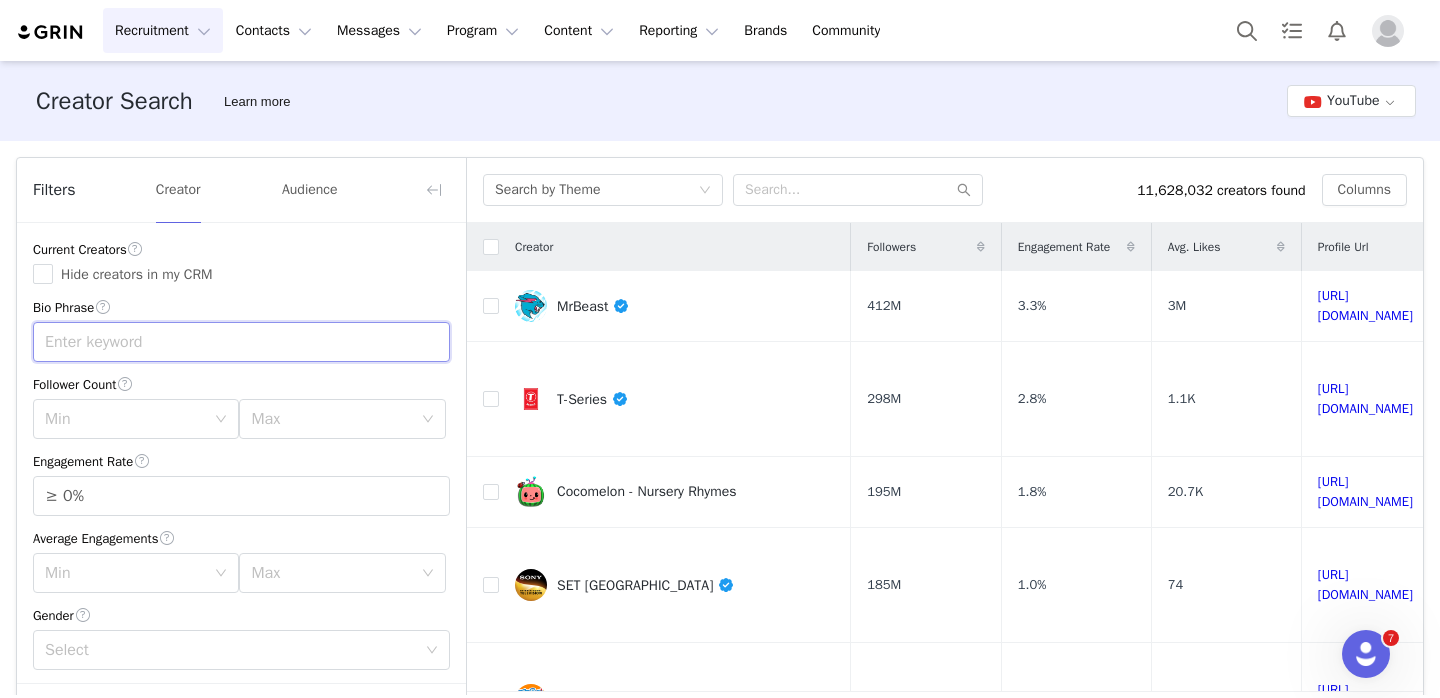 click at bounding box center [241, 342] 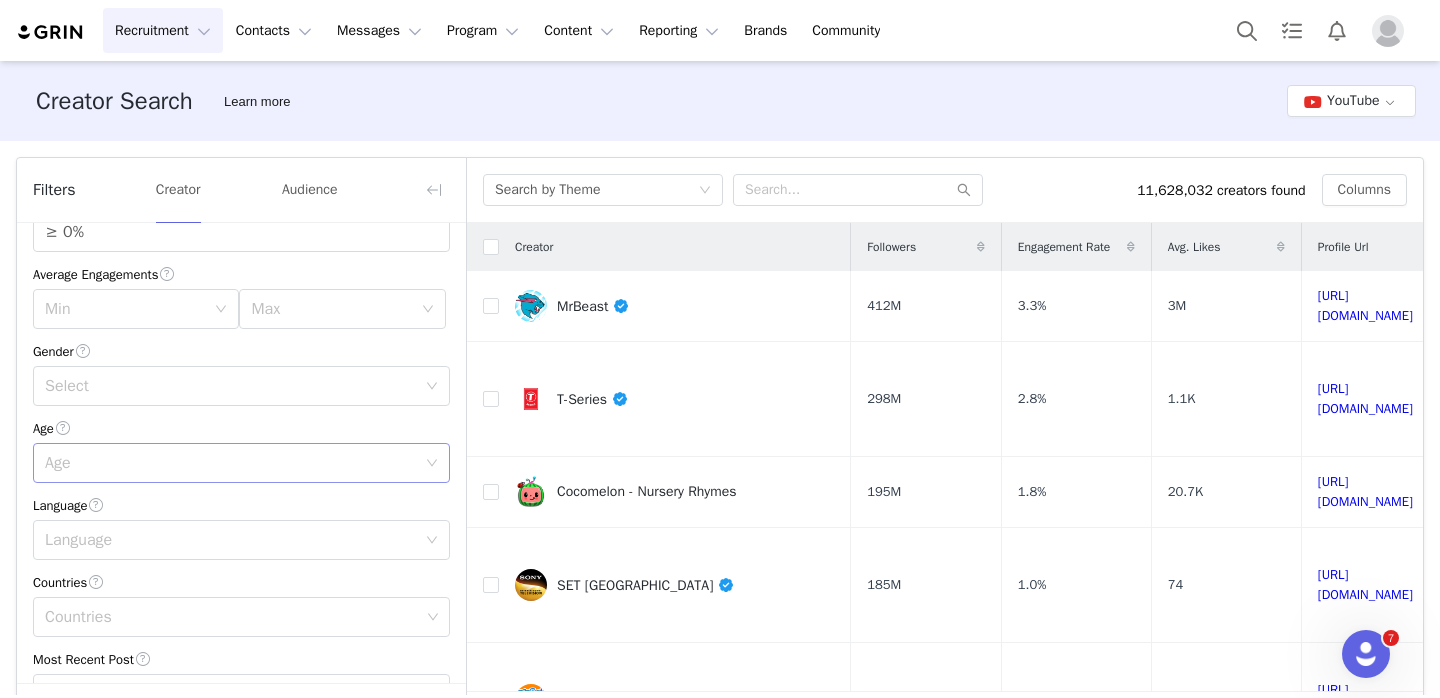 scroll, scrollTop: 273, scrollLeft: 0, axis: vertical 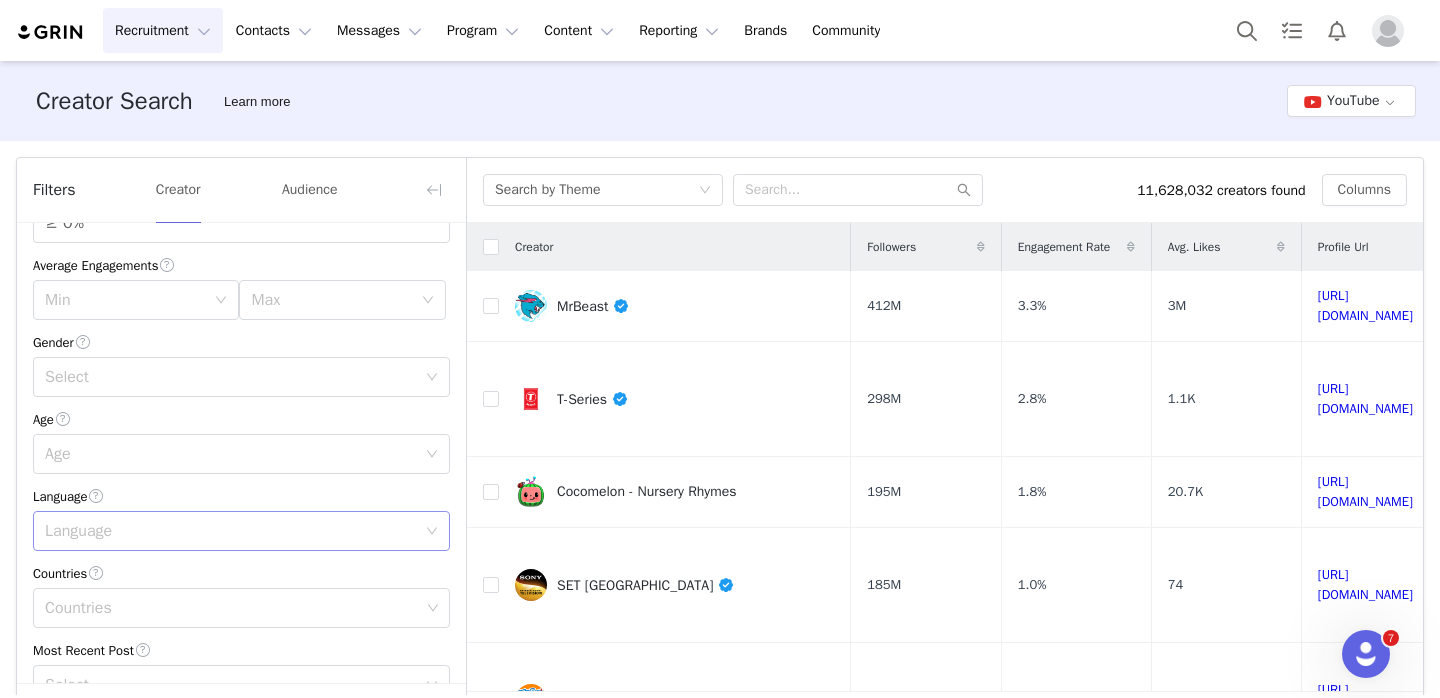click on "Language" at bounding box center [230, 531] 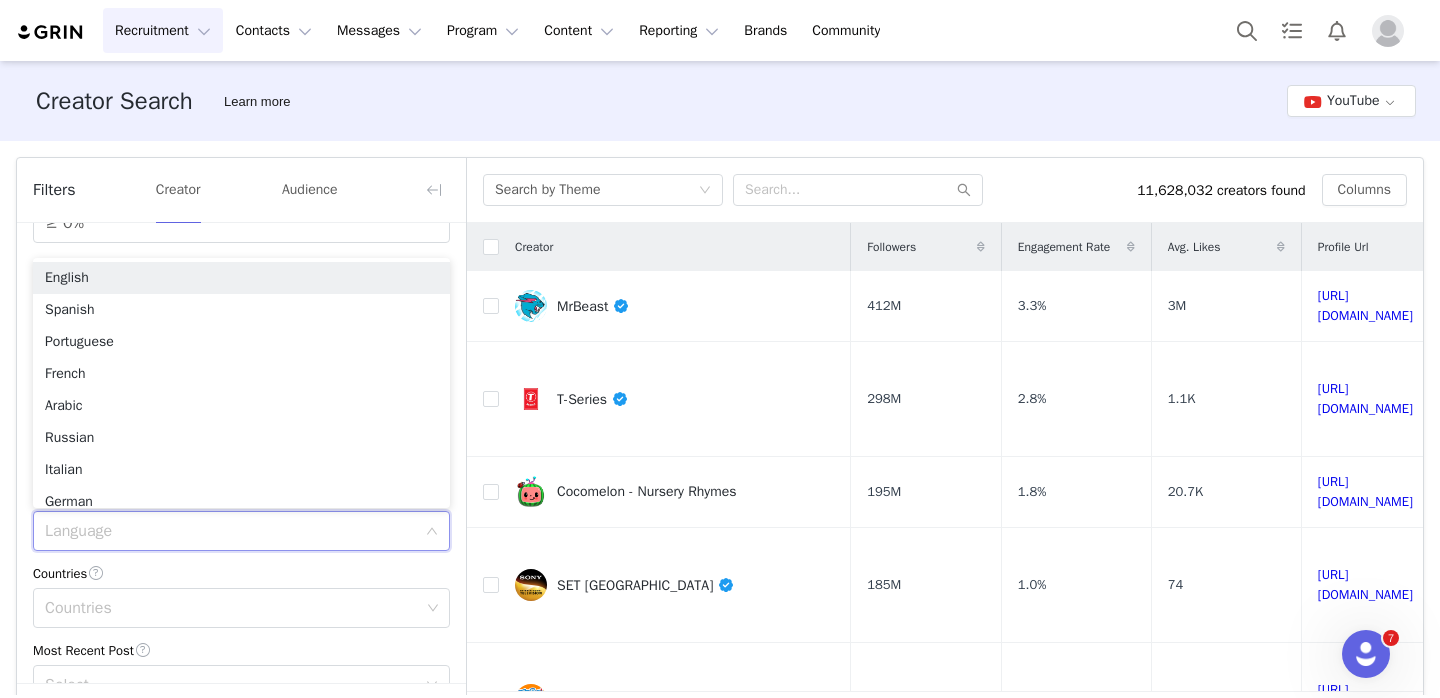 click on "Language" at bounding box center [230, 531] 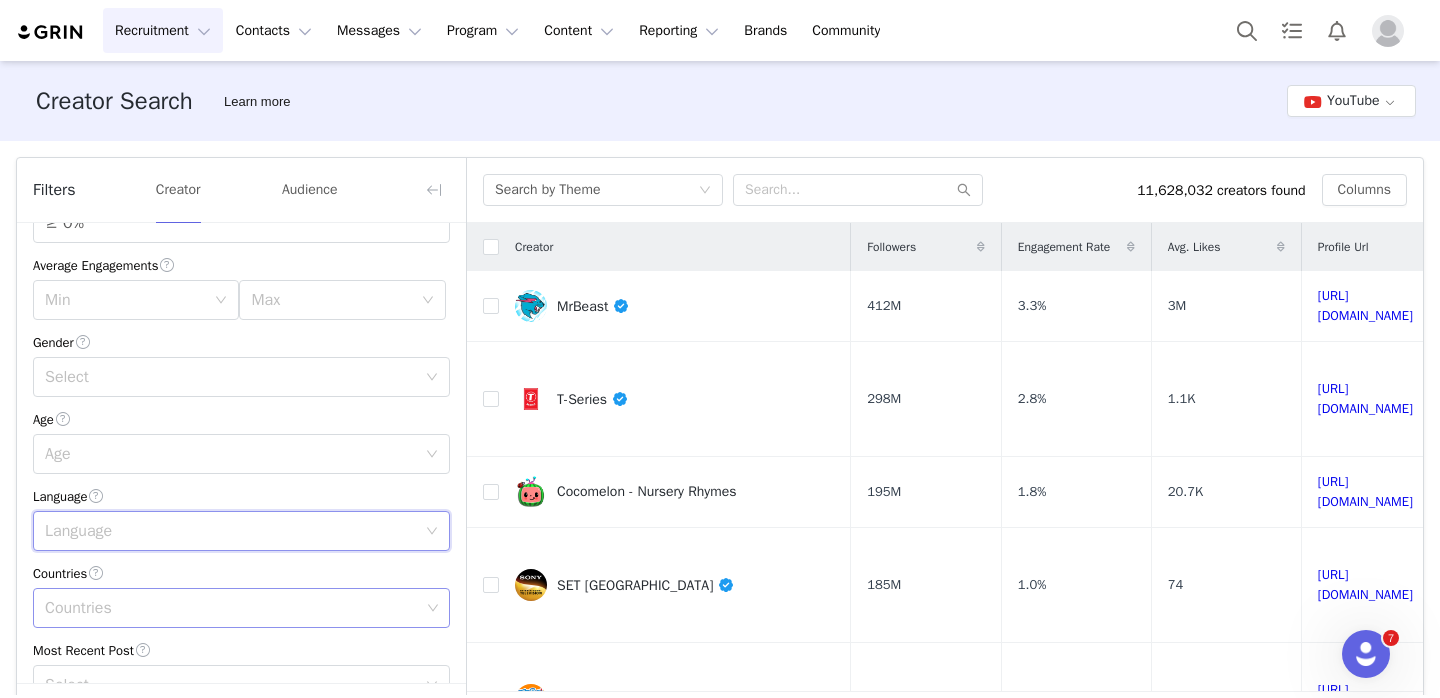 click on "Countries" at bounding box center (232, 608) 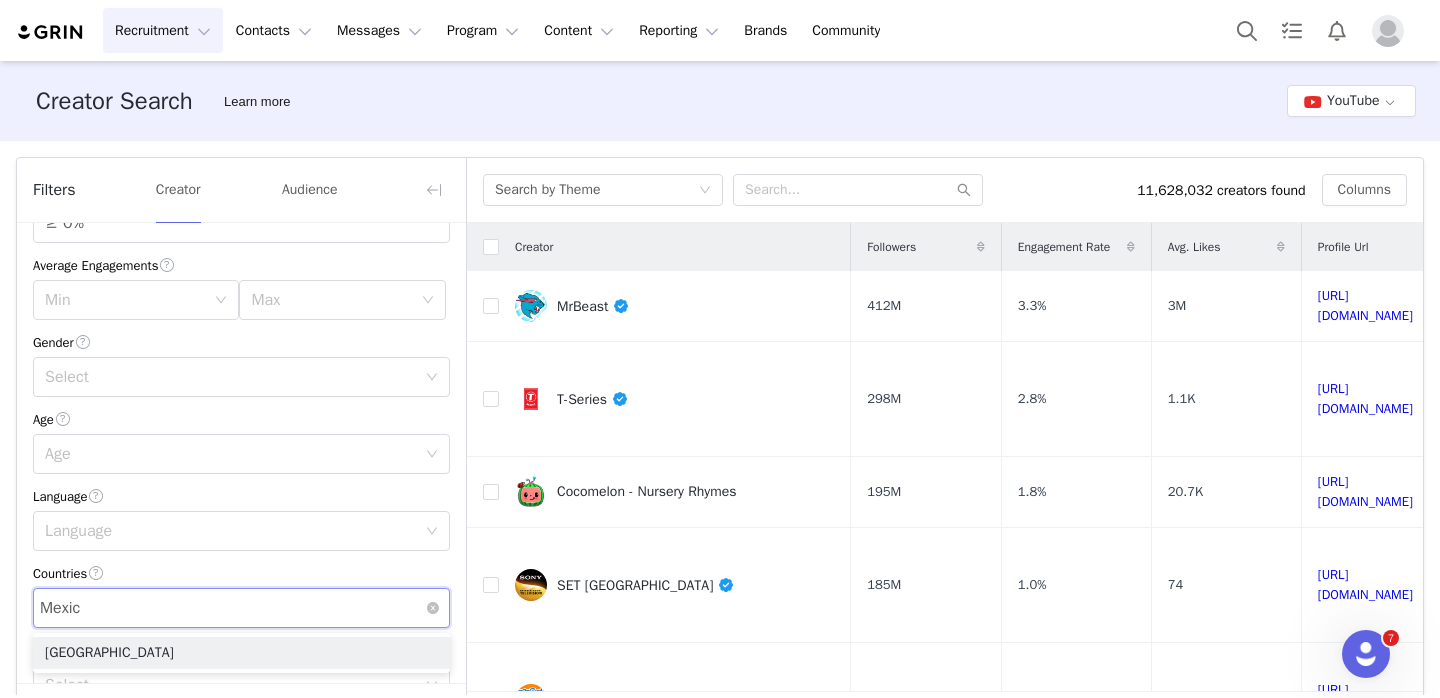 type on "[GEOGRAPHIC_DATA]" 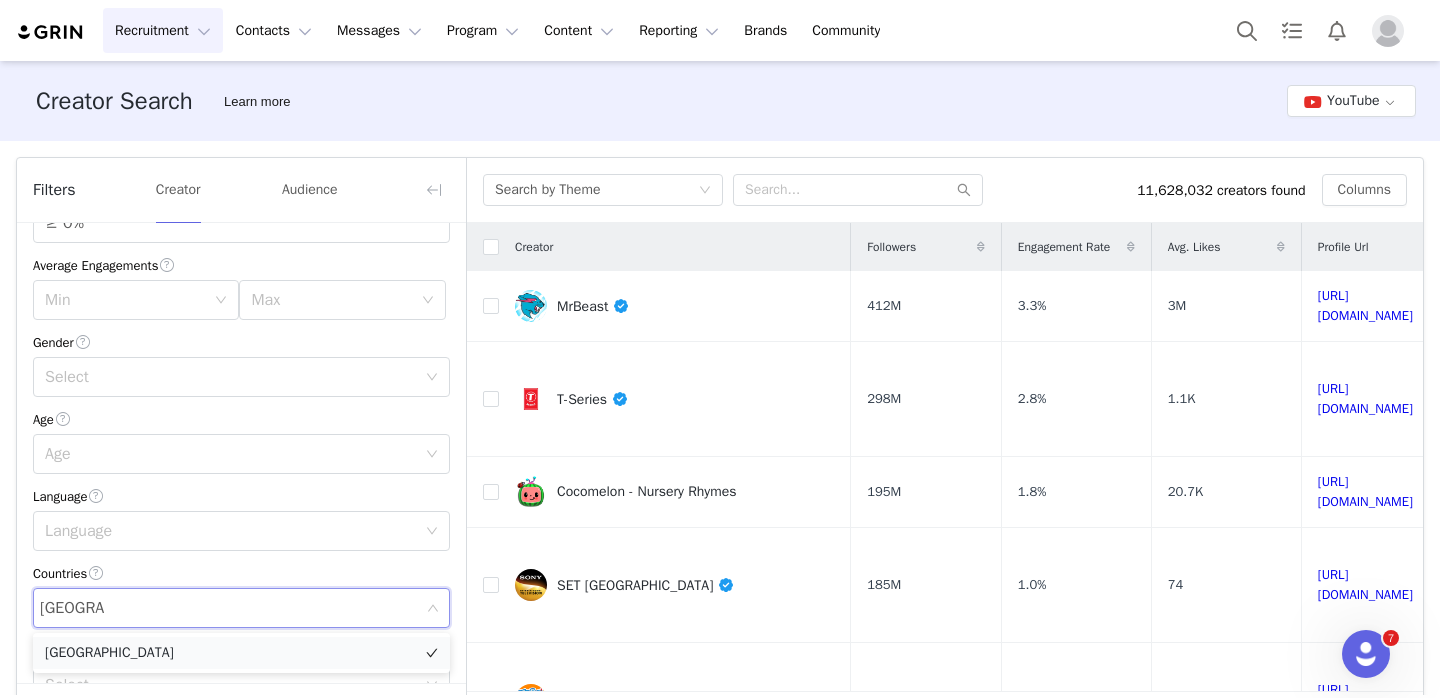 click on "[GEOGRAPHIC_DATA]" at bounding box center (241, 653) 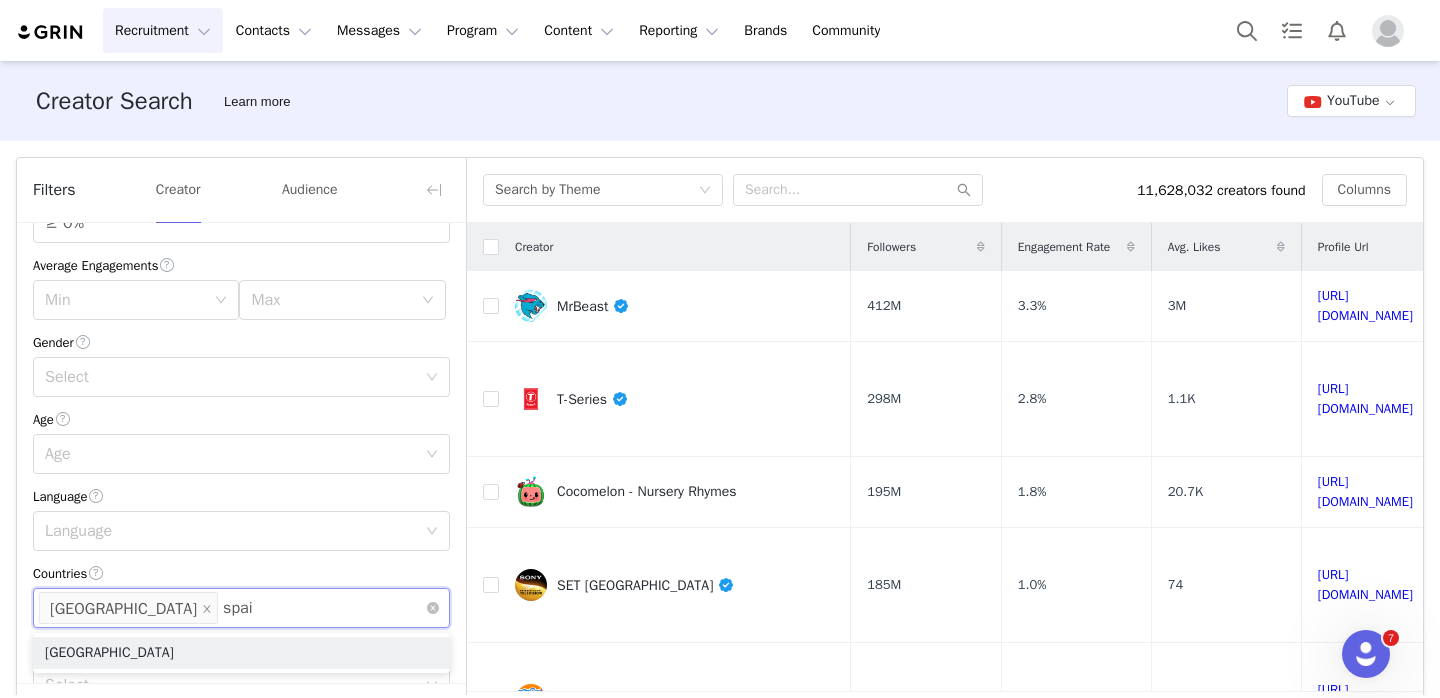 type on "spain" 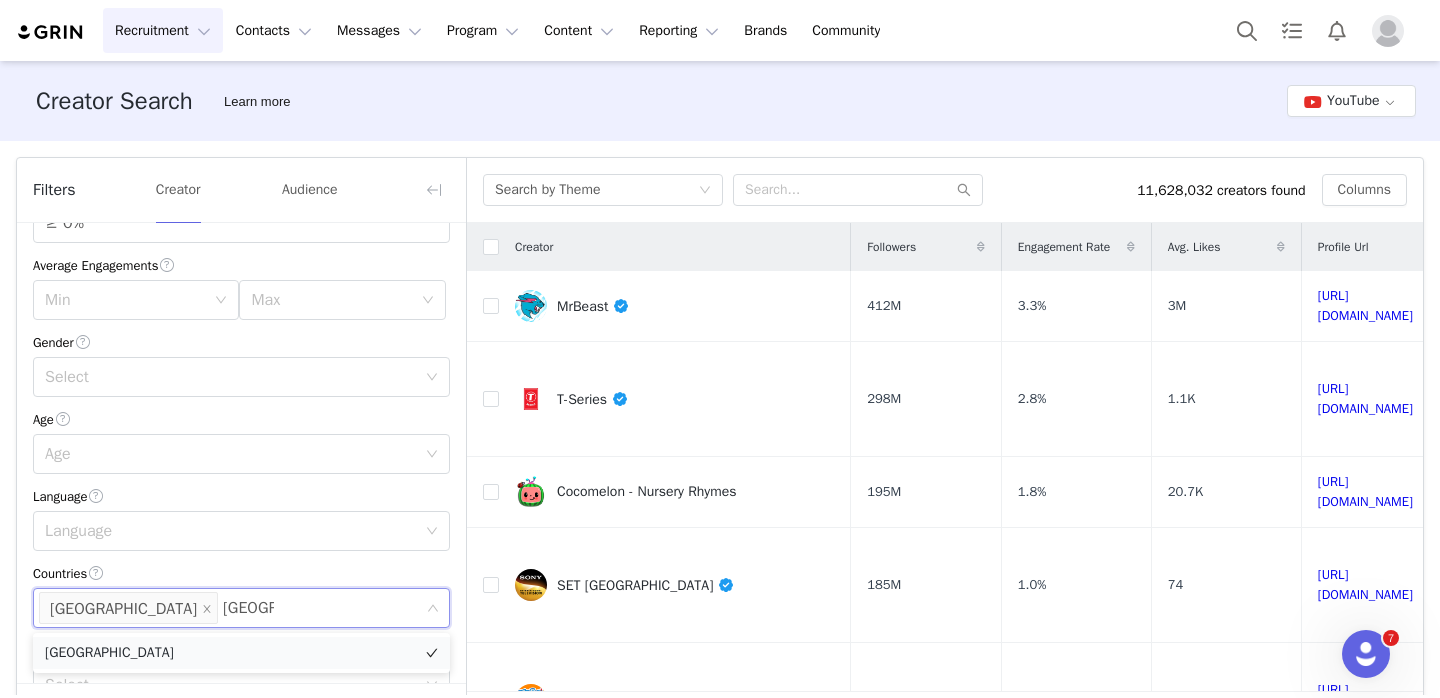 click on "[GEOGRAPHIC_DATA]" at bounding box center [241, 653] 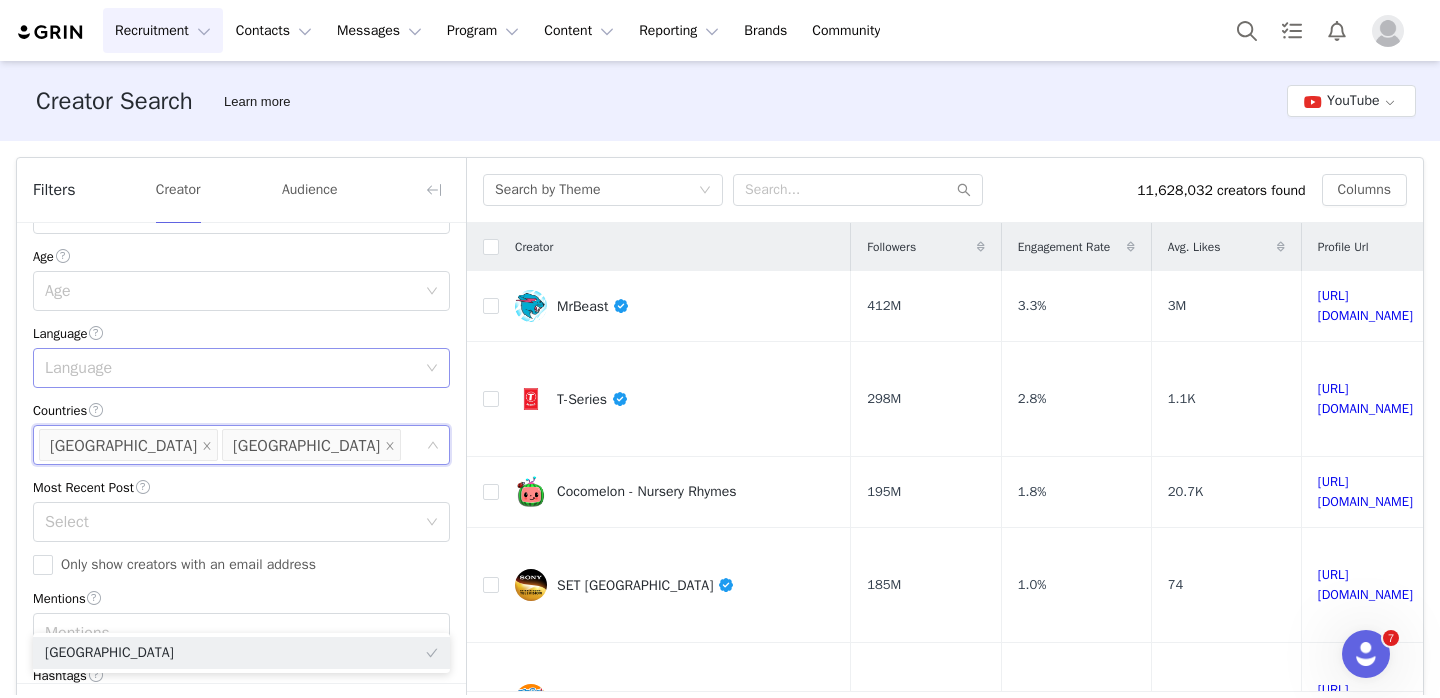 scroll, scrollTop: 469, scrollLeft: 0, axis: vertical 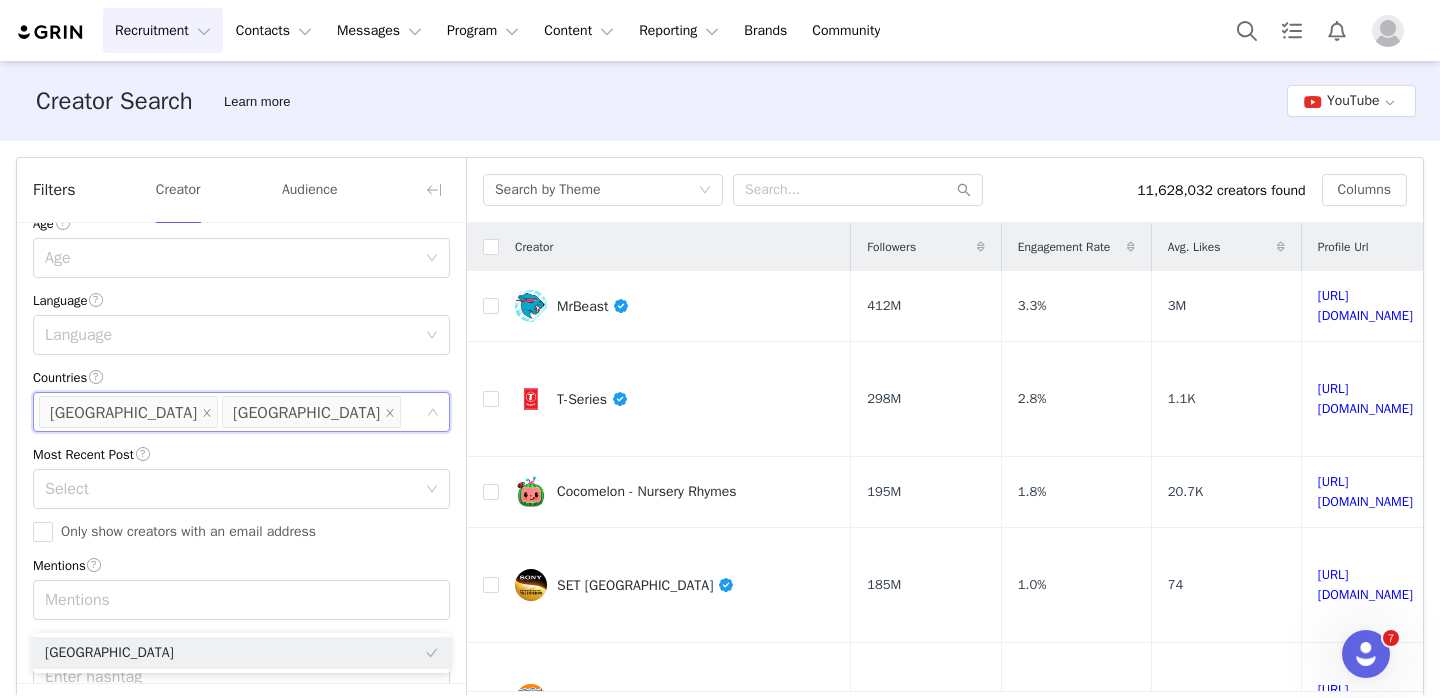 click on "Most Recent Post" at bounding box center (241, 454) 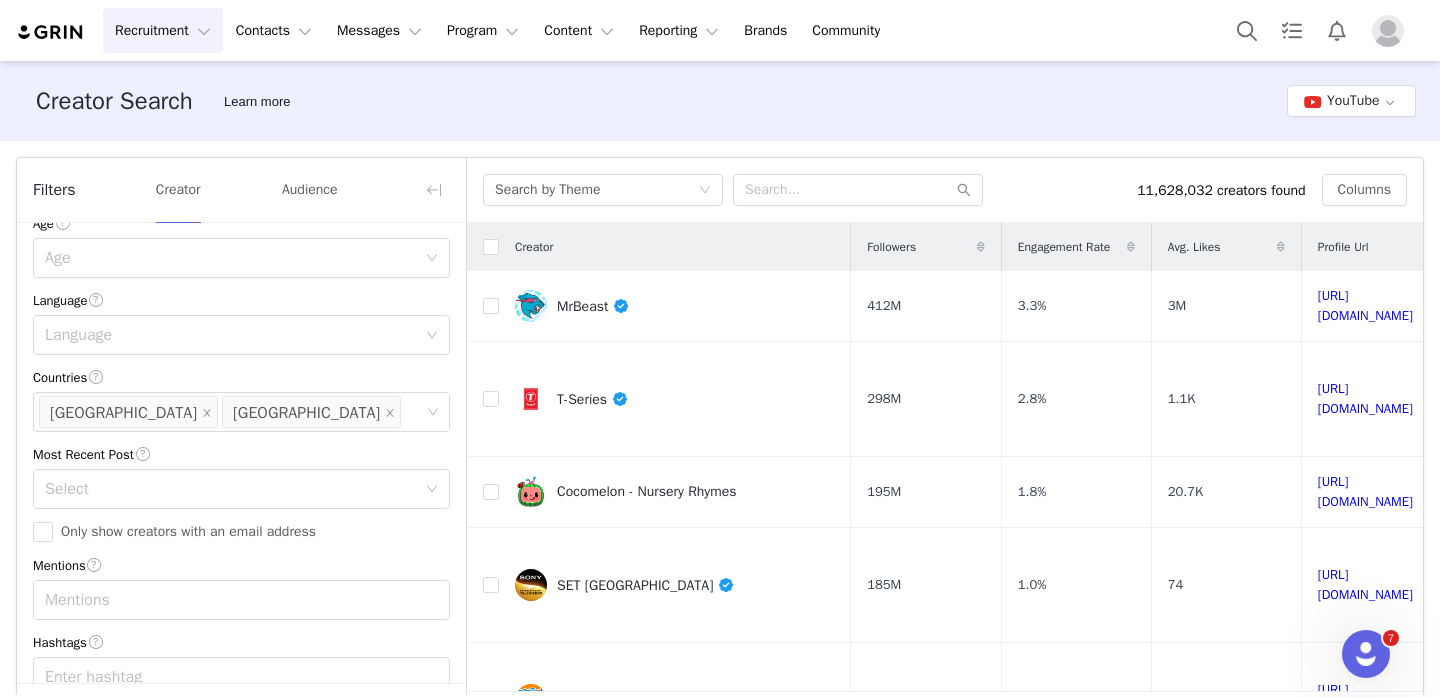 scroll, scrollTop: 499, scrollLeft: 0, axis: vertical 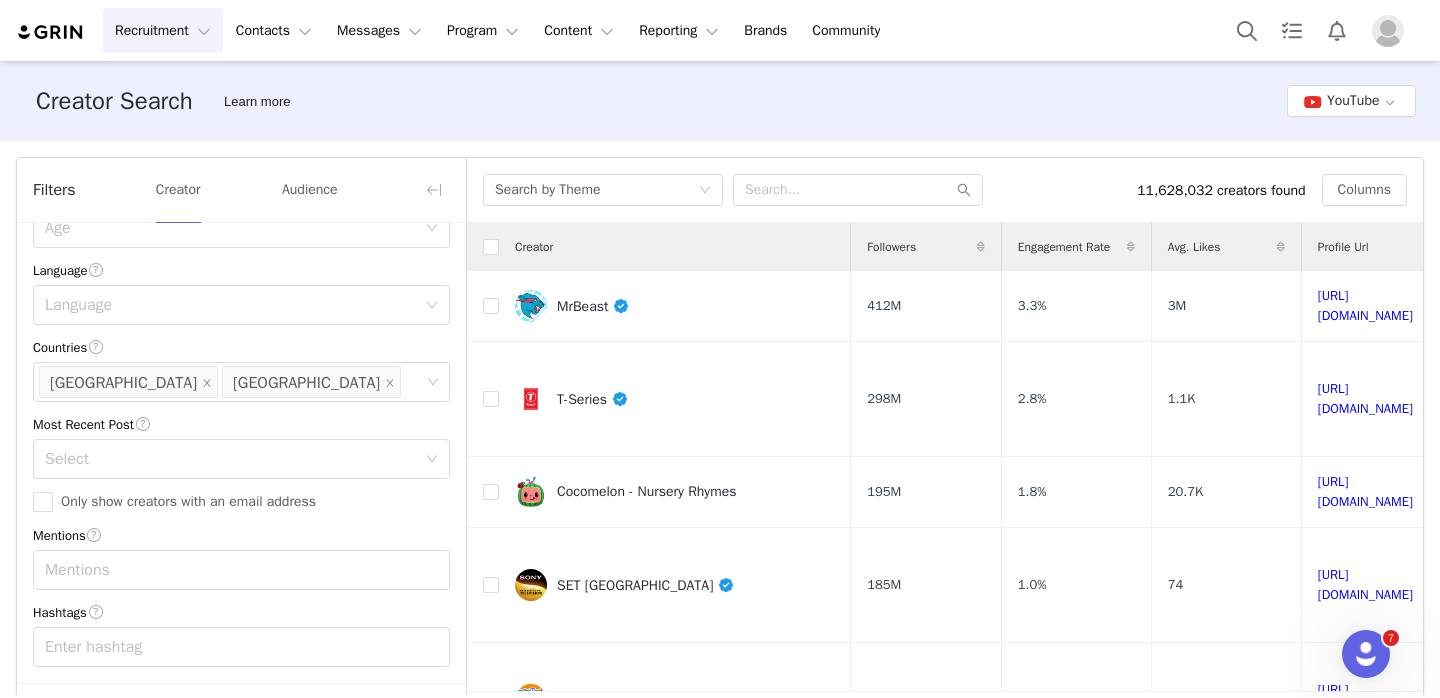 click on "Select" at bounding box center [230, 459] 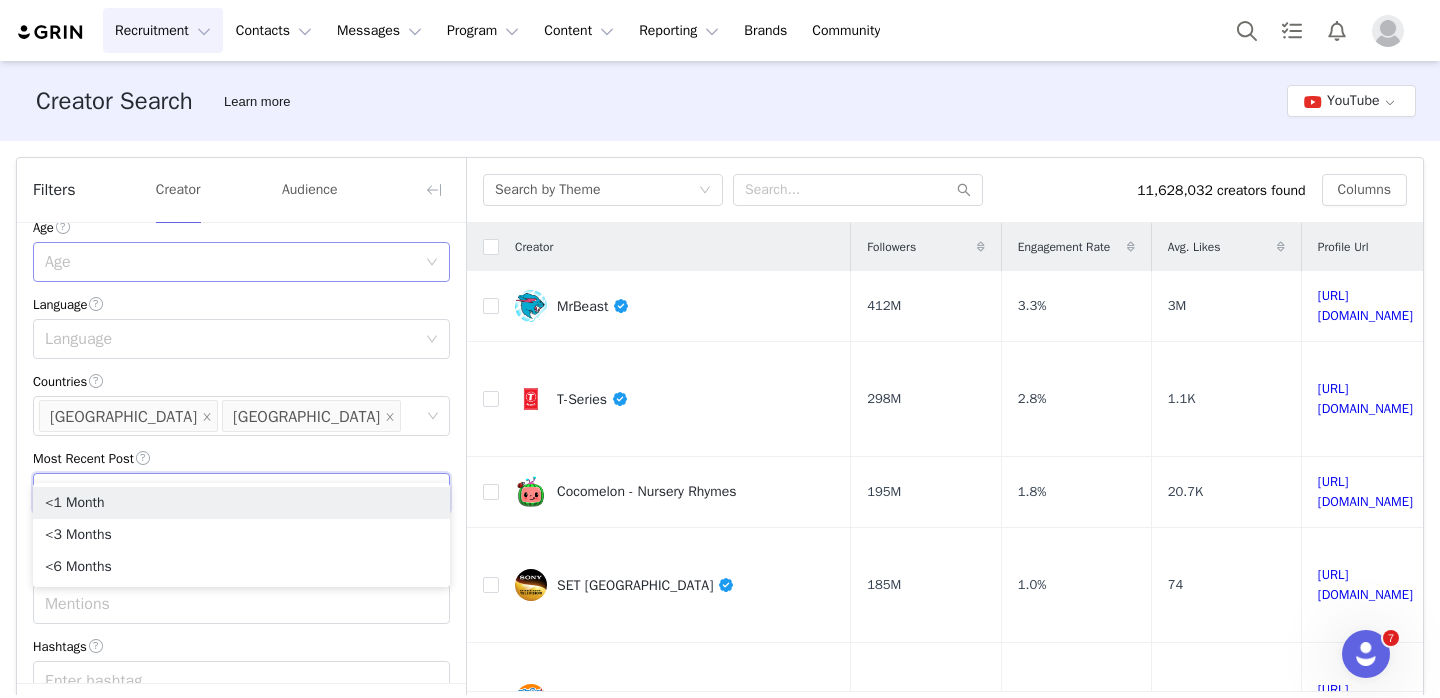 scroll, scrollTop: 499, scrollLeft: 0, axis: vertical 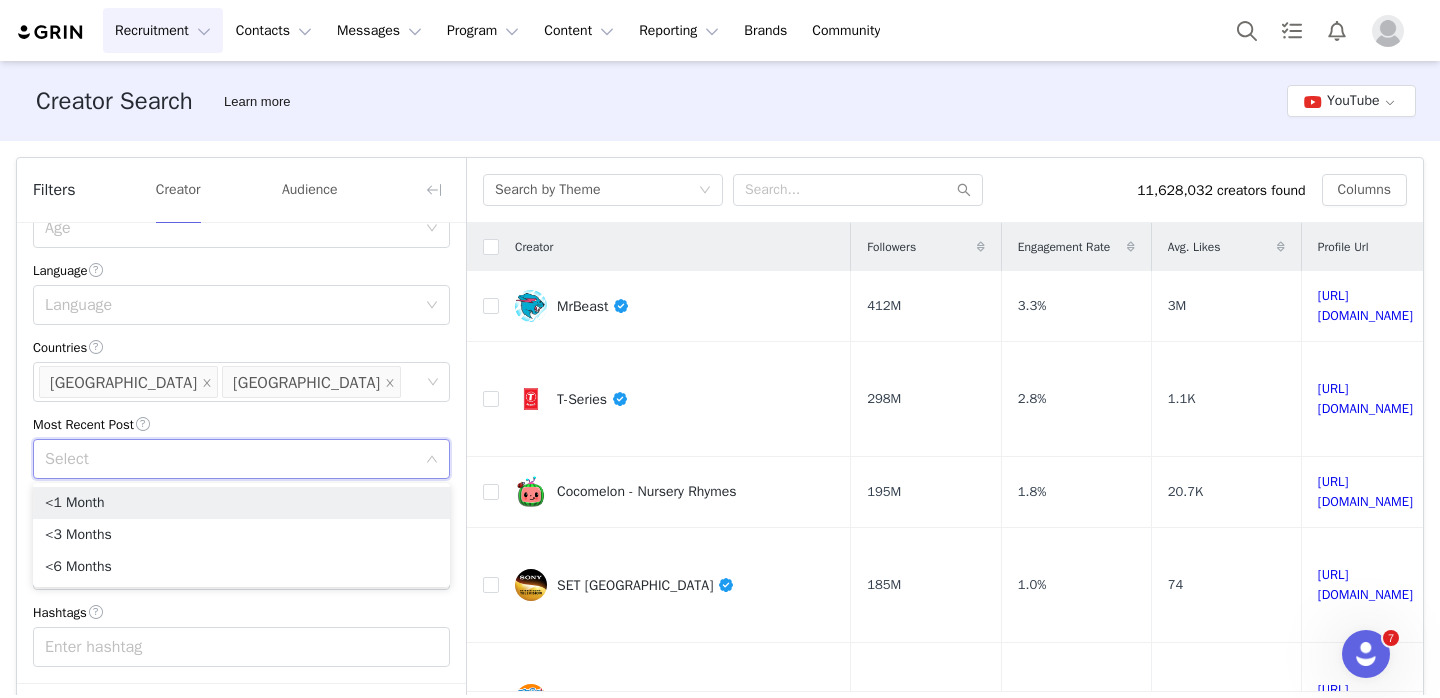 click on "Most Recent Post" at bounding box center [241, 424] 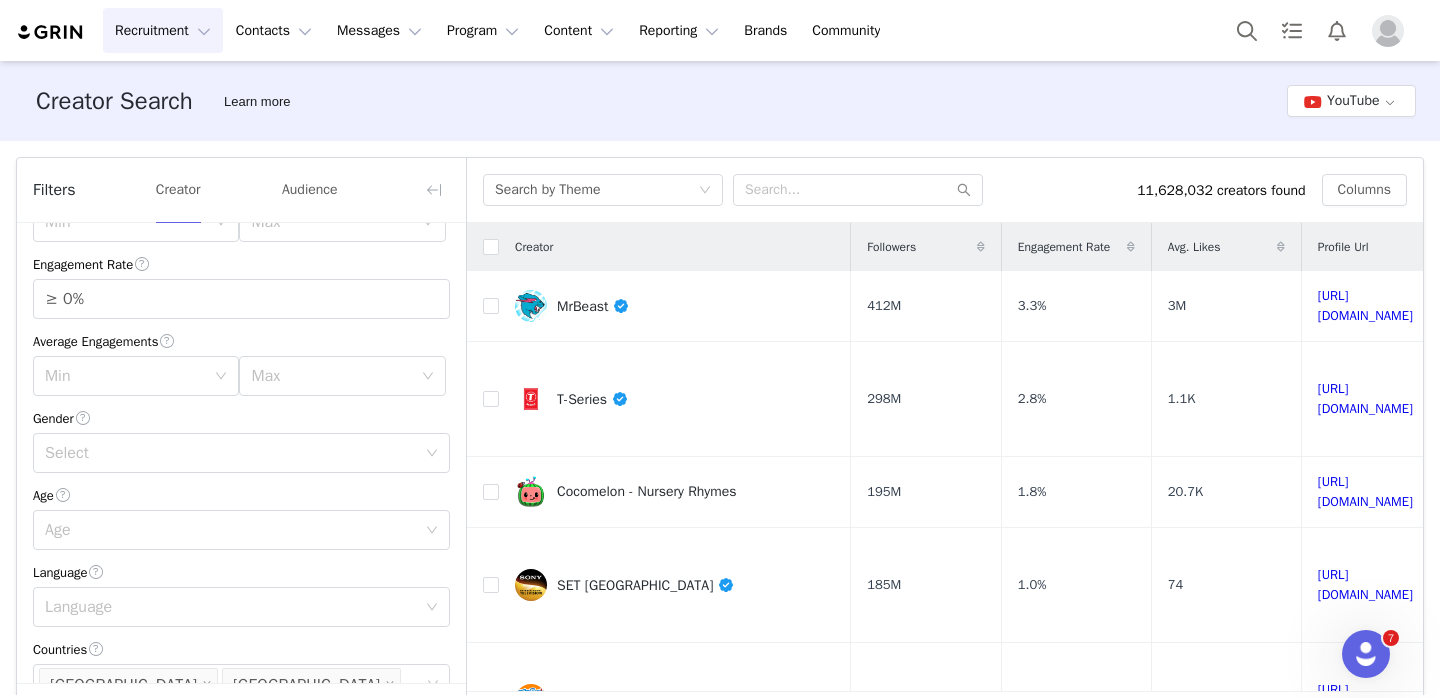 scroll, scrollTop: 0, scrollLeft: 0, axis: both 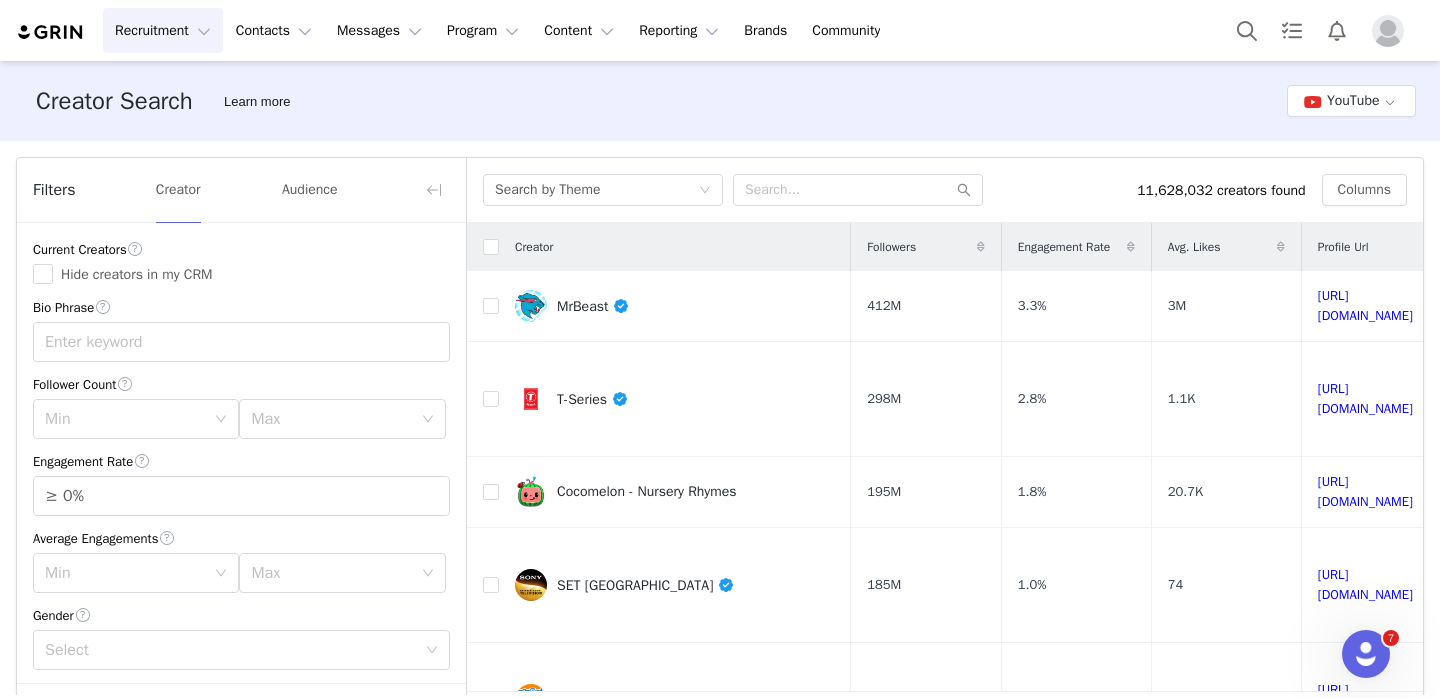 click on "Current Creators   Hide creators in my CRM   Bio Phrase   Follower Count  Min Max  Engagement Rate  ≥ 0%  Average Engagements  Min Max  Gender  Select  Age  Age  Language  Language  Countries  Countries Mexico Spain    Most Recent Post  Select     Only show creators with an email address   Mentions  Mentions    Hashtags  Enter hashtag" at bounding box center (241, 702) 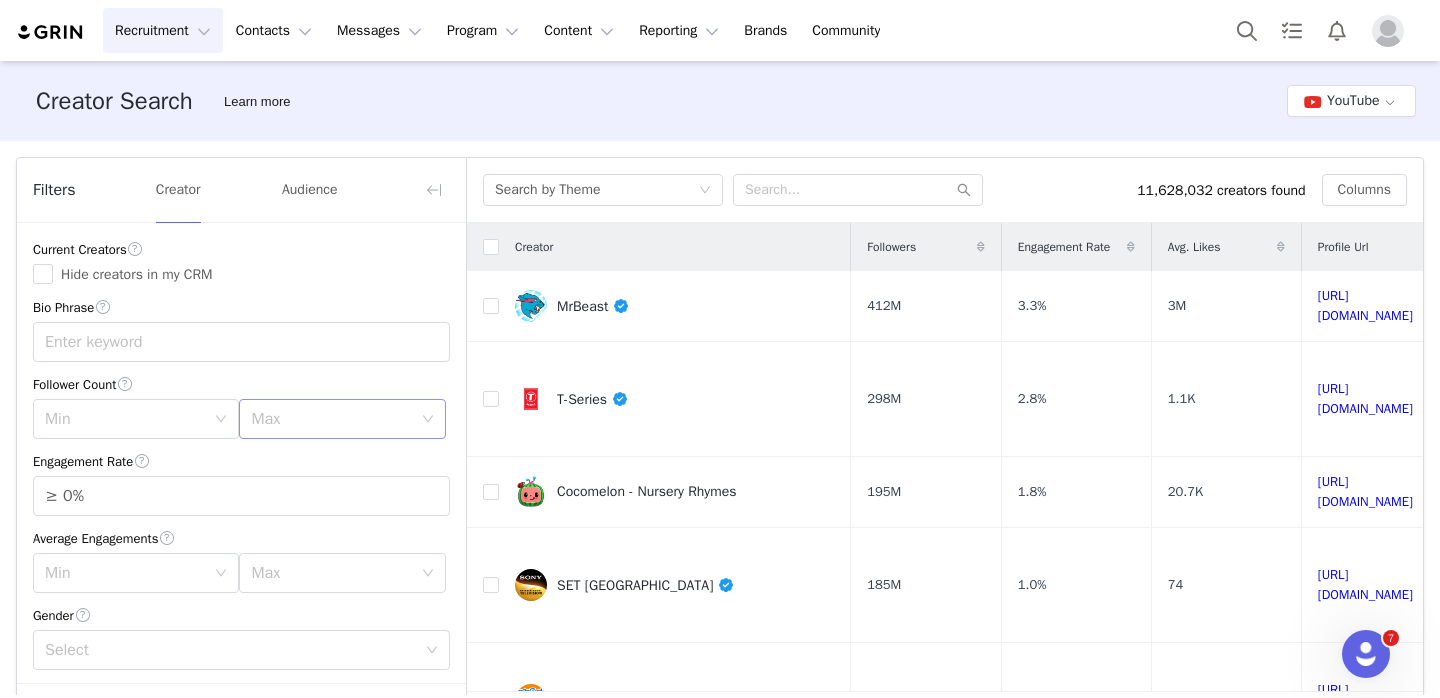 click on "Max" at bounding box center (331, 419) 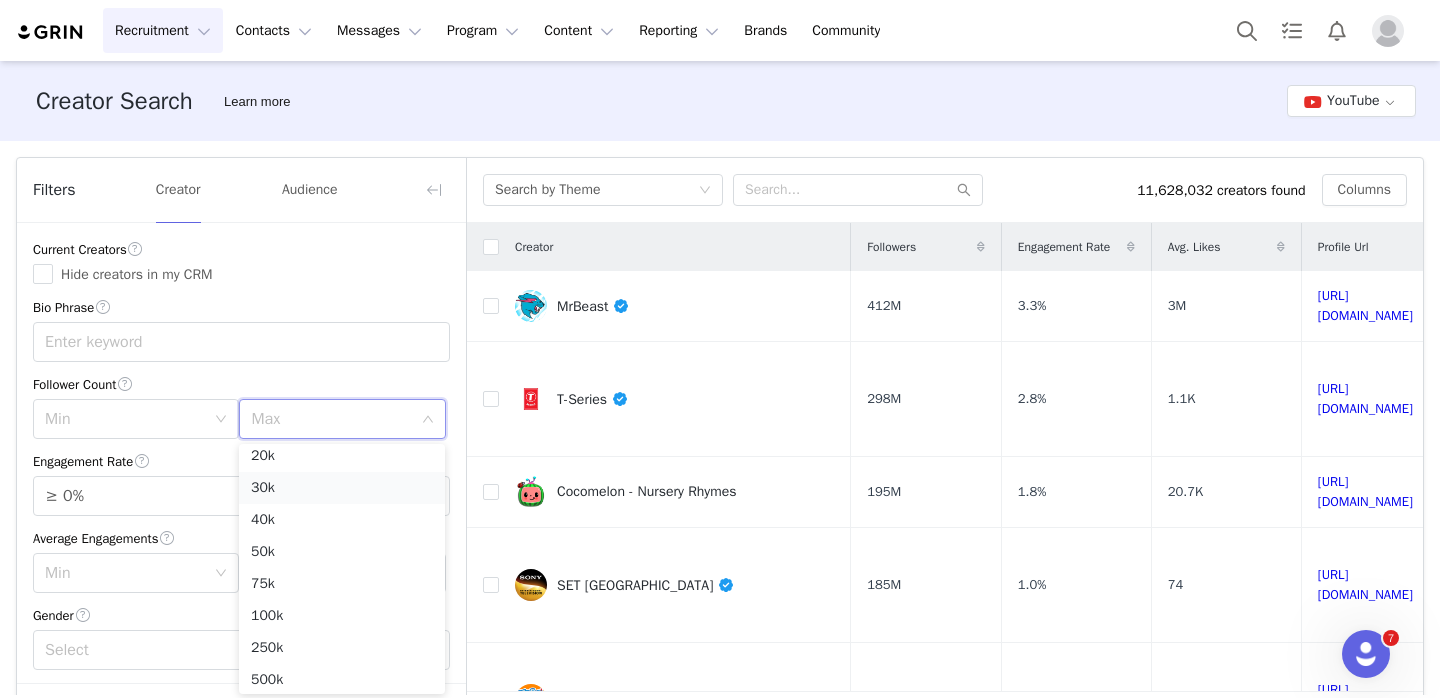 scroll, scrollTop: 142, scrollLeft: 0, axis: vertical 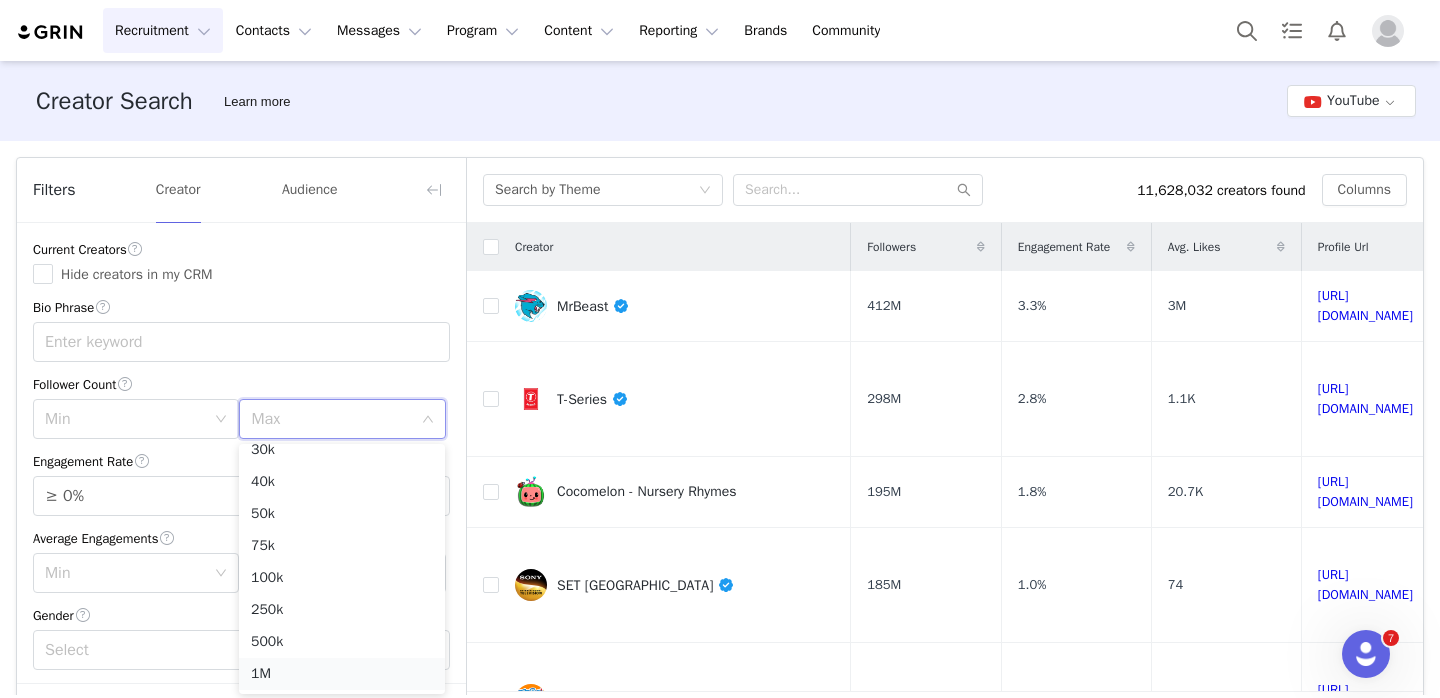 click on "1M" at bounding box center [342, 674] 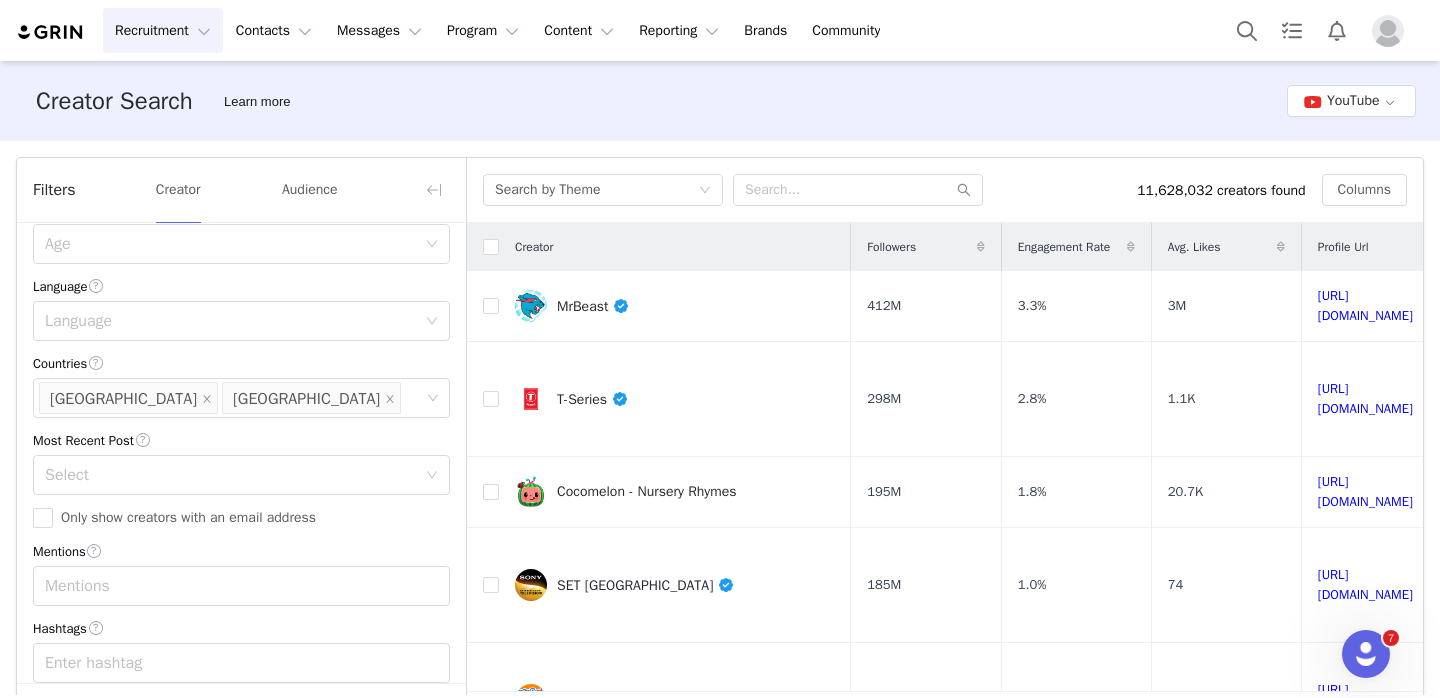 scroll, scrollTop: 499, scrollLeft: 0, axis: vertical 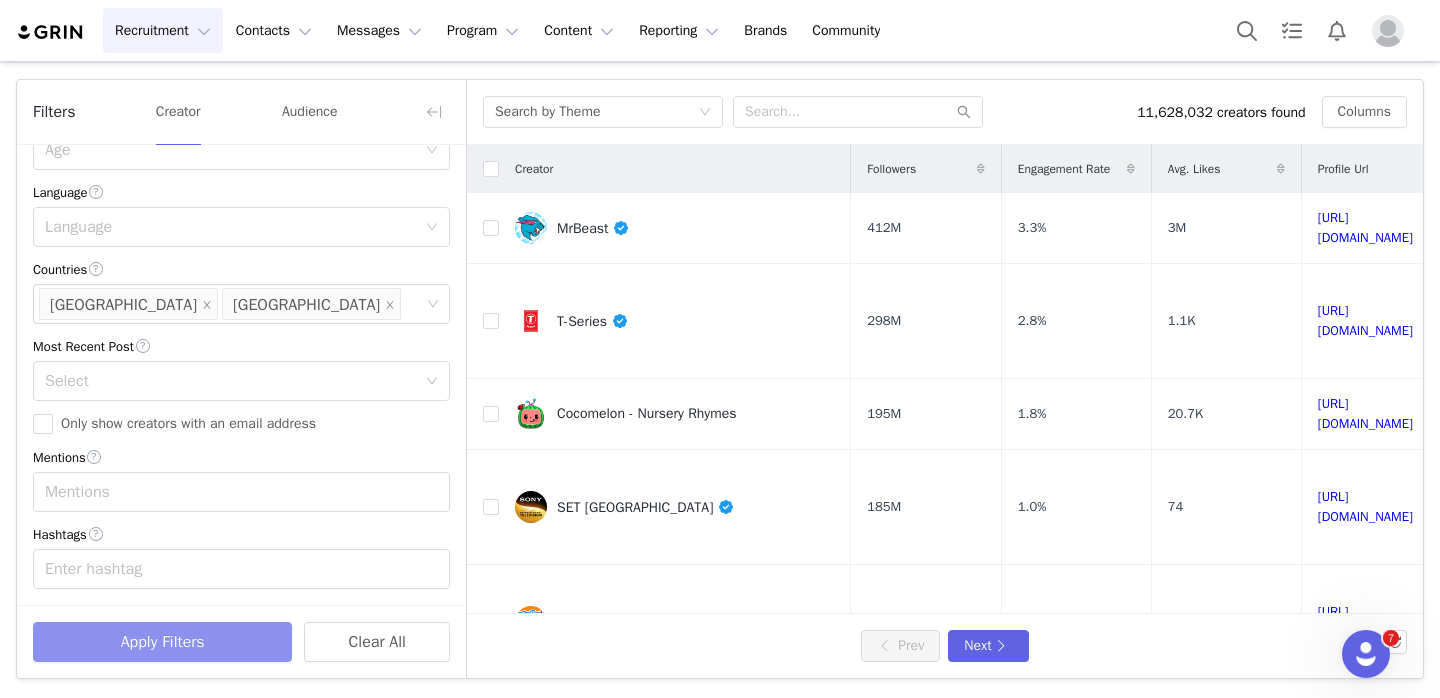 click on "Apply Filters" at bounding box center [162, 642] 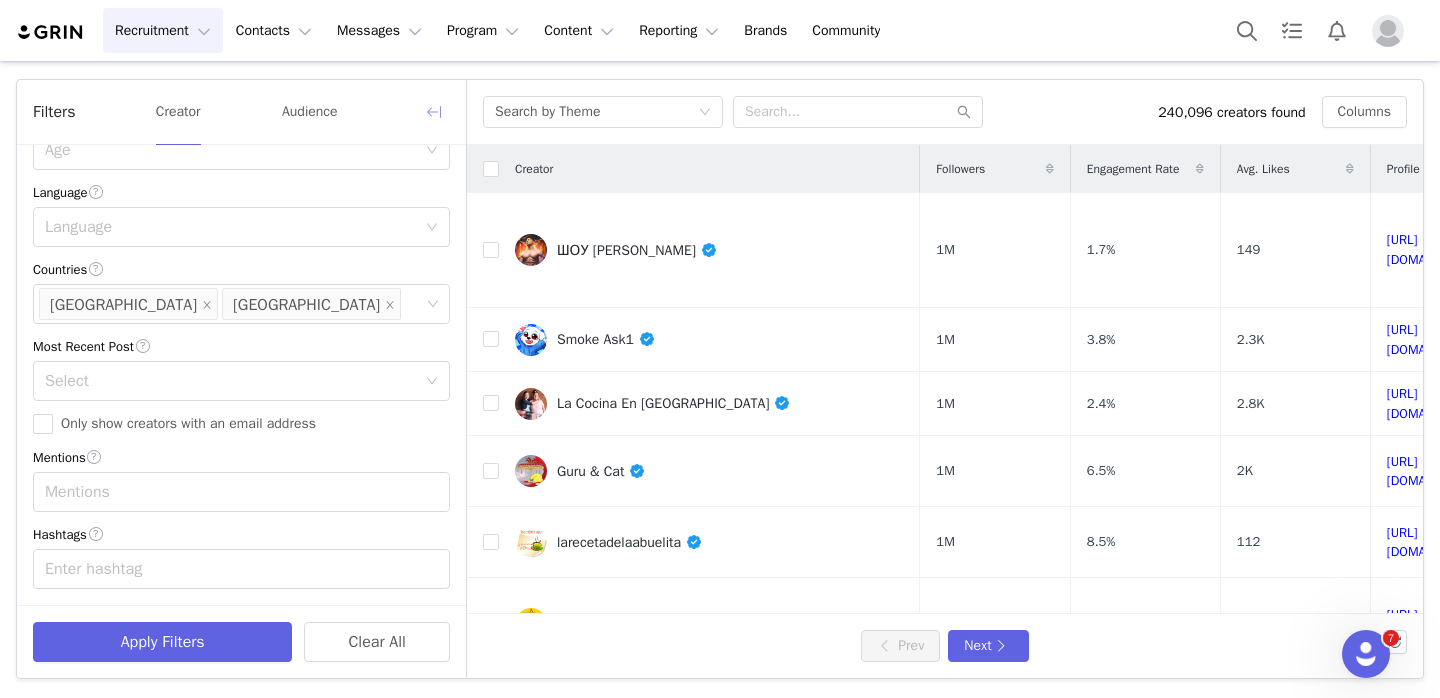click at bounding box center [434, 112] 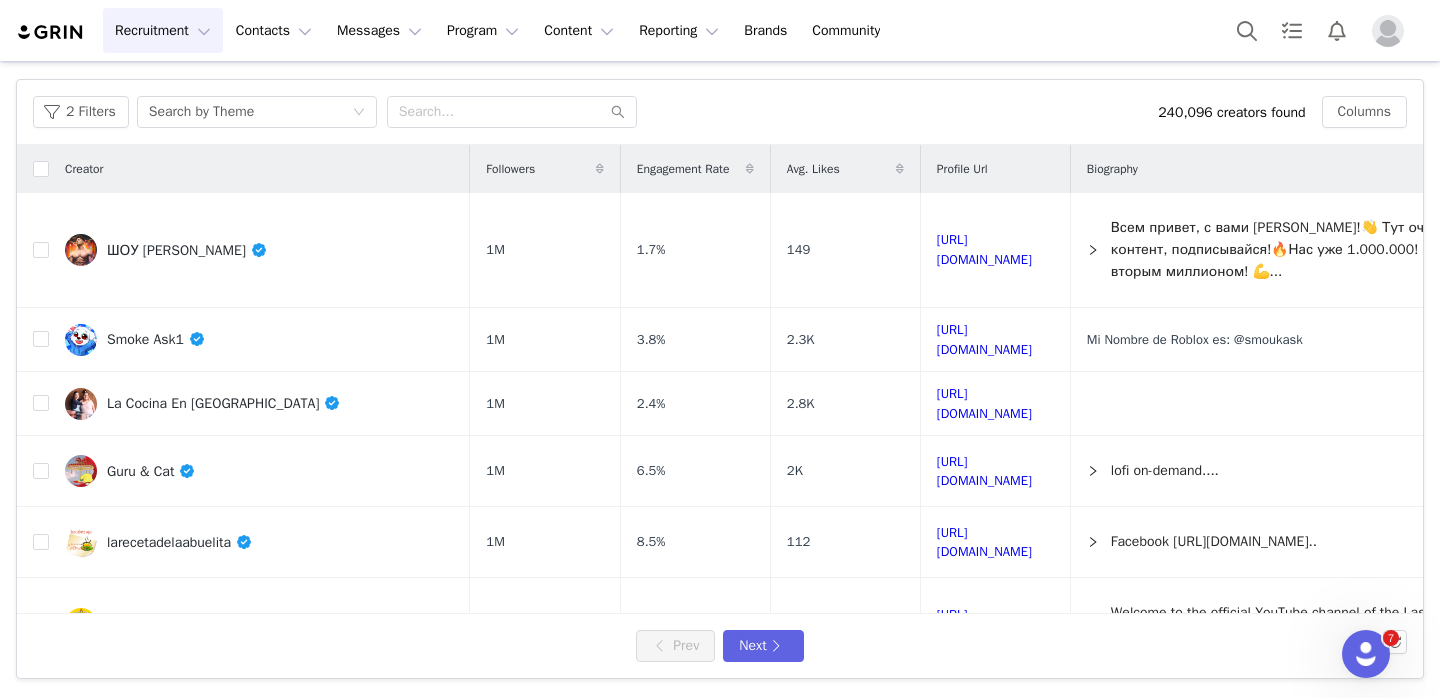 scroll, scrollTop: 898, scrollLeft: 0, axis: vertical 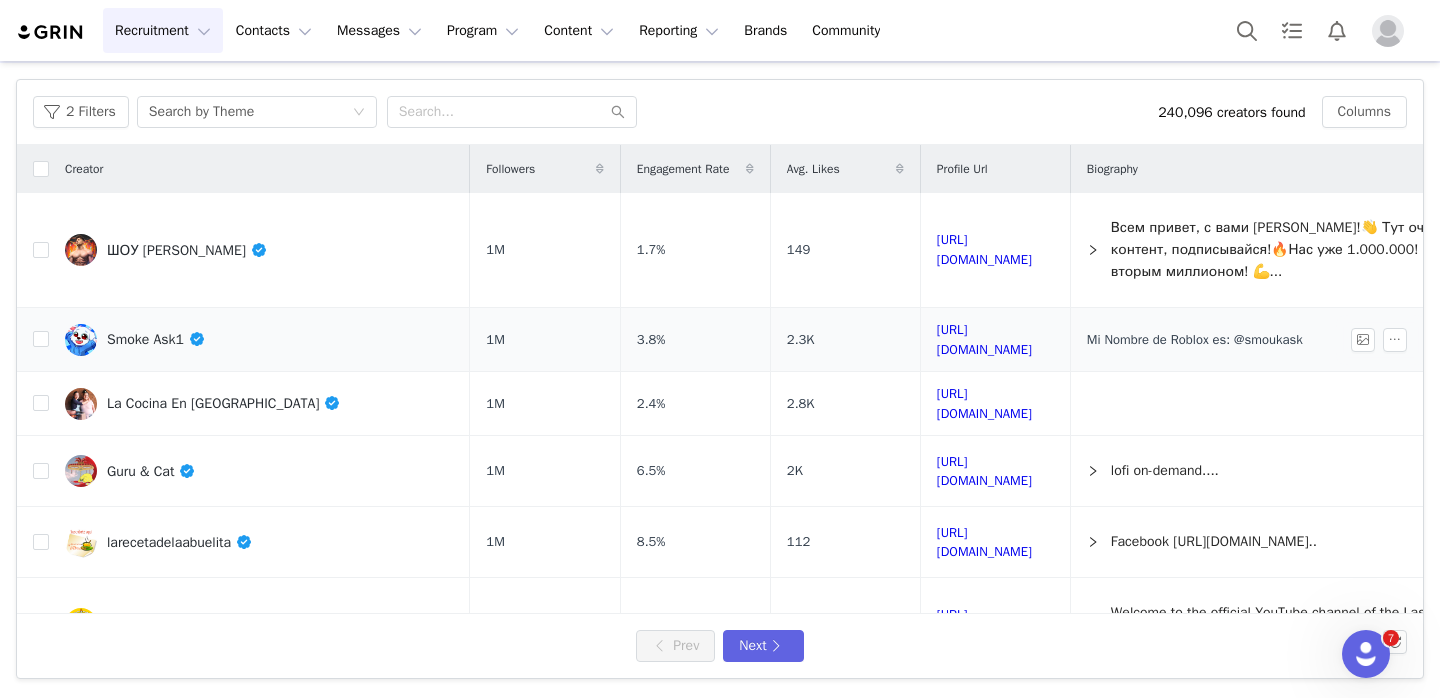 click on "Smoke Ask1" at bounding box center [156, 339] 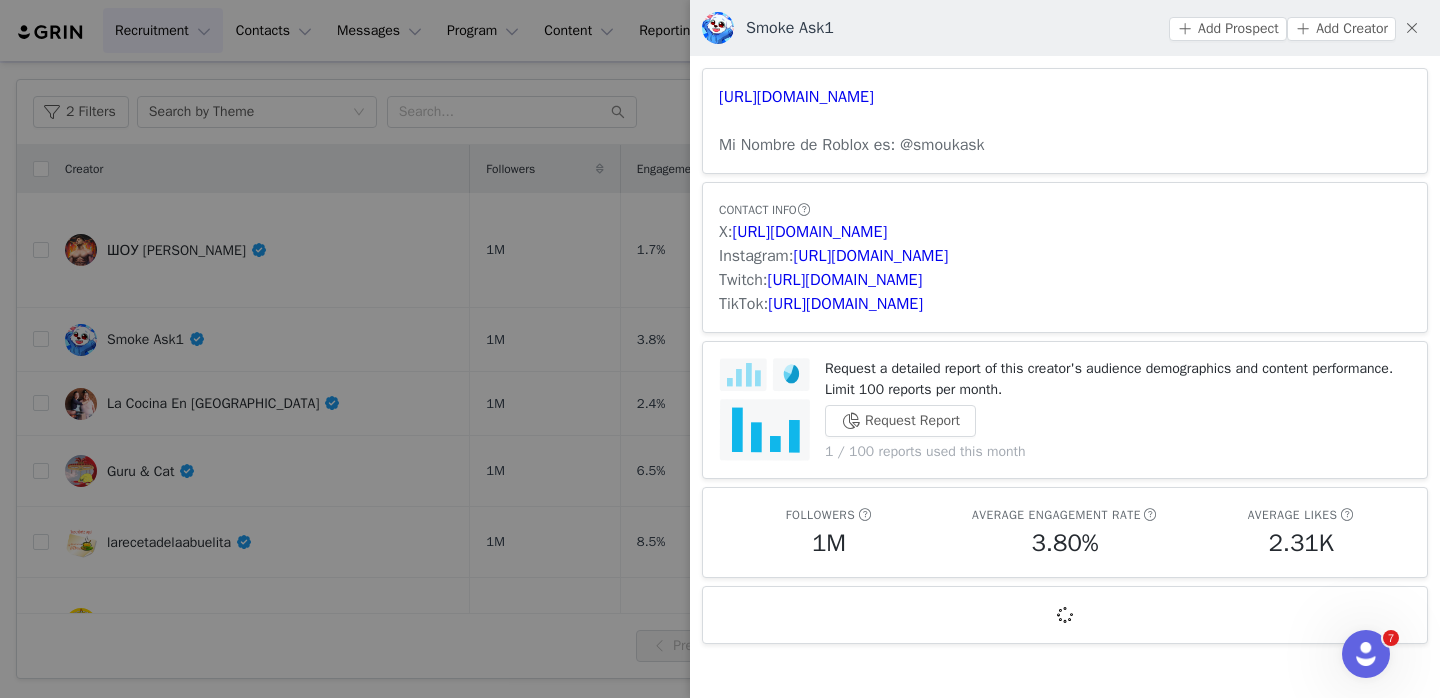 click at bounding box center (720, 349) 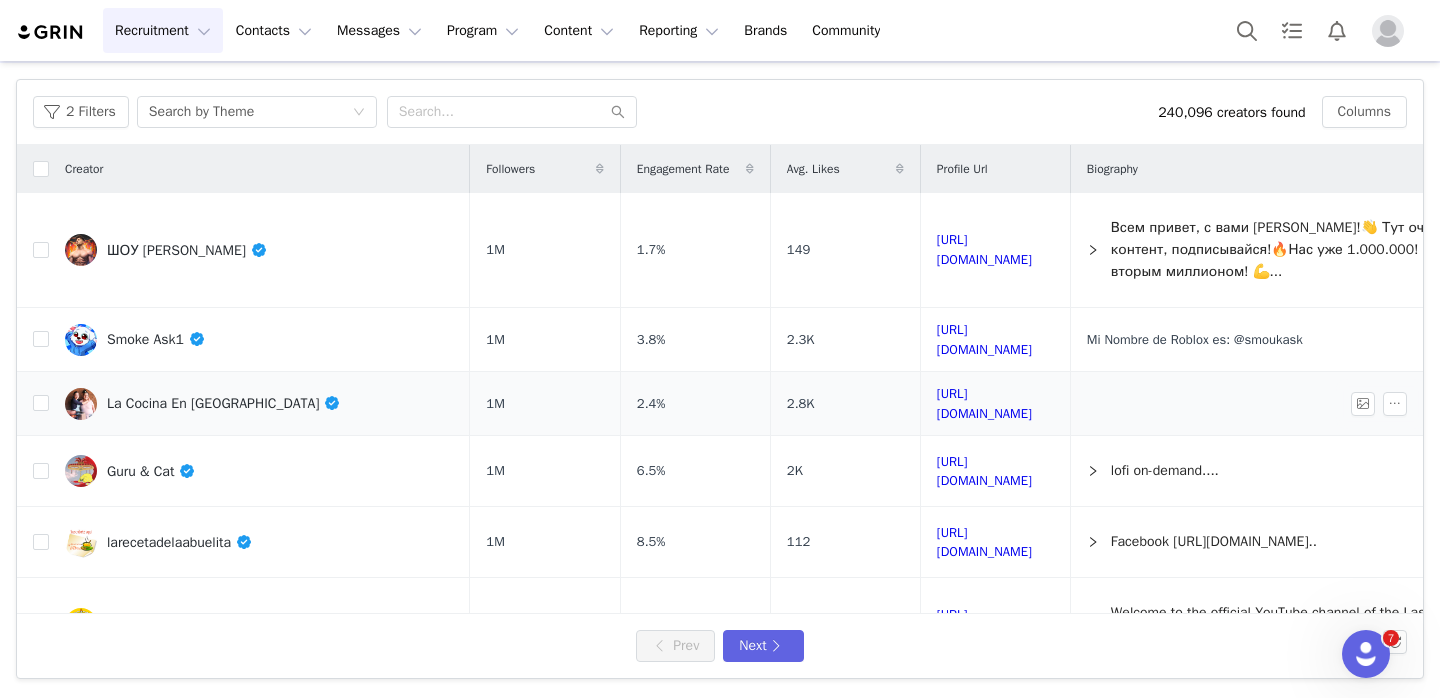click on "La Cocina En El Rancho" at bounding box center (224, 403) 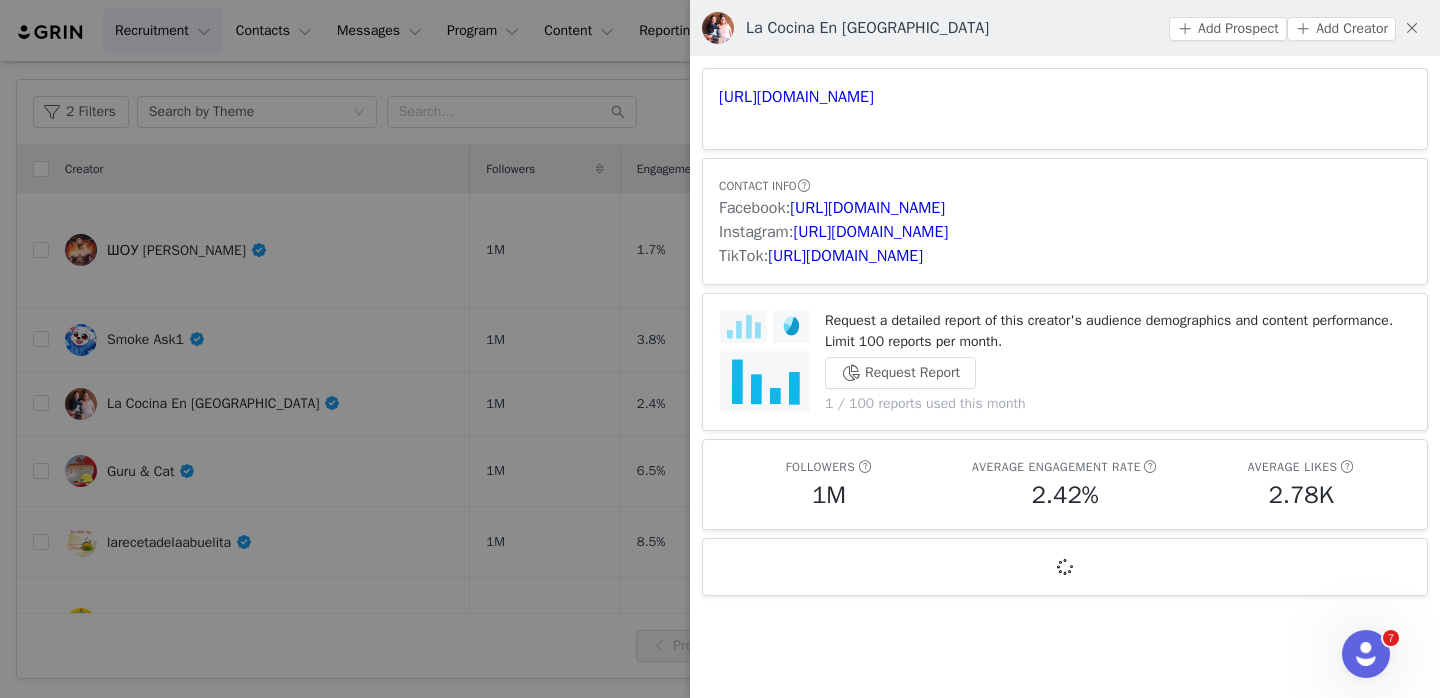 click at bounding box center [720, 349] 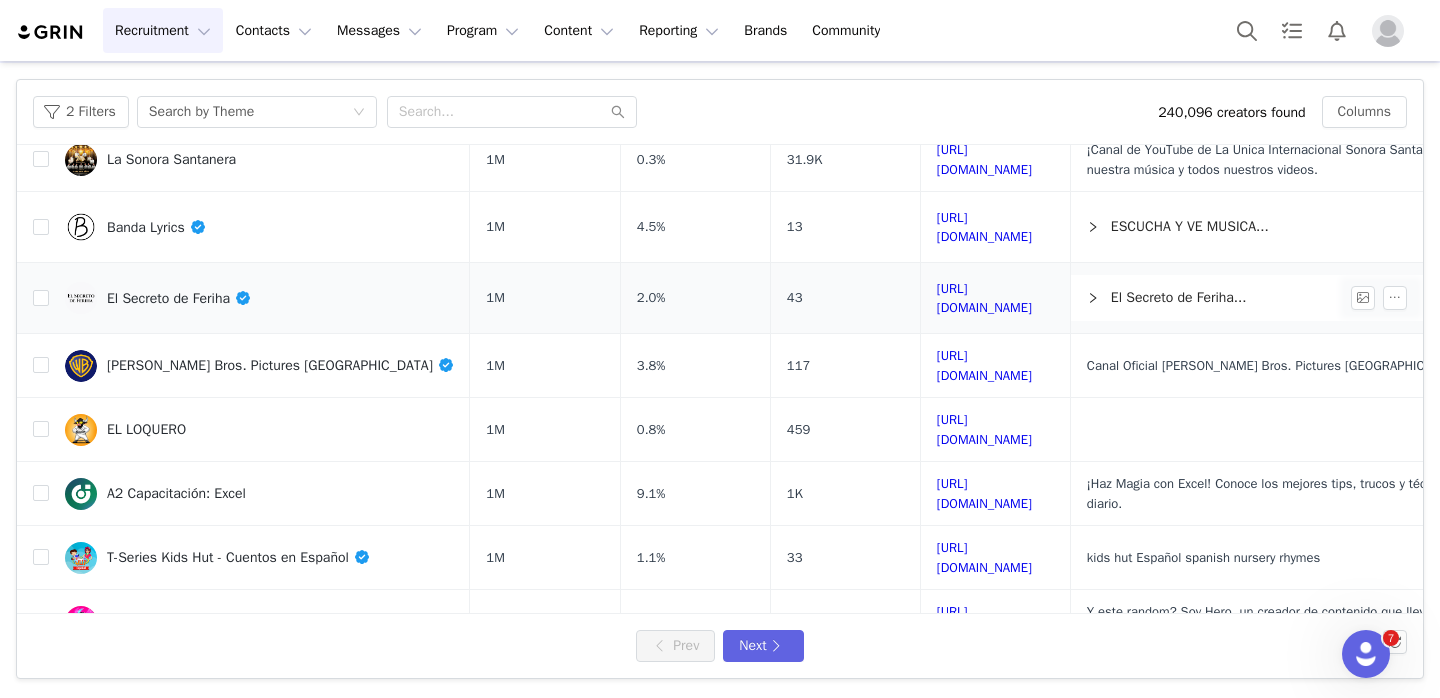 scroll, scrollTop: 759, scrollLeft: 0, axis: vertical 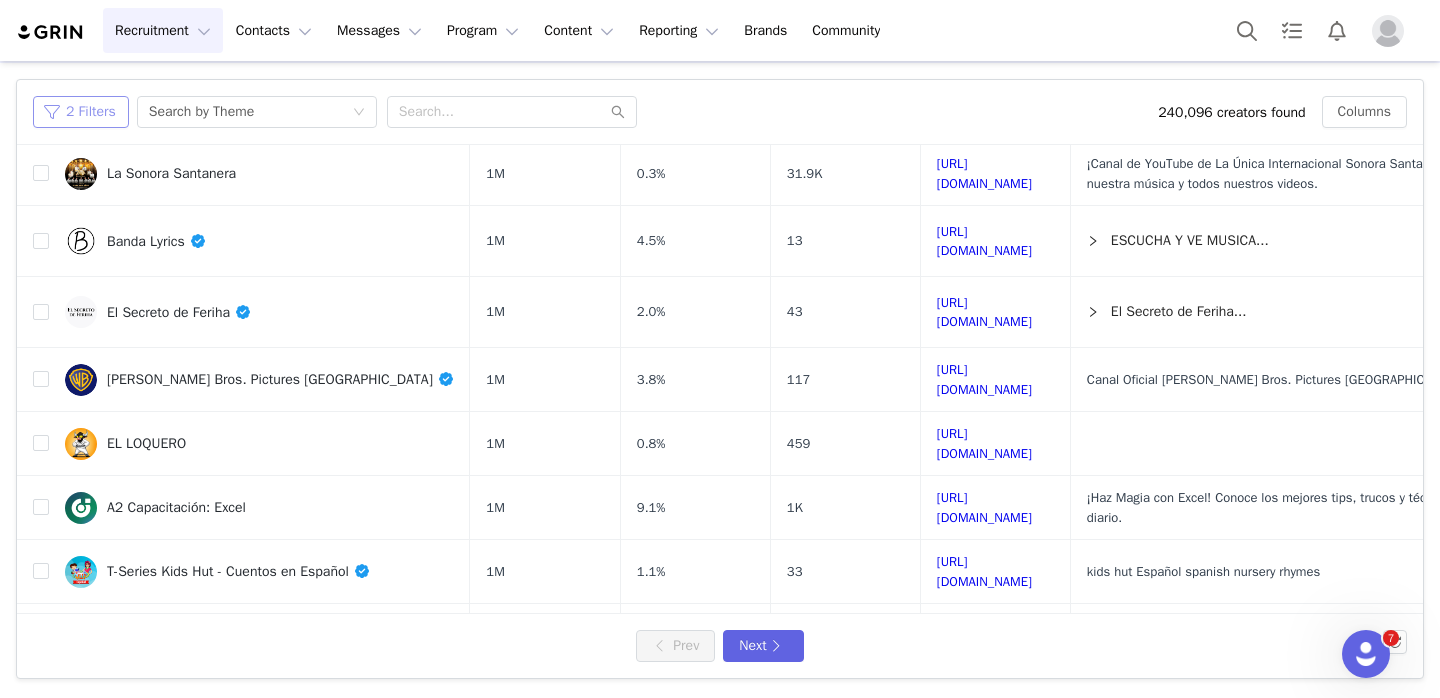 click on "2 Filters" at bounding box center (81, 112) 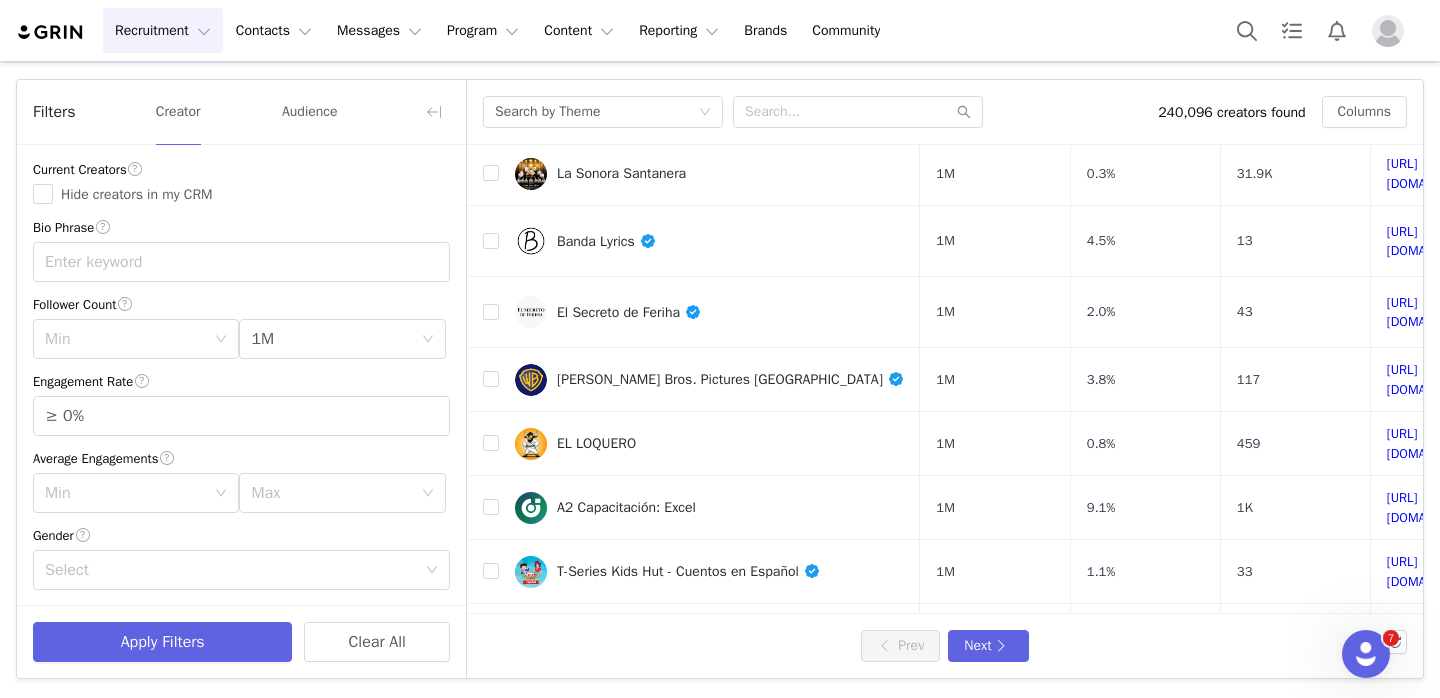 scroll, scrollTop: 0, scrollLeft: 0, axis: both 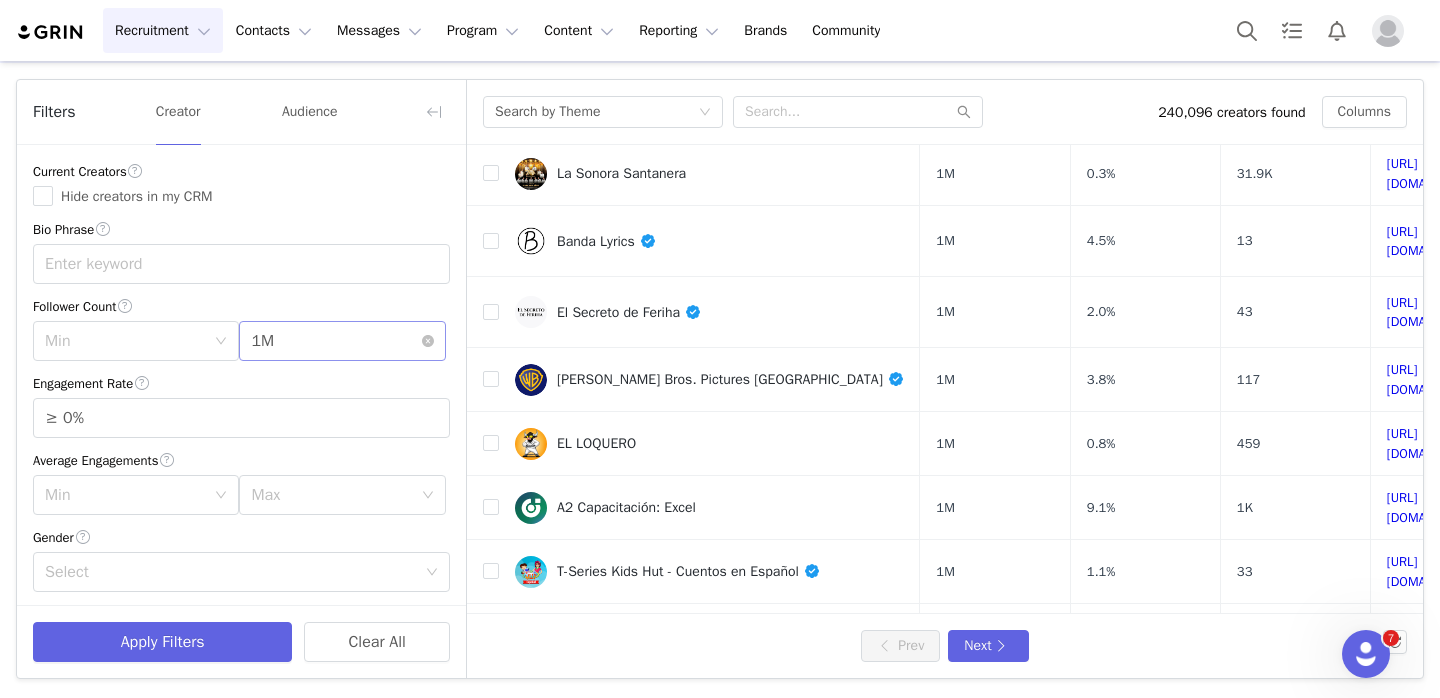 click on "Max 1M" at bounding box center [335, 341] 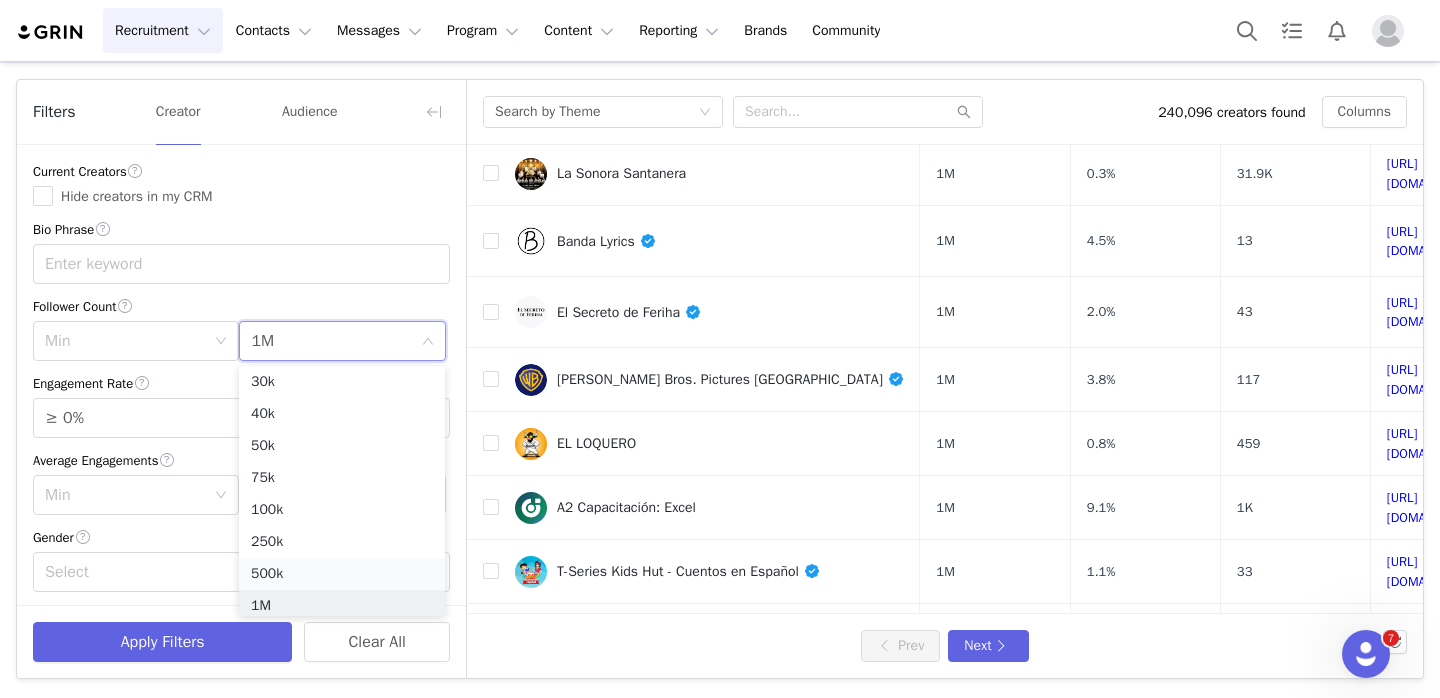 scroll, scrollTop: 142, scrollLeft: 0, axis: vertical 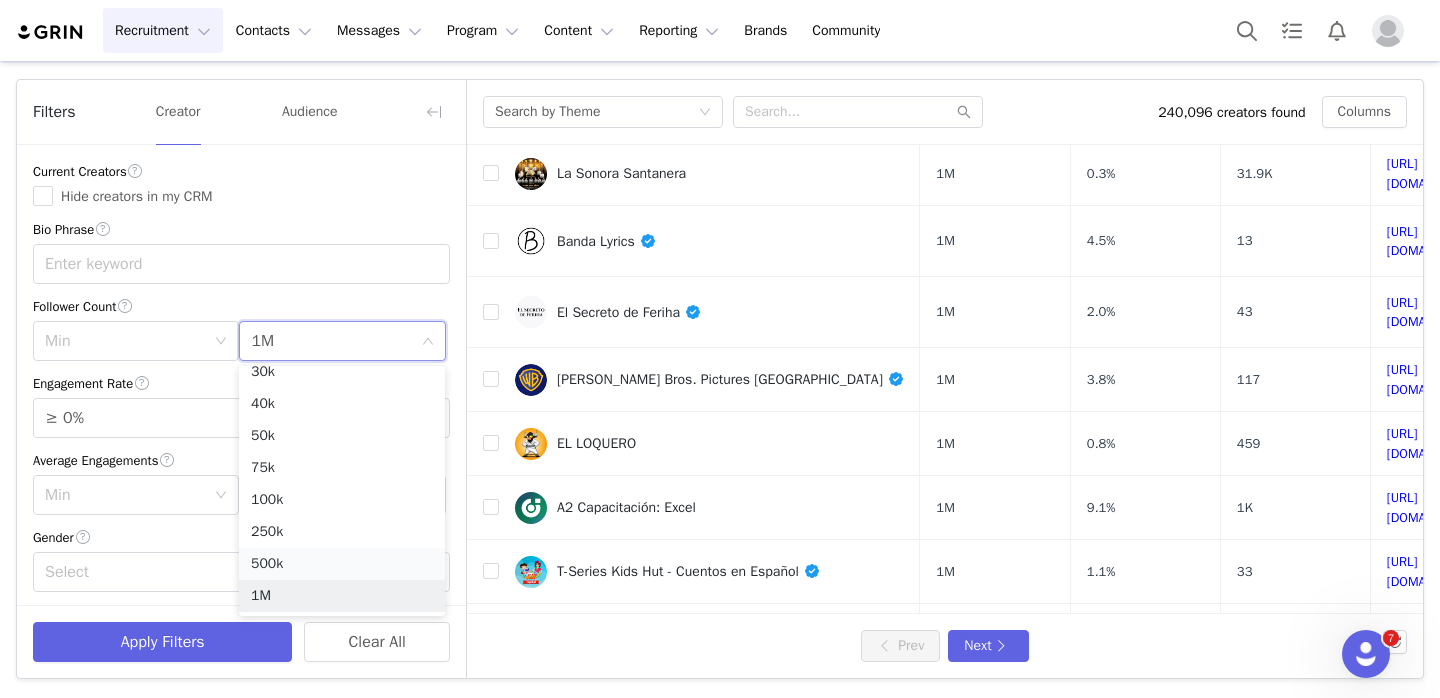 click on "500k" at bounding box center [342, 564] 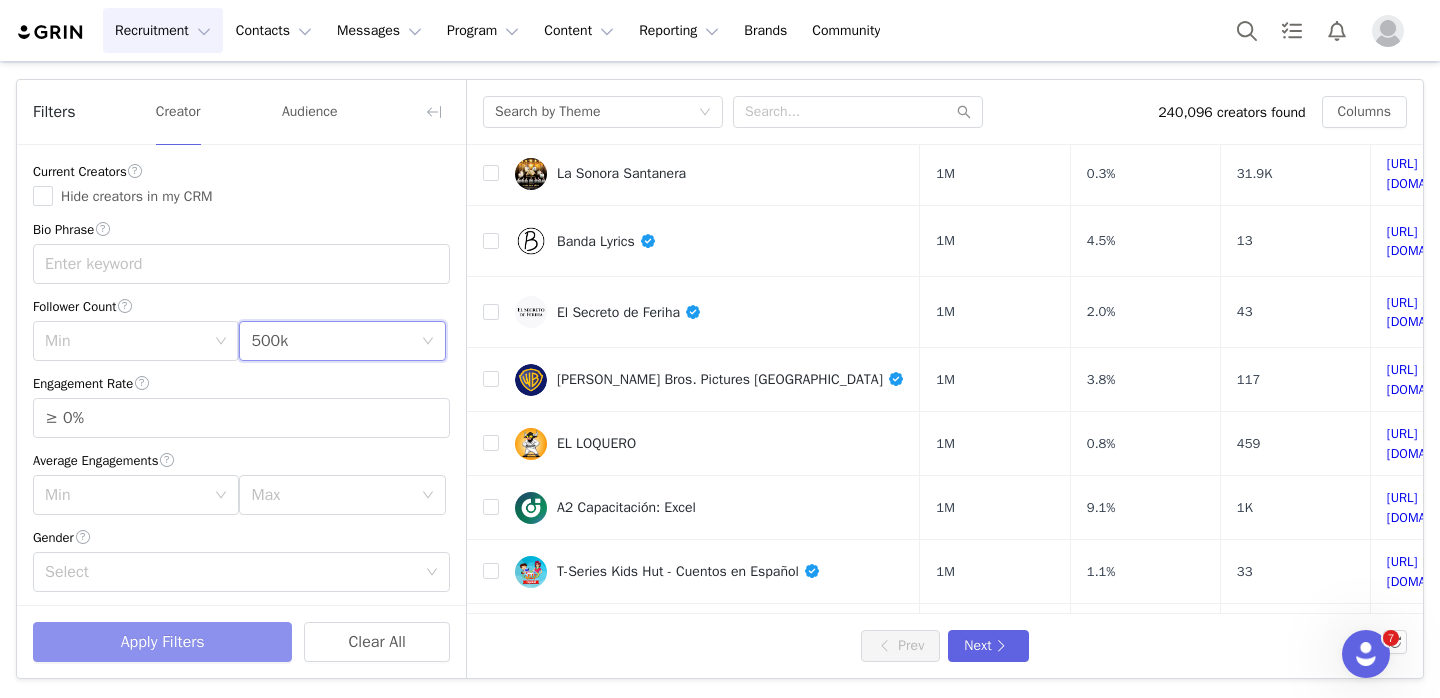 click on "Apply Filters" at bounding box center (162, 642) 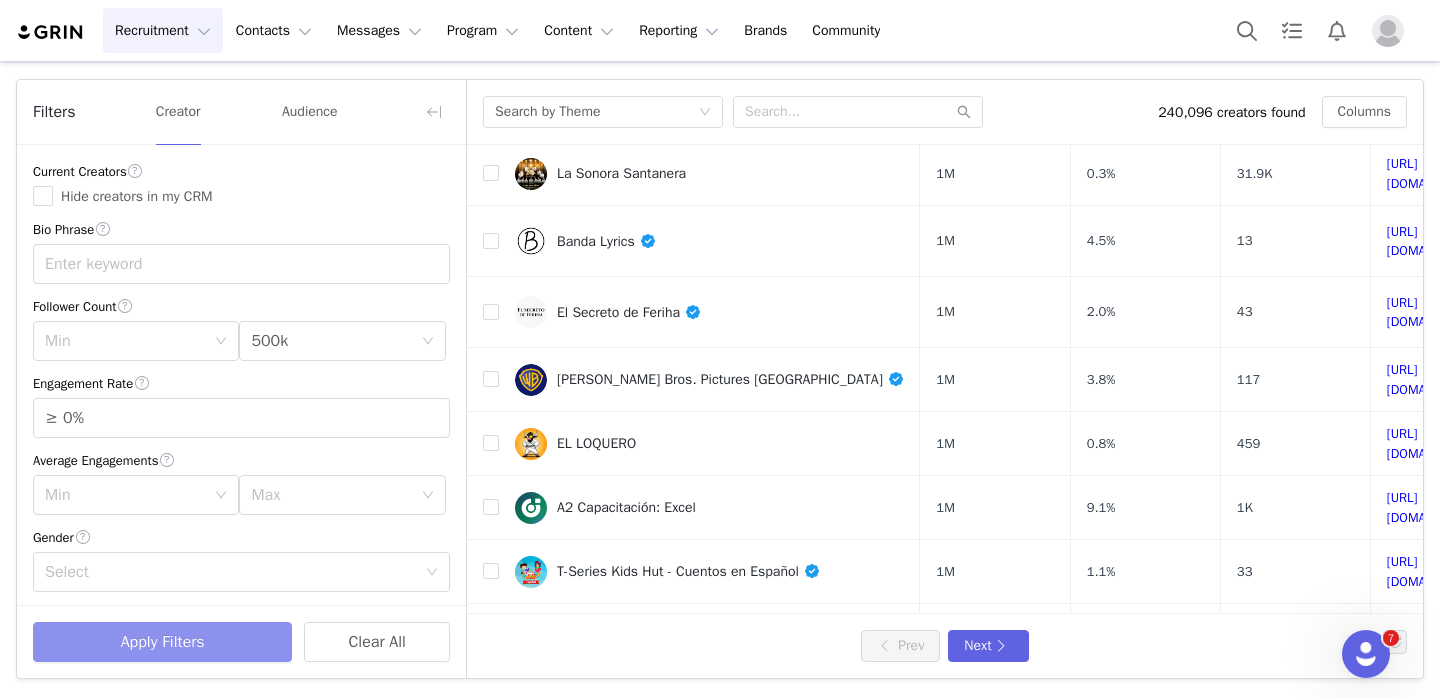 scroll, scrollTop: 0, scrollLeft: 0, axis: both 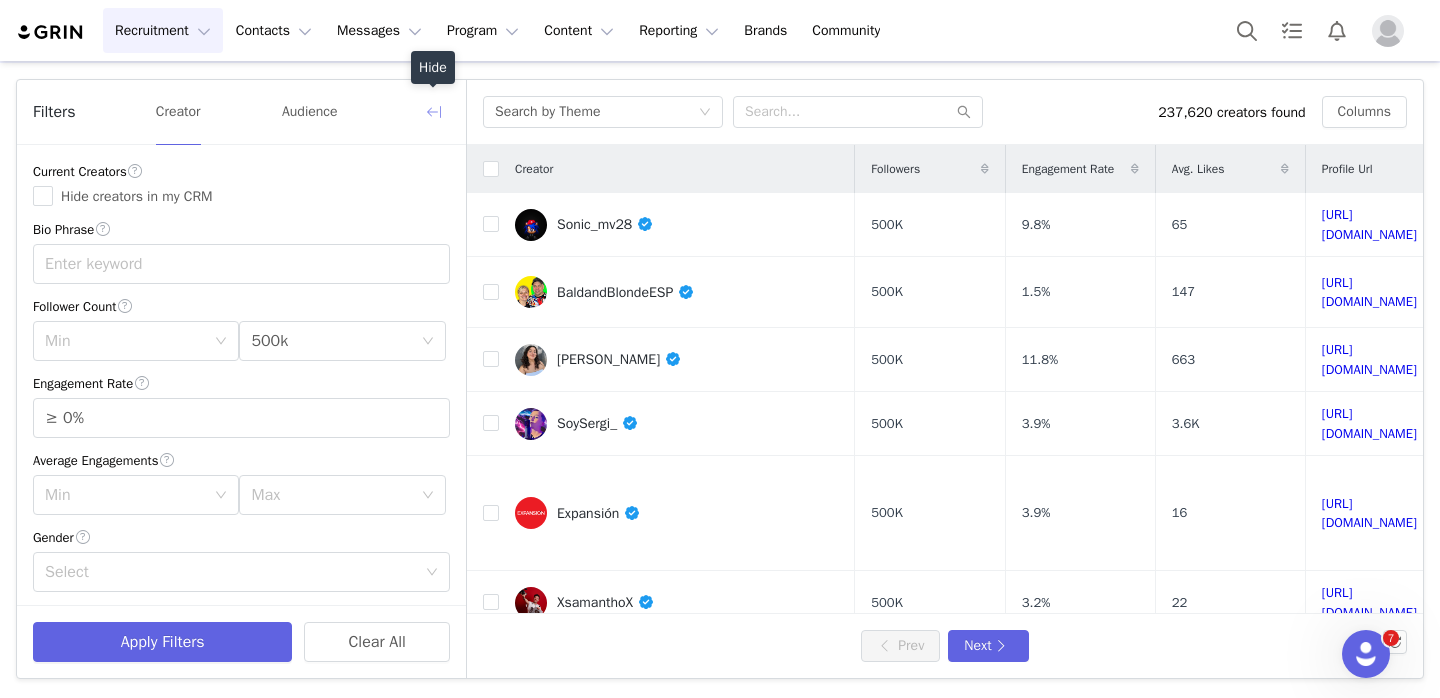 click at bounding box center [434, 112] 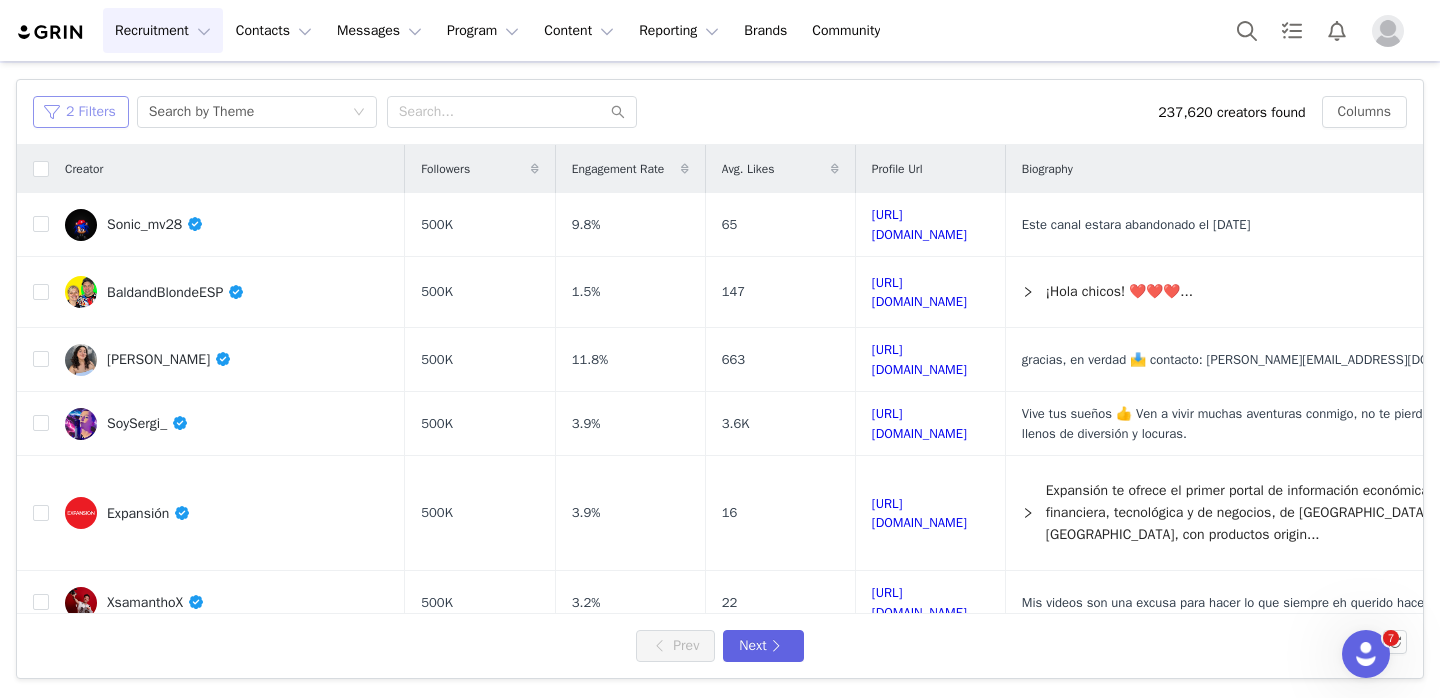 click on "2 Filters" at bounding box center (81, 112) 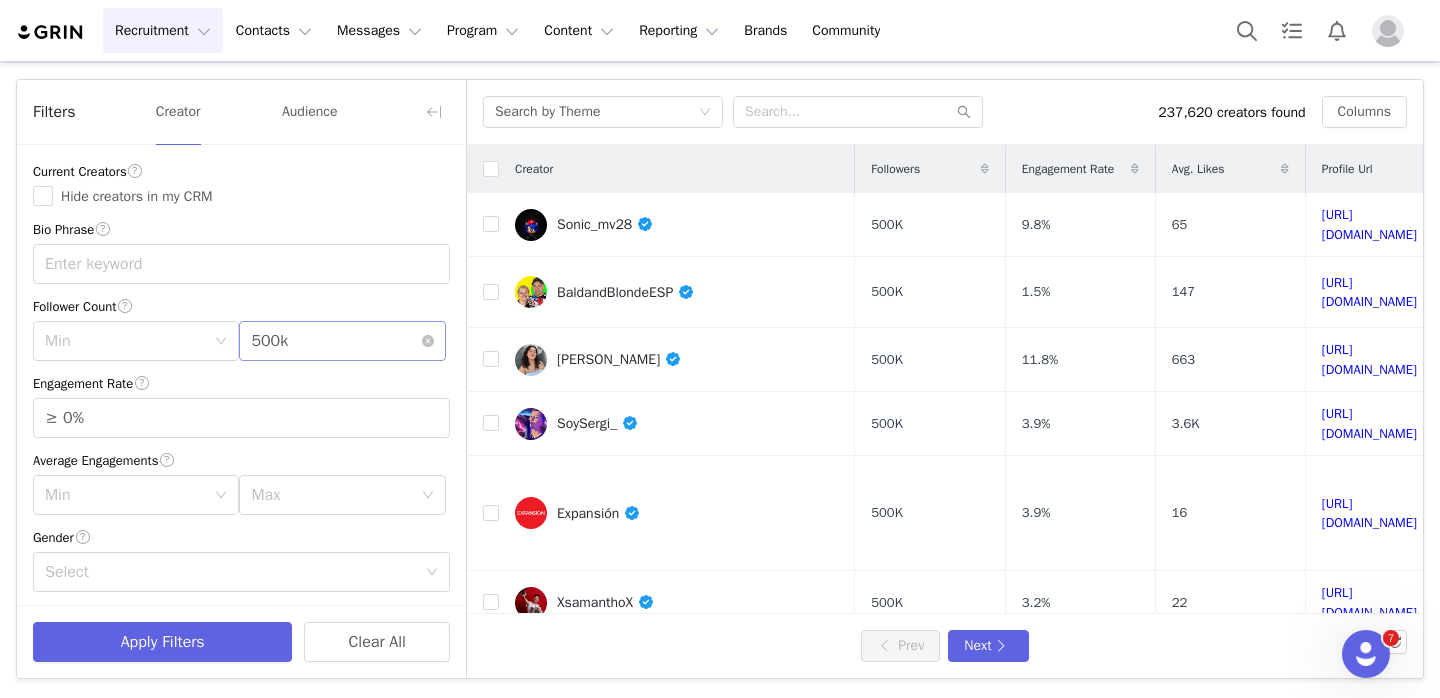 click on "Max 500k" at bounding box center [335, 341] 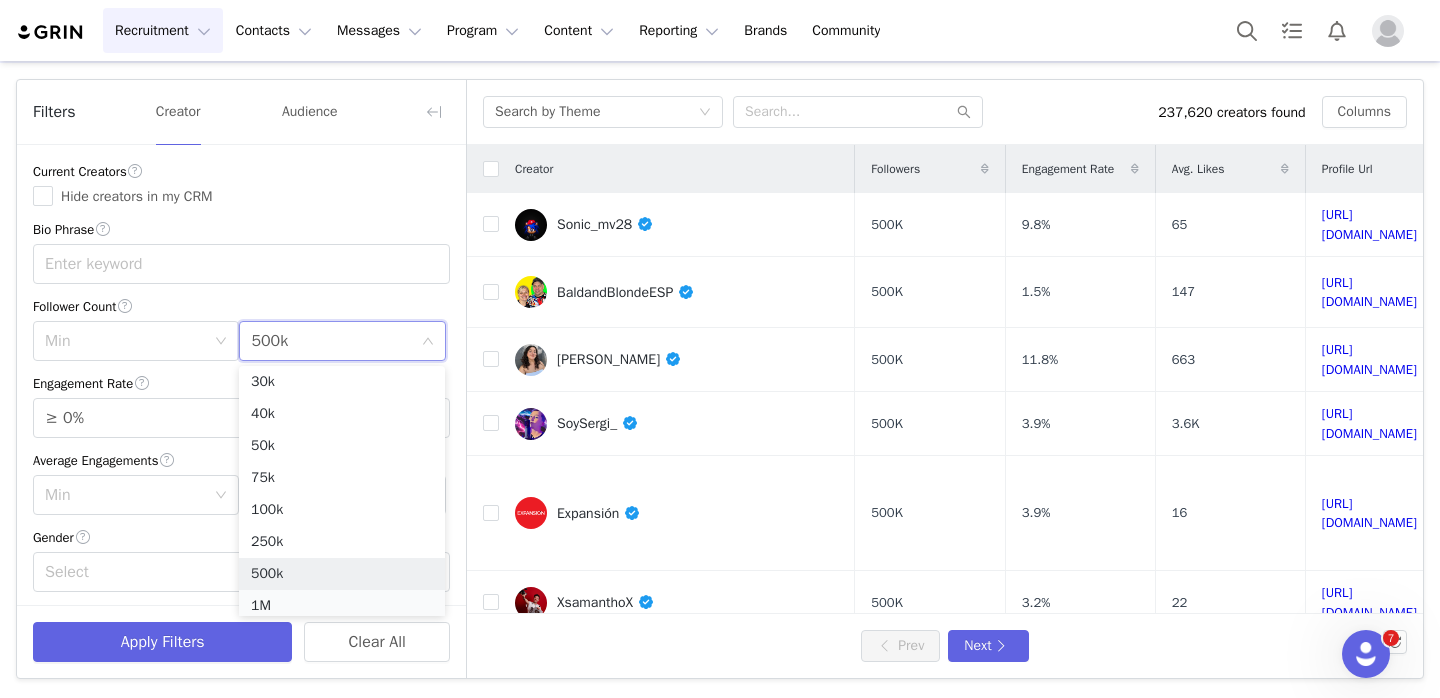 scroll, scrollTop: 138, scrollLeft: 0, axis: vertical 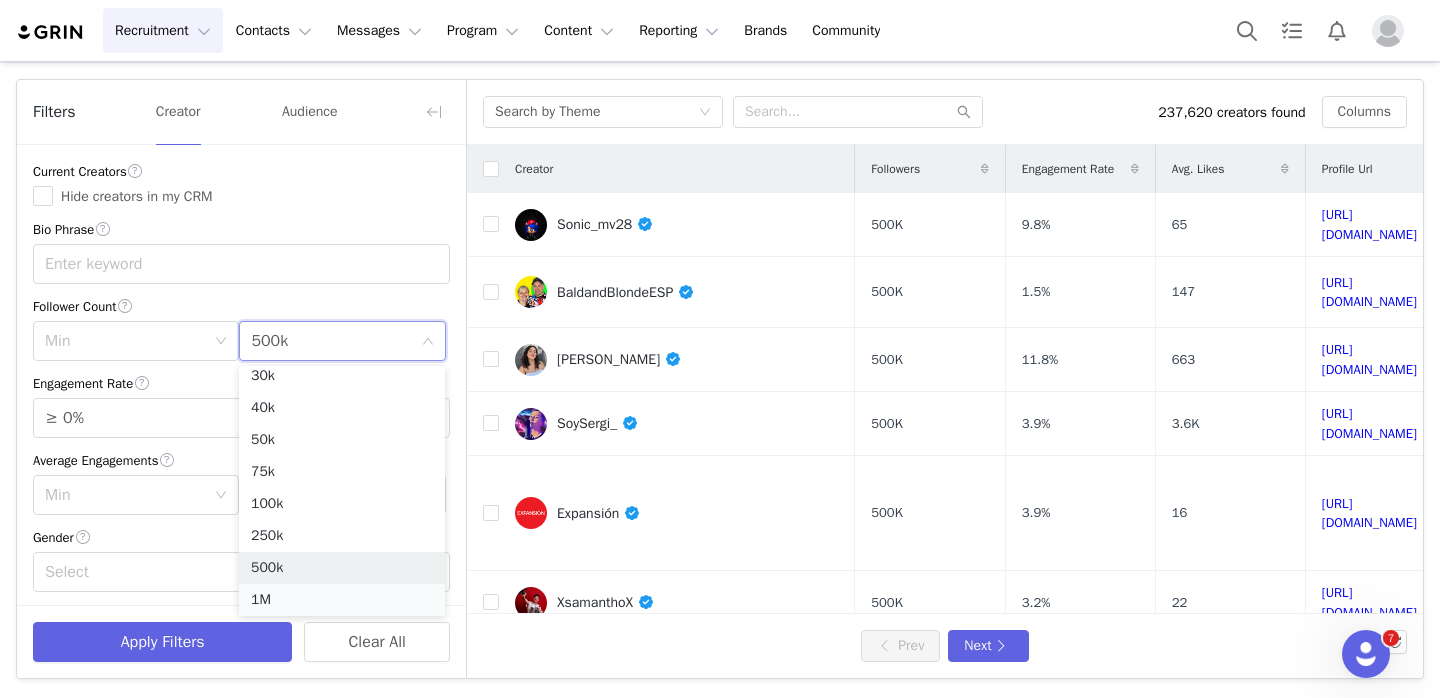 click on "1M" at bounding box center (342, 600) 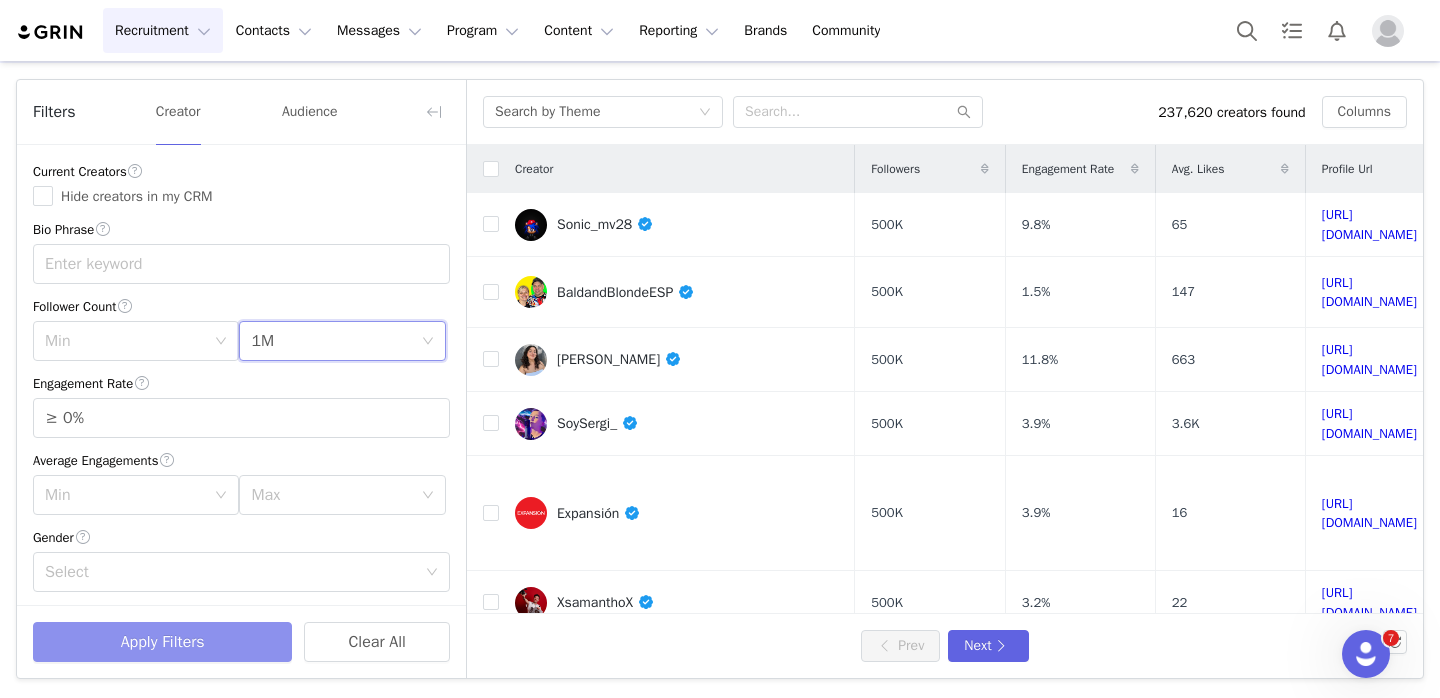 click on "Apply Filters" at bounding box center (162, 642) 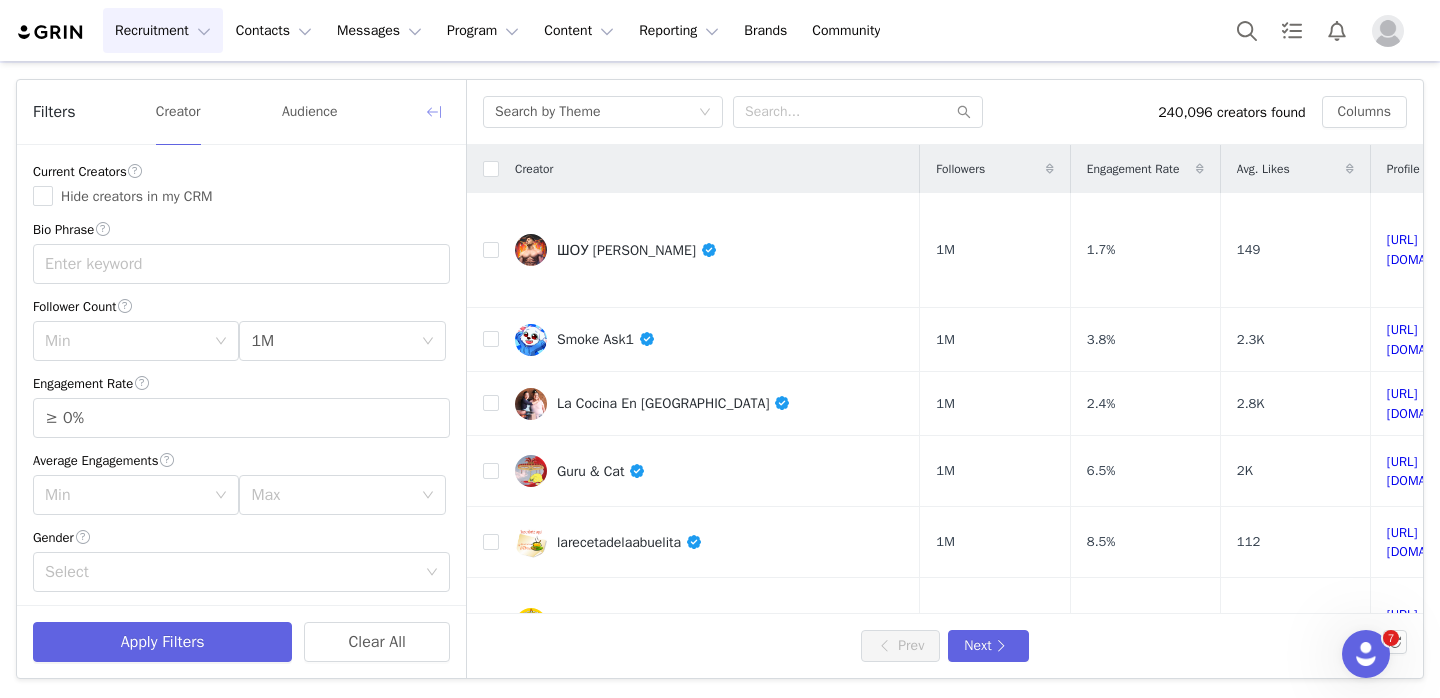 click at bounding box center [434, 112] 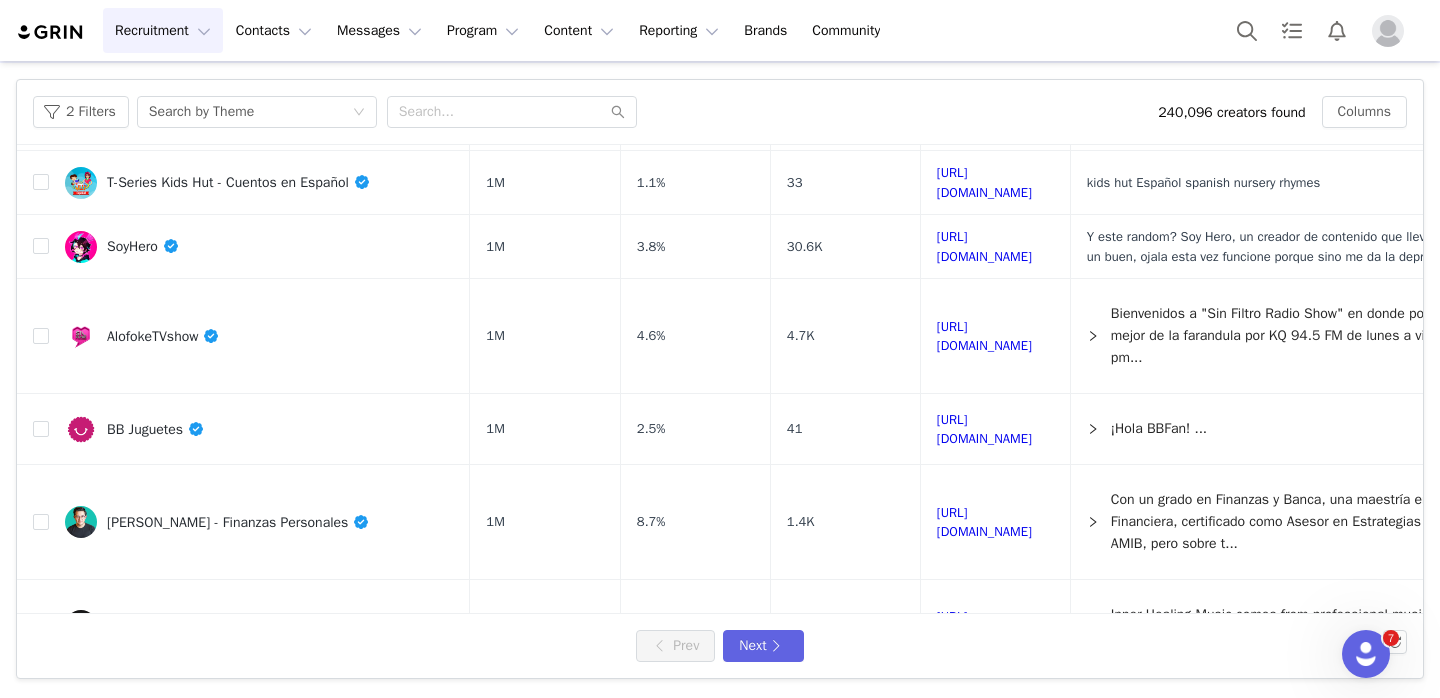 scroll, scrollTop: 1216, scrollLeft: 0, axis: vertical 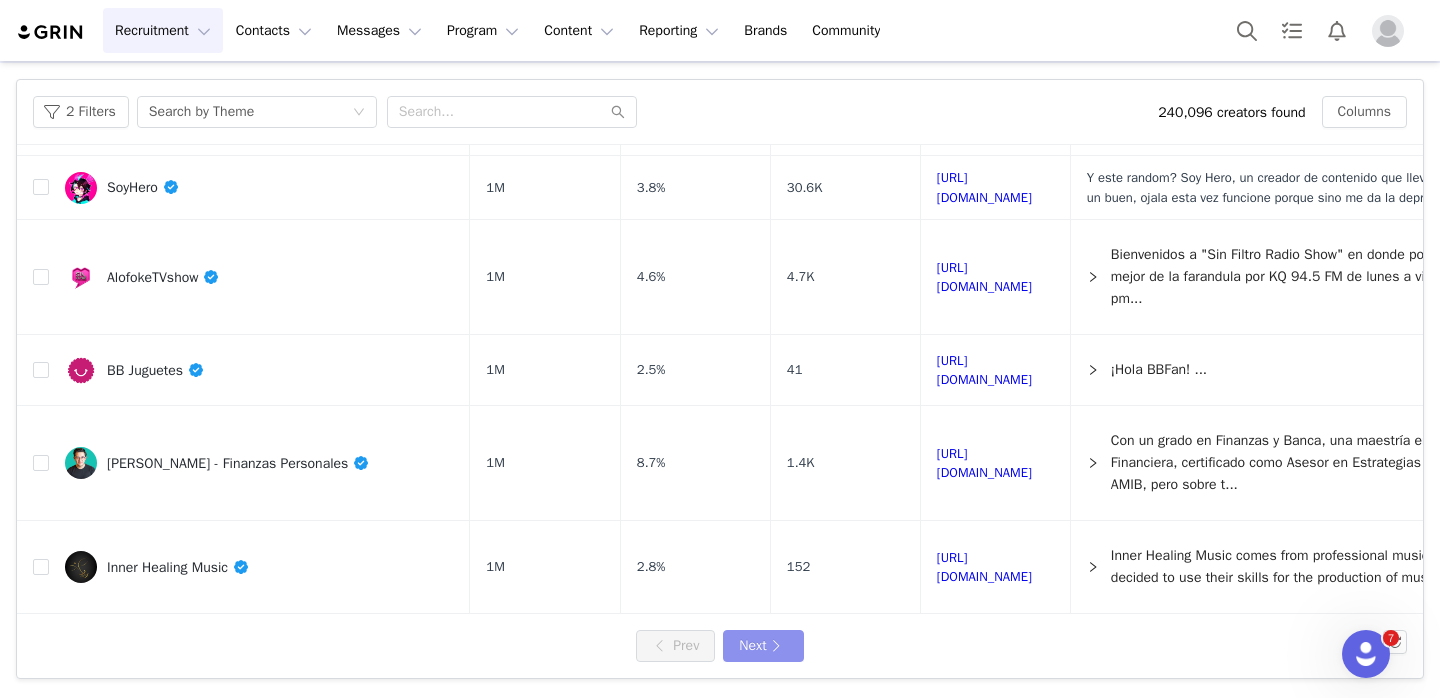 click on "Next" at bounding box center [763, 646] 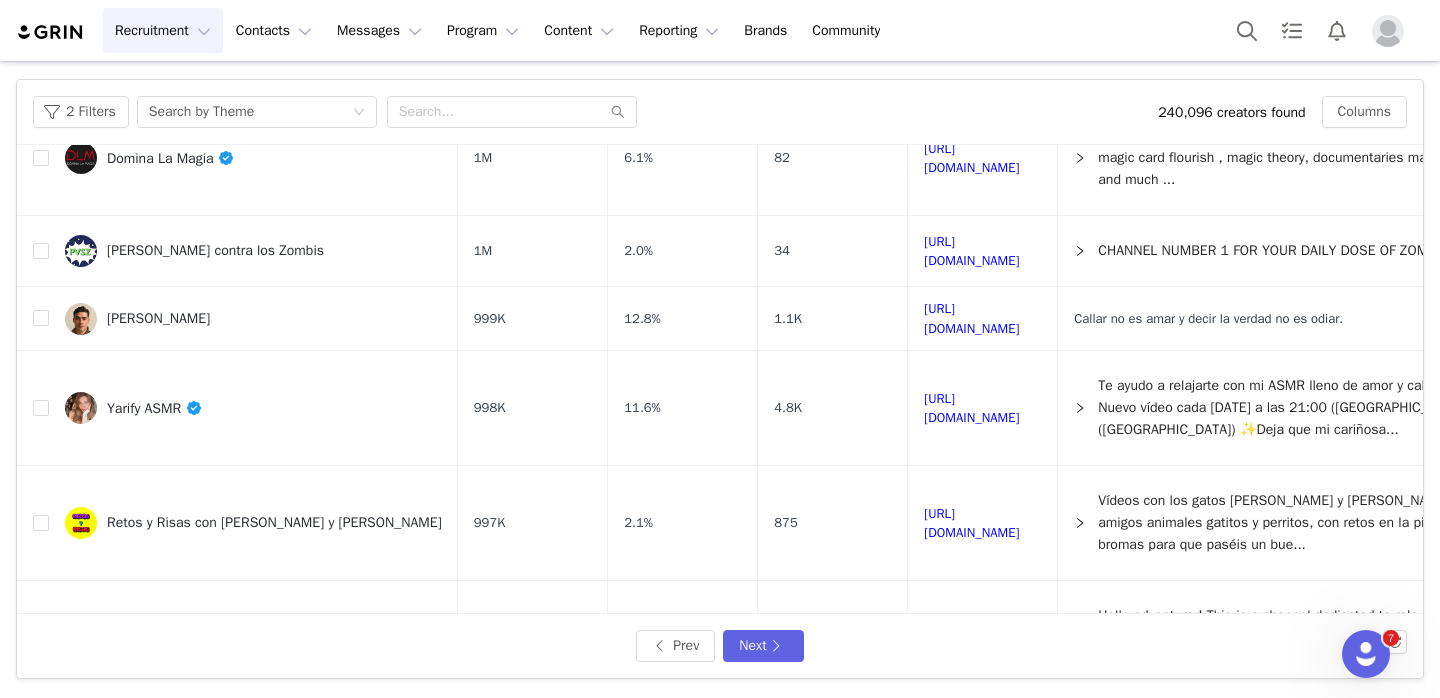 scroll, scrollTop: 1246, scrollLeft: 0, axis: vertical 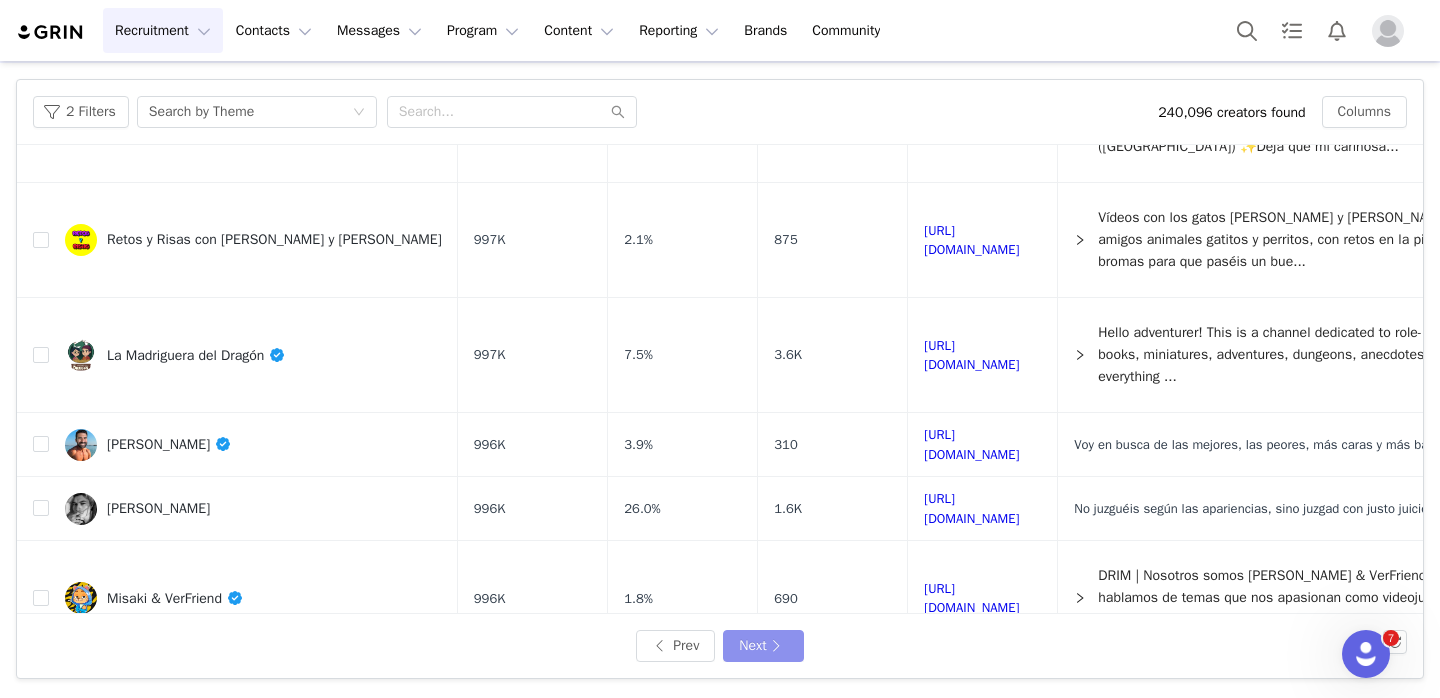 click on "Next" at bounding box center (763, 646) 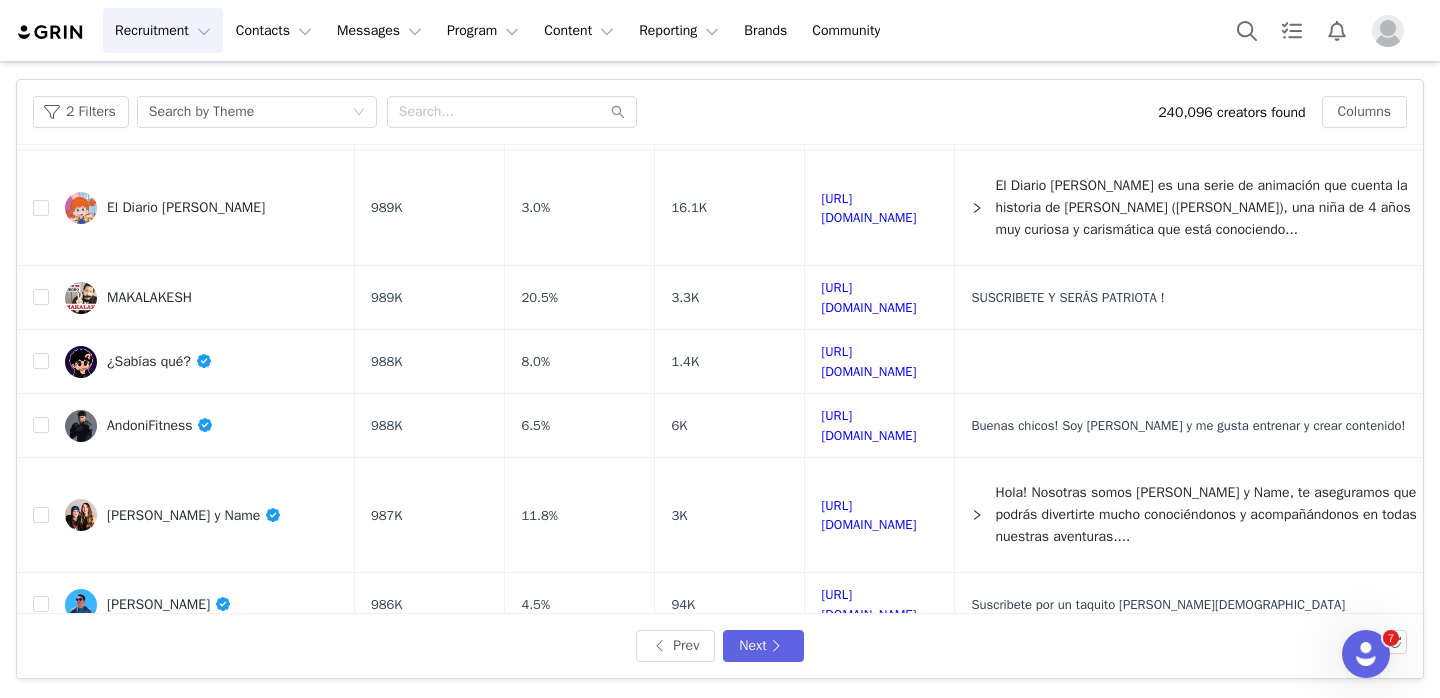 scroll, scrollTop: 1189, scrollLeft: 0, axis: vertical 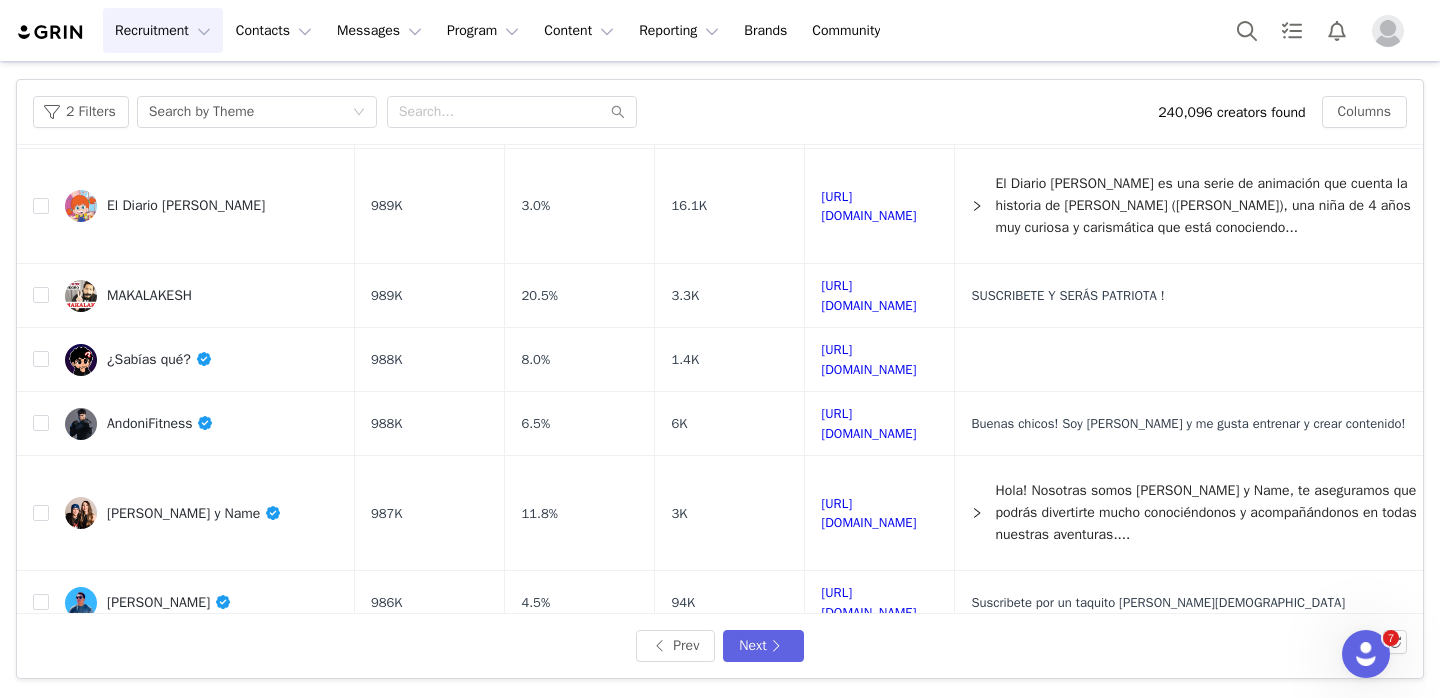 click on "LadyAbril" at bounding box center [145, 666] 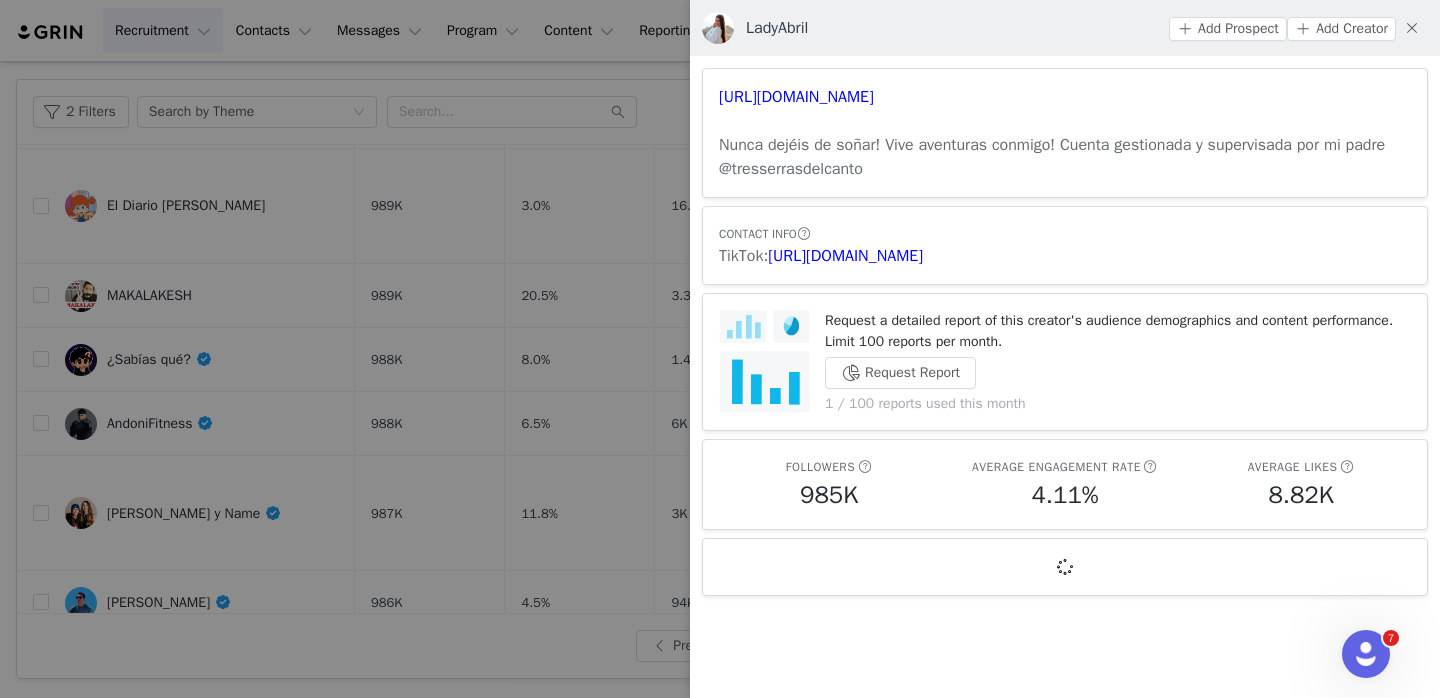 click at bounding box center (720, 349) 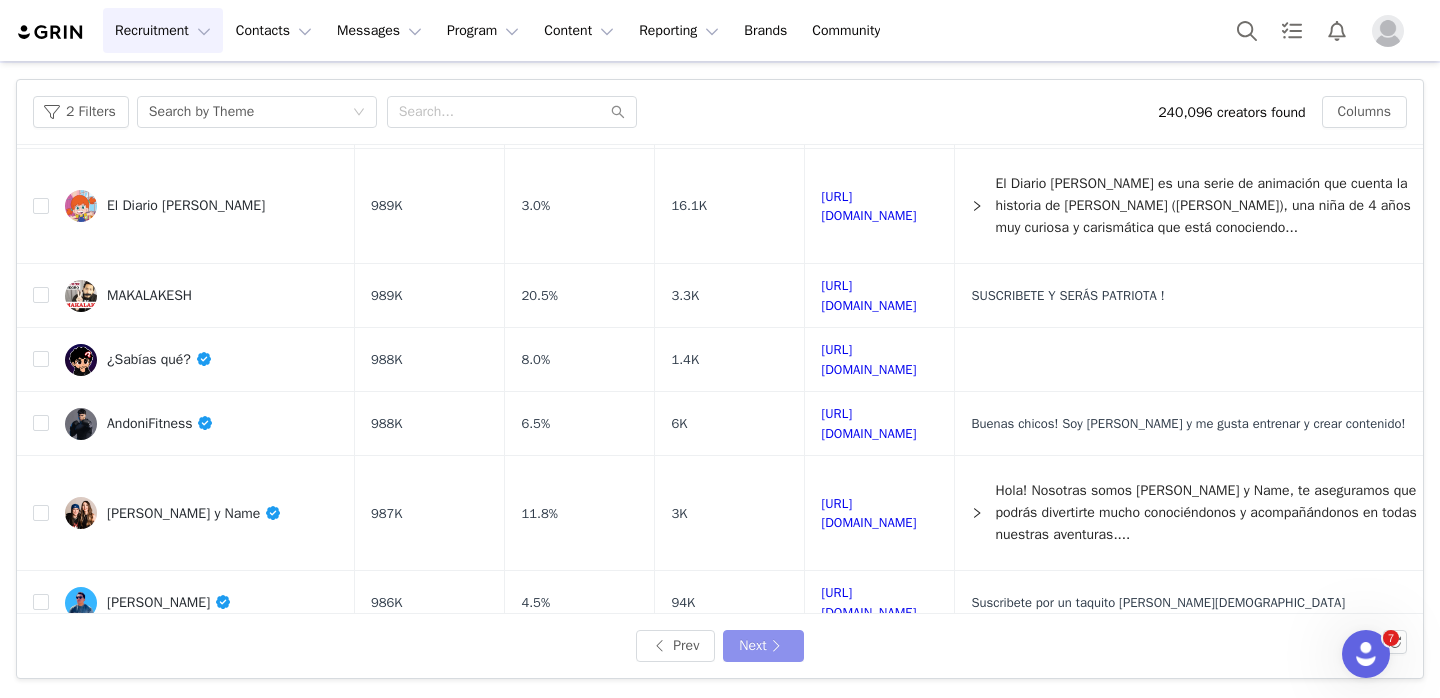 click on "Next" at bounding box center (763, 646) 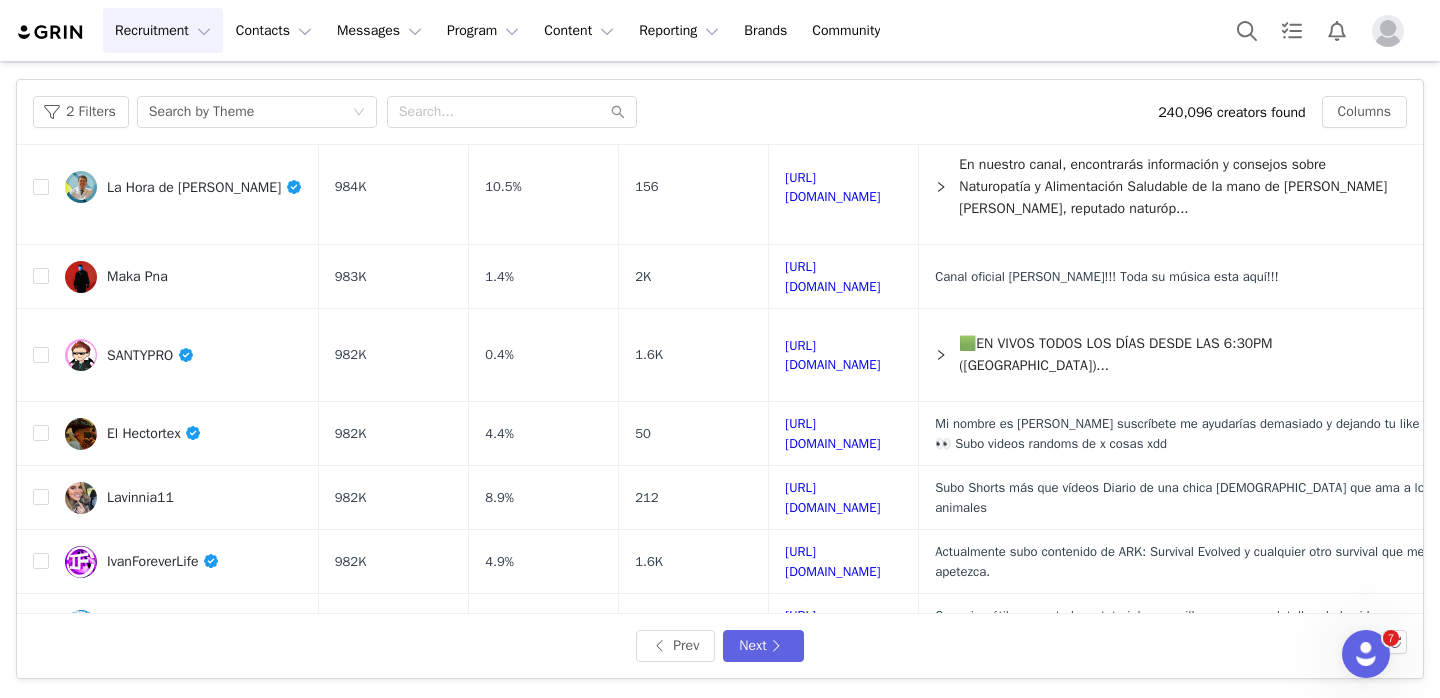 scroll, scrollTop: 289, scrollLeft: 0, axis: vertical 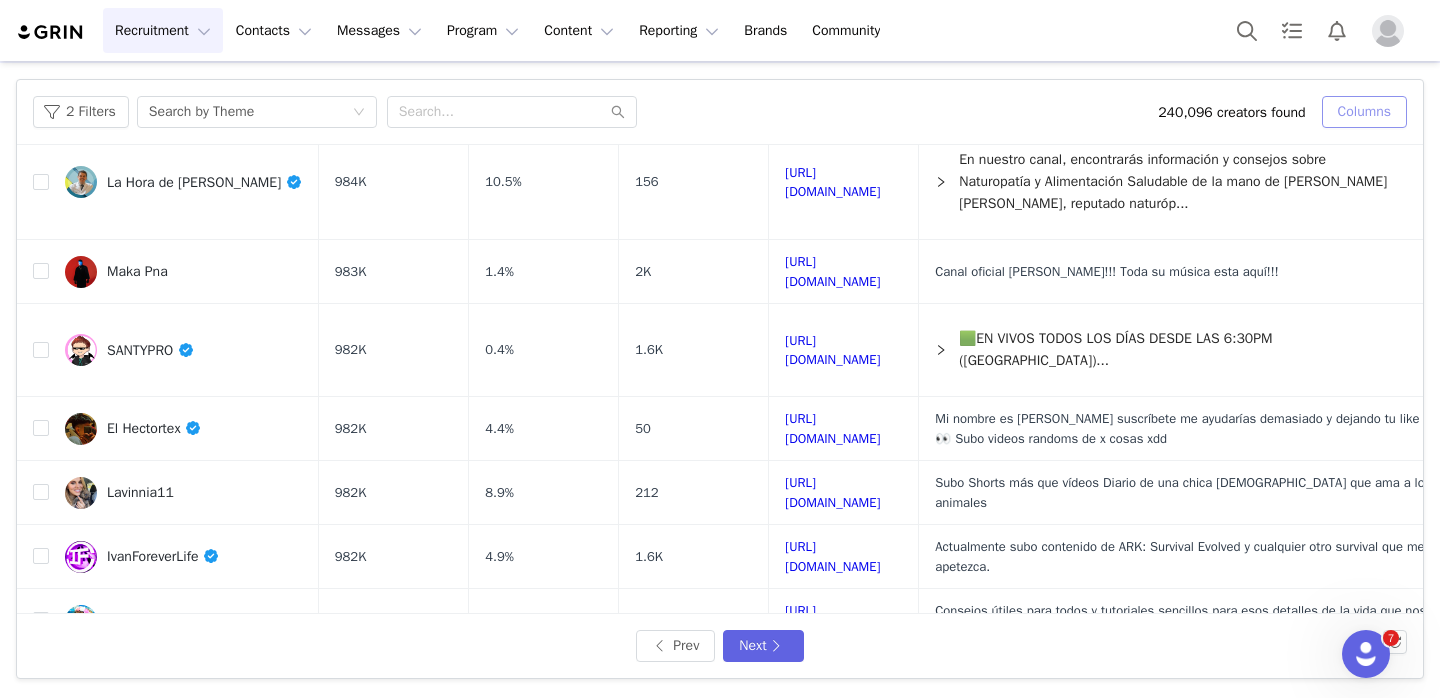 click on "Columns" at bounding box center [1364, 112] 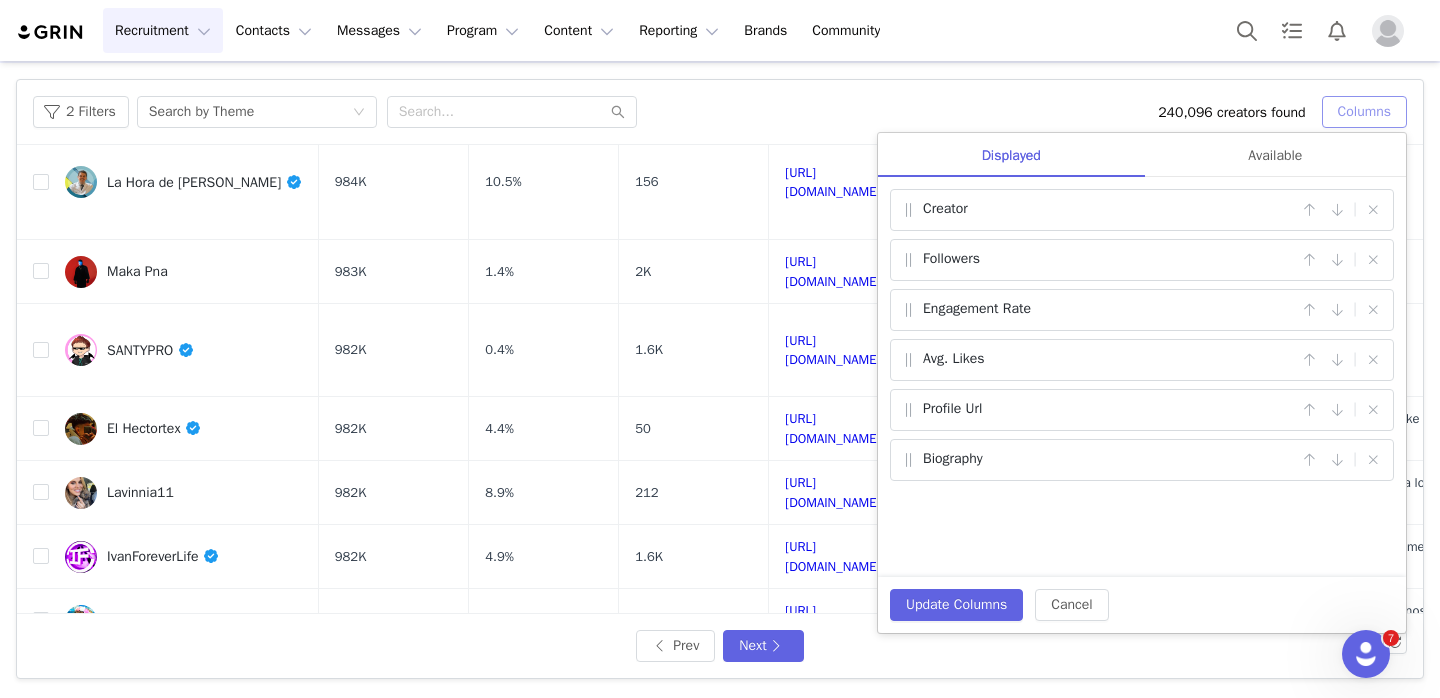 click on "Columns" at bounding box center (1364, 112) 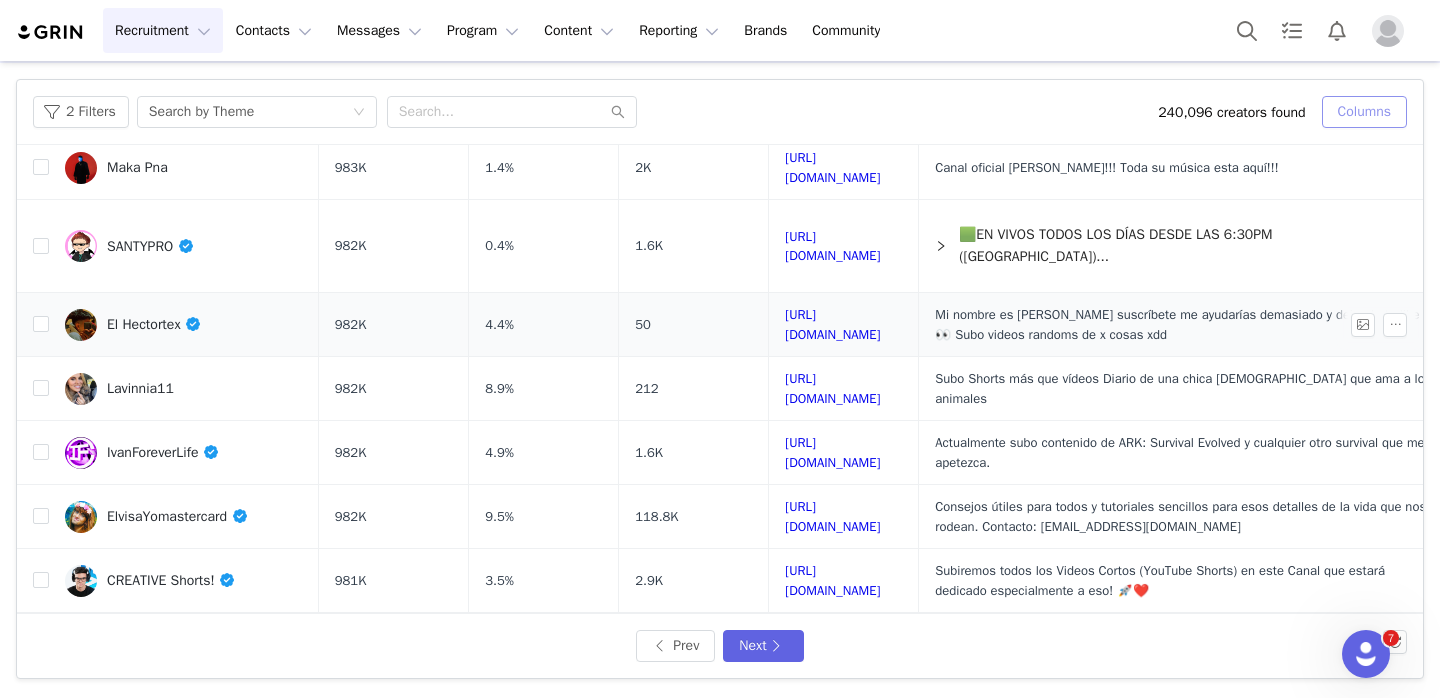scroll, scrollTop: 442, scrollLeft: 0, axis: vertical 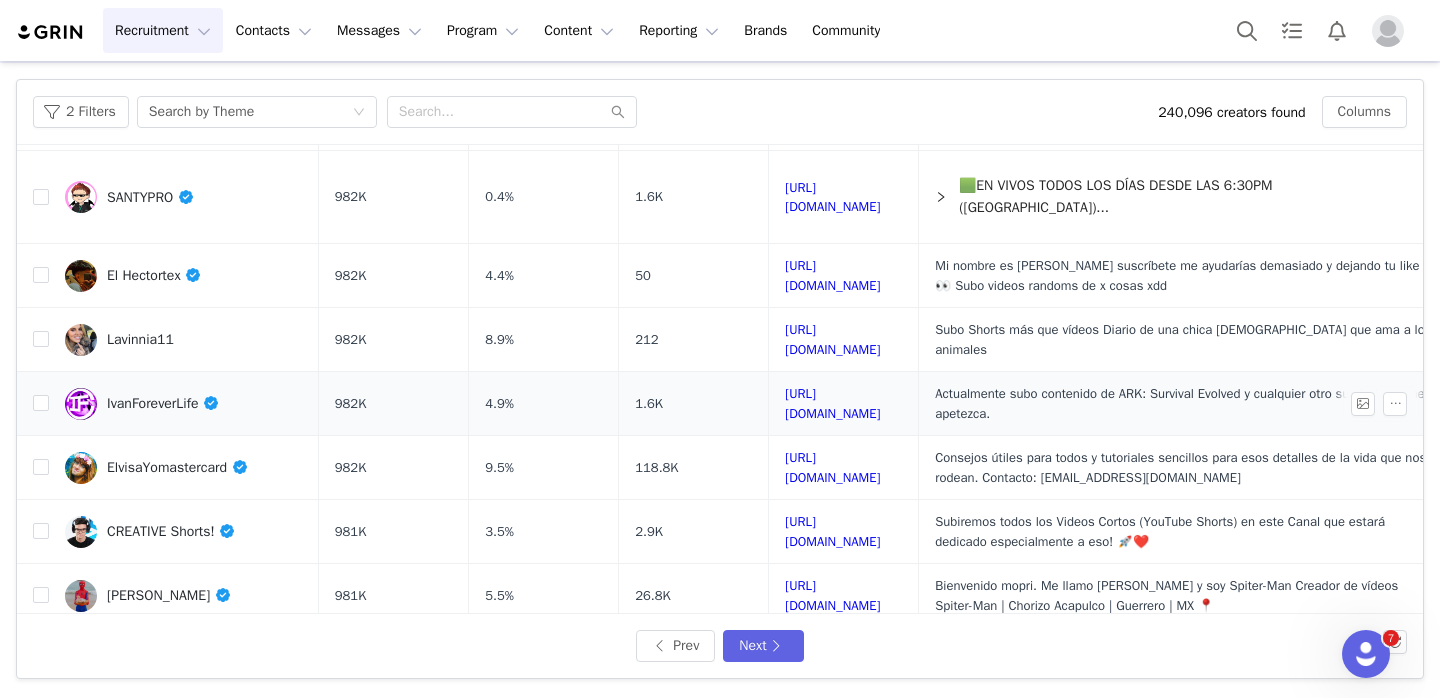 click on "IvanForeverLife" at bounding box center (163, 403) 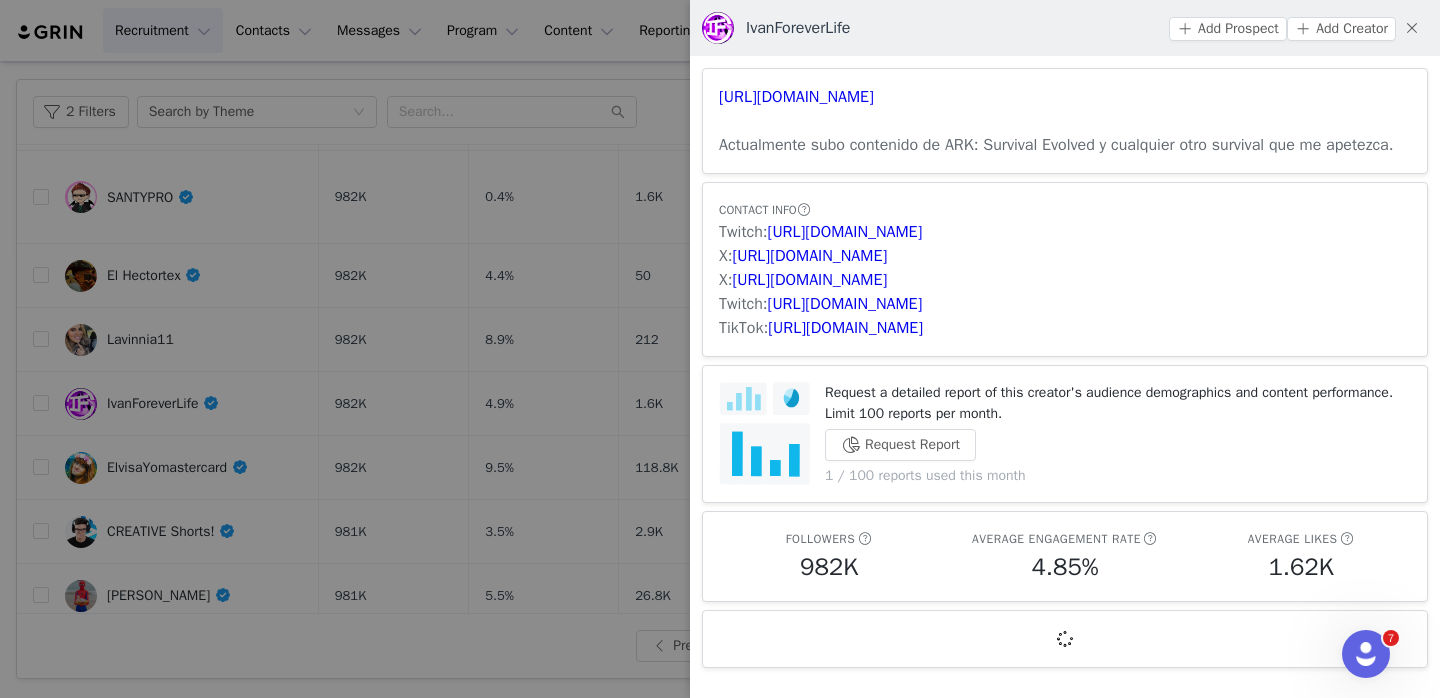click at bounding box center [720, 349] 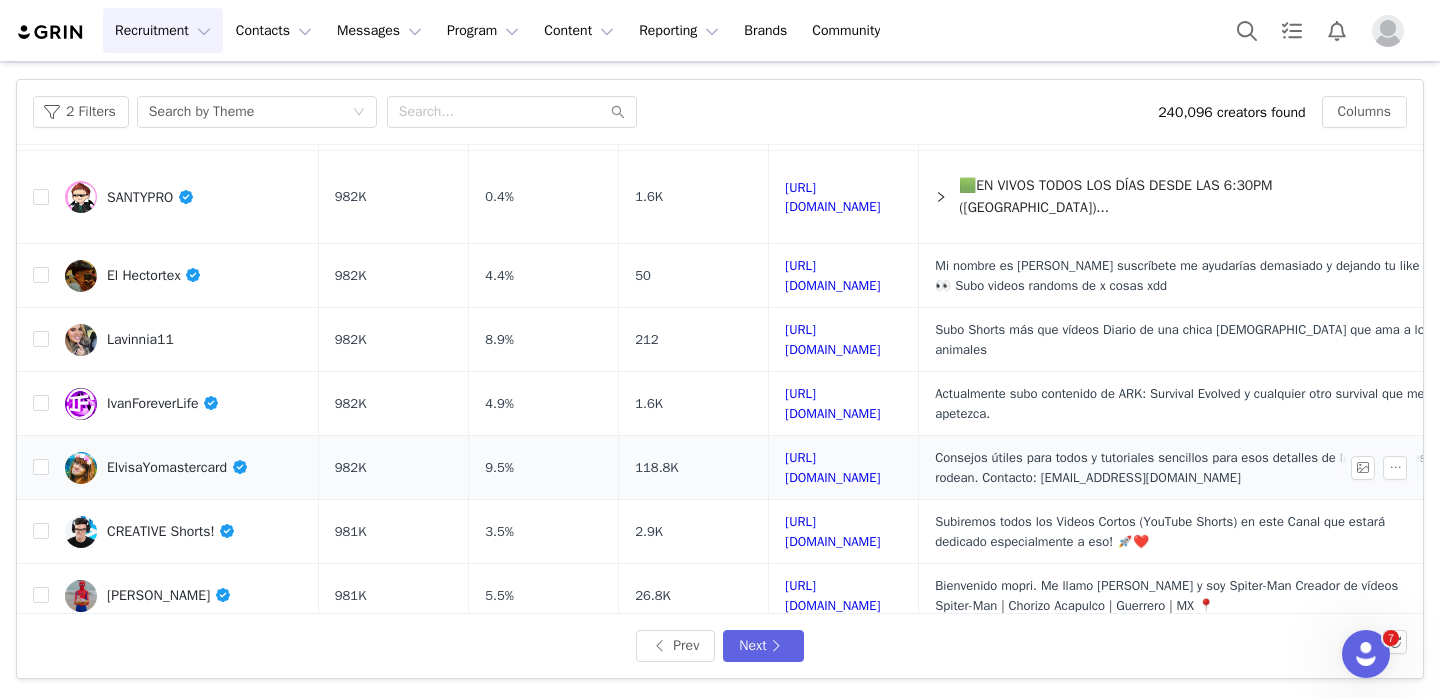 click on "ElvisaYomastercard" at bounding box center (177, 467) 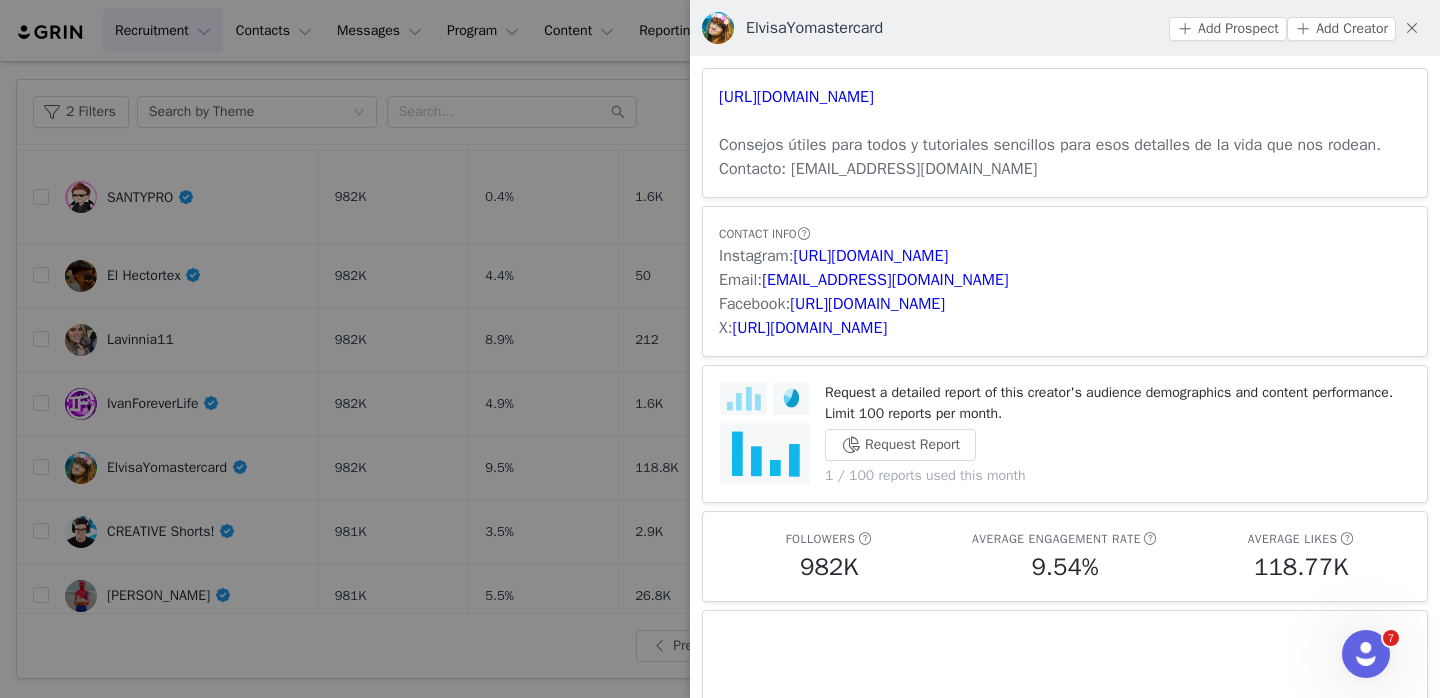 click at bounding box center [720, 349] 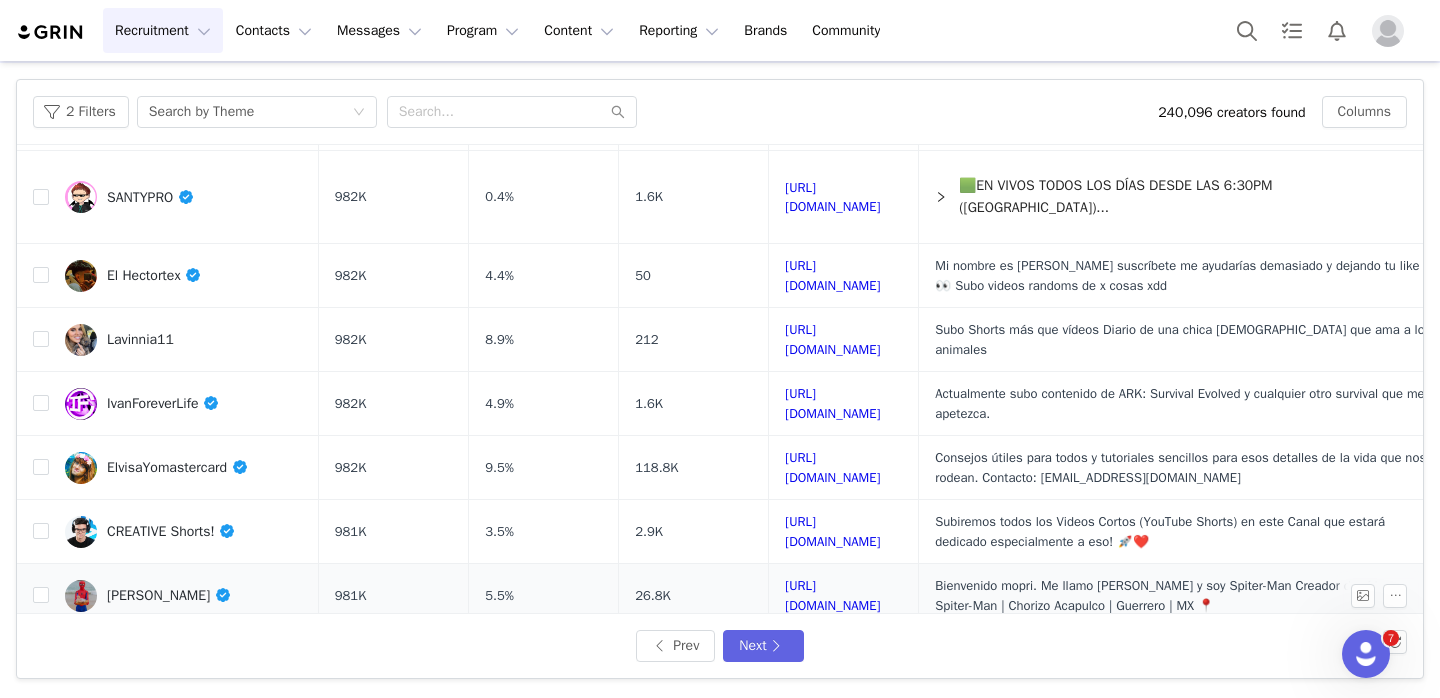 click on "spiterman" at bounding box center (169, 595) 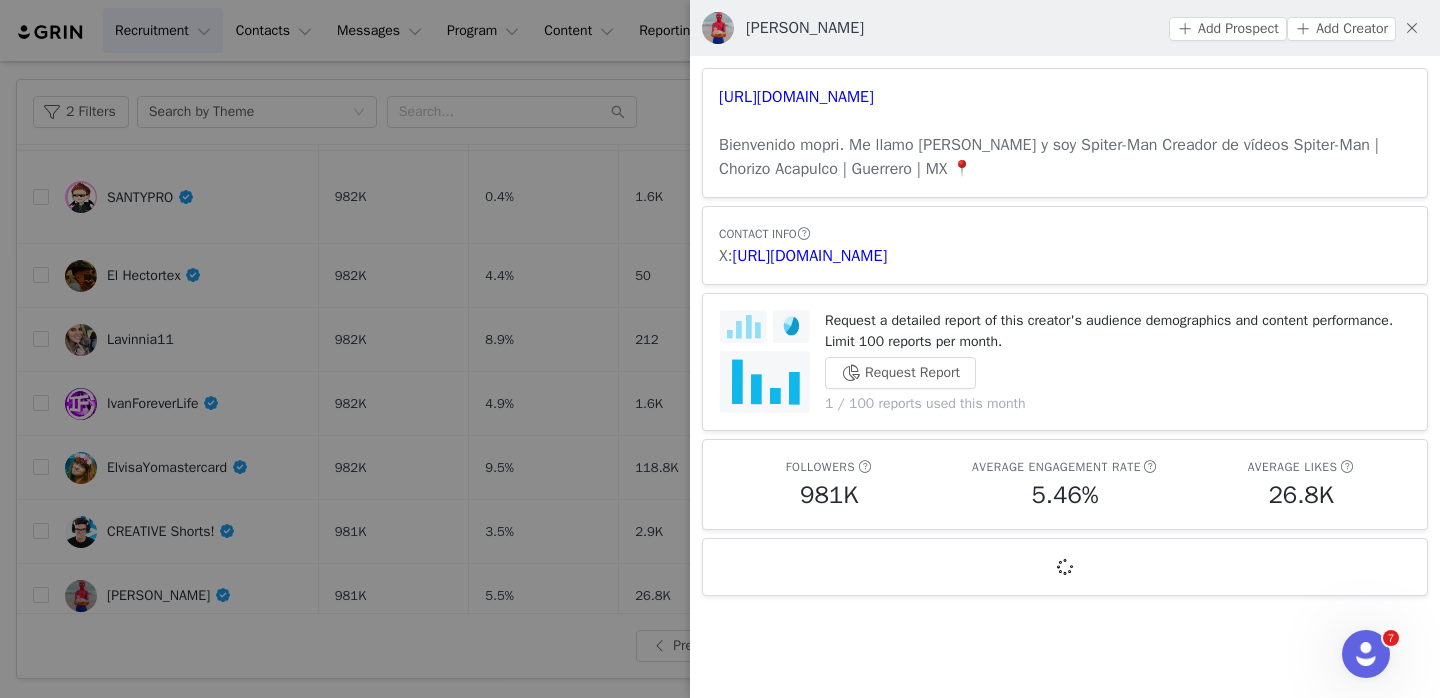click at bounding box center (720, 349) 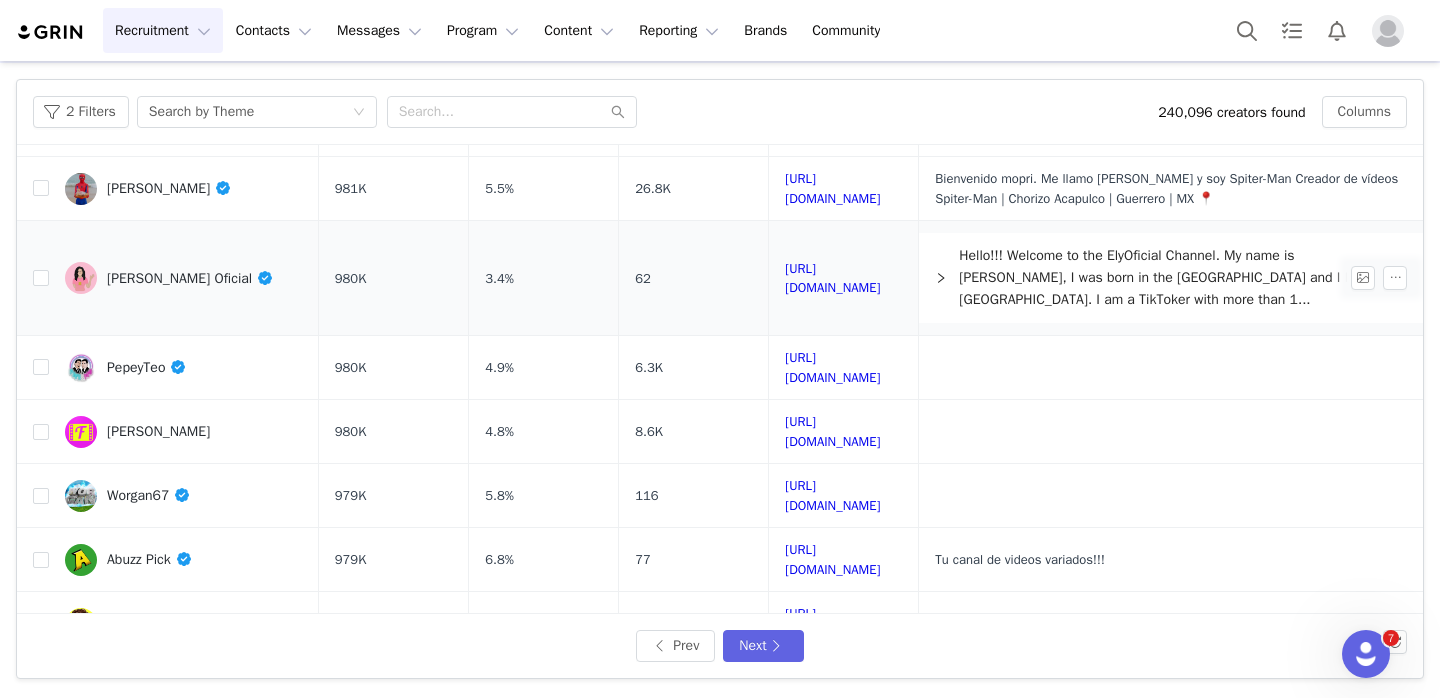 scroll, scrollTop: 888, scrollLeft: 0, axis: vertical 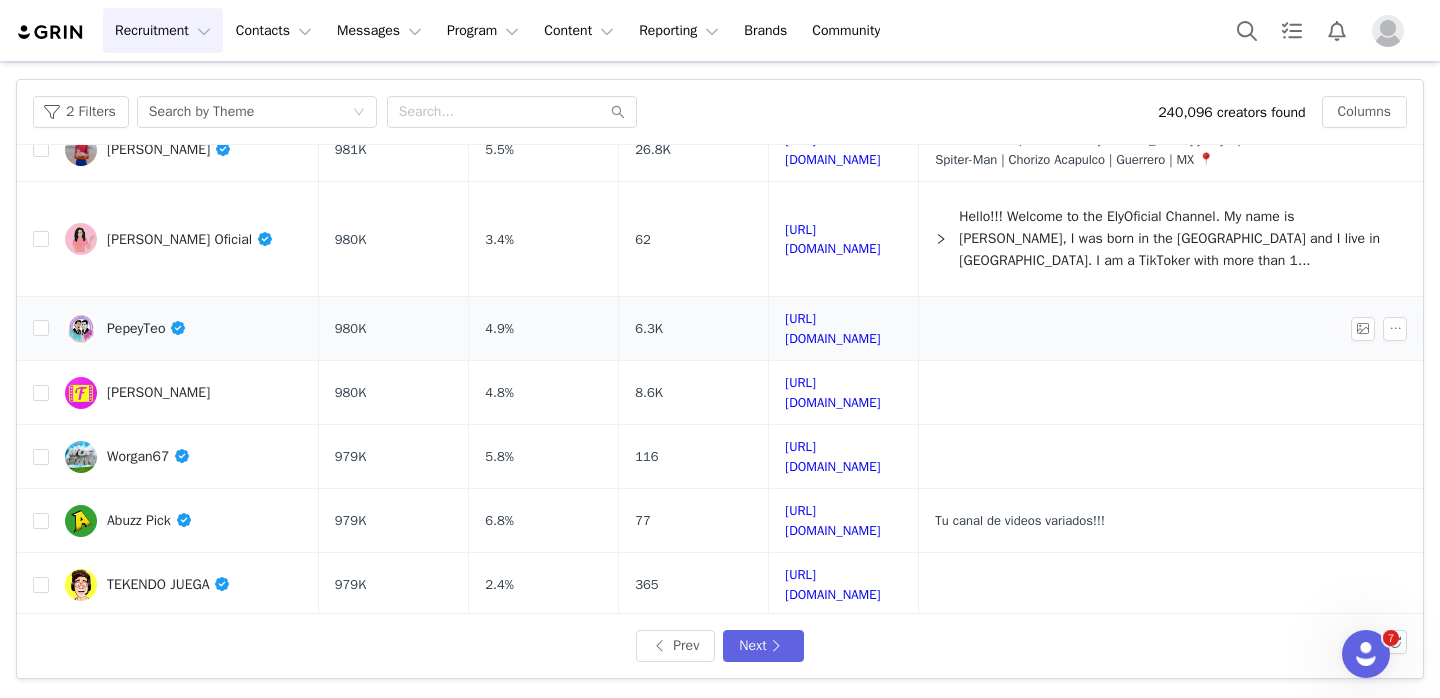 click on "PepeyTeo" at bounding box center (147, 328) 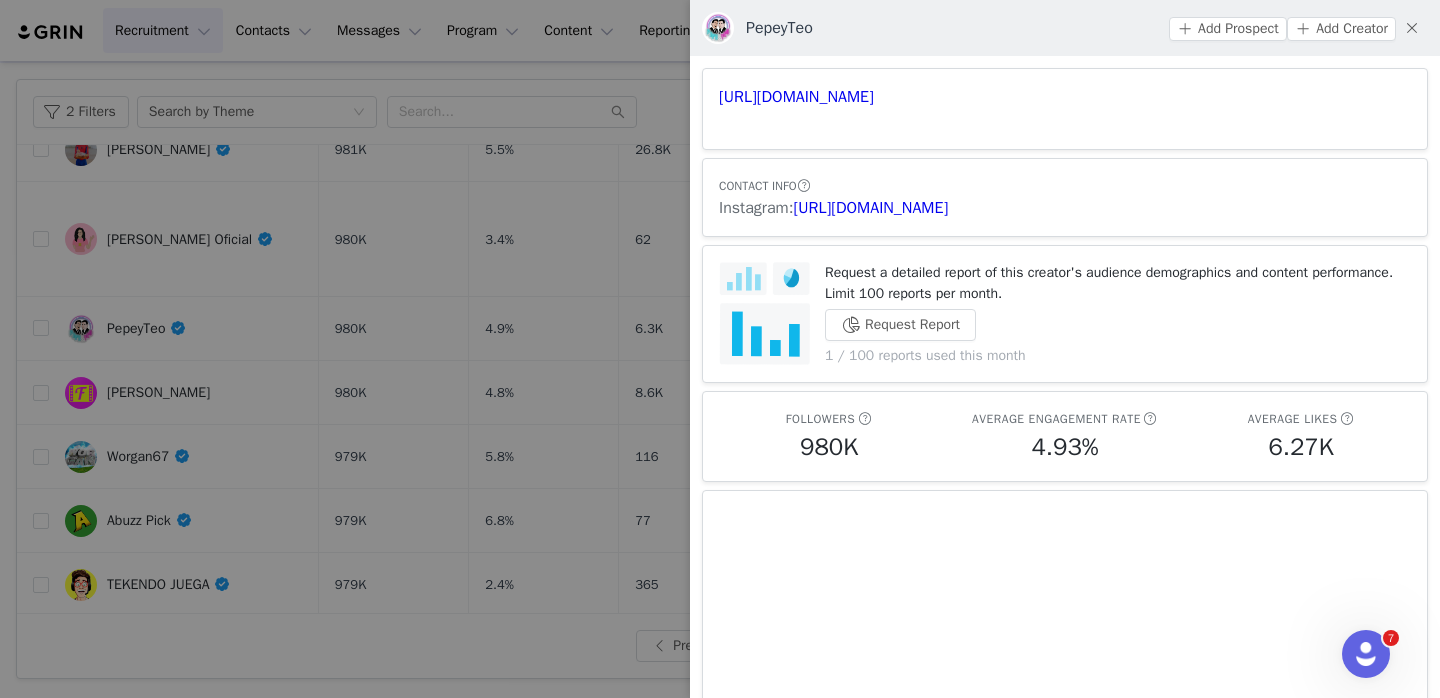 click at bounding box center (720, 349) 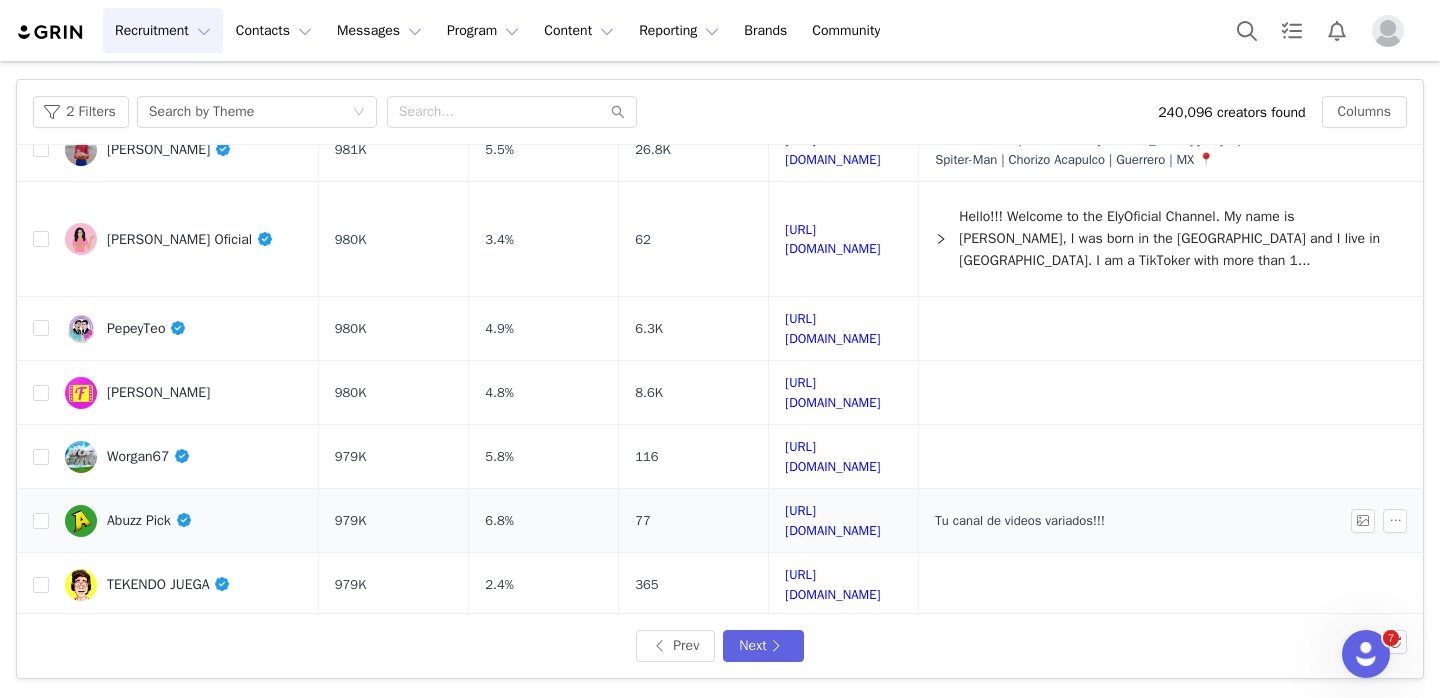 click on "Abuzz Pick" at bounding box center (149, 520) 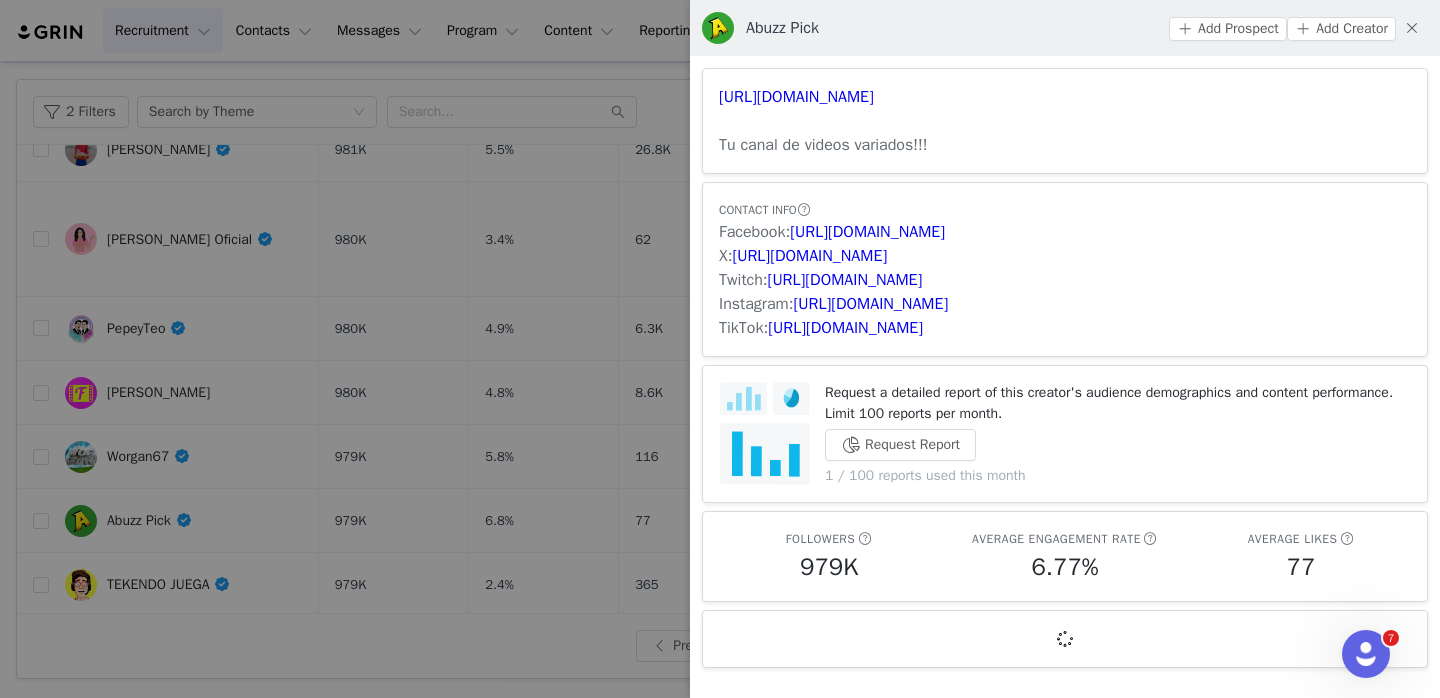 click at bounding box center [720, 349] 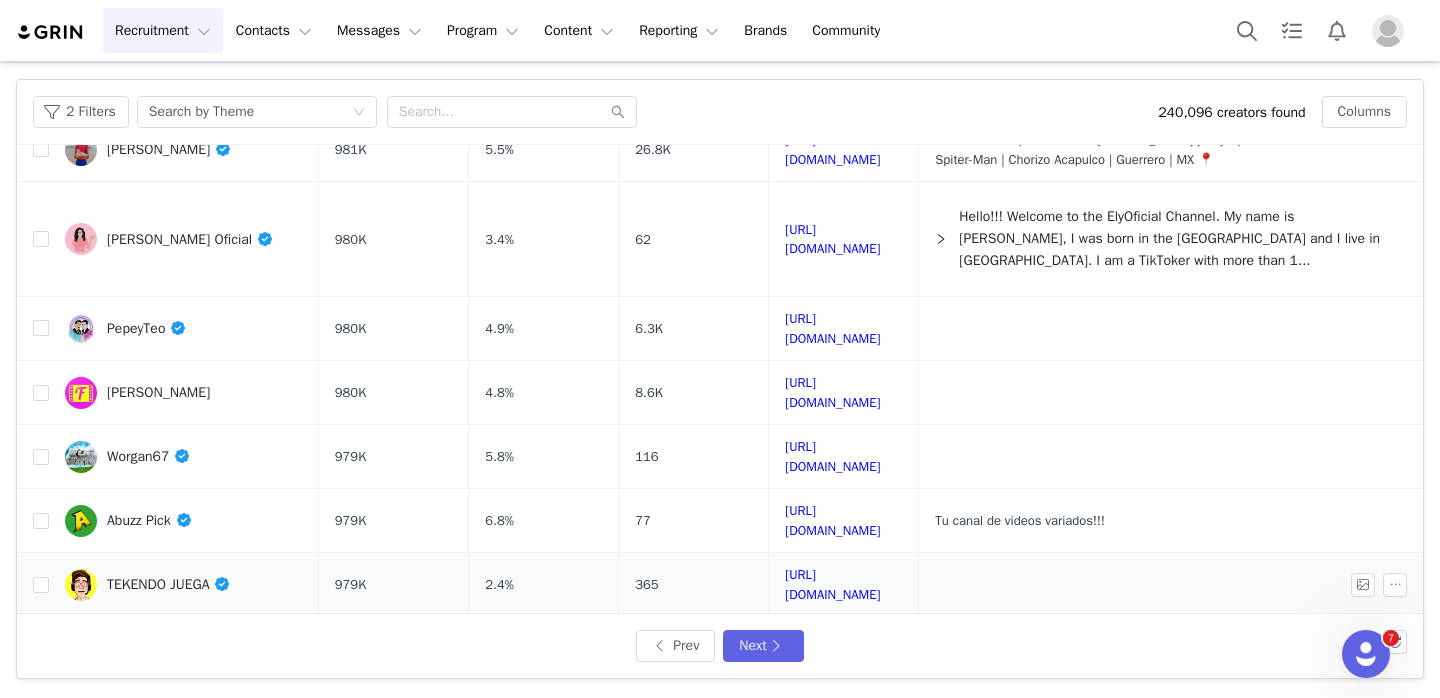 click on "TEKENDO JUEGA" at bounding box center (169, 584) 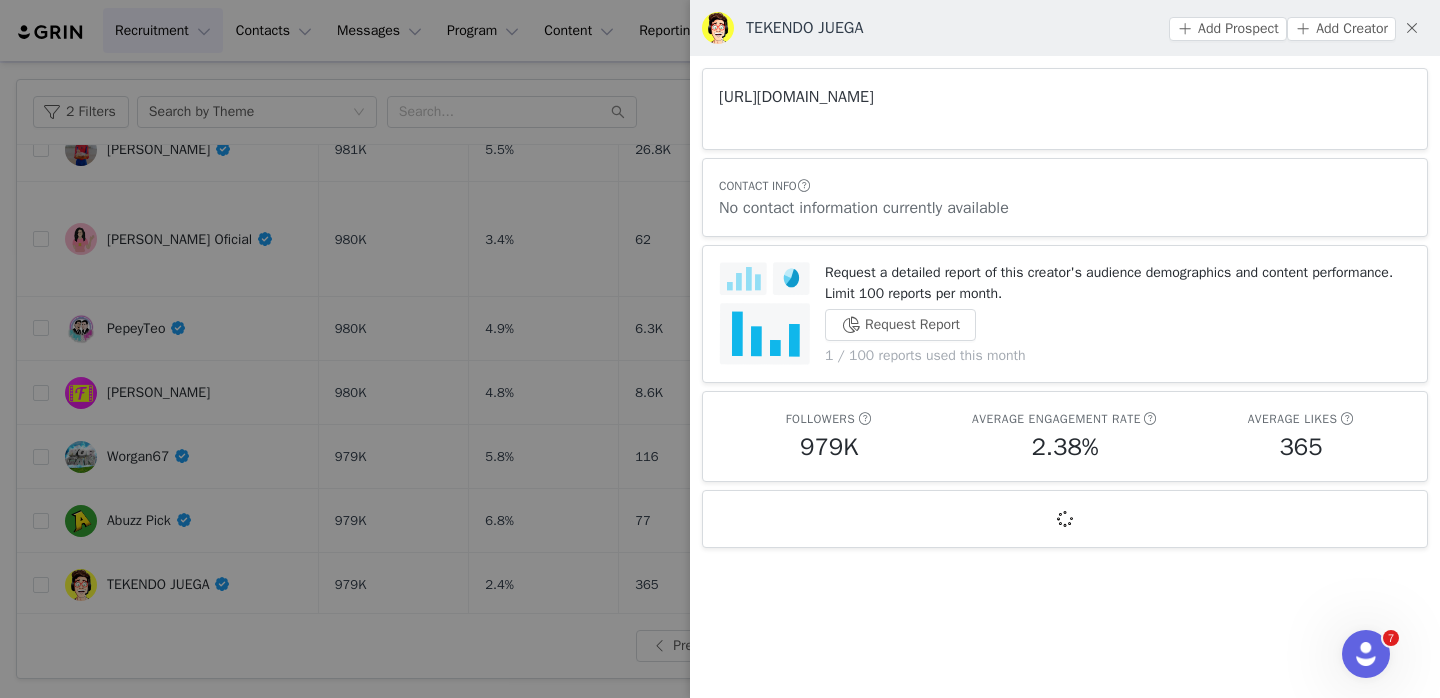 click on "https://www.youtube.com/channel/UCJzJQDDk1uZ4TyzUUGLY57w" at bounding box center (796, 97) 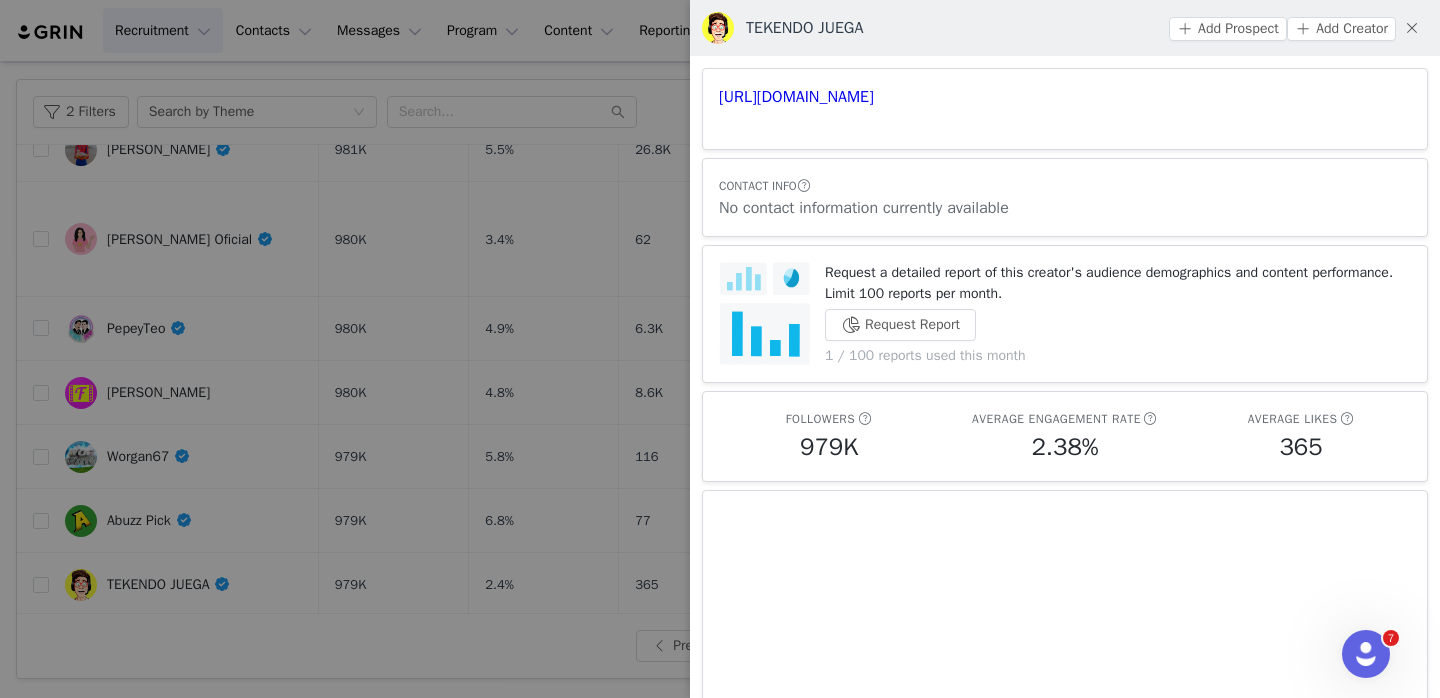click at bounding box center (720, 349) 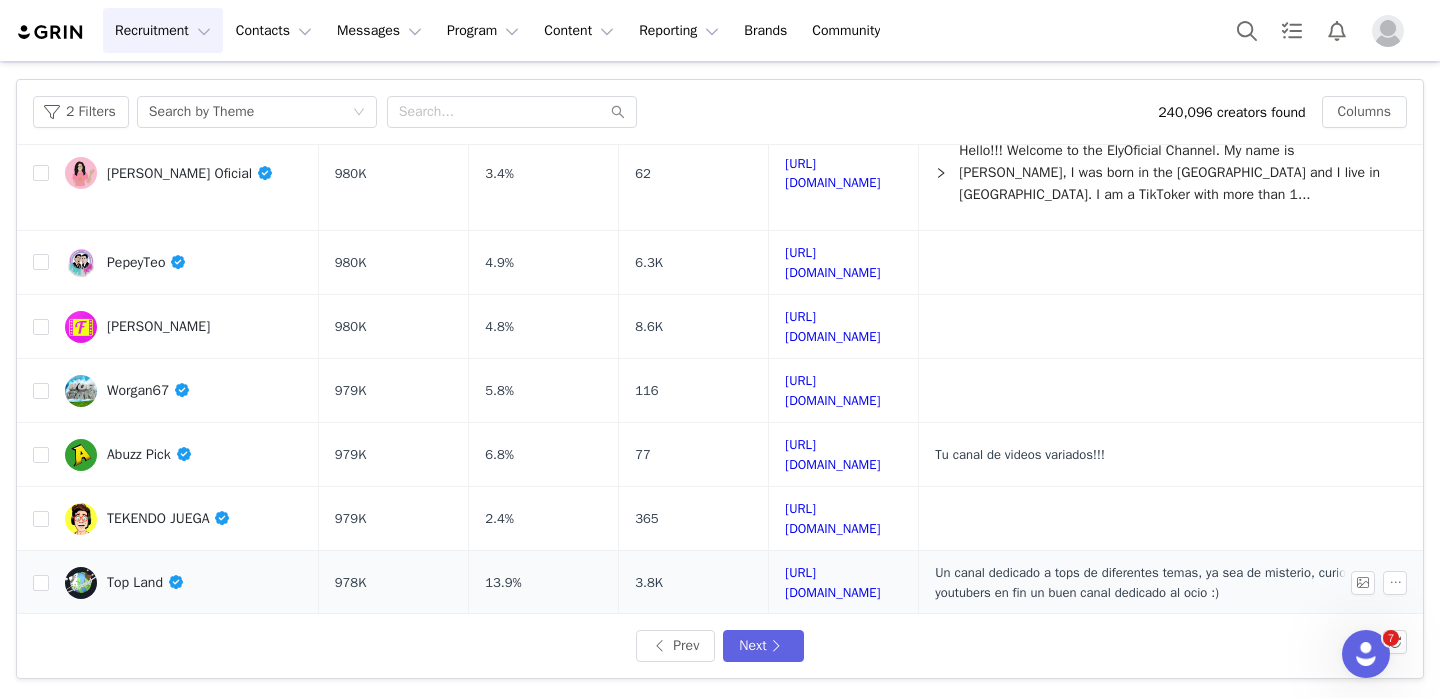 scroll, scrollTop: 956, scrollLeft: 0, axis: vertical 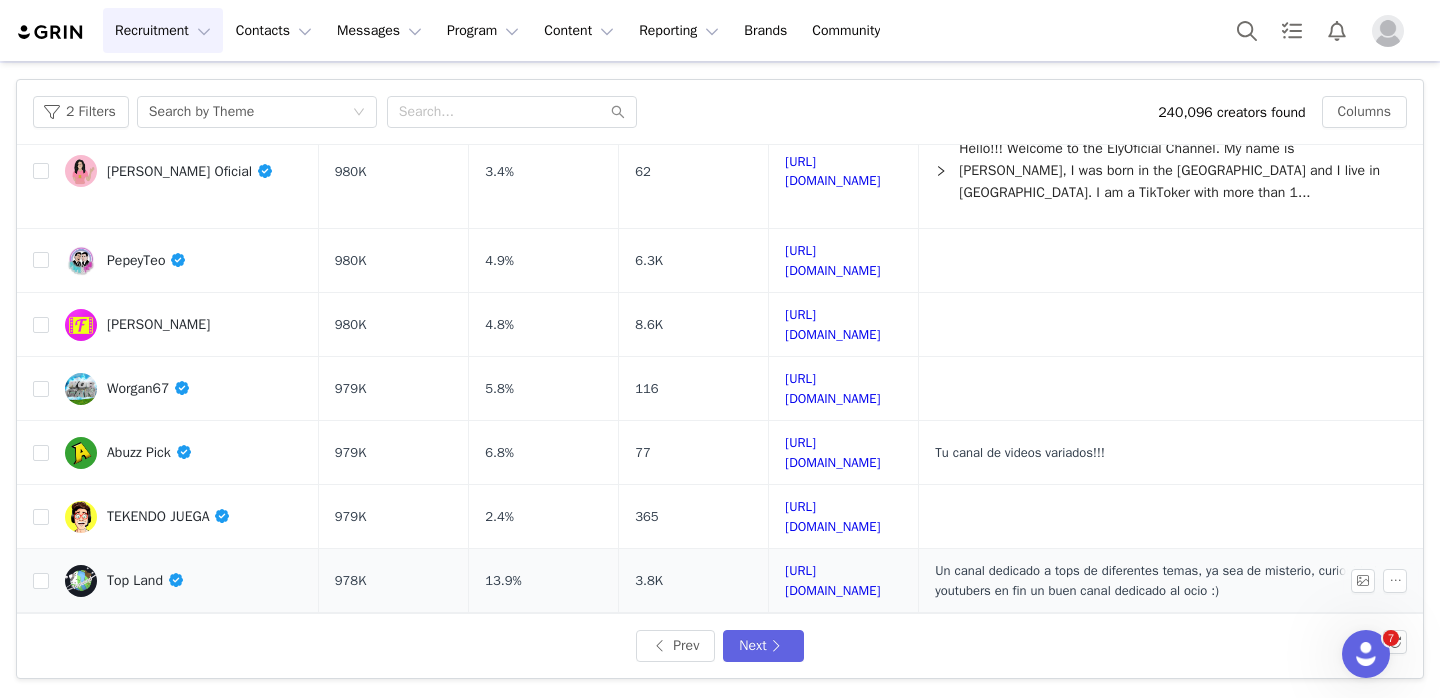 click on "Top Land" at bounding box center [145, 580] 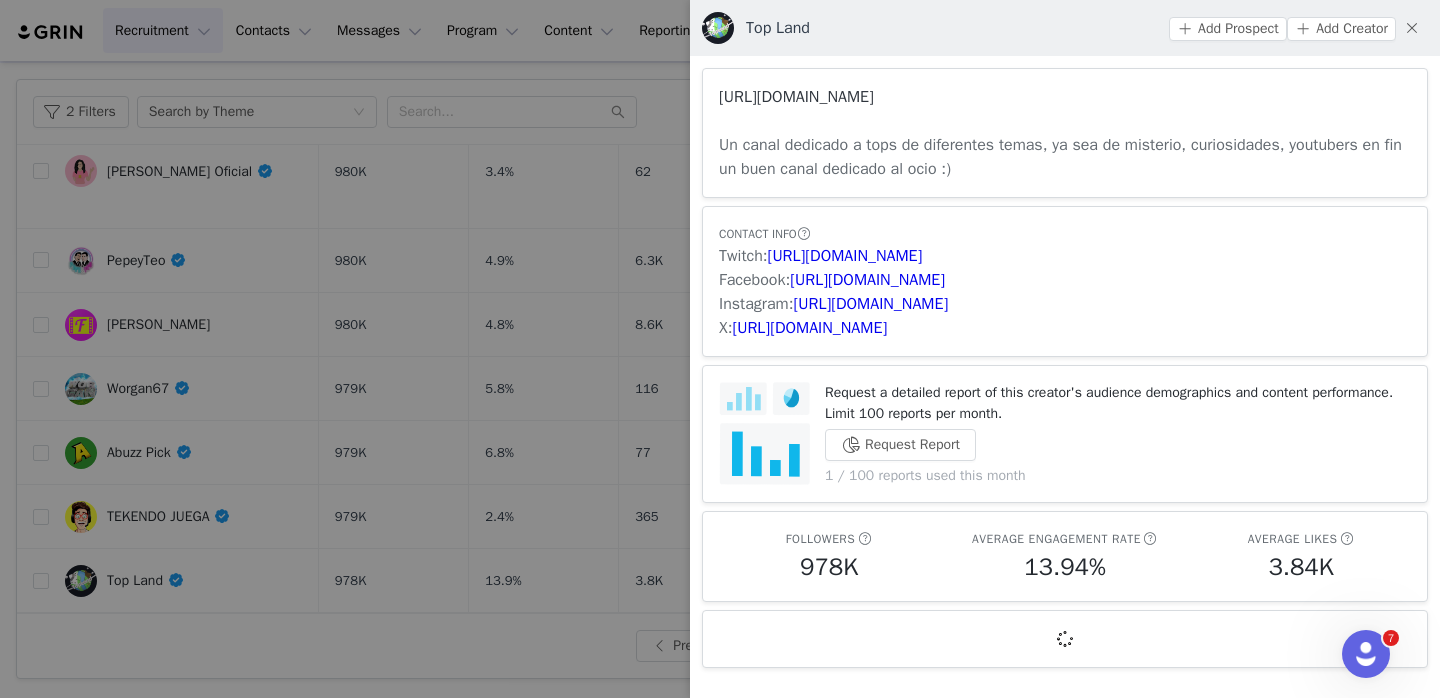 click on "https://www.youtube.com/channel/UCFdw01K1Y2SoClTXeVIU_Pg" at bounding box center [796, 97] 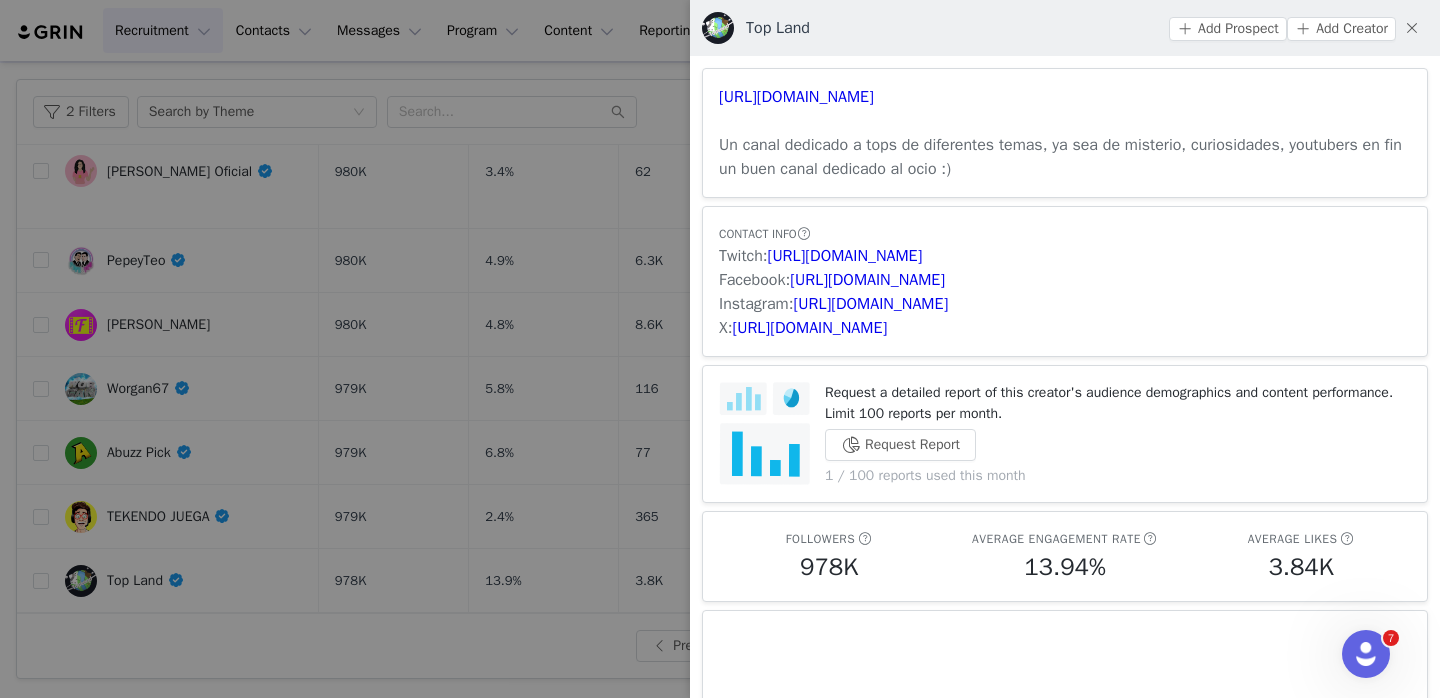 click at bounding box center (720, 349) 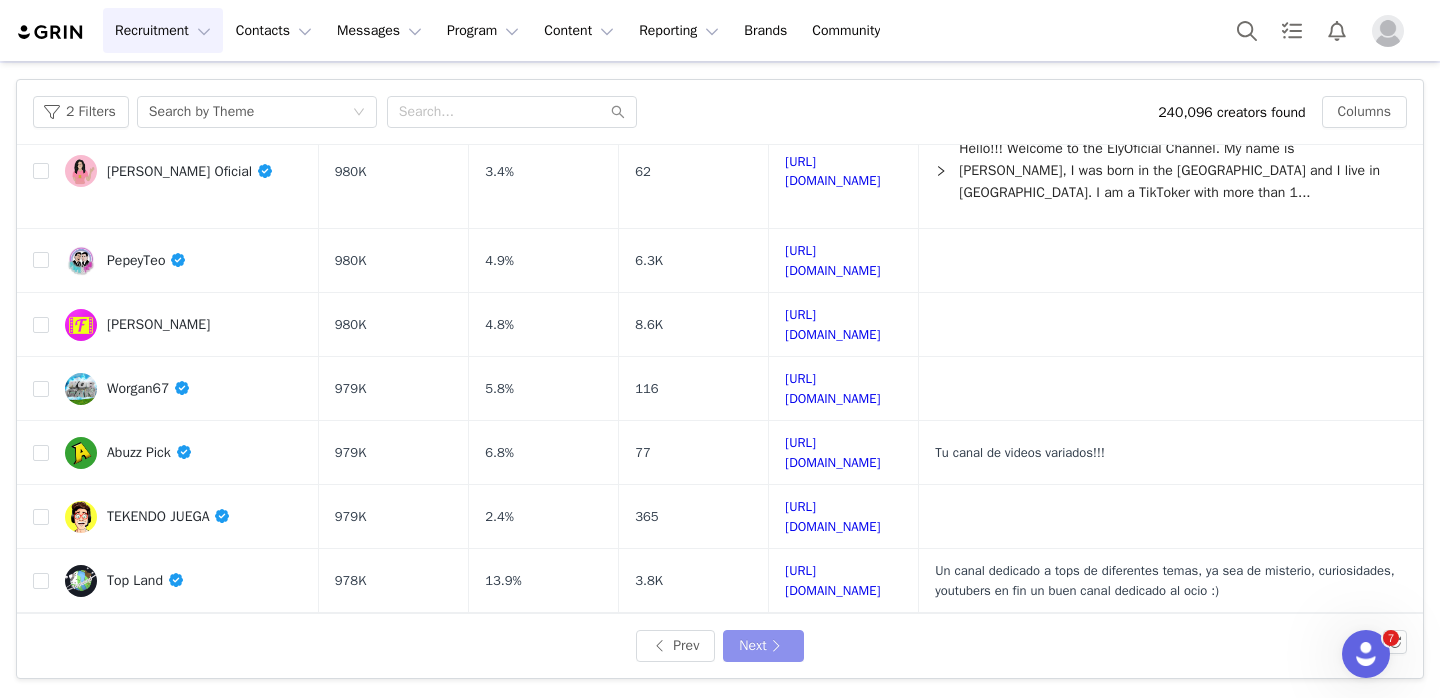 click on "Next" at bounding box center [763, 646] 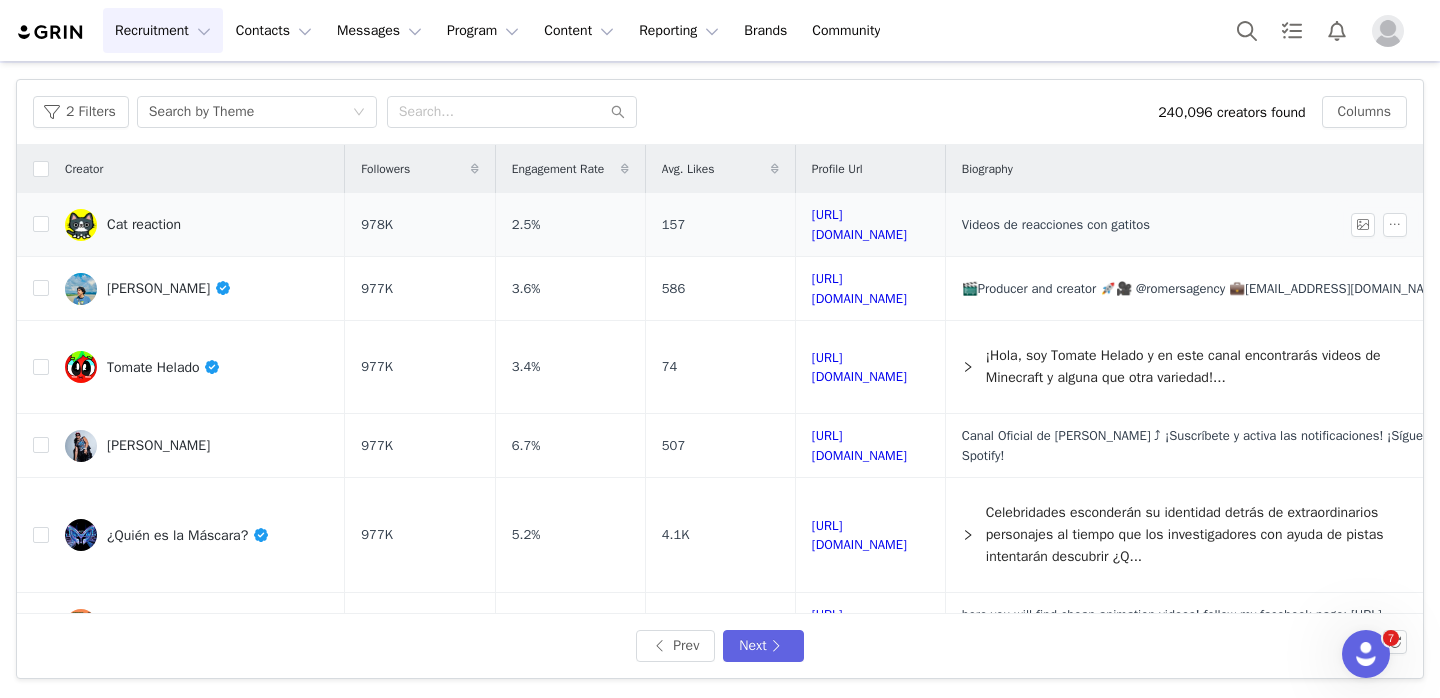 click on "Cat reaction" at bounding box center [144, 225] 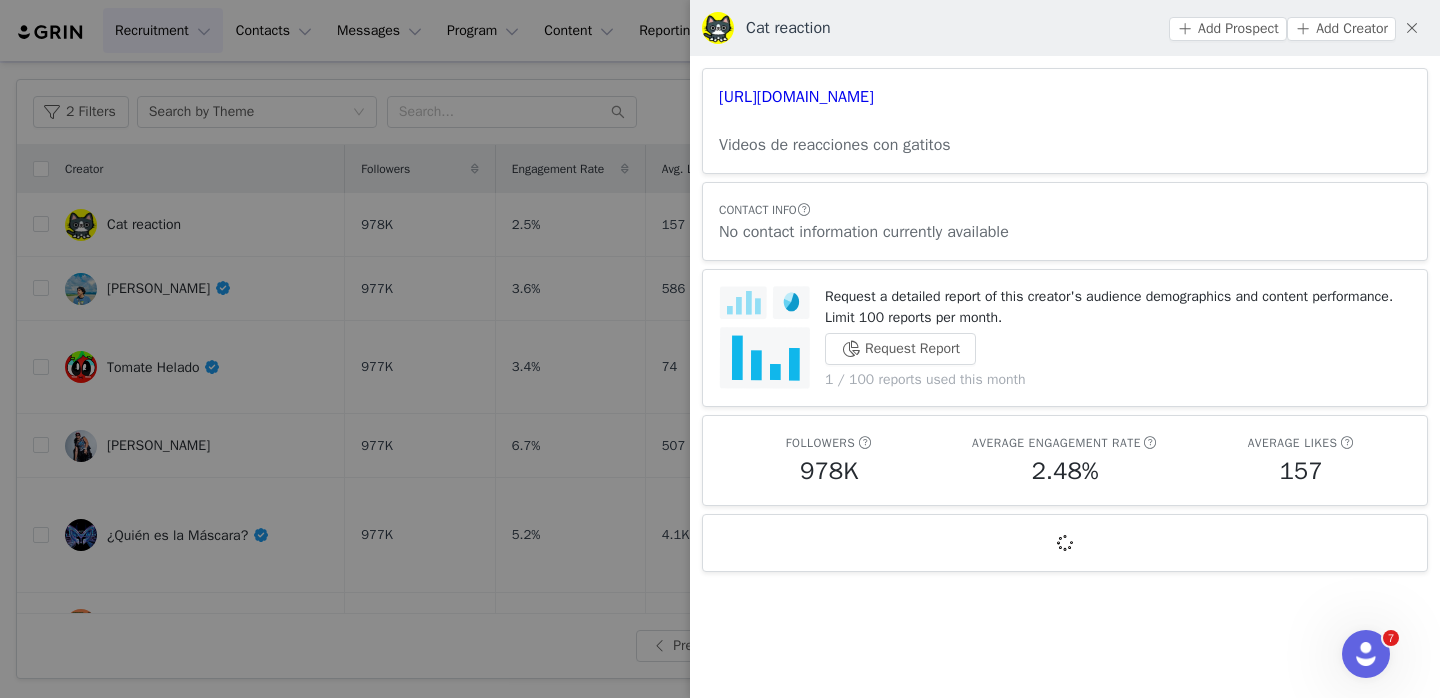 click at bounding box center (720, 349) 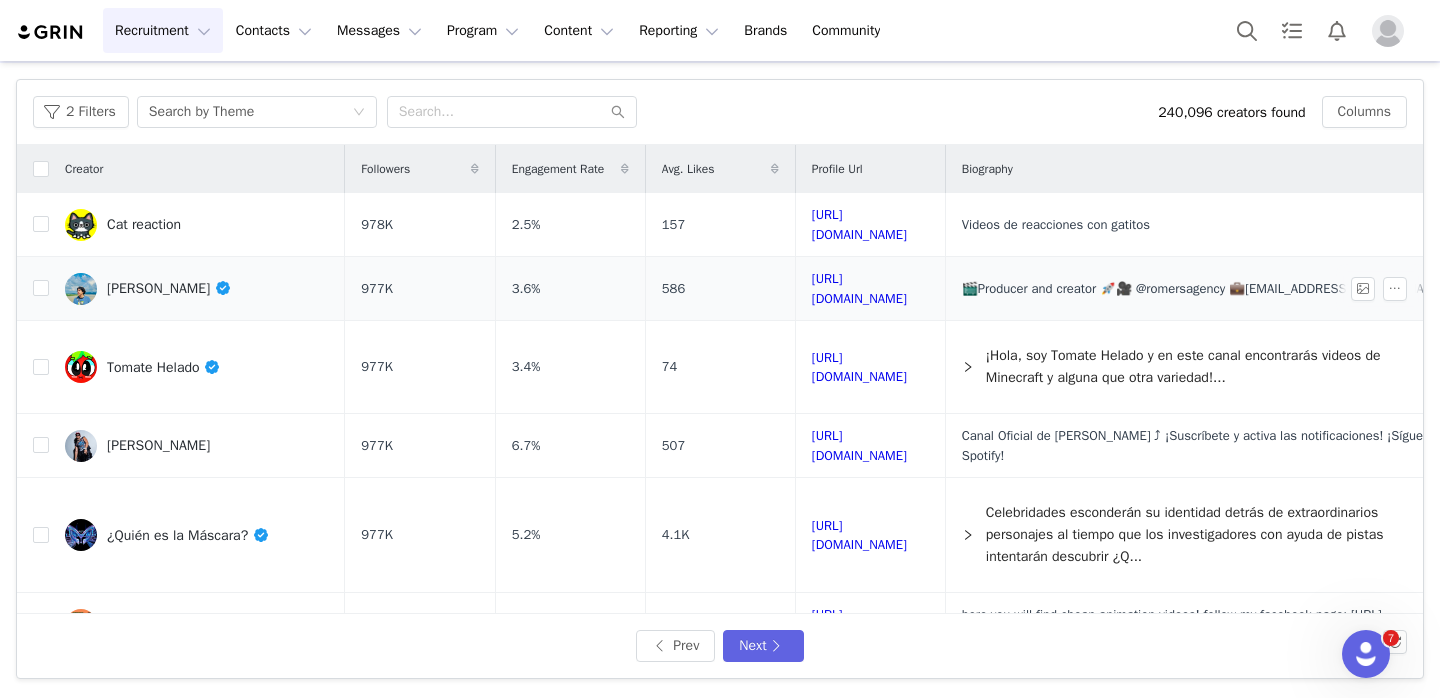 click on "Jesús Romero" at bounding box center (169, 288) 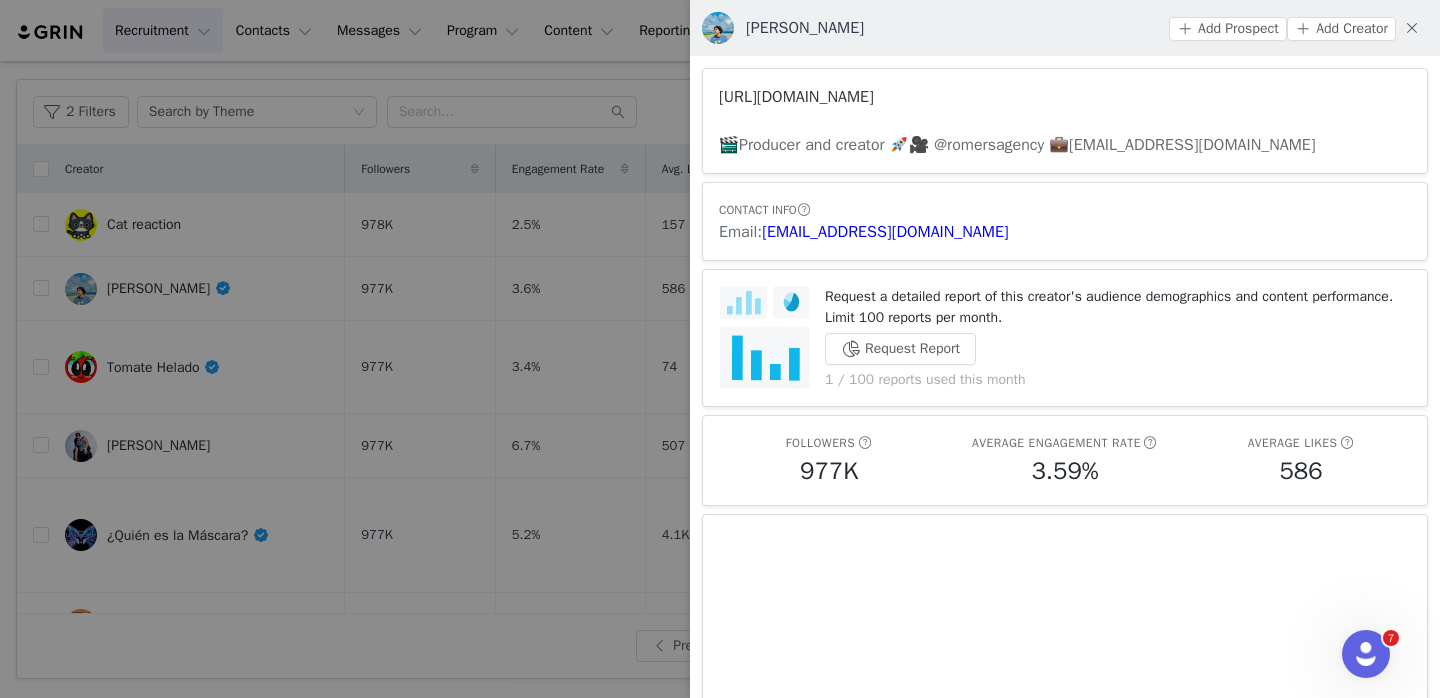 click on "https://www.youtube.com/channel/UCnpyDly9Io7tiE8o2Cvhx3Q" at bounding box center (796, 97) 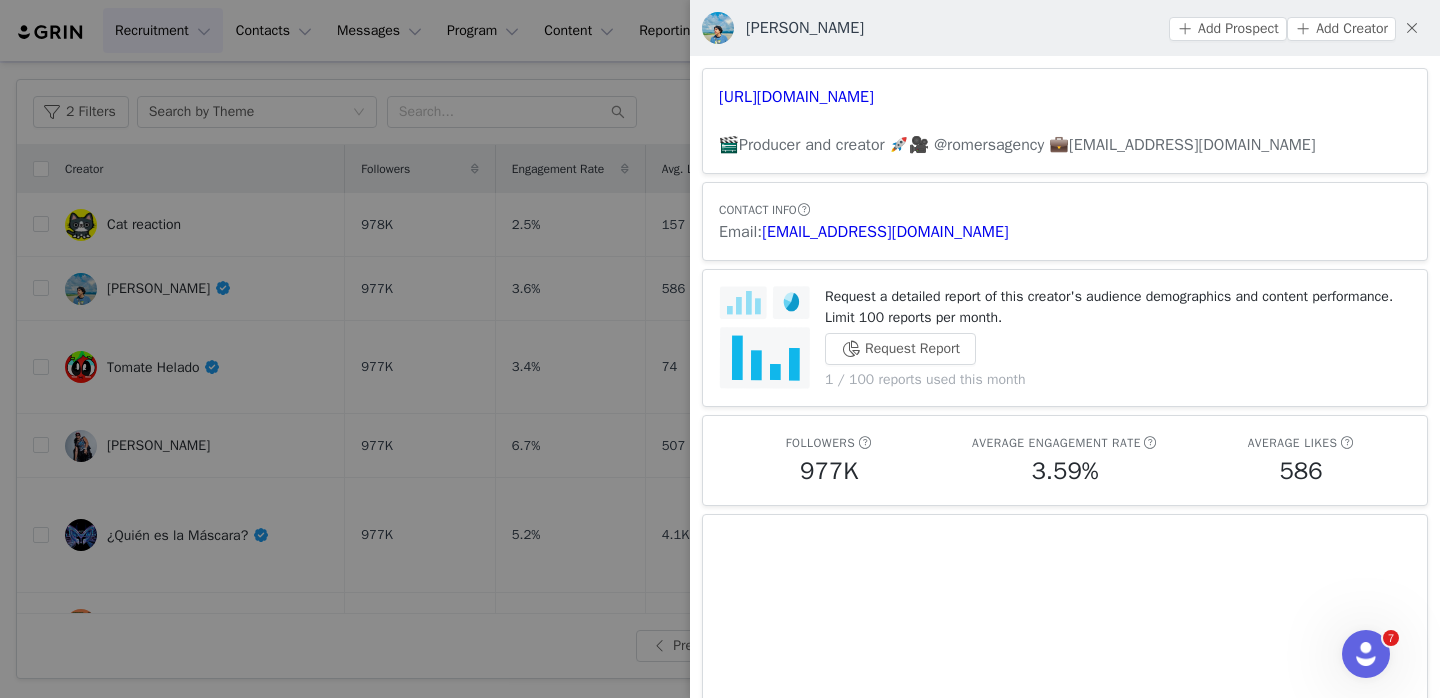 click at bounding box center (720, 349) 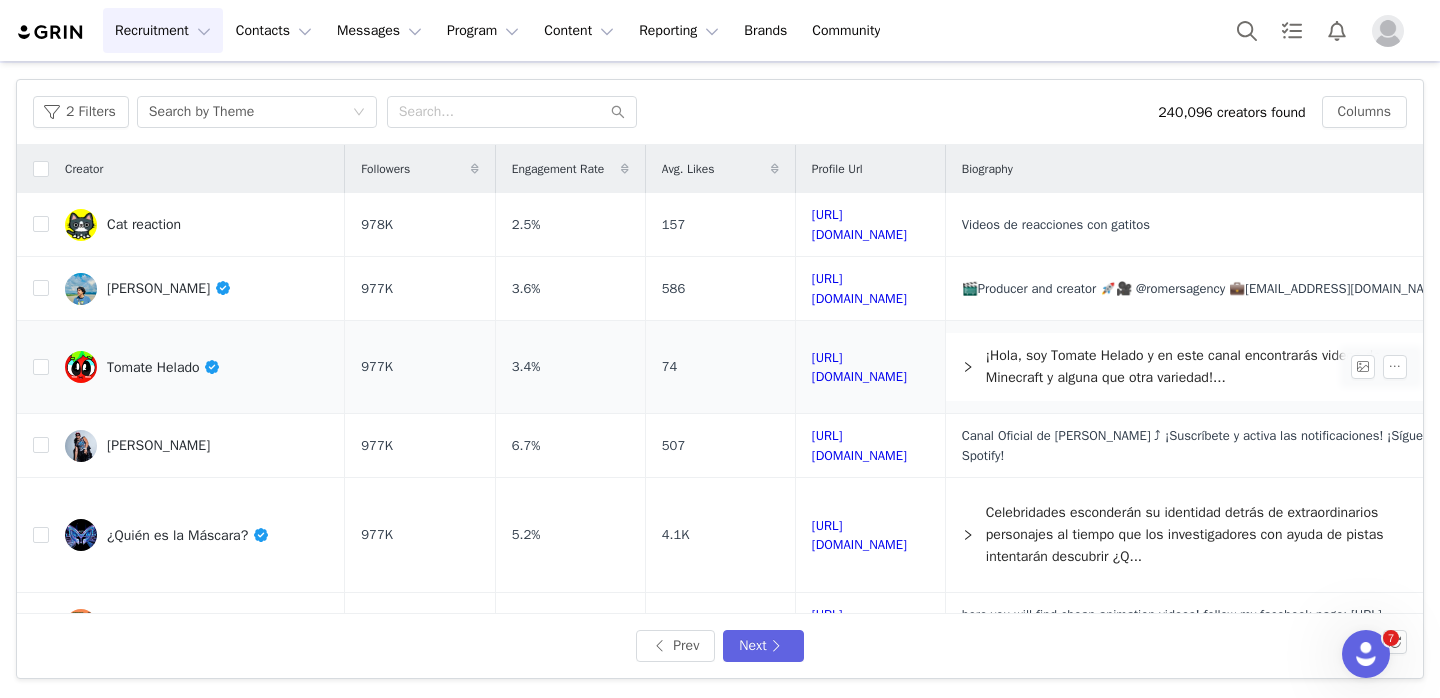 click on "Tomate Helado" at bounding box center [164, 367] 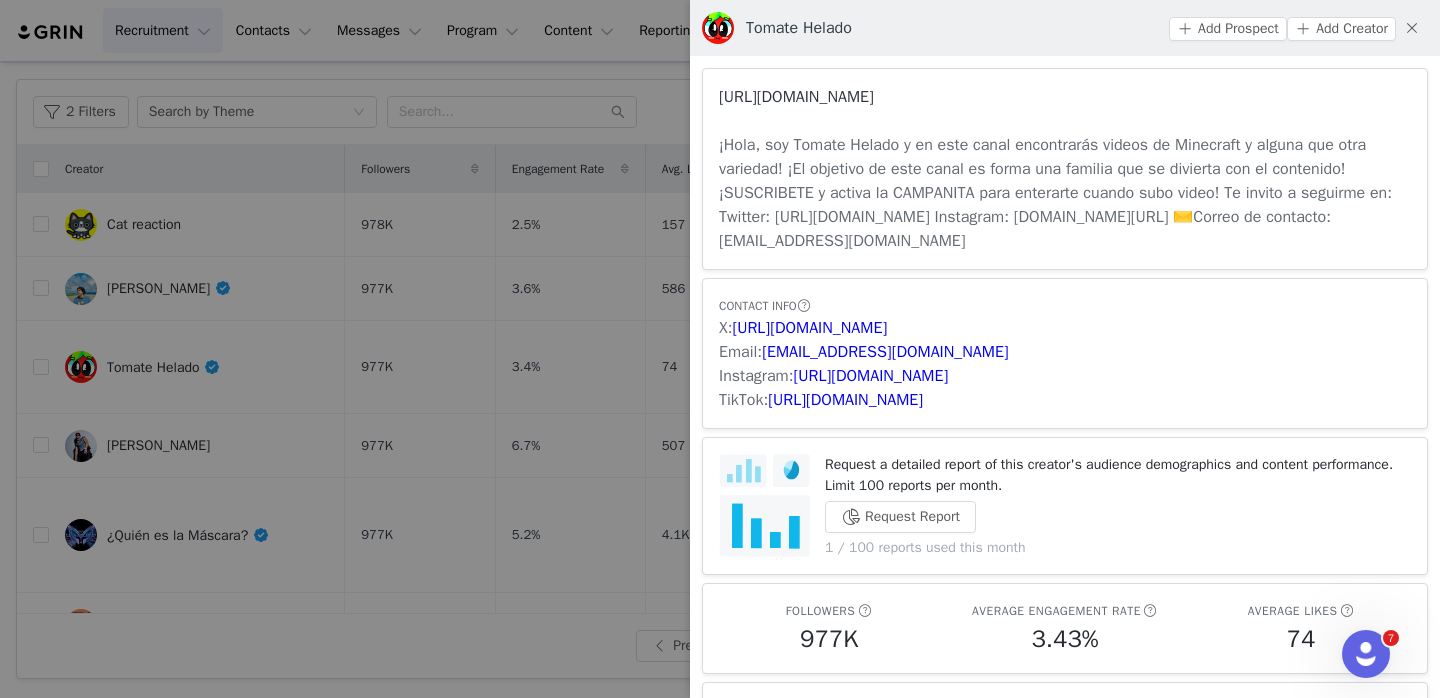 click on "https://www.youtube.com/channel/UCdhyjq9lUKbbCXIyxZmGfuQ" at bounding box center [796, 97] 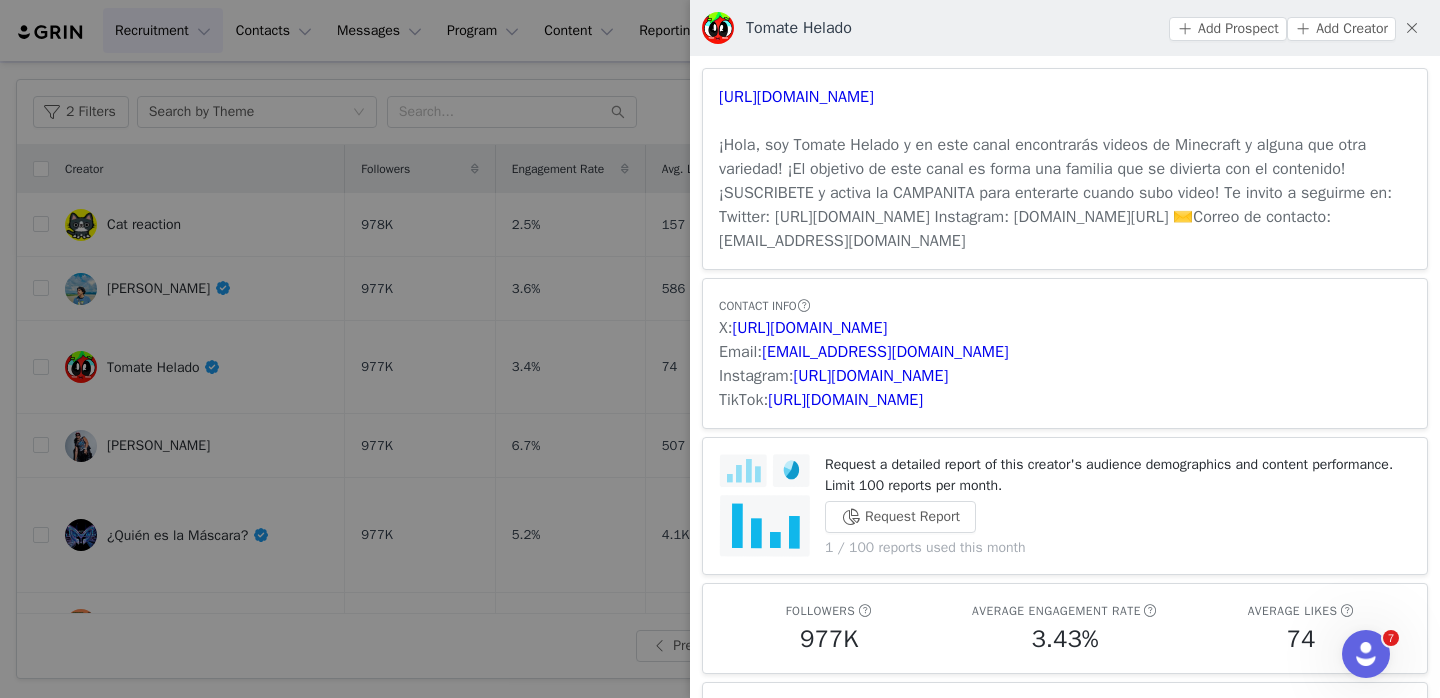 click at bounding box center [720, 349] 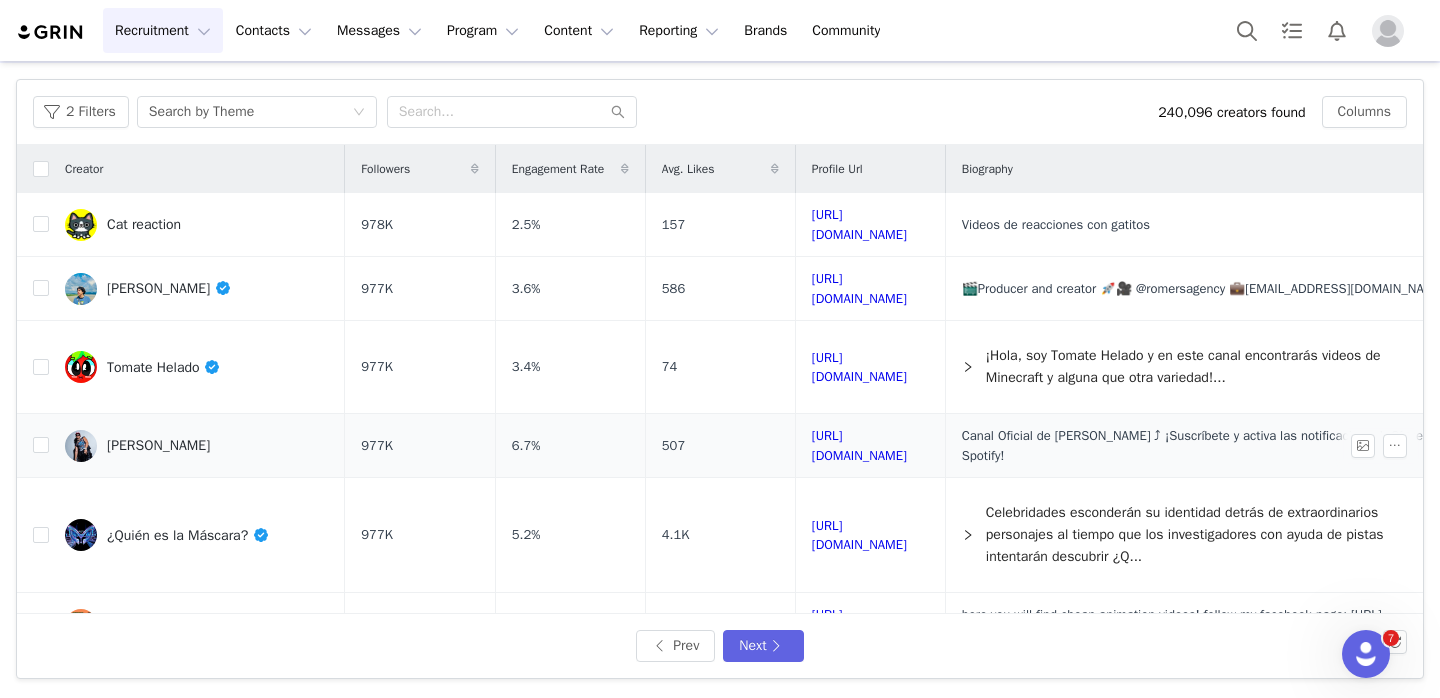 scroll, scrollTop: 35, scrollLeft: 0, axis: vertical 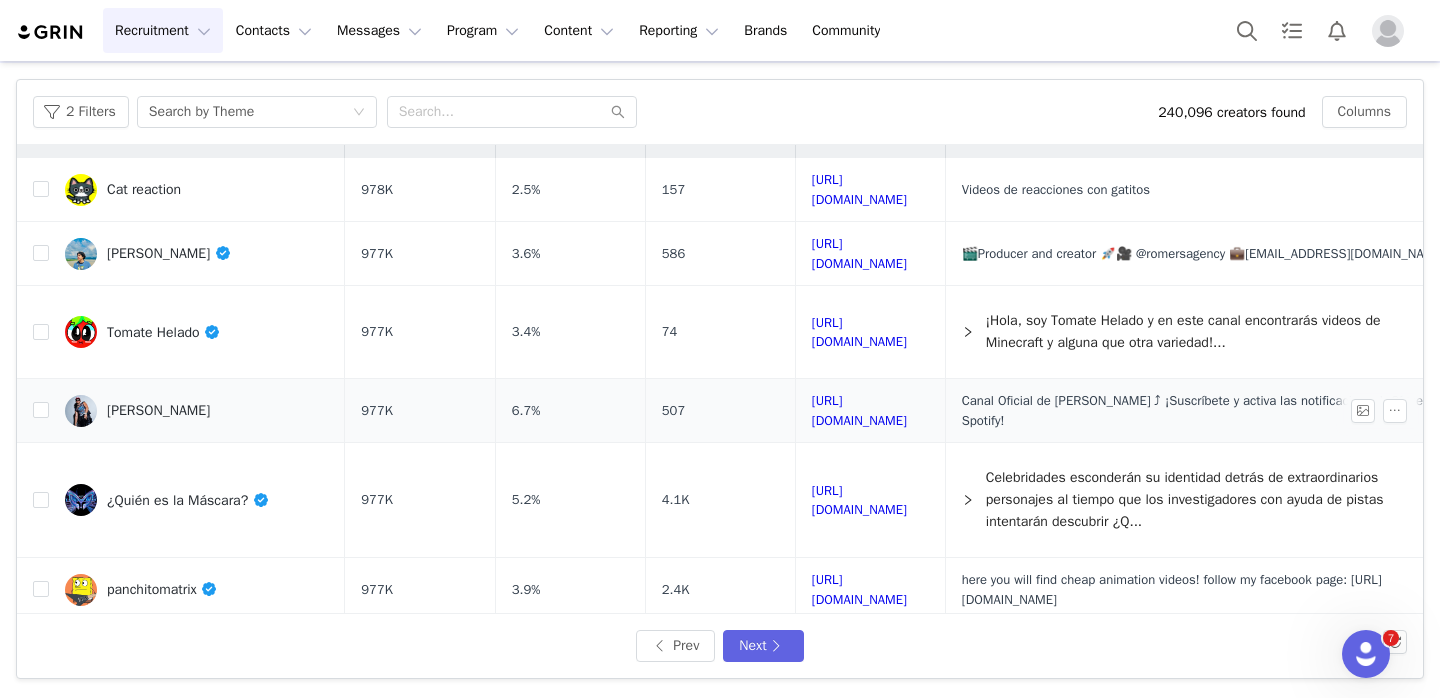 click on "Adán Cruz" at bounding box center [197, 411] 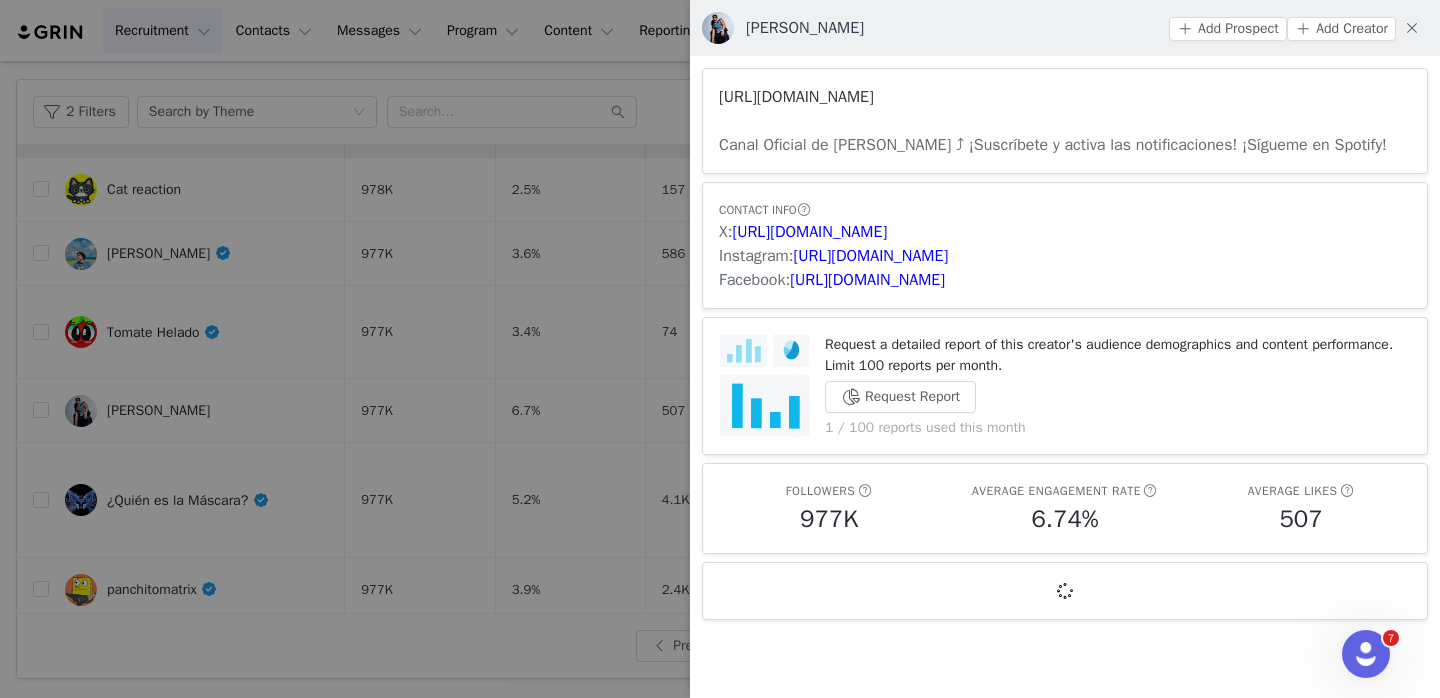 click on "https://www.youtube.com/channel/UCsNud7A3Vz8X8Pqfw2L2wKg" at bounding box center (796, 97) 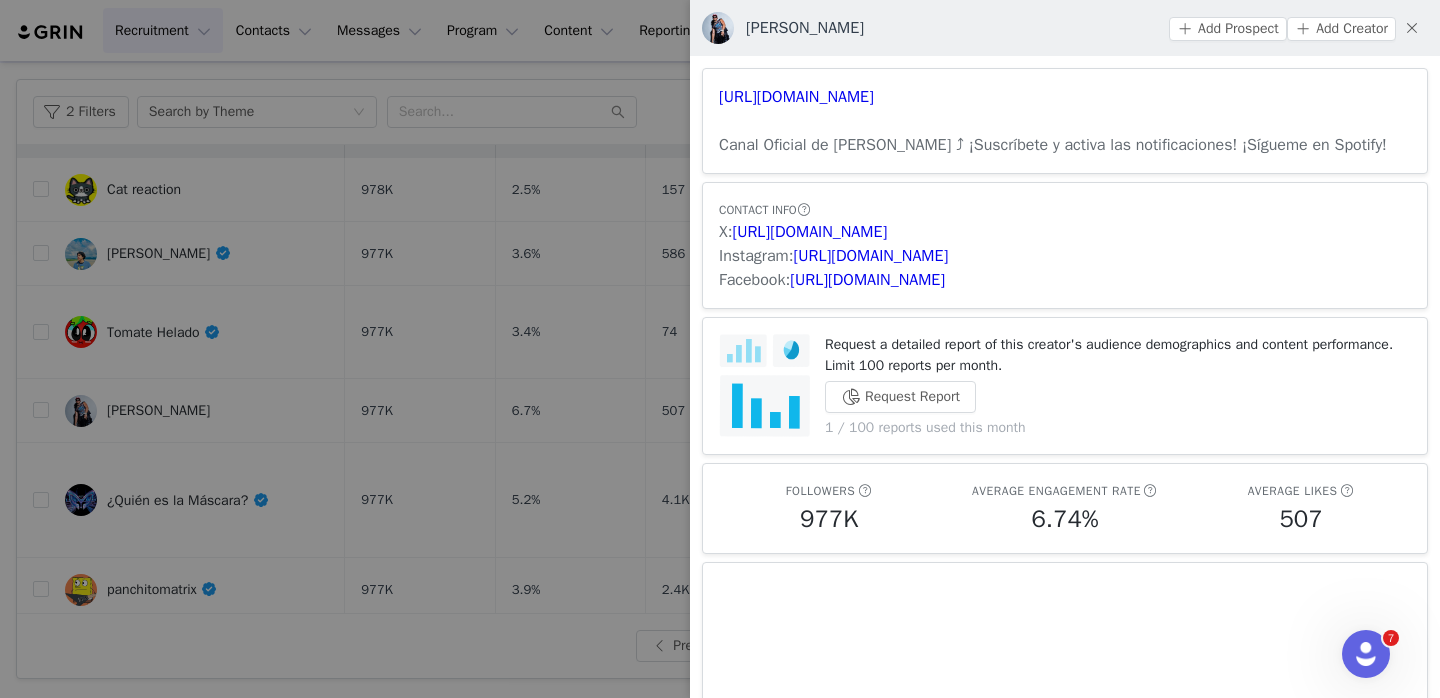 click at bounding box center [720, 349] 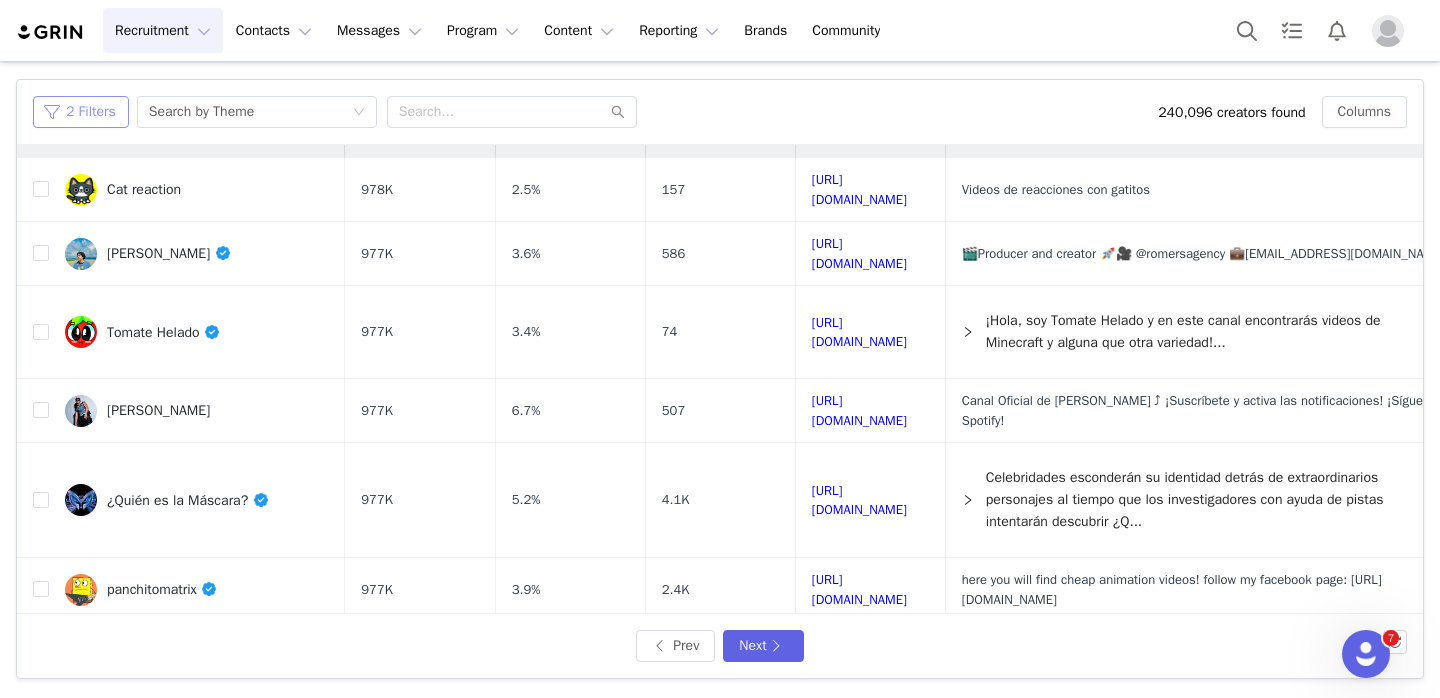 click on "2 Filters" at bounding box center [81, 112] 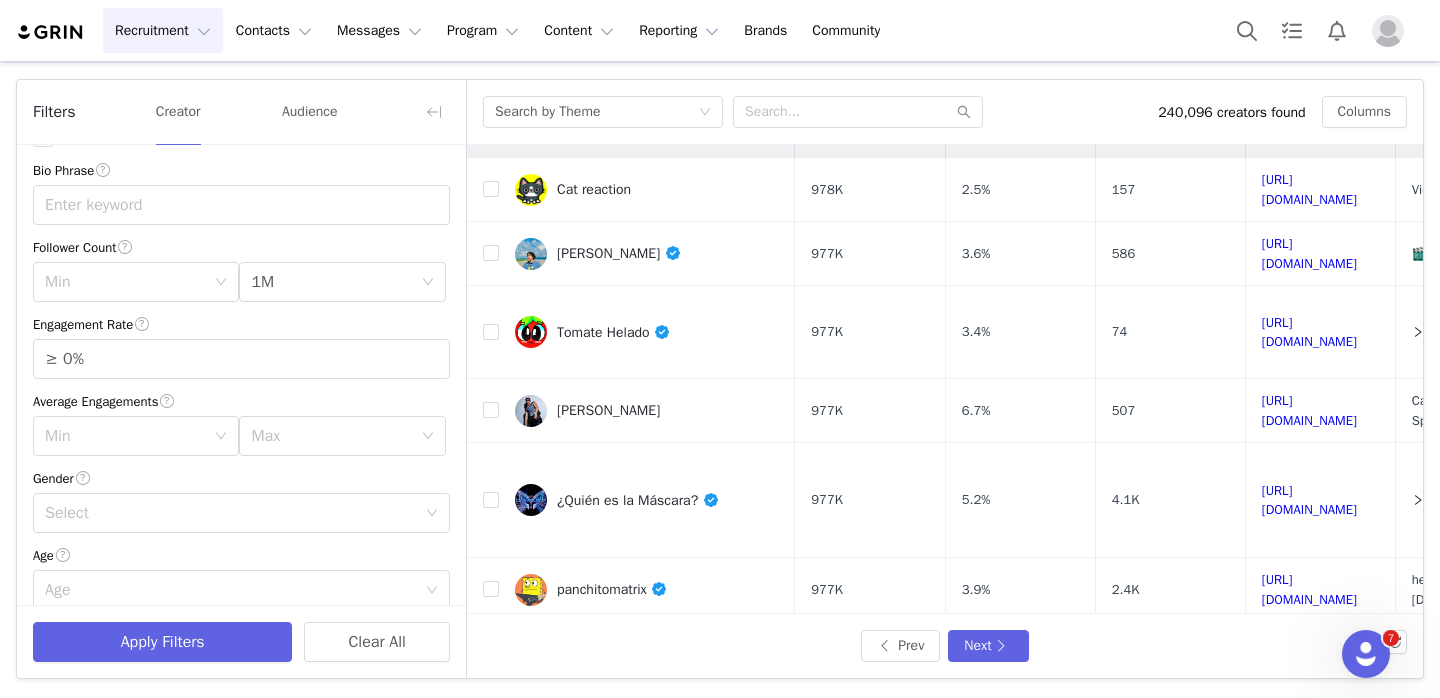 scroll, scrollTop: 80, scrollLeft: 0, axis: vertical 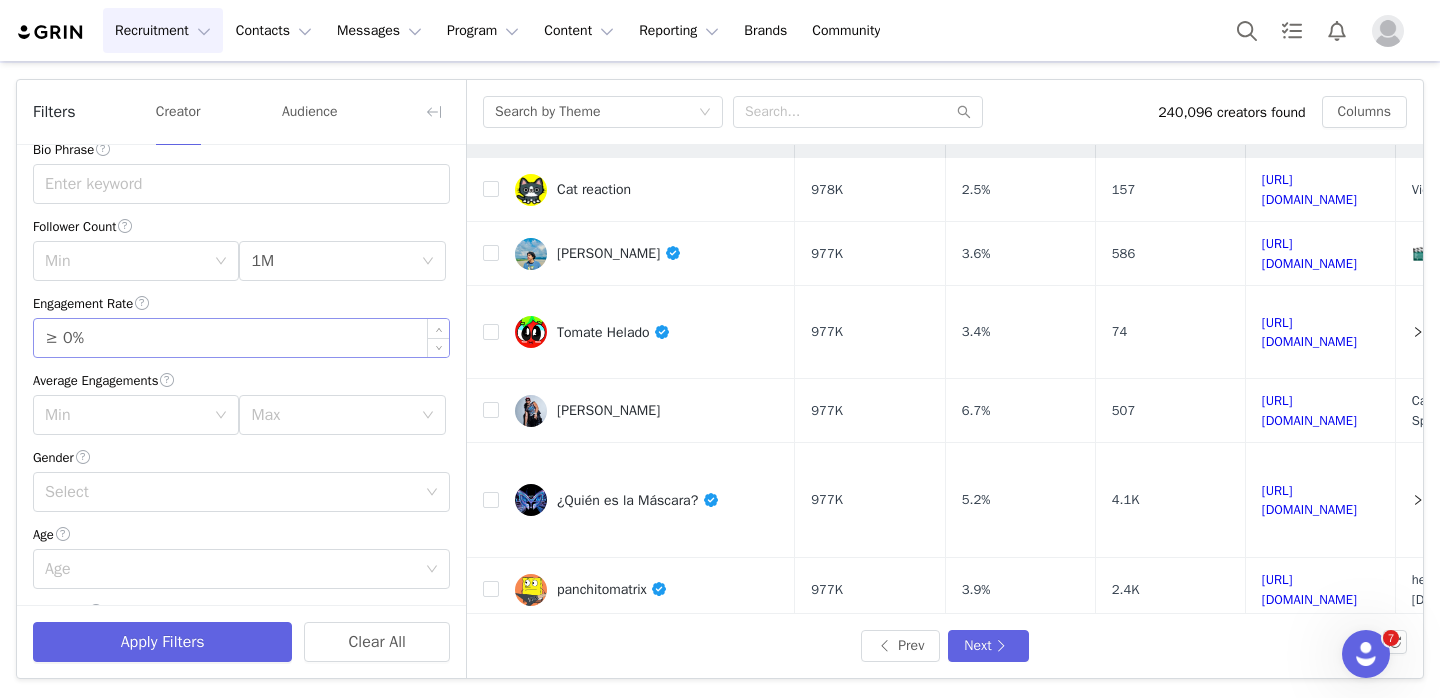 click on "≥ 0%" at bounding box center (241, 338) 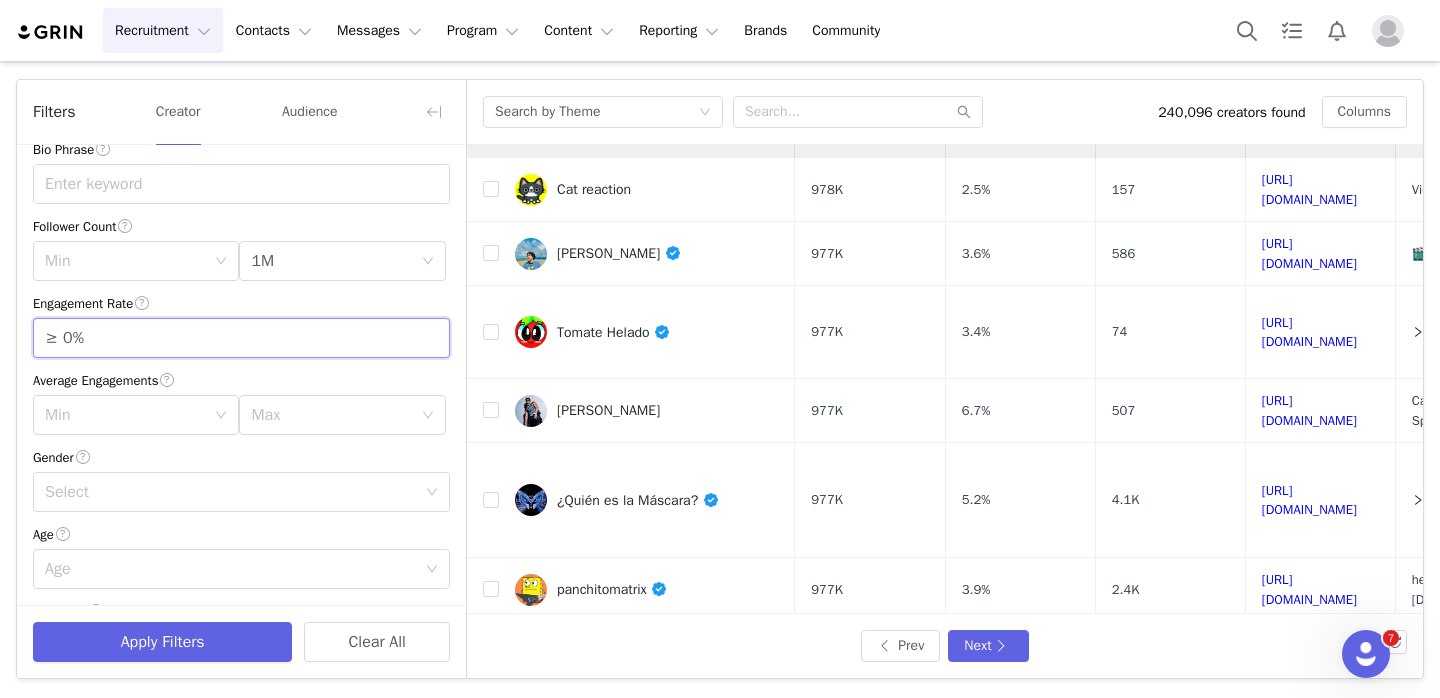 click on "Average Engagements" at bounding box center [241, 380] 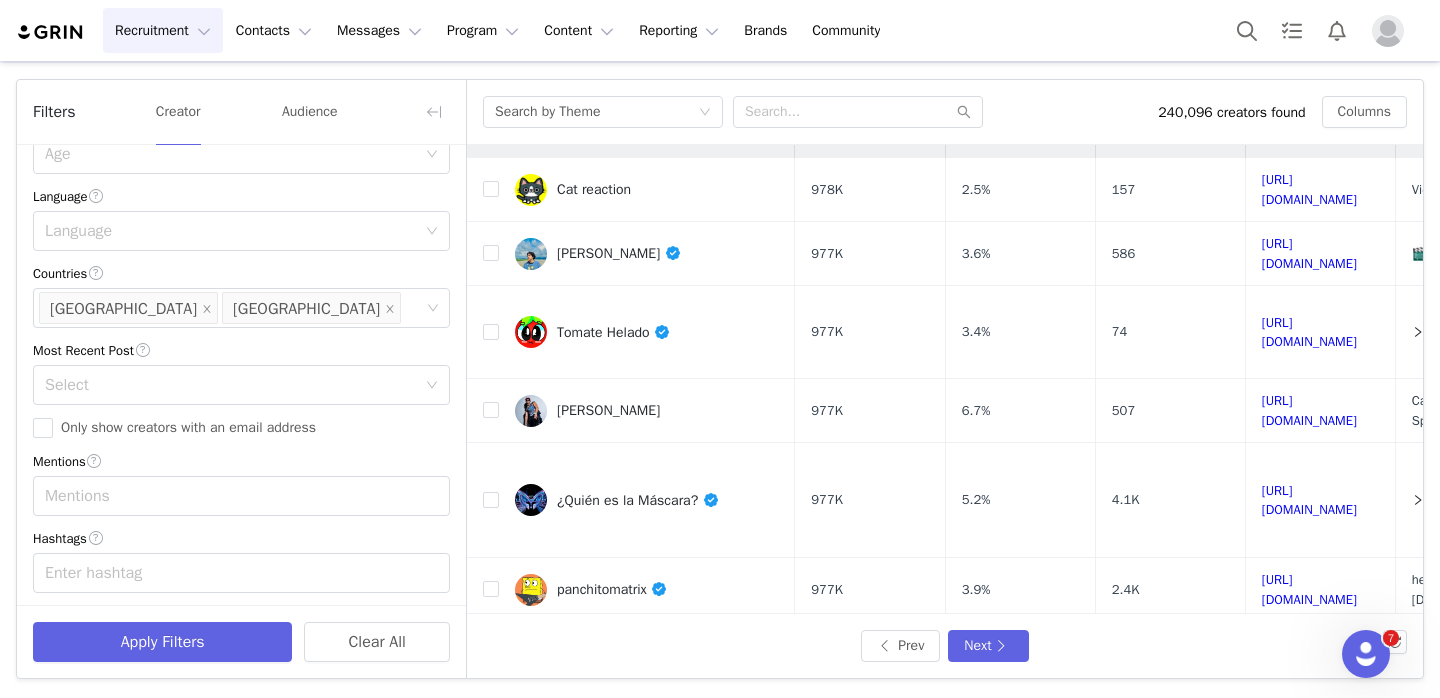 scroll, scrollTop: 499, scrollLeft: 0, axis: vertical 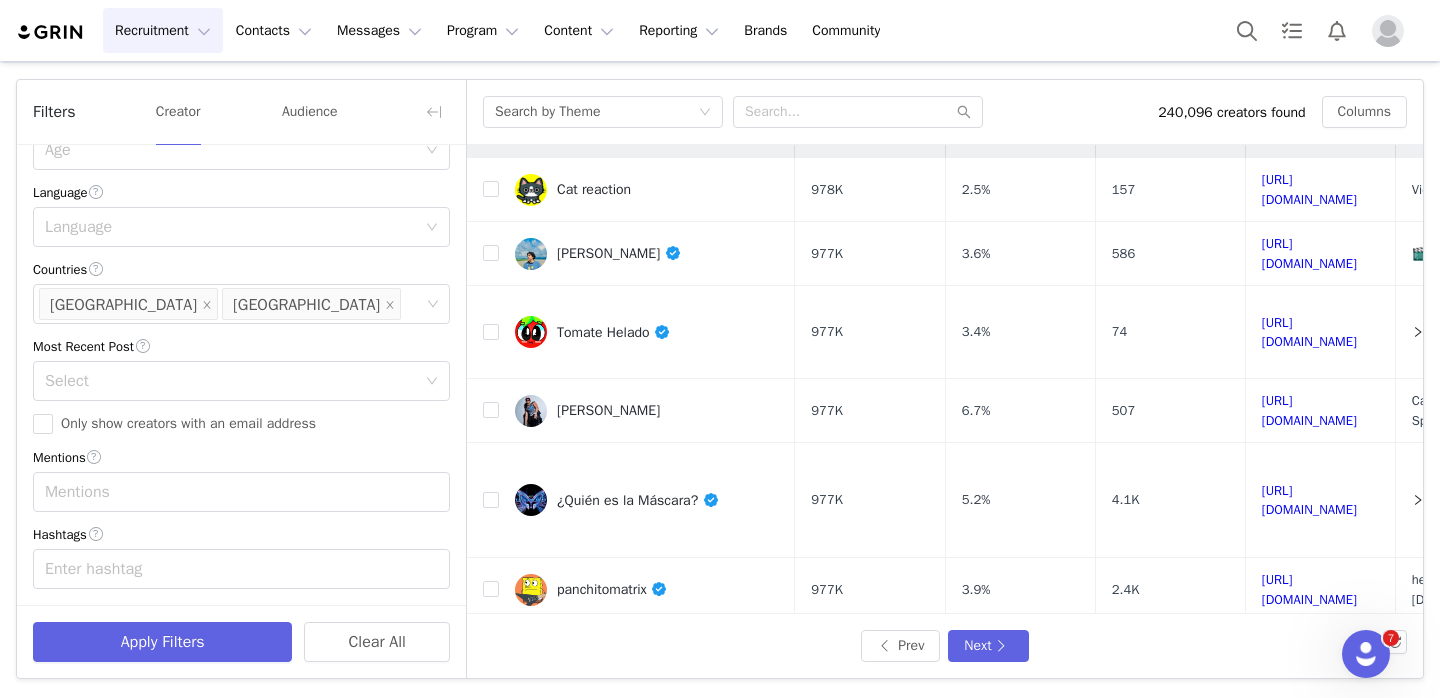 click on "Select" at bounding box center (230, 381) 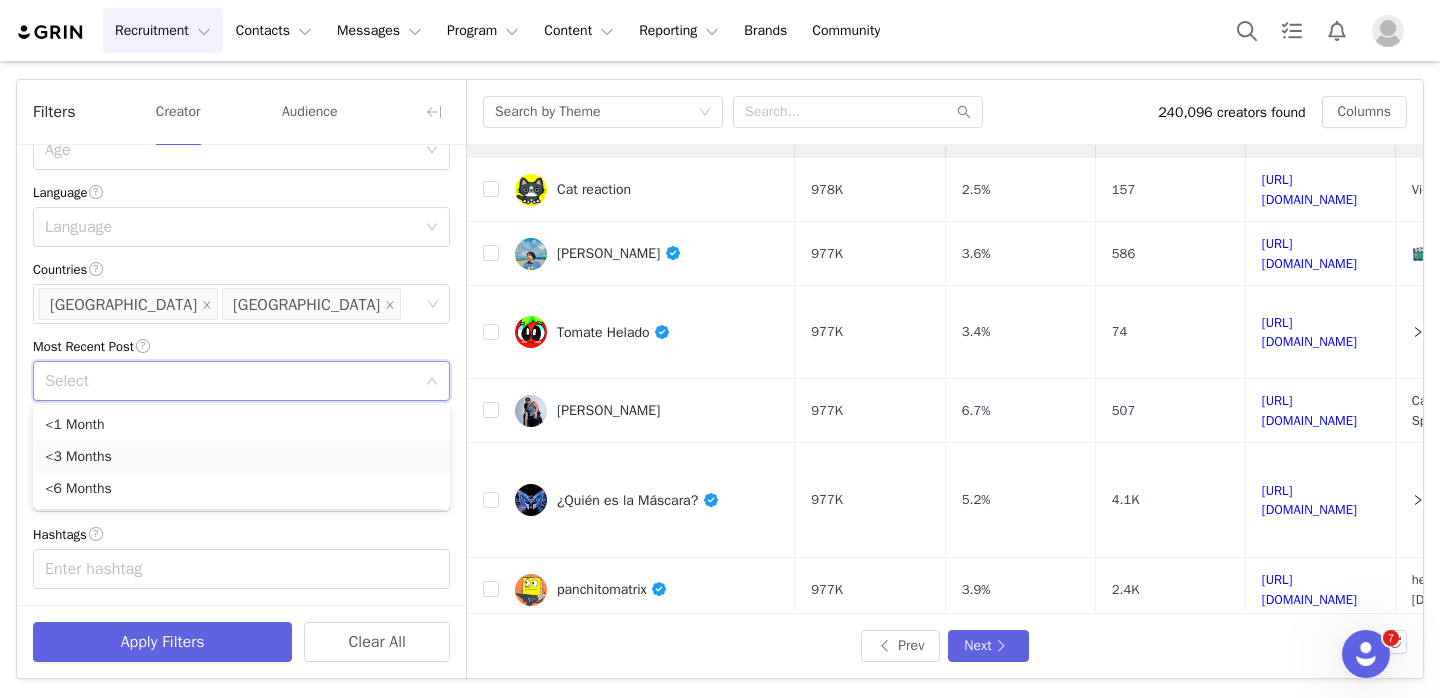 click on "<3 Months" at bounding box center (241, 457) 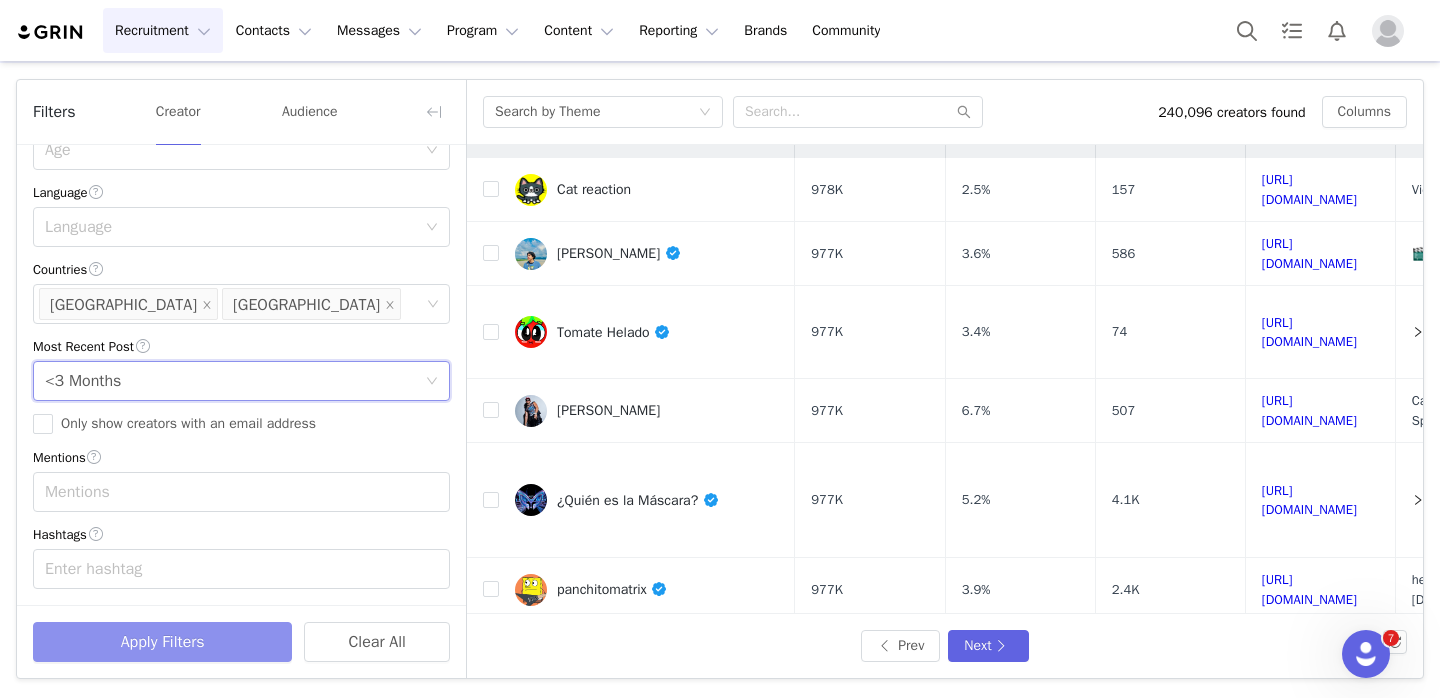 click on "Apply Filters" at bounding box center [162, 642] 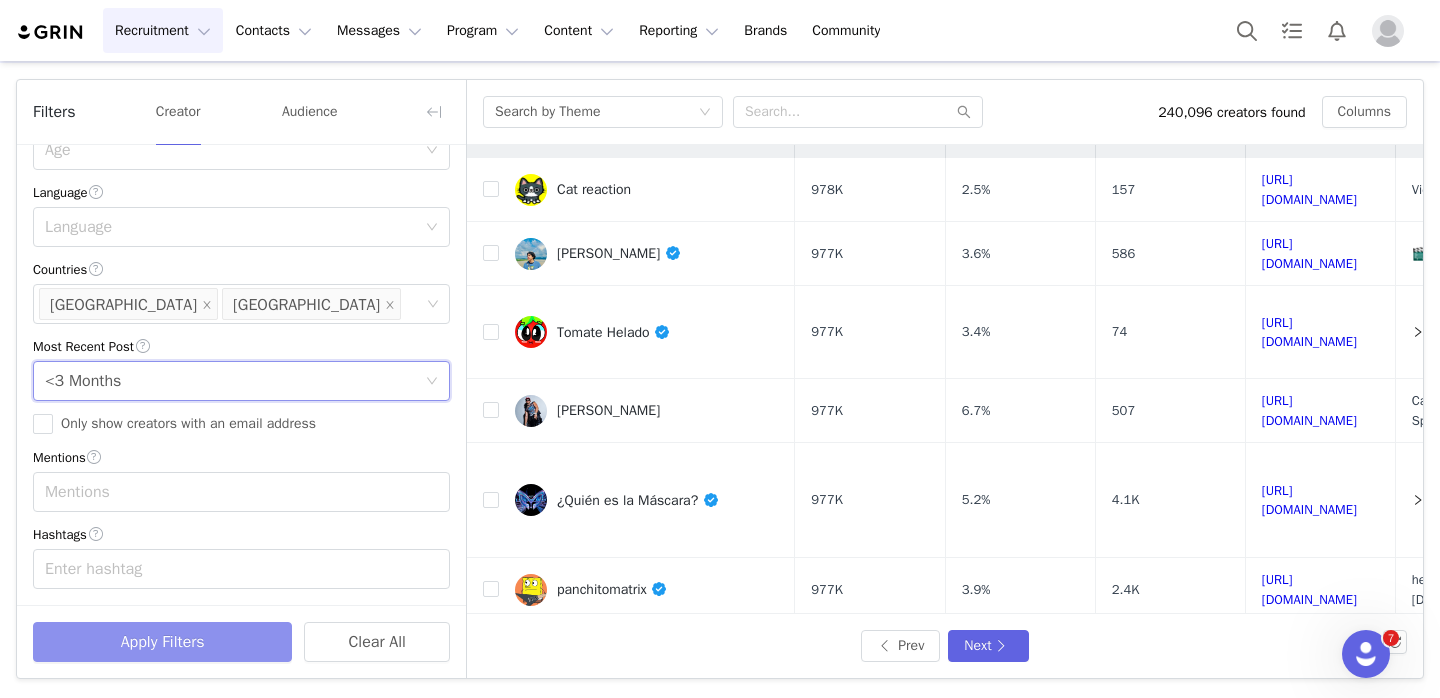 scroll, scrollTop: 0, scrollLeft: 0, axis: both 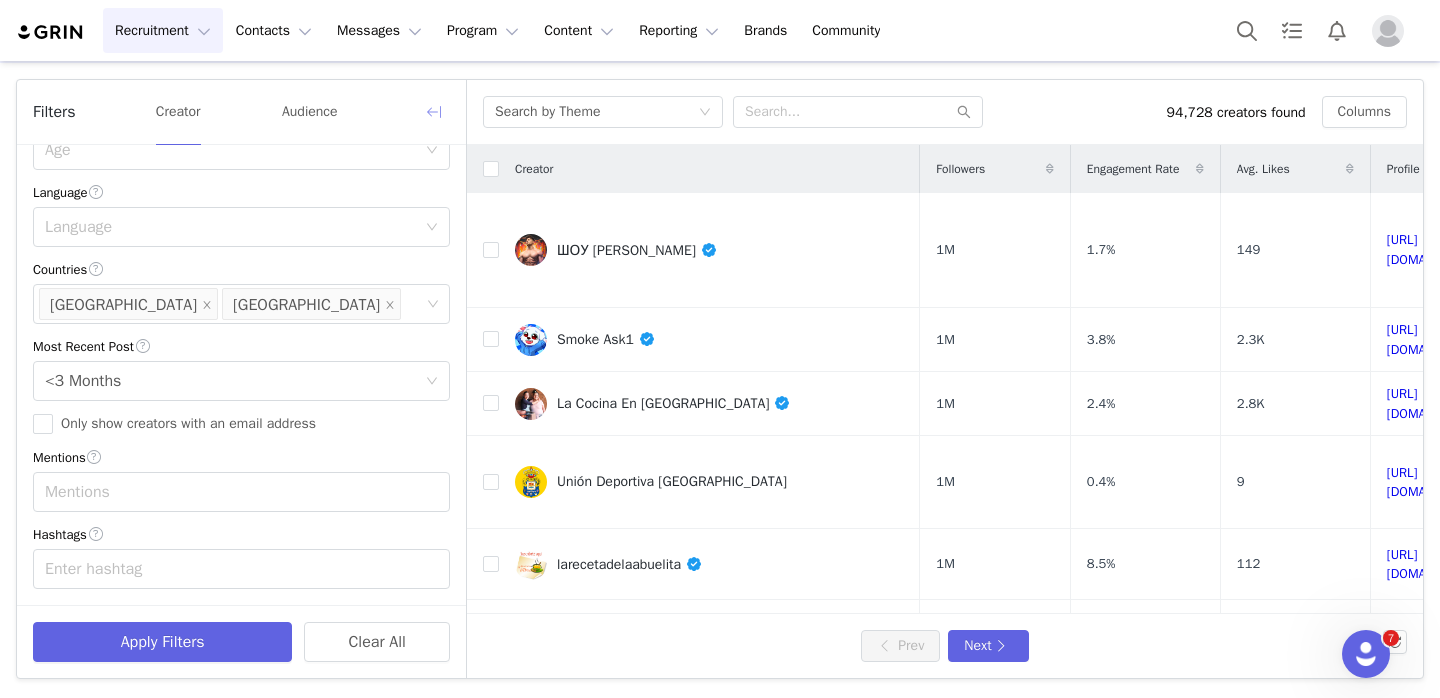 click at bounding box center [434, 112] 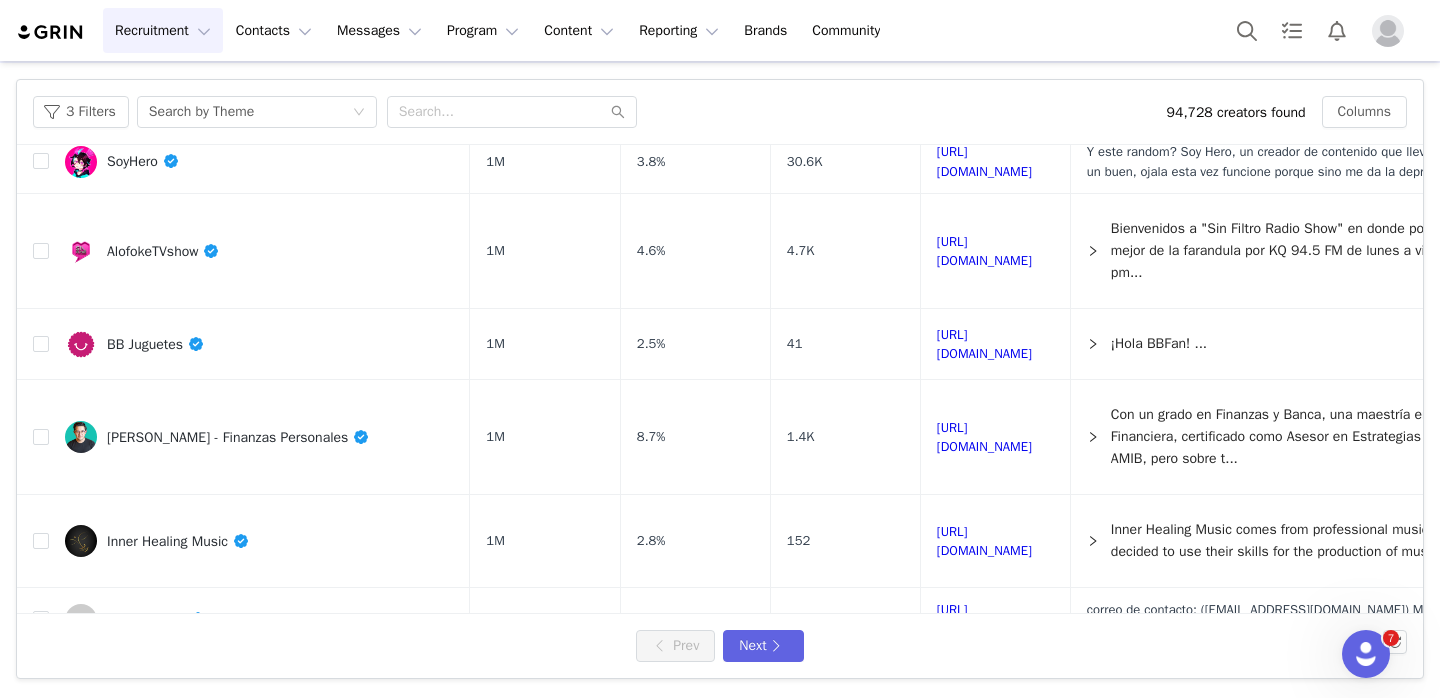 scroll, scrollTop: 1260, scrollLeft: 0, axis: vertical 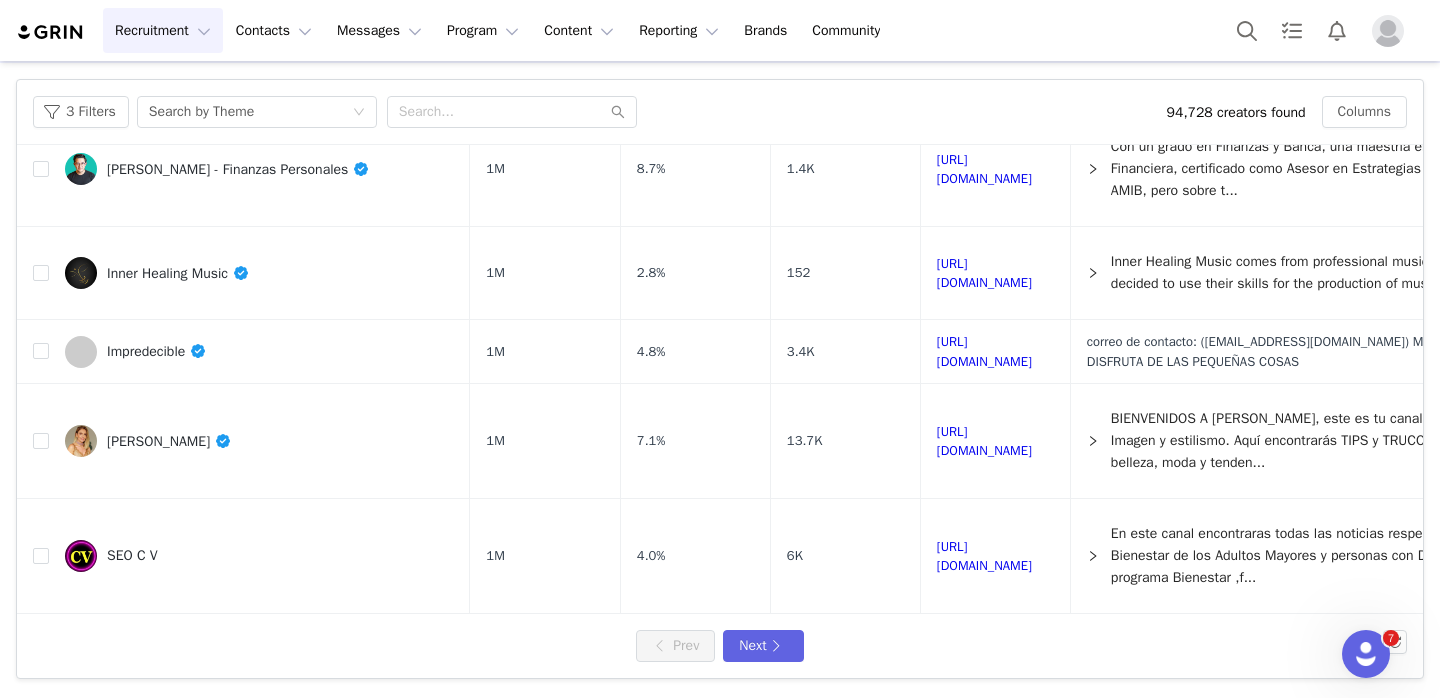 click on "Prev Next" at bounding box center (720, 646) 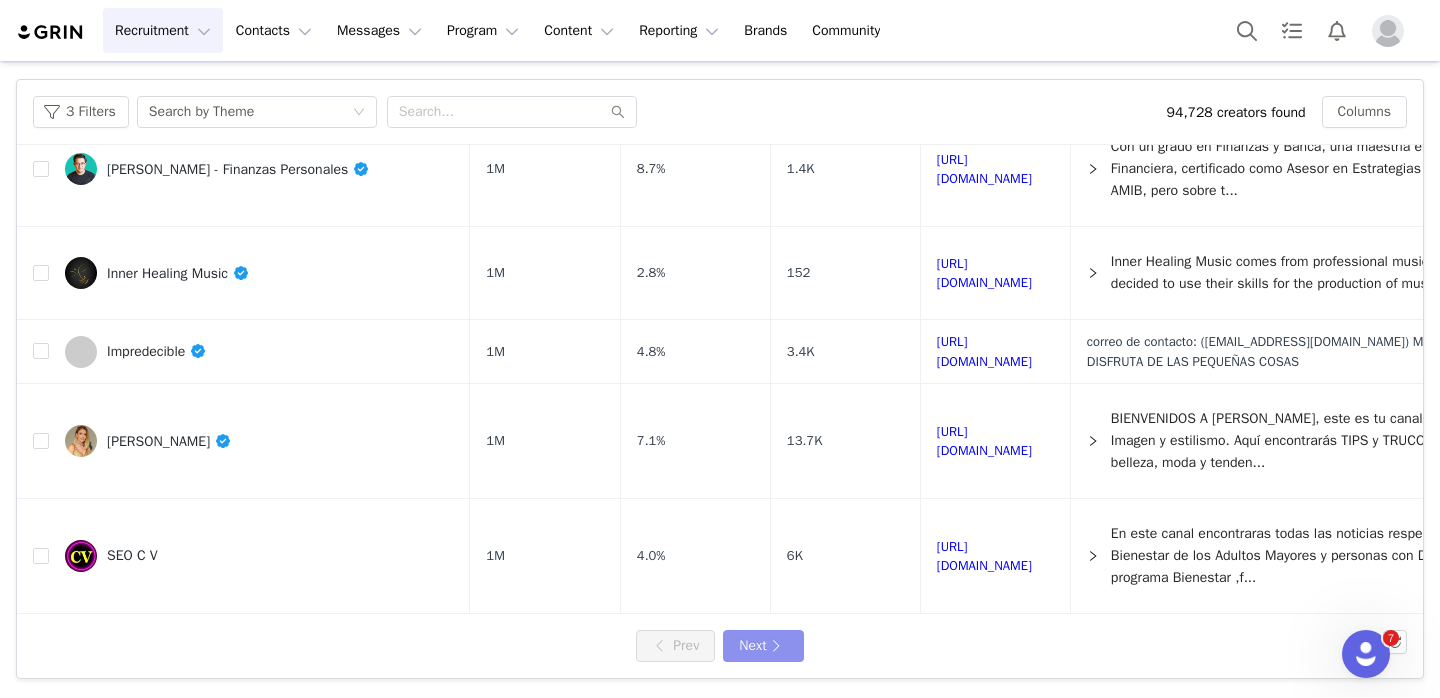 click on "Next" at bounding box center [763, 646] 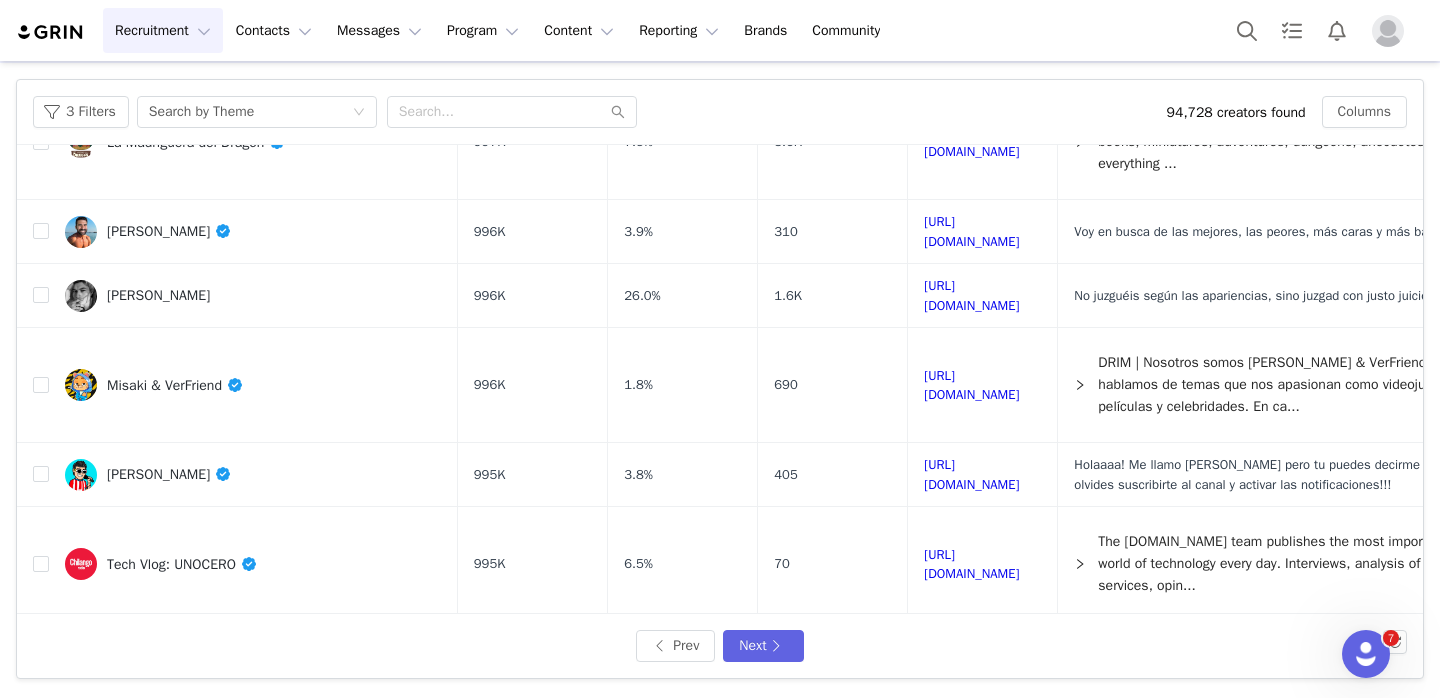 scroll, scrollTop: 1188, scrollLeft: 0, axis: vertical 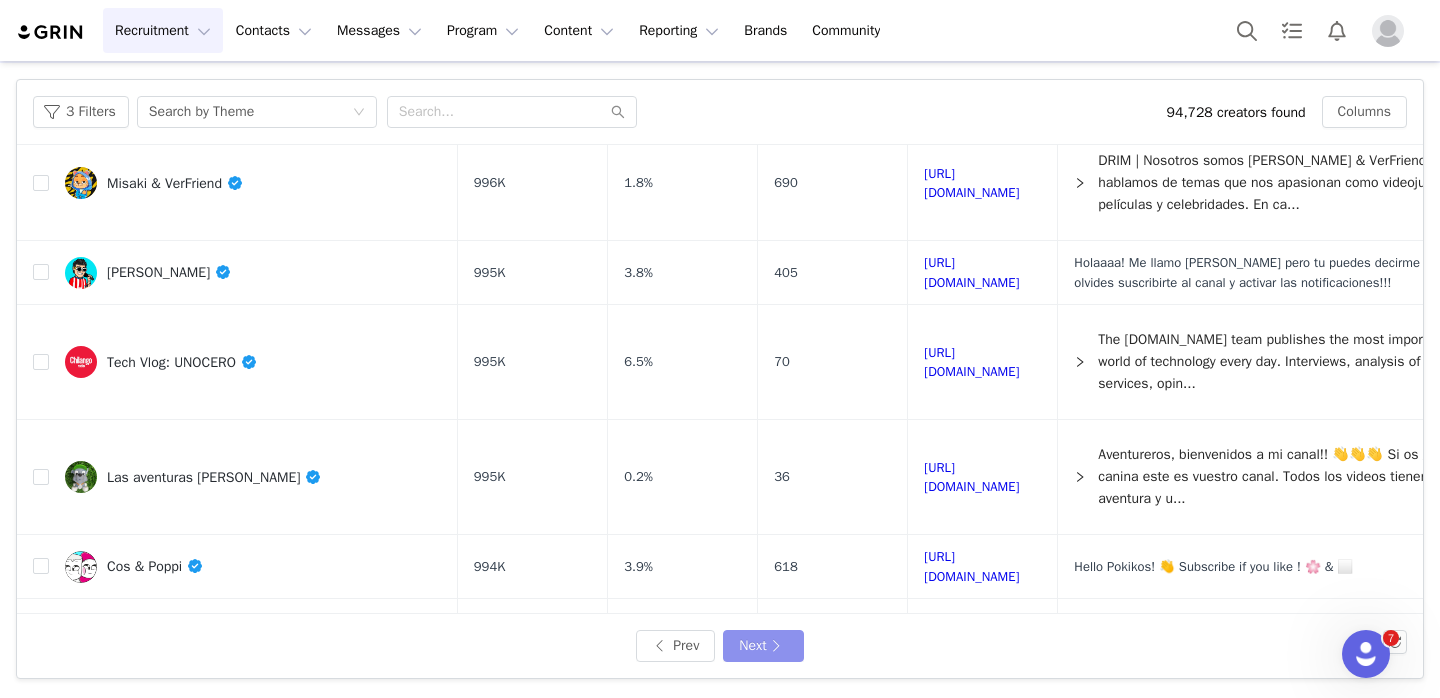 click on "Next" at bounding box center (763, 646) 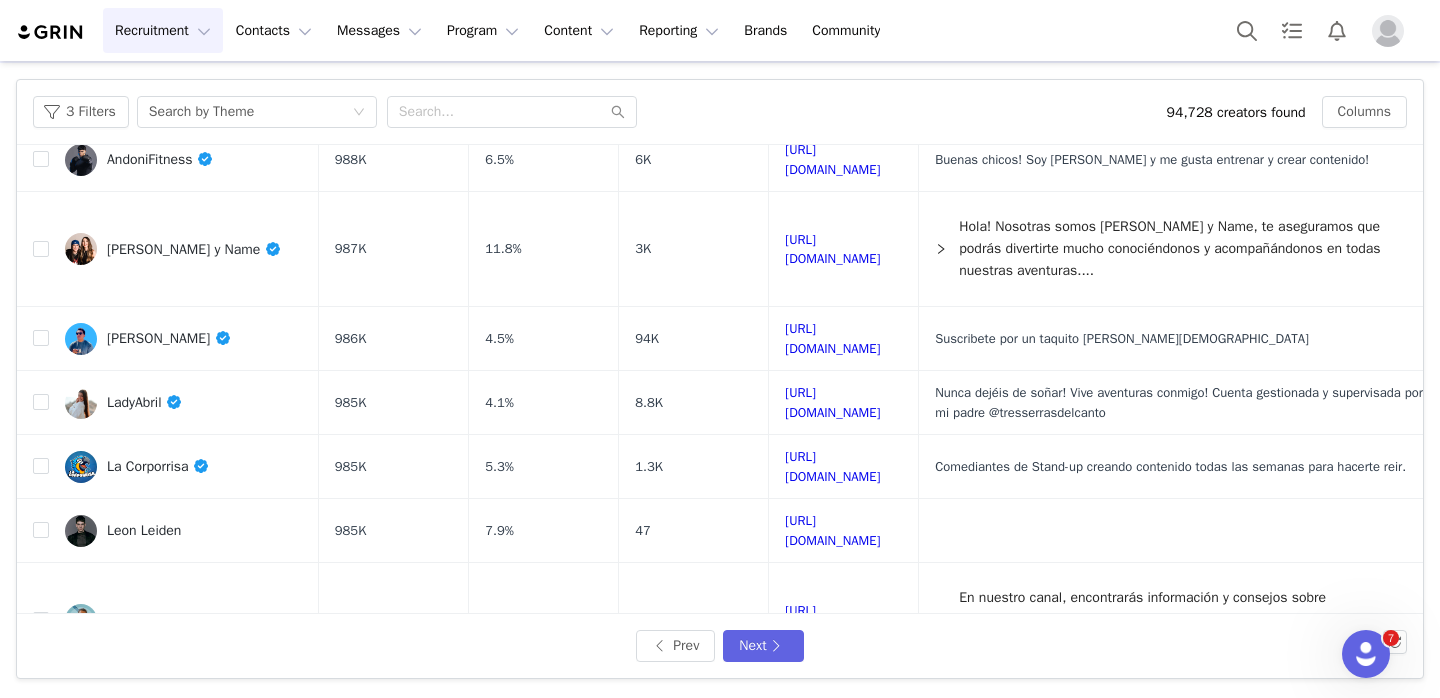 scroll, scrollTop: 1167, scrollLeft: 0, axis: vertical 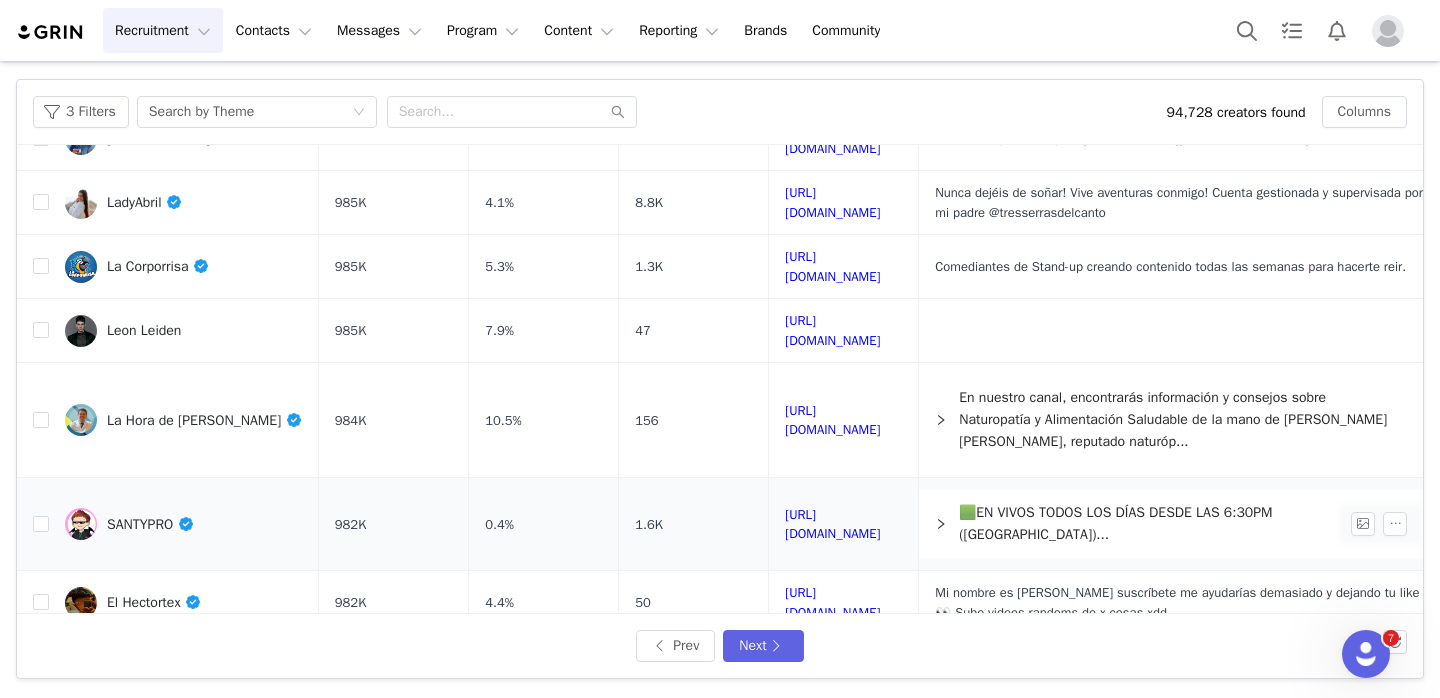 click on "SANTYPRO" at bounding box center [151, 524] 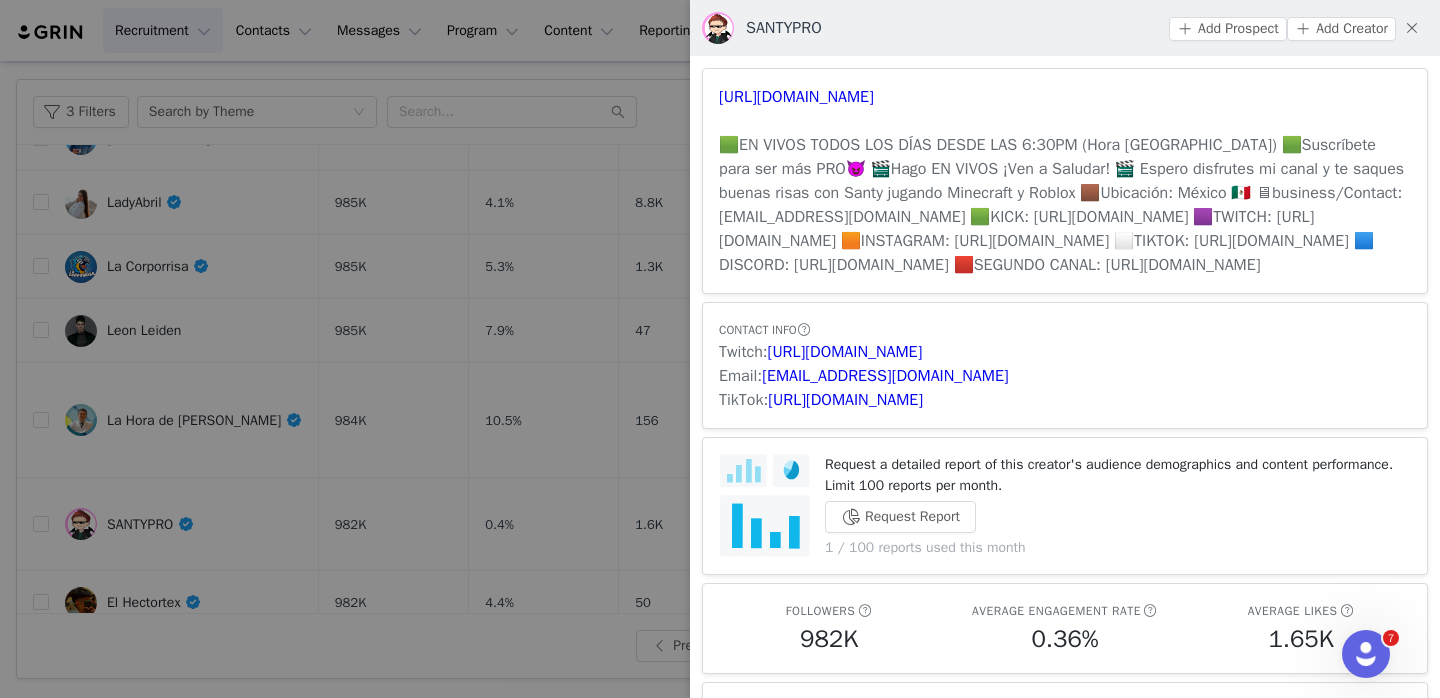 click at bounding box center [720, 349] 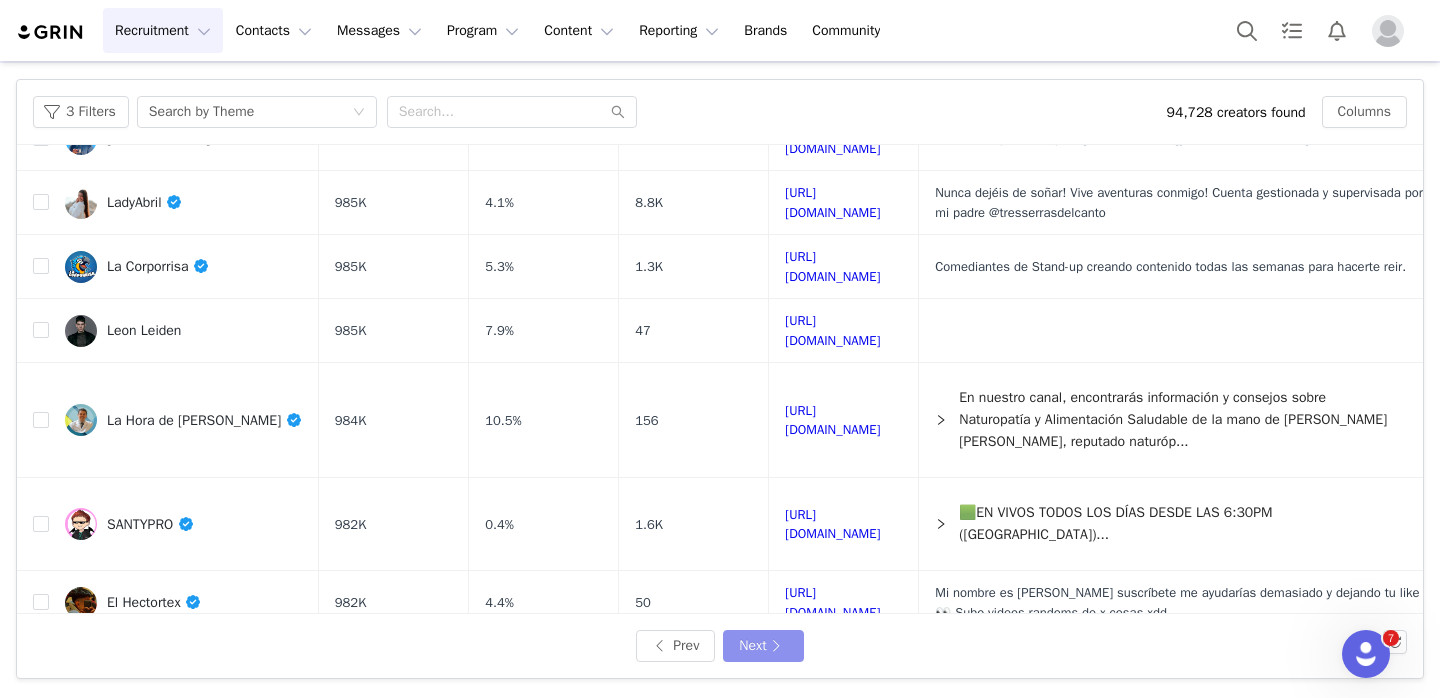 click on "Next" at bounding box center (763, 646) 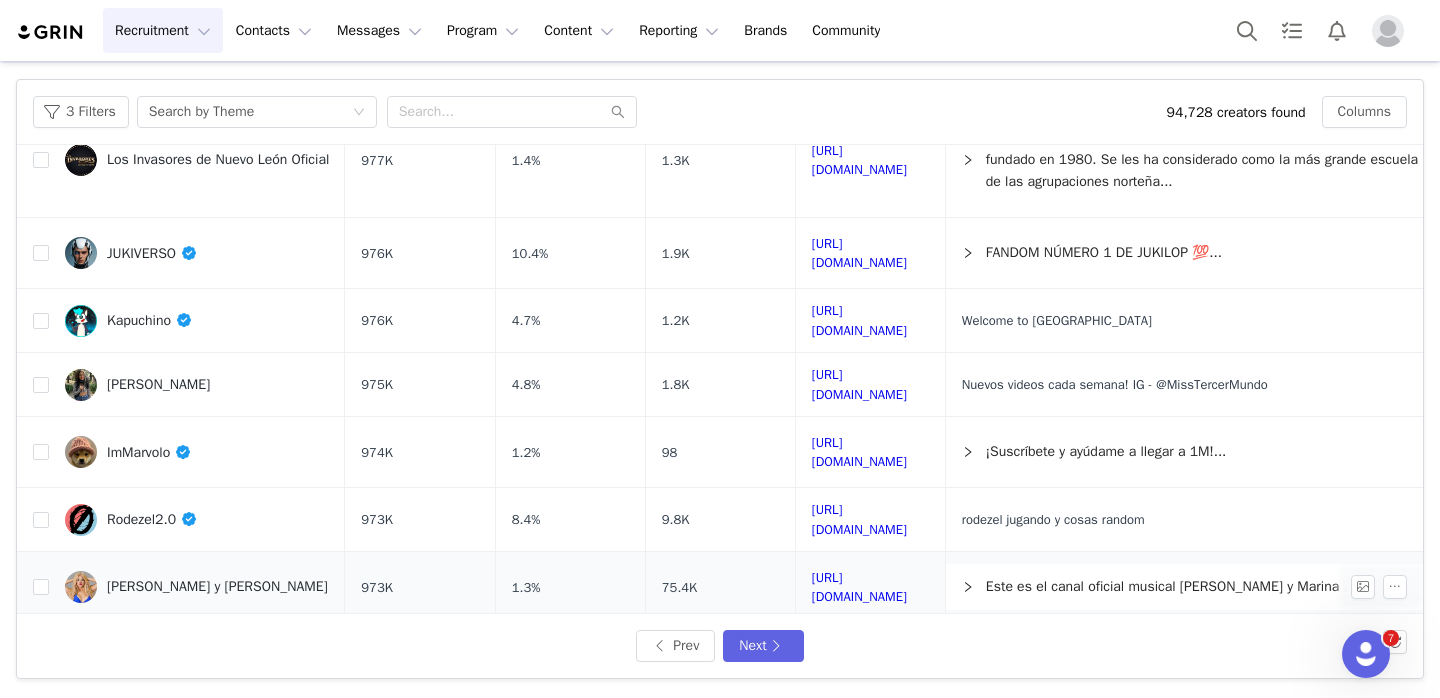 scroll, scrollTop: 912, scrollLeft: 0, axis: vertical 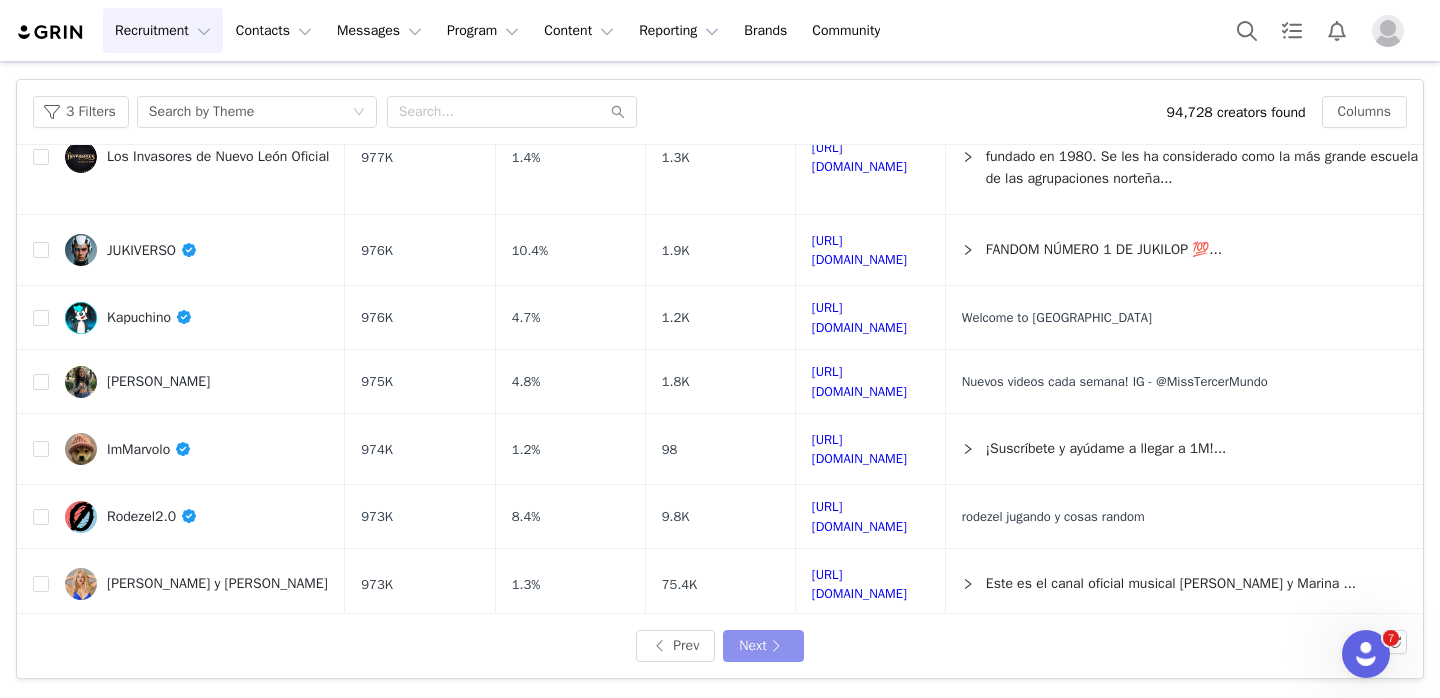 click on "Next" at bounding box center [763, 646] 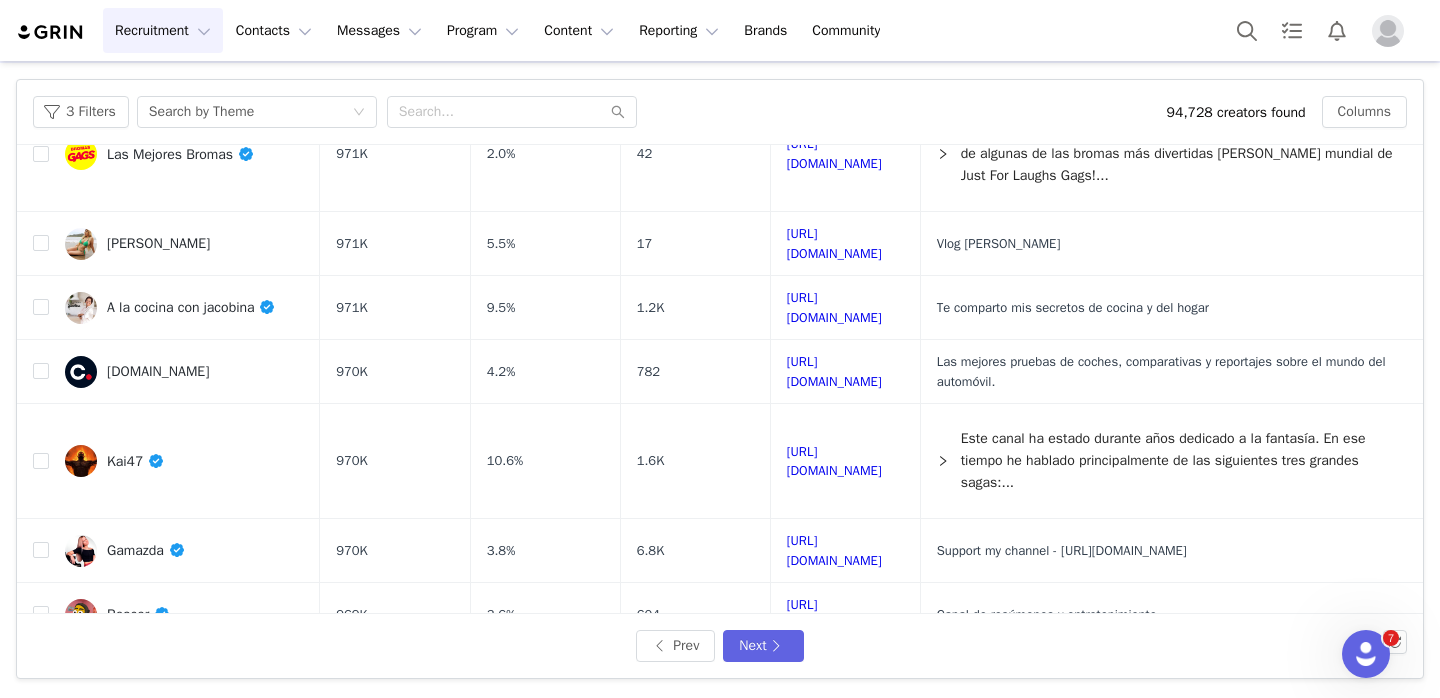 scroll, scrollTop: 356, scrollLeft: 0, axis: vertical 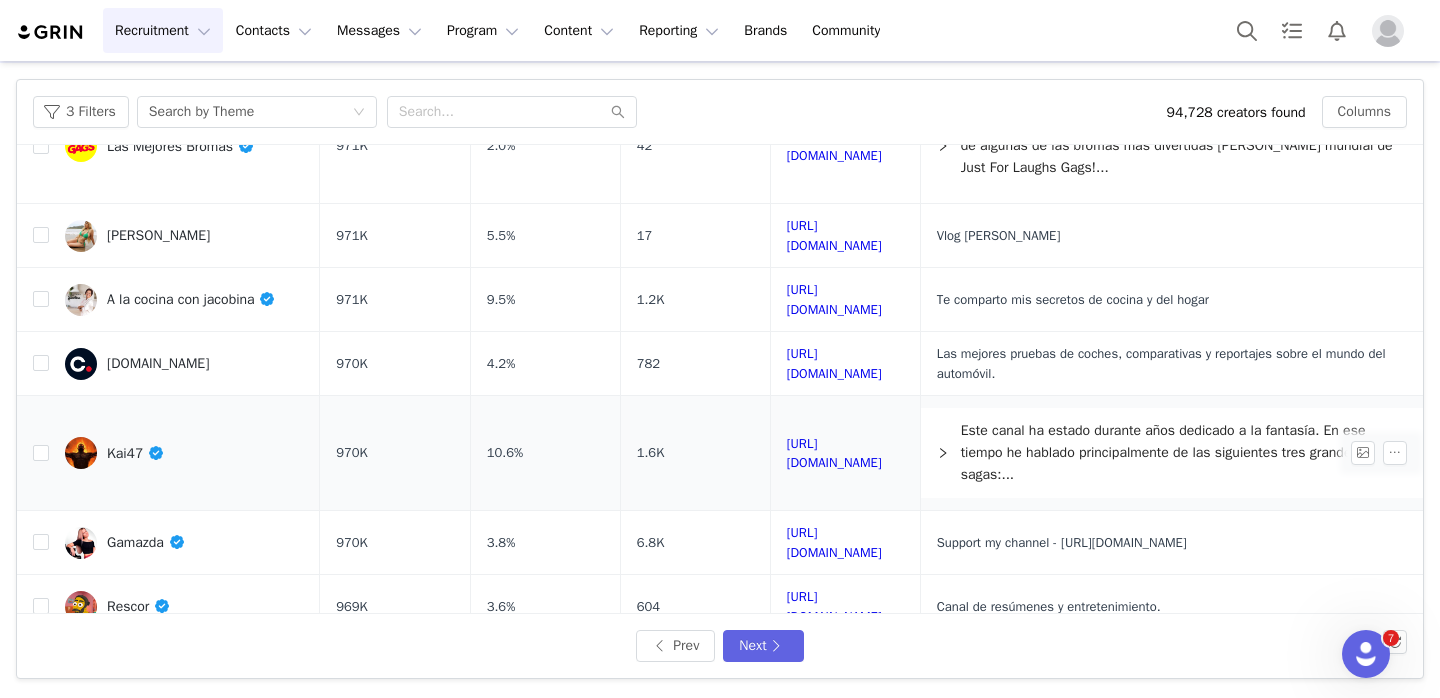 click on "Kai47" at bounding box center (136, 453) 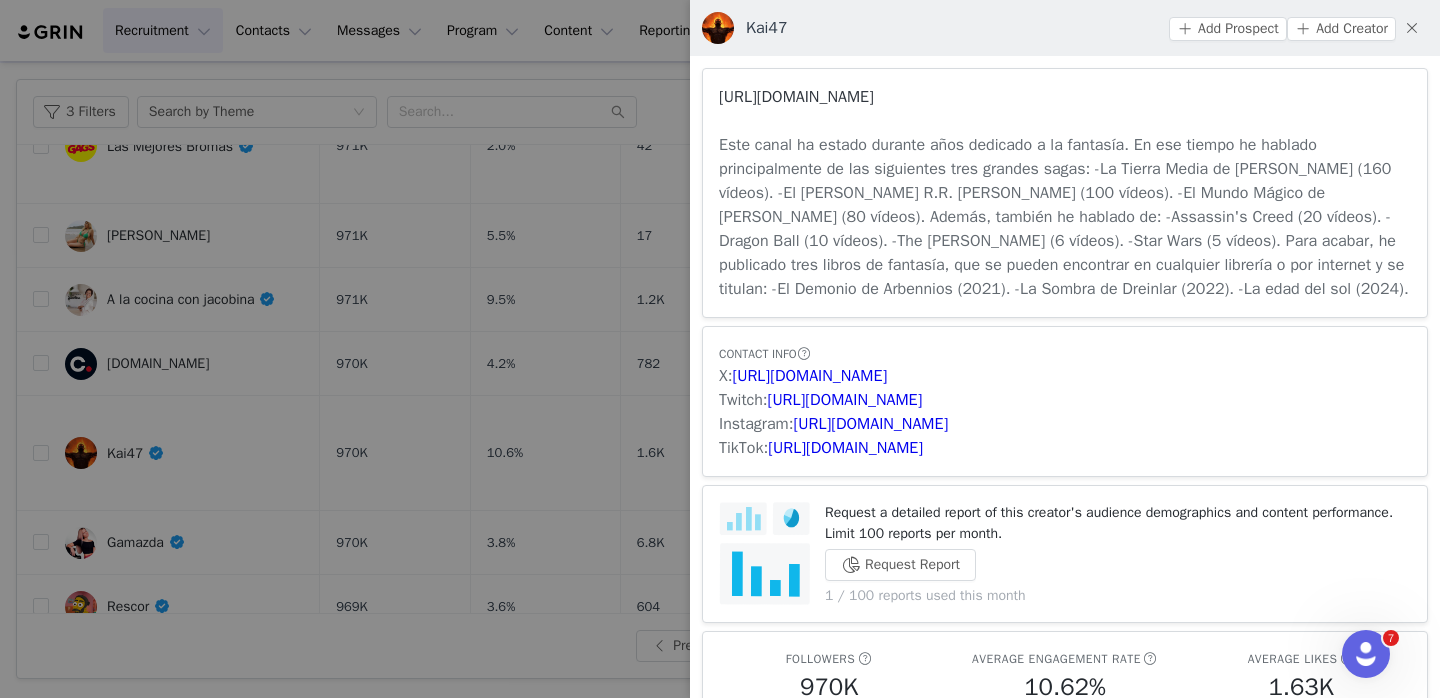 click on "https://www.youtube.com/channel/UCWYIpaBygXPNEz_MsUpBKrA" at bounding box center [796, 97] 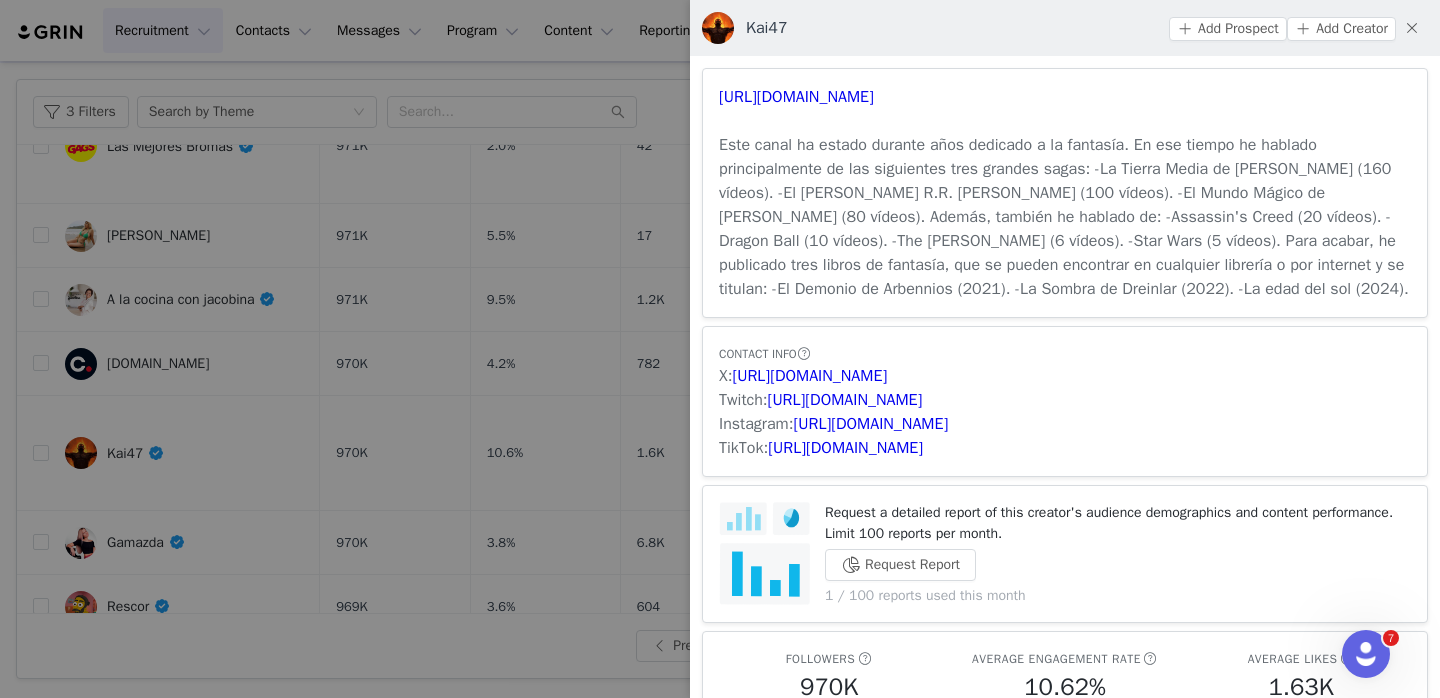 click at bounding box center [720, 349] 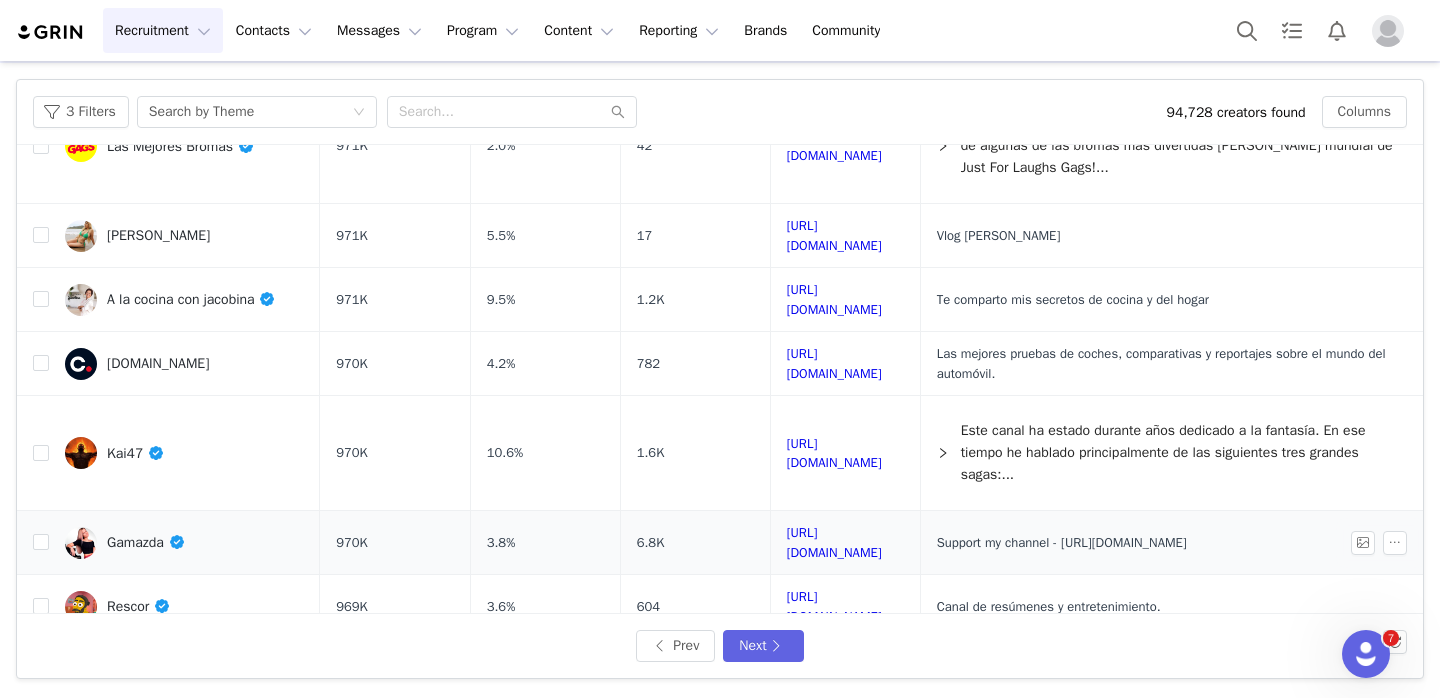 click on "Gamazda" at bounding box center (146, 542) 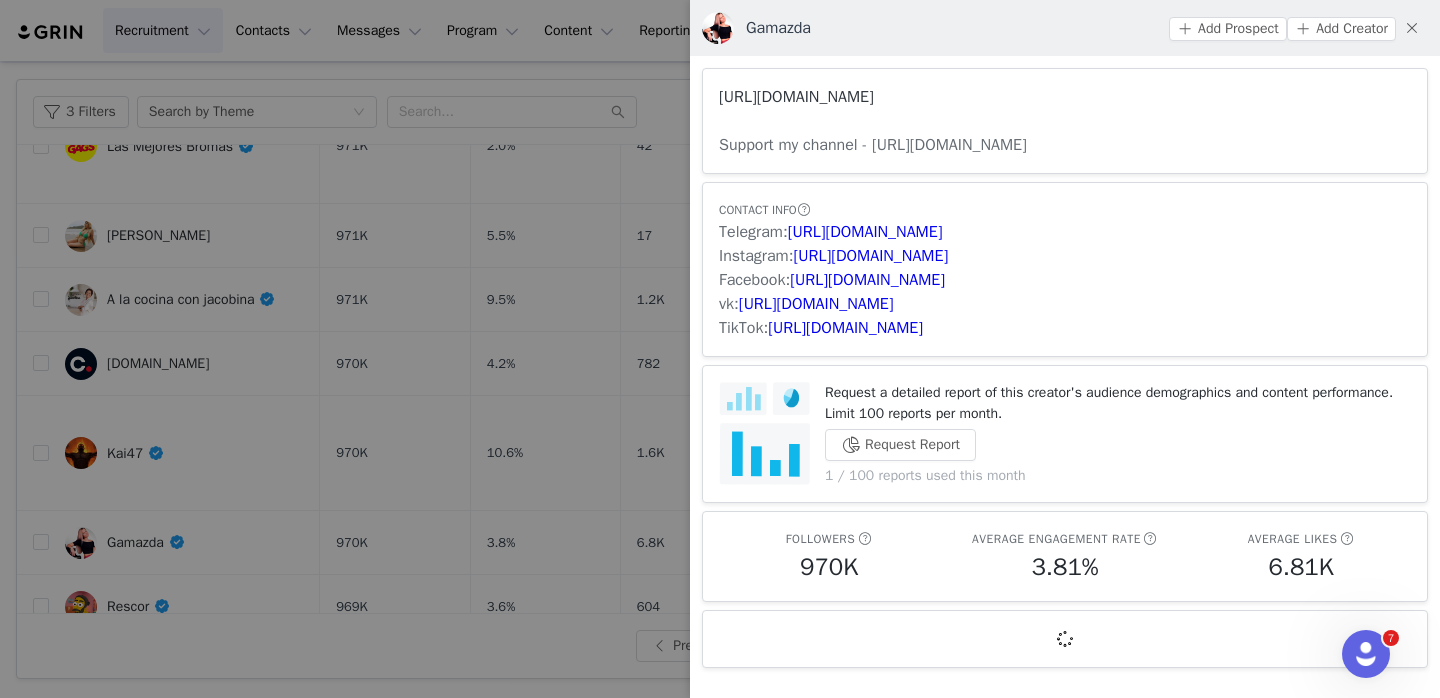 click on "https://www.youtube.com/channel/UCKscaP2HvovgMjkpY6KwfJQ" at bounding box center [796, 97] 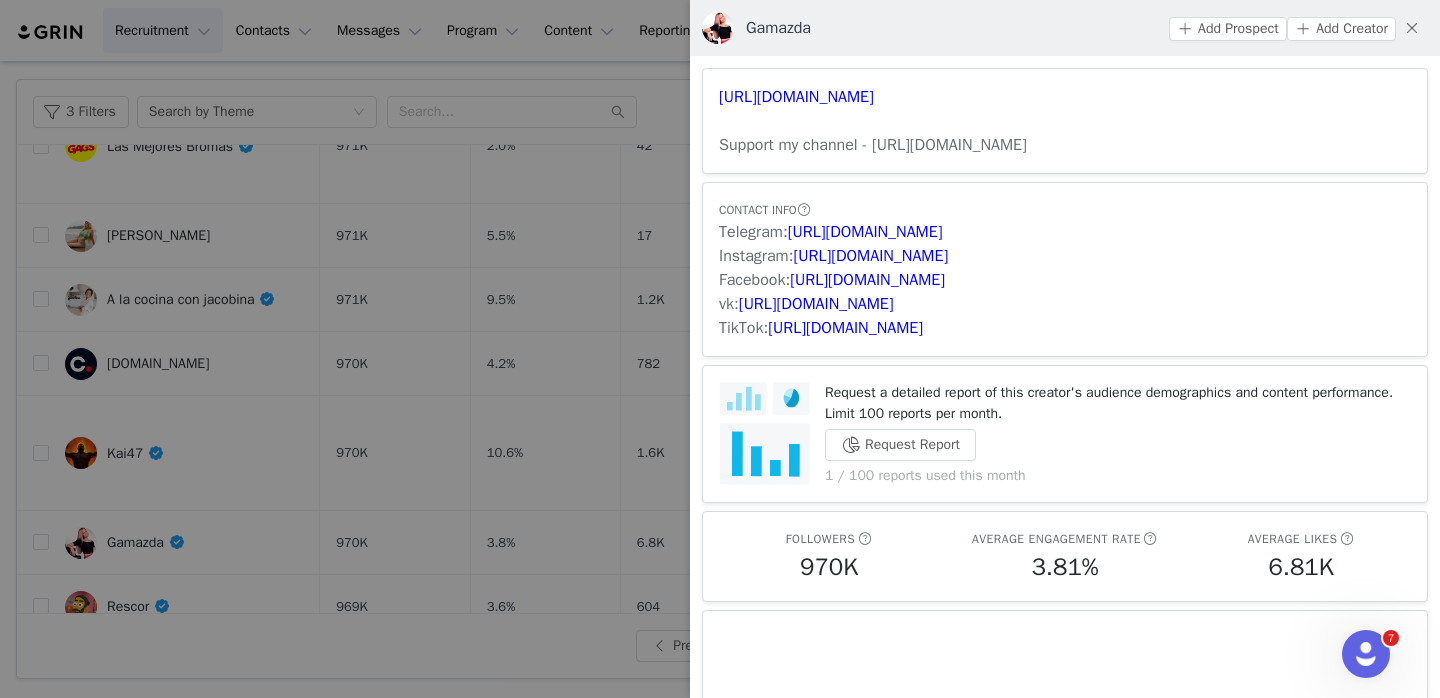 click at bounding box center [720, 349] 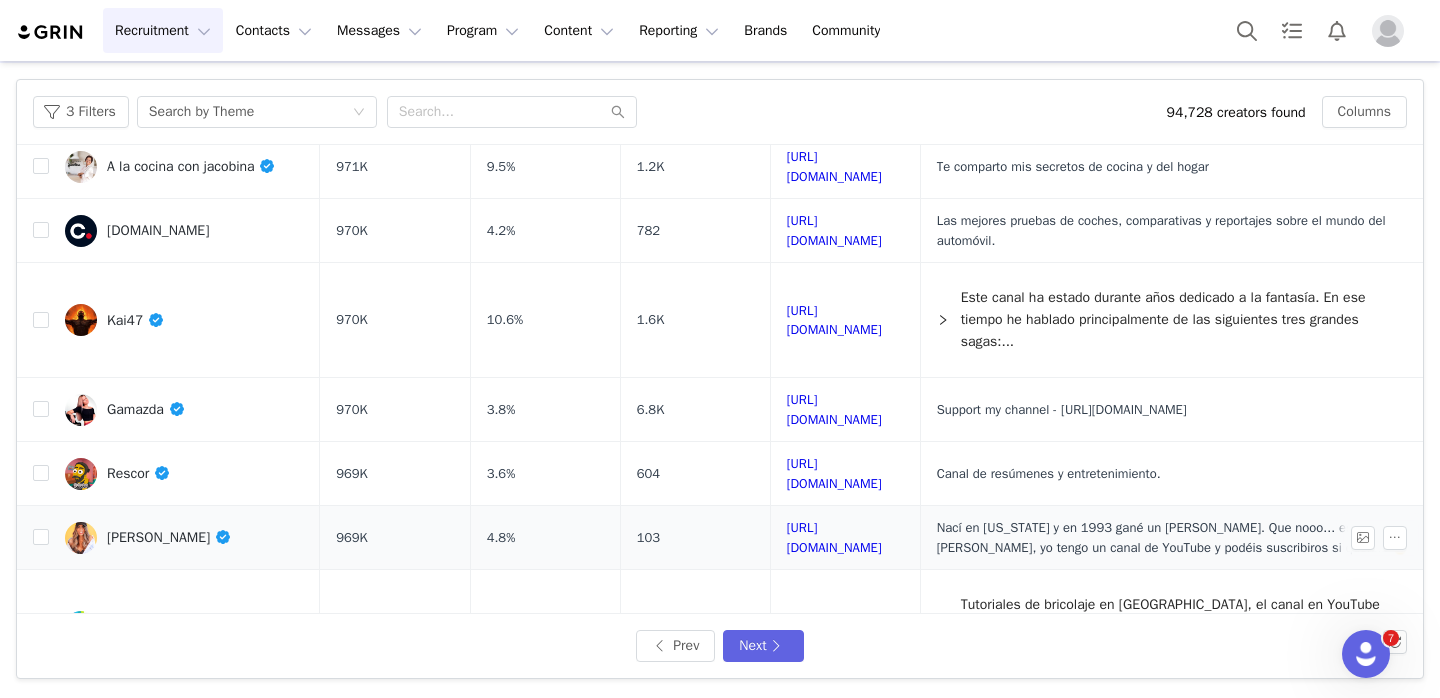 scroll, scrollTop: 526, scrollLeft: 0, axis: vertical 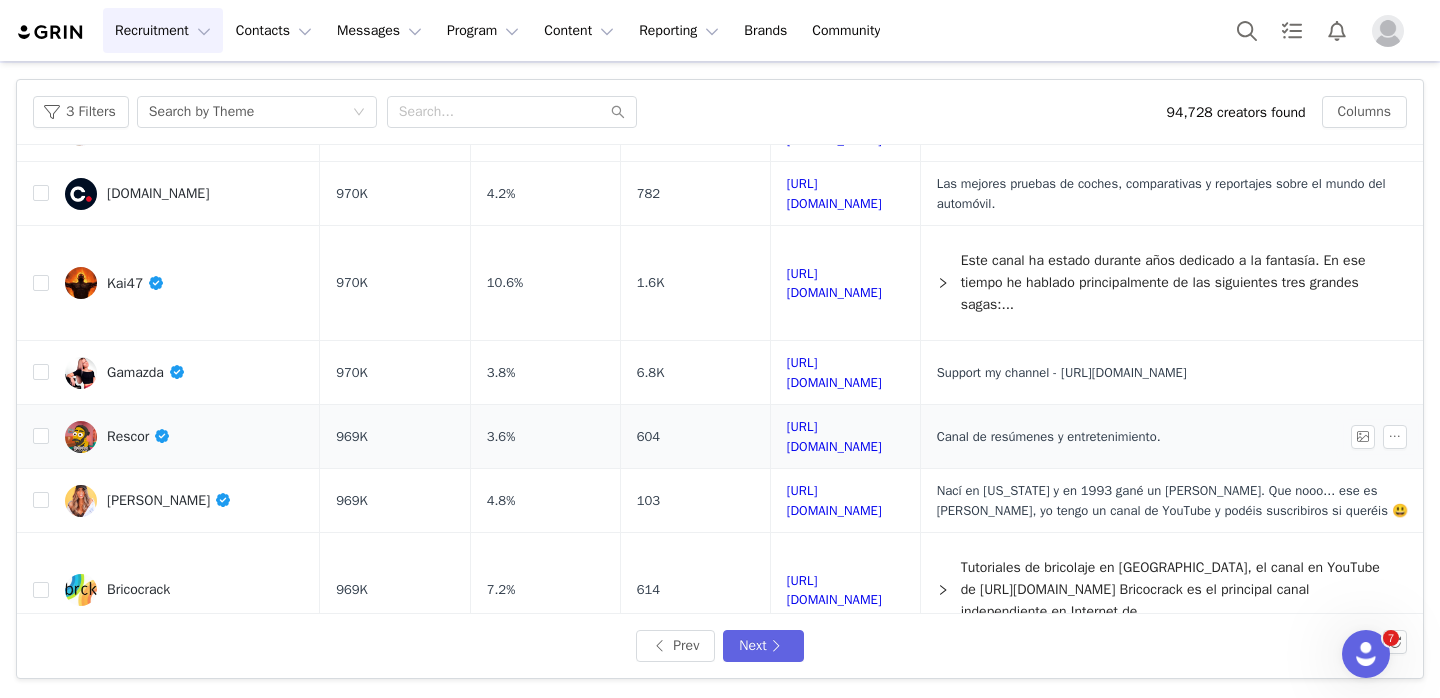 click on "Rescor" at bounding box center [184, 437] 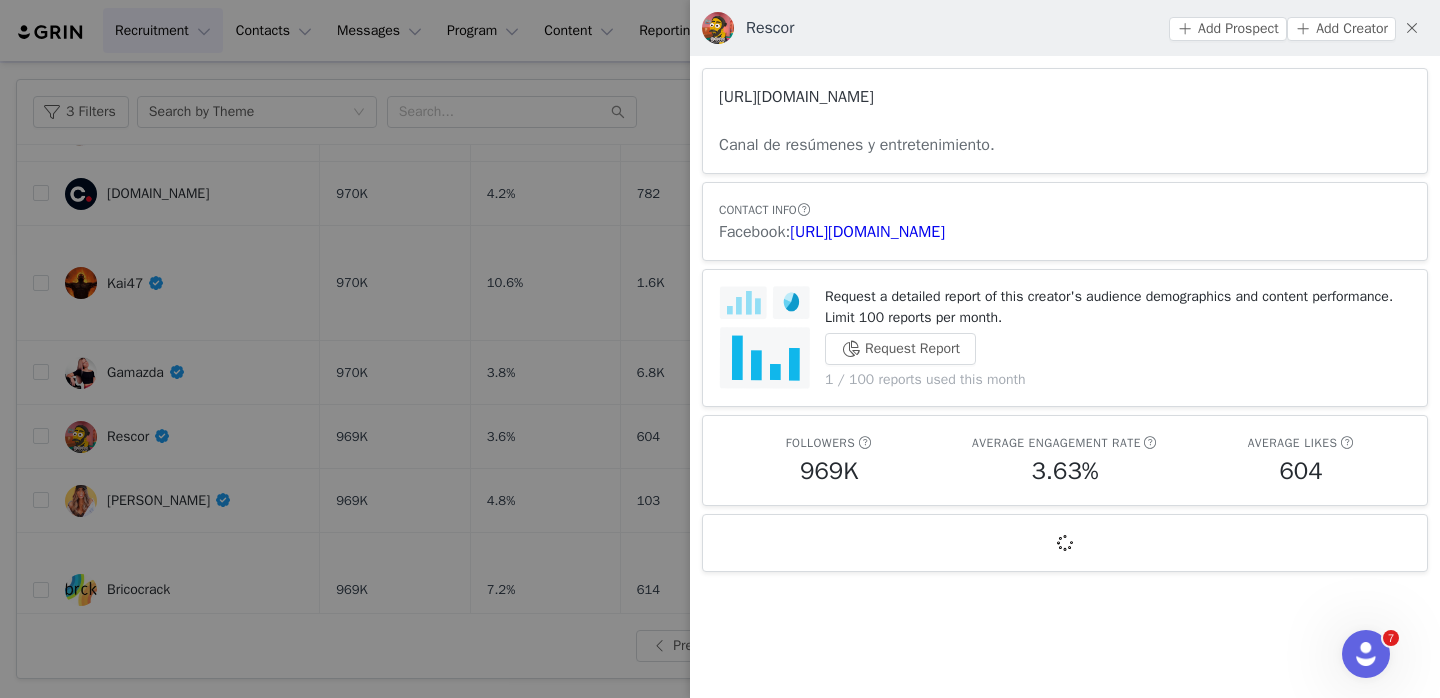 click on "https://www.youtube.com/channel/UCT9IlDscbnKakjktOZh8cfA" at bounding box center (796, 97) 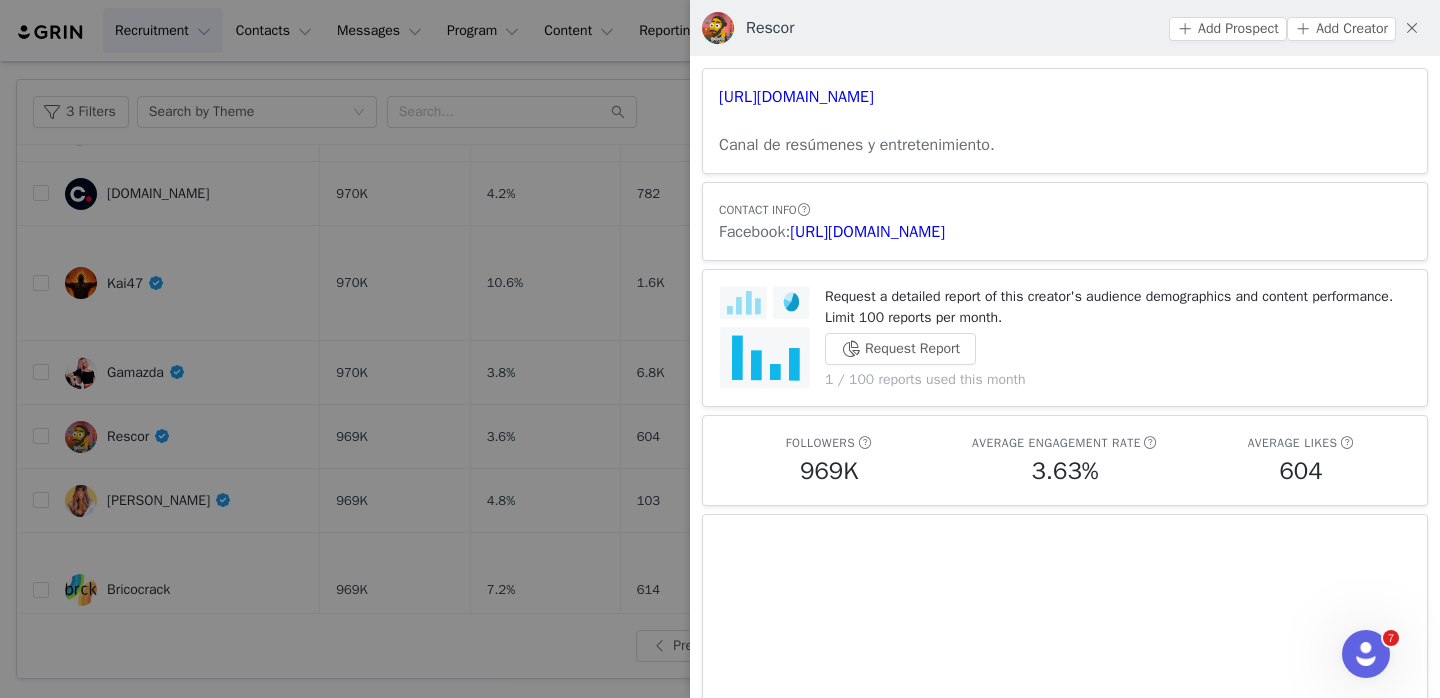 click at bounding box center [720, 349] 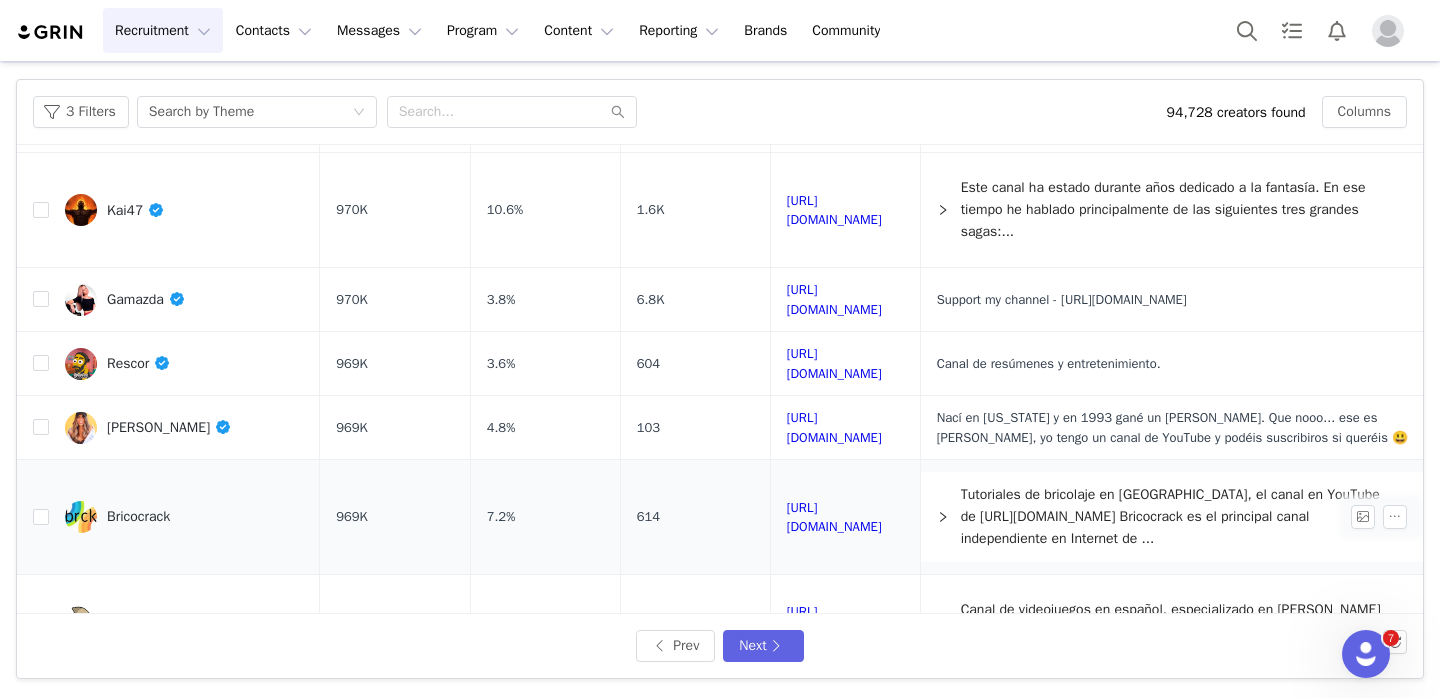 scroll, scrollTop: 628, scrollLeft: 0, axis: vertical 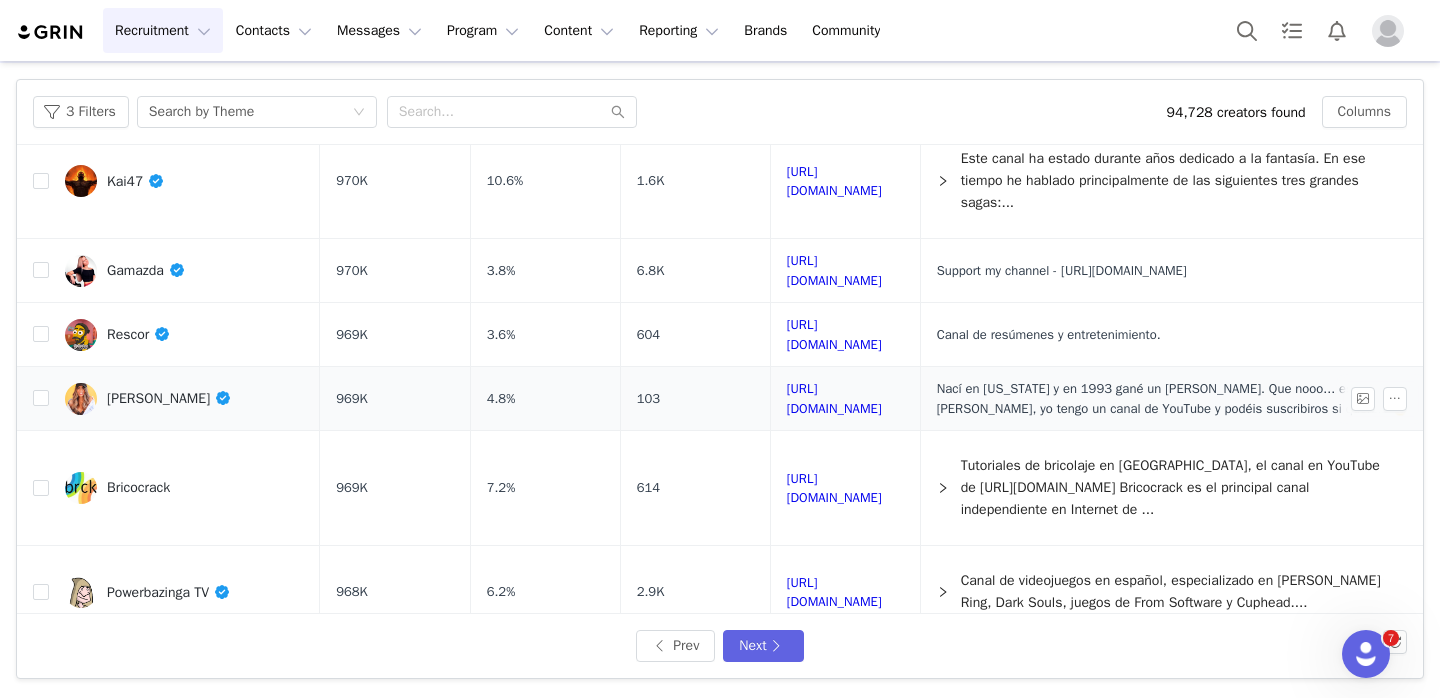 click on "Giulia Pompeino" at bounding box center (169, 398) 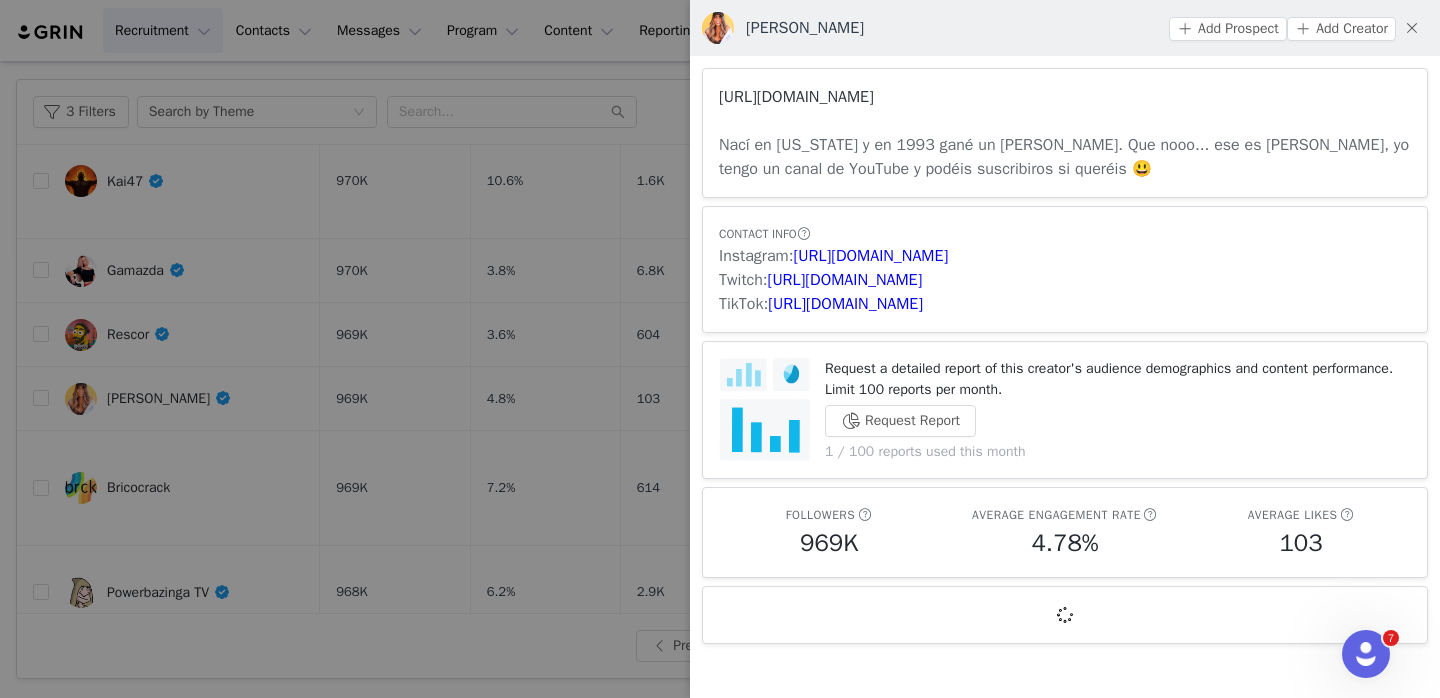 click on "https://www.youtube.com/channel/UChk5FxeWsT9n4DexKvu-7GQ" at bounding box center (796, 97) 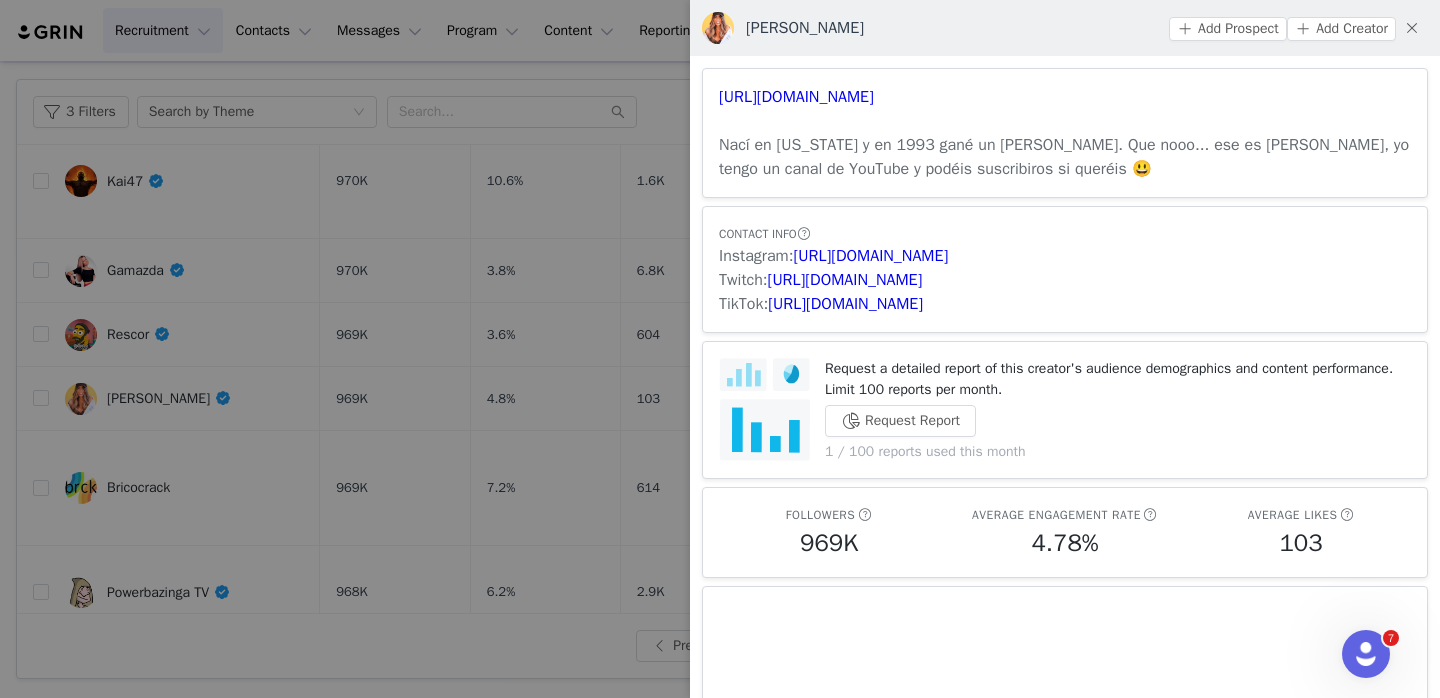 click at bounding box center (720, 349) 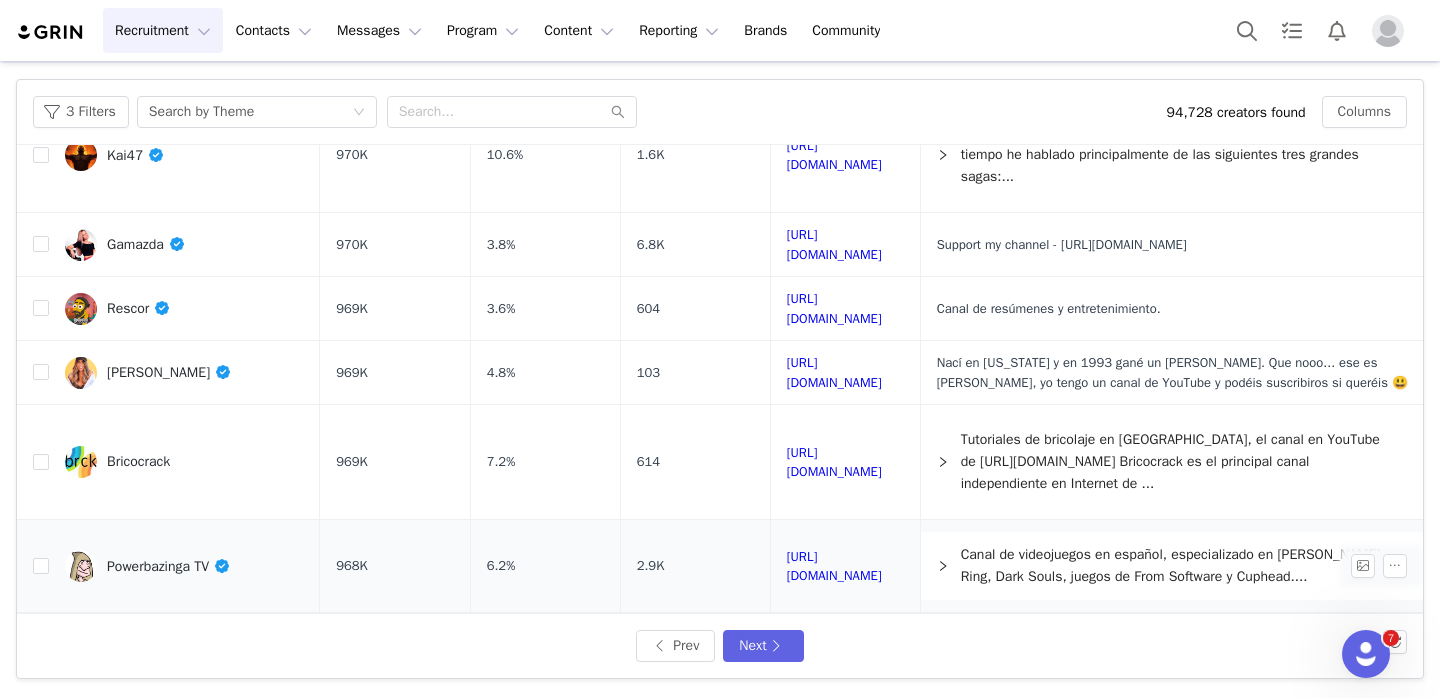scroll, scrollTop: 655, scrollLeft: 0, axis: vertical 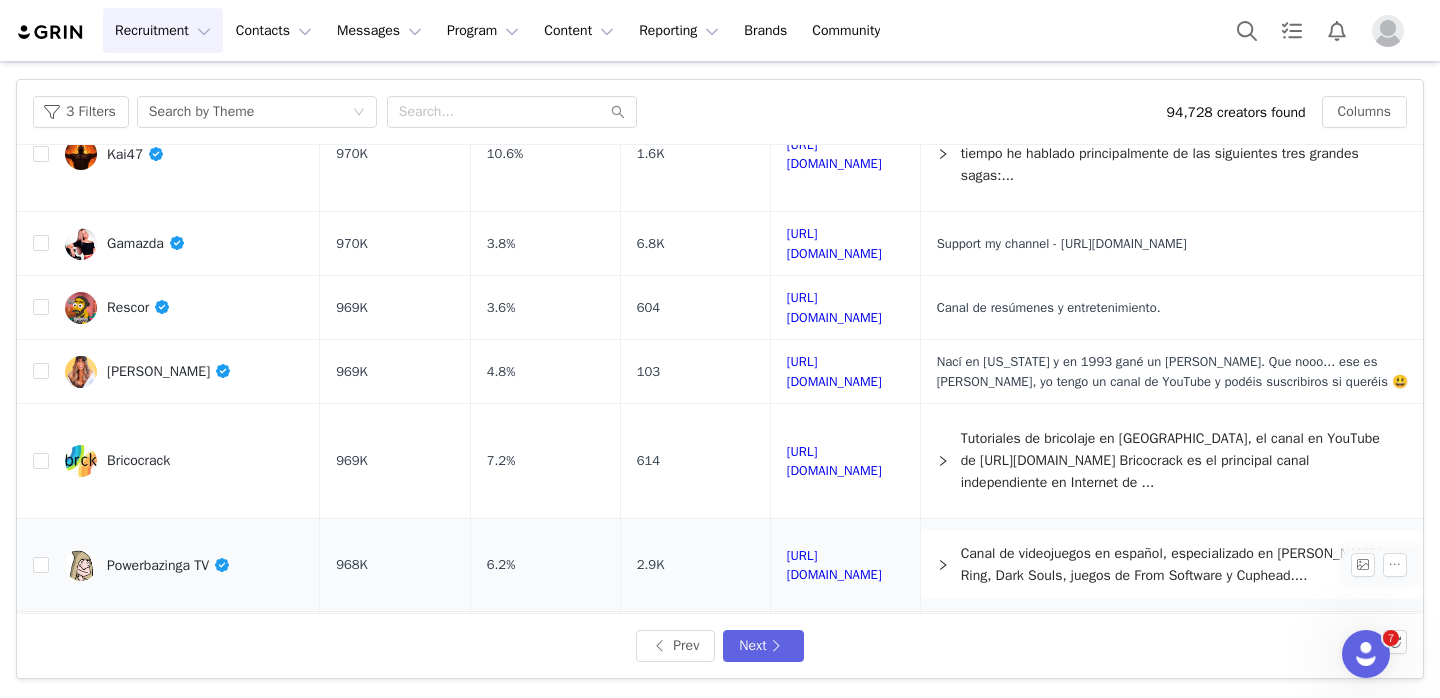 click on "Powerbazinga TV" at bounding box center (169, 565) 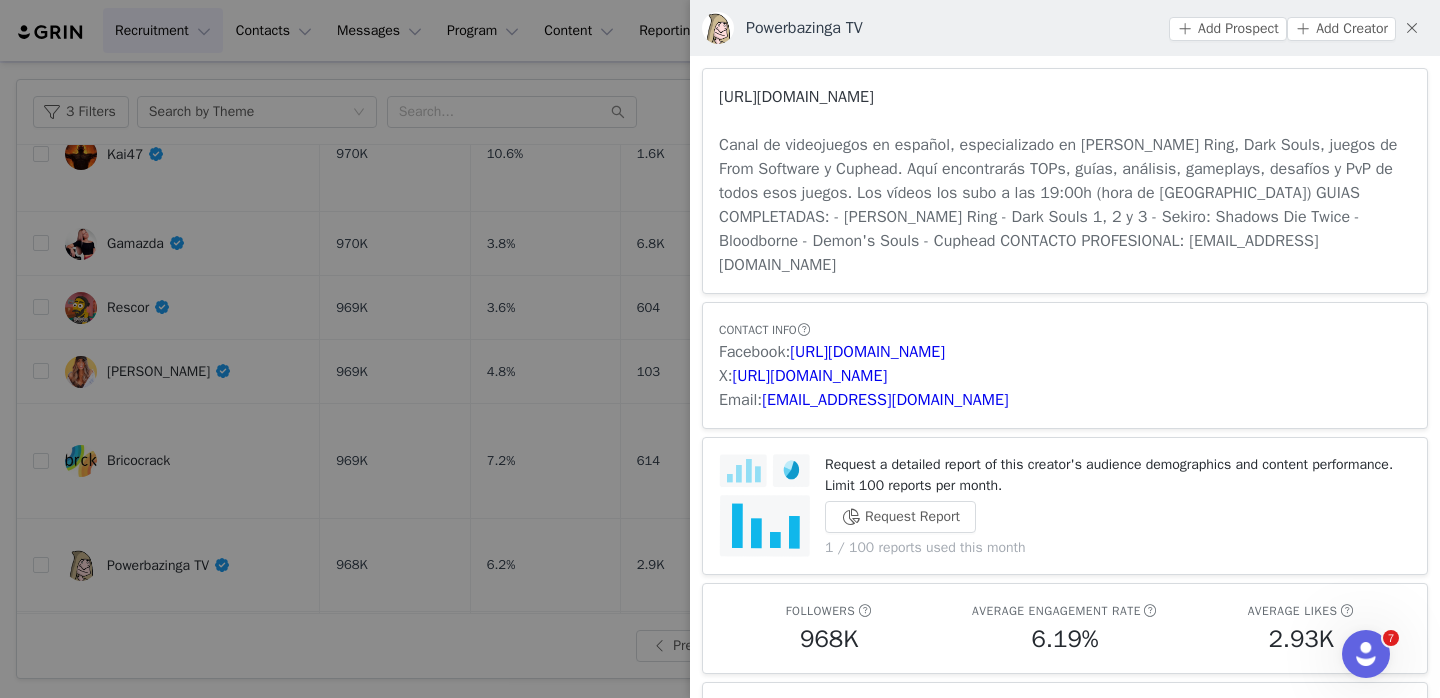 click on "https://www.youtube.com/channel/UCA7-KUzOQF-qk46knmCnCmg" at bounding box center (796, 97) 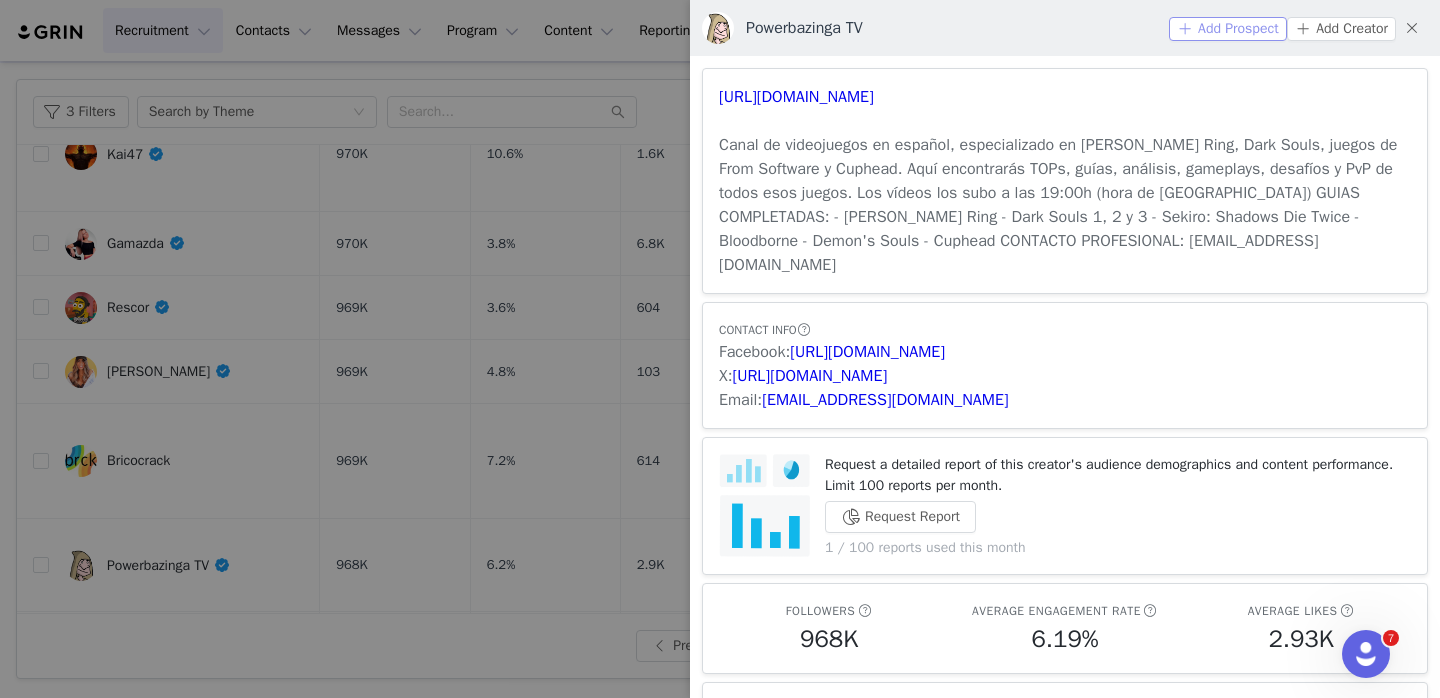 click on "Add Prospect" at bounding box center [1228, 29] 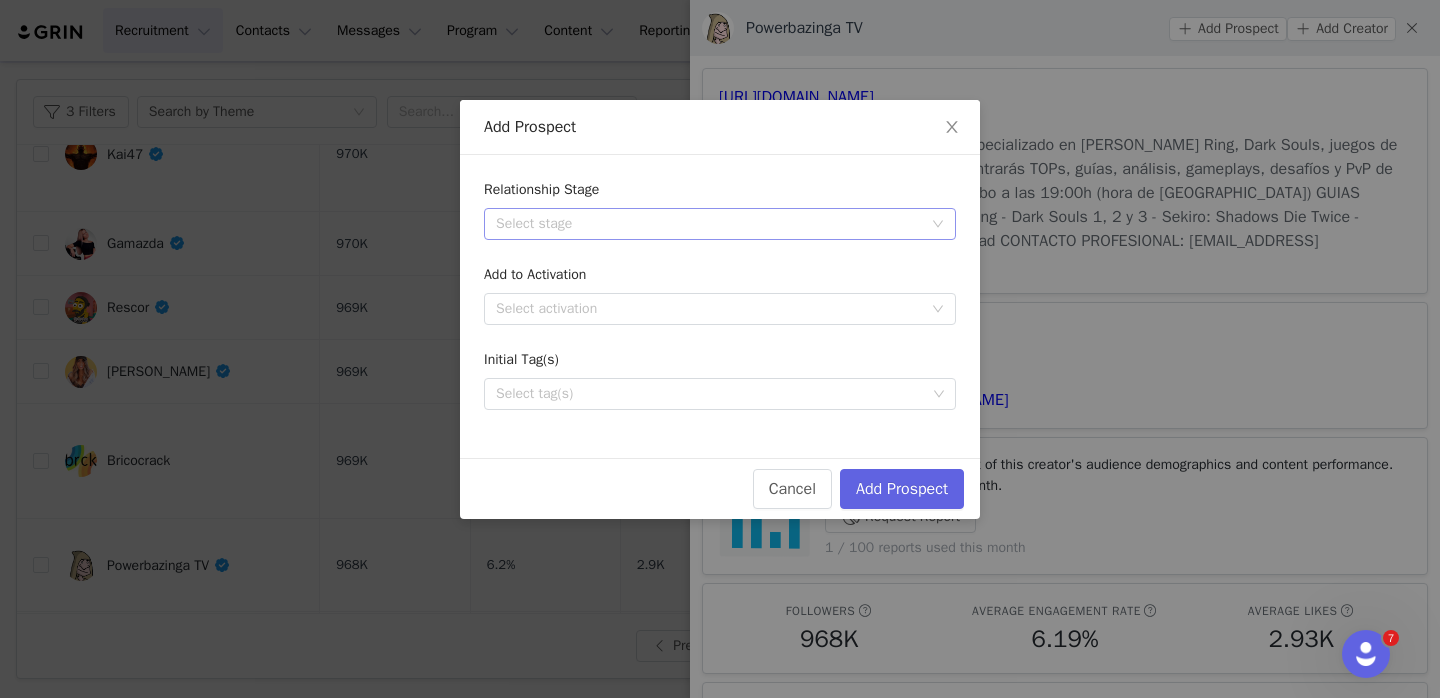 click on "Select stage" at bounding box center (709, 224) 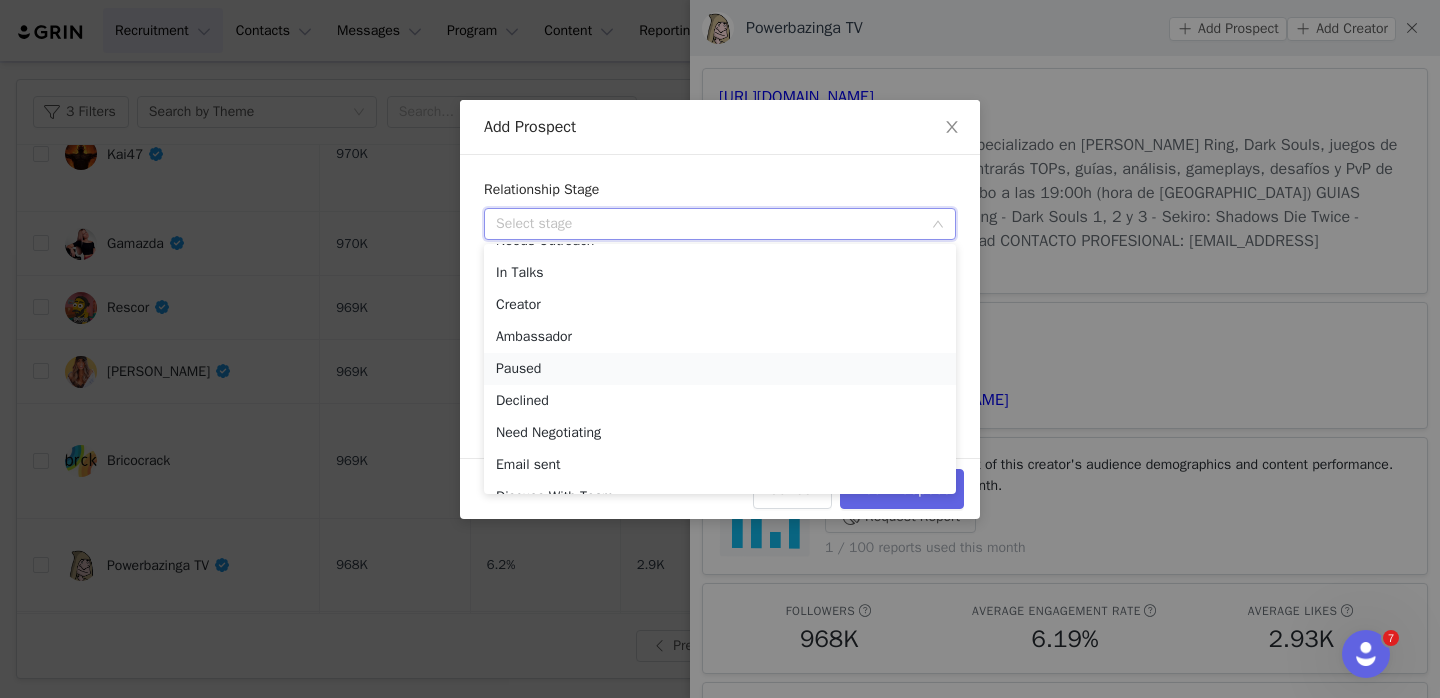 scroll, scrollTop: 51, scrollLeft: 0, axis: vertical 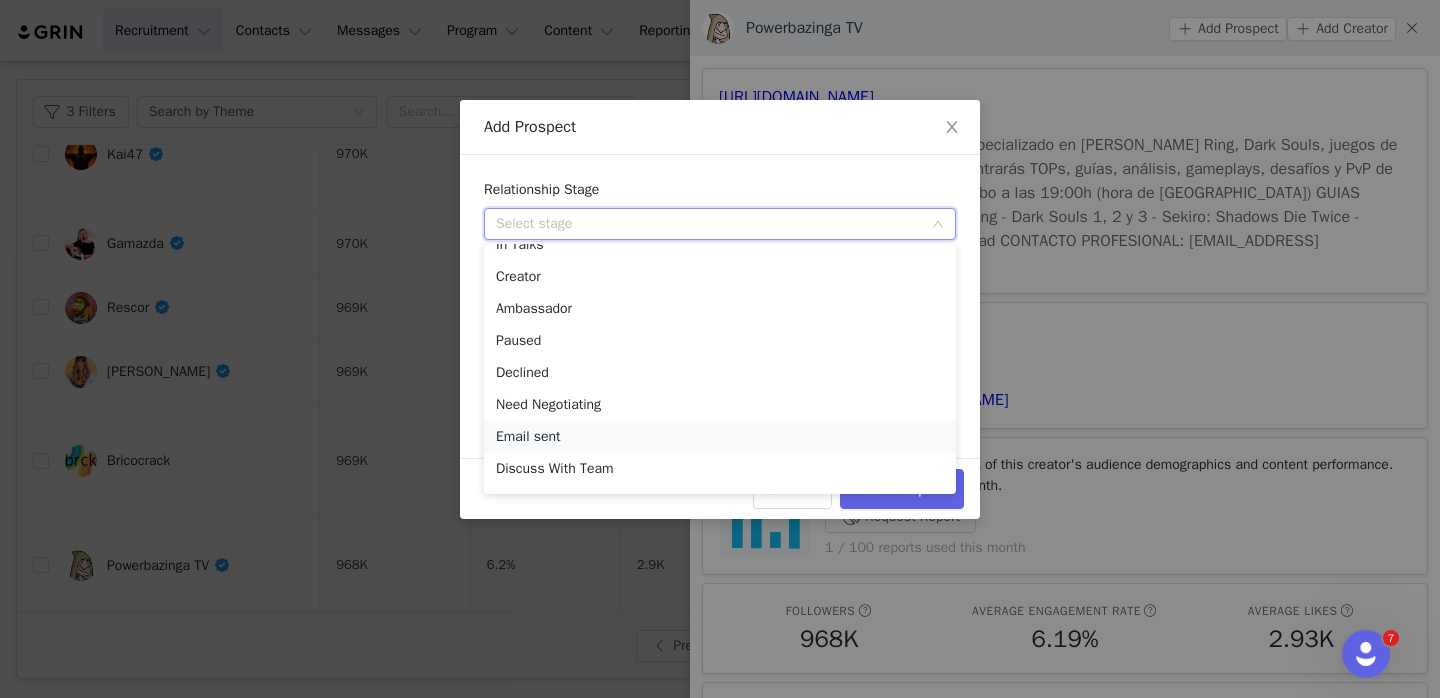 click on "Email sent" at bounding box center [720, 437] 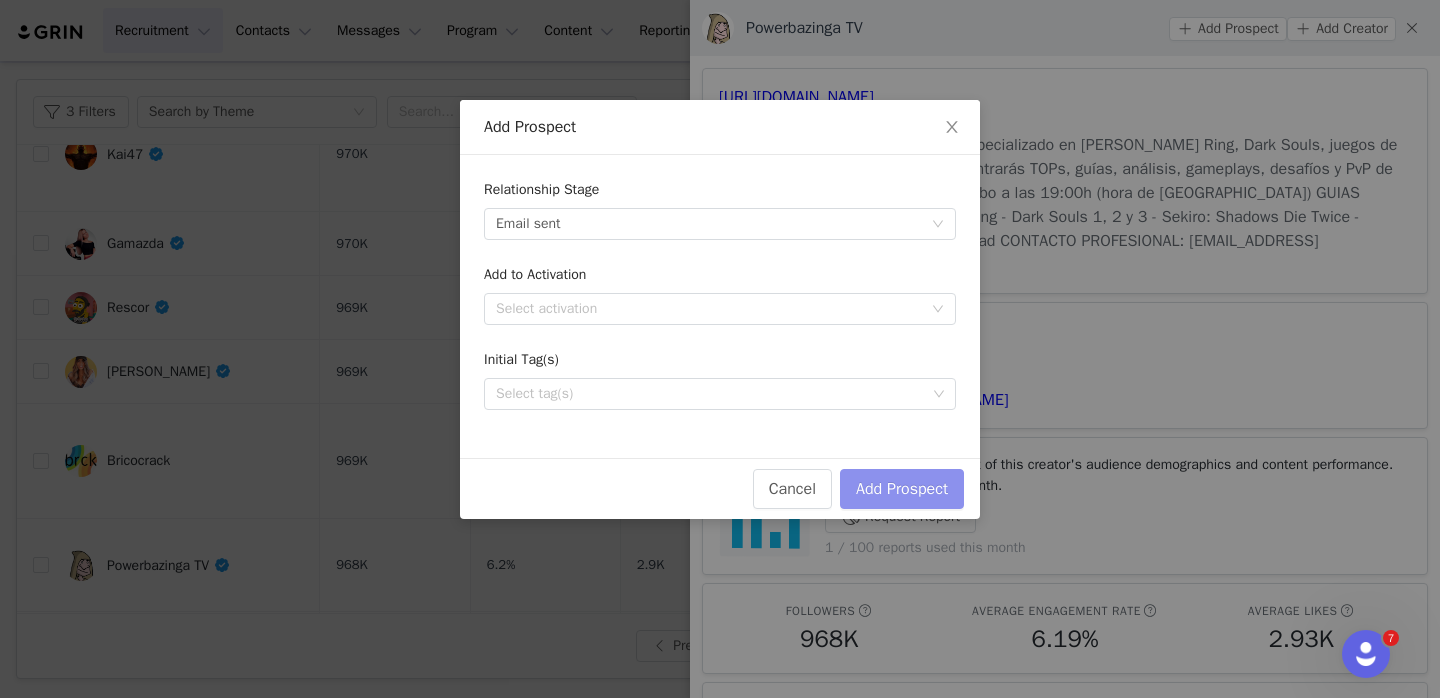 click on "Add Prospect" at bounding box center [902, 489] 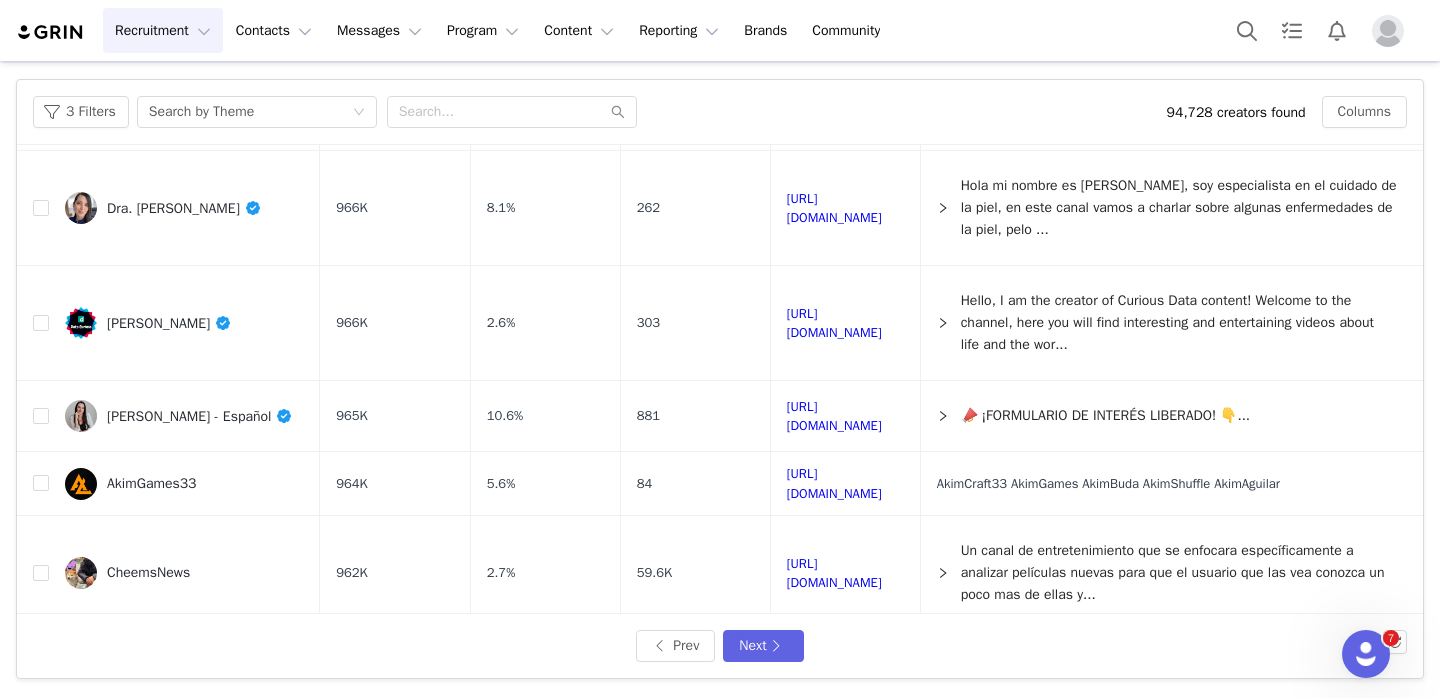 scroll, scrollTop: 1341, scrollLeft: 0, axis: vertical 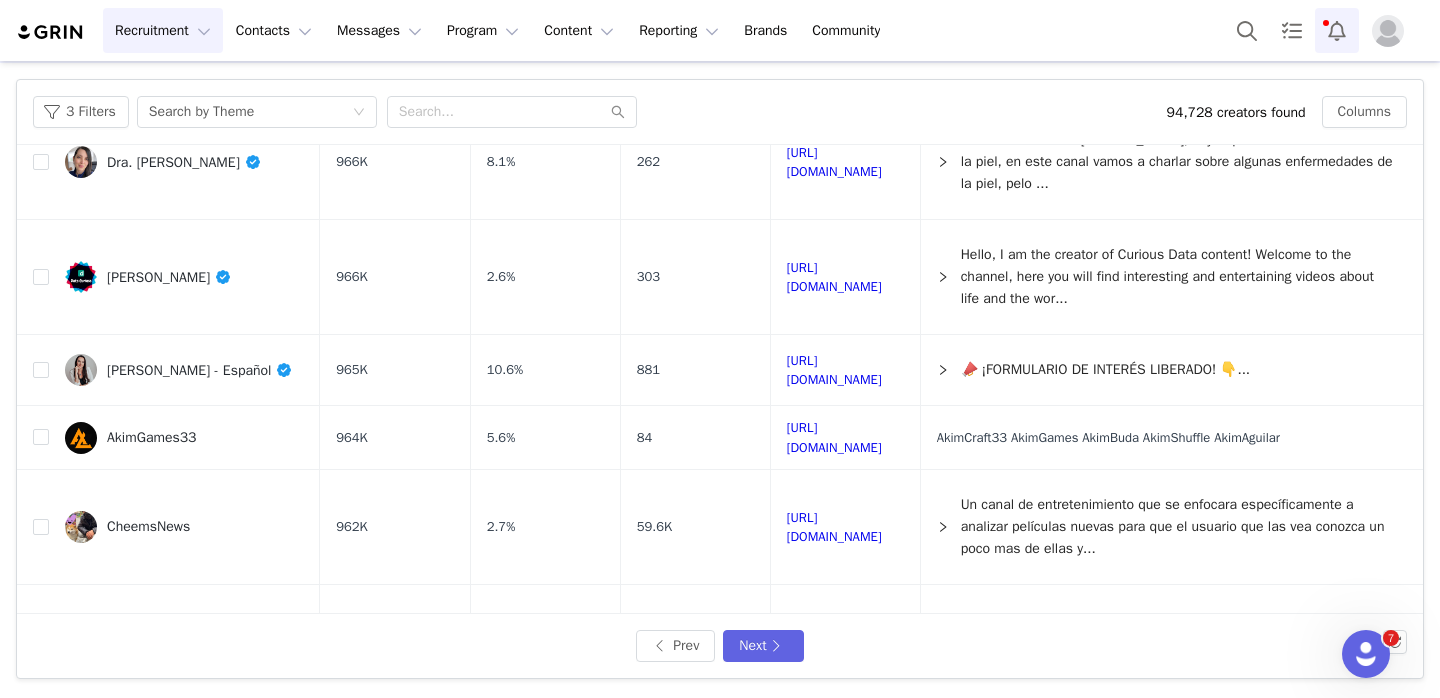 click at bounding box center (1337, 30) 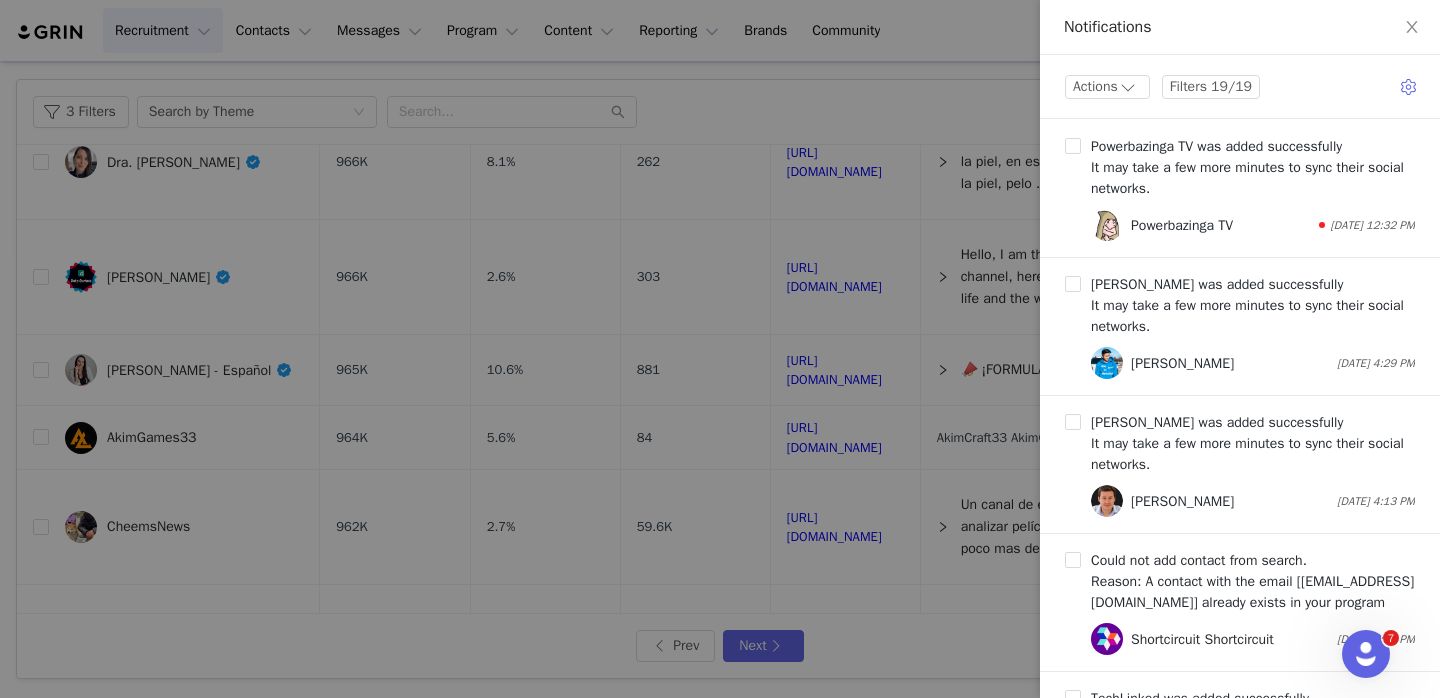 click at bounding box center [720, 349] 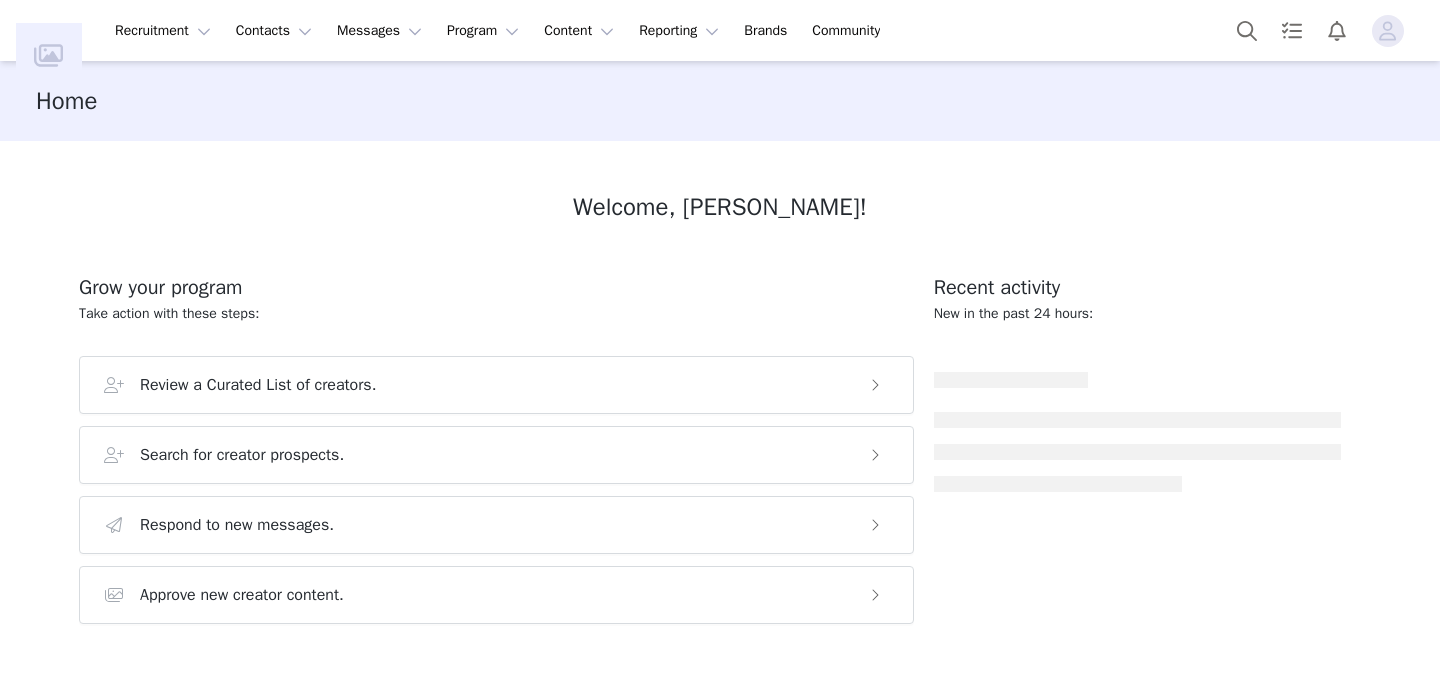 scroll, scrollTop: 0, scrollLeft: 0, axis: both 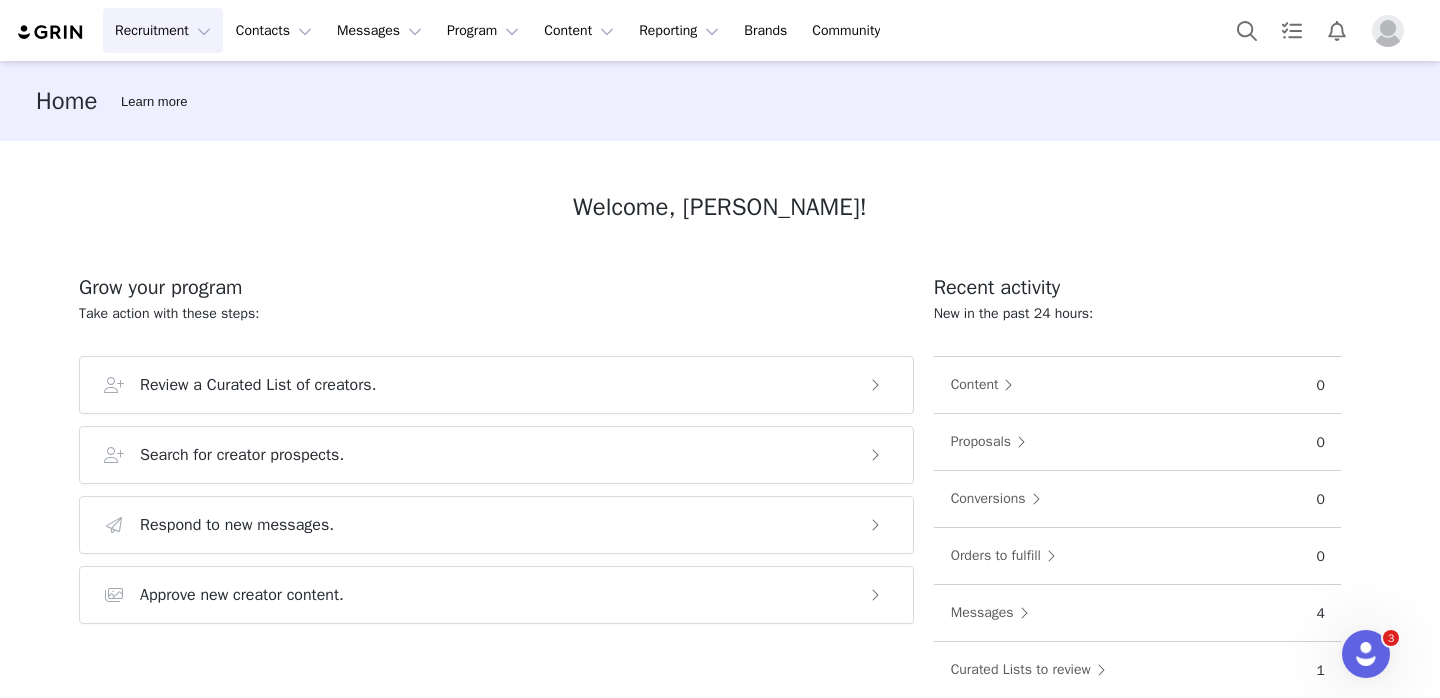 click on "Recruitment Recruitment" at bounding box center [163, 30] 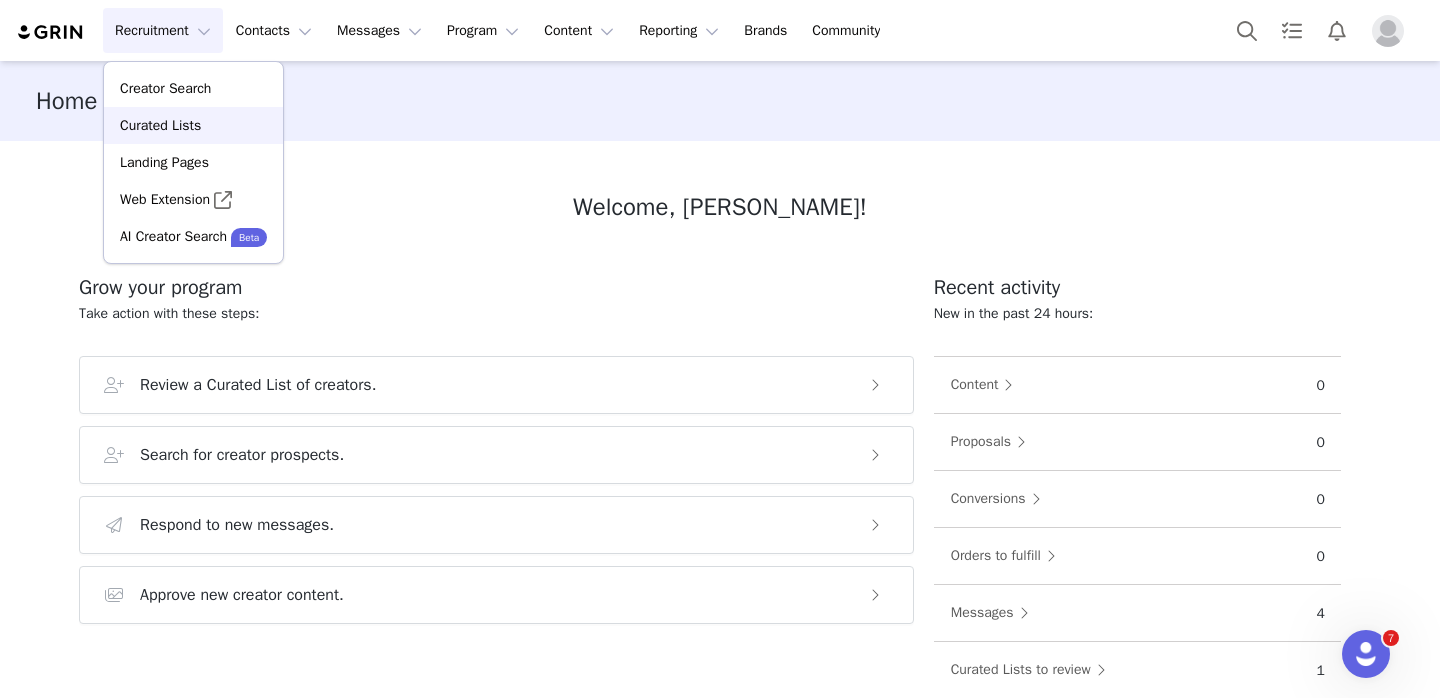 click on "Curated Lists" at bounding box center (193, 125) 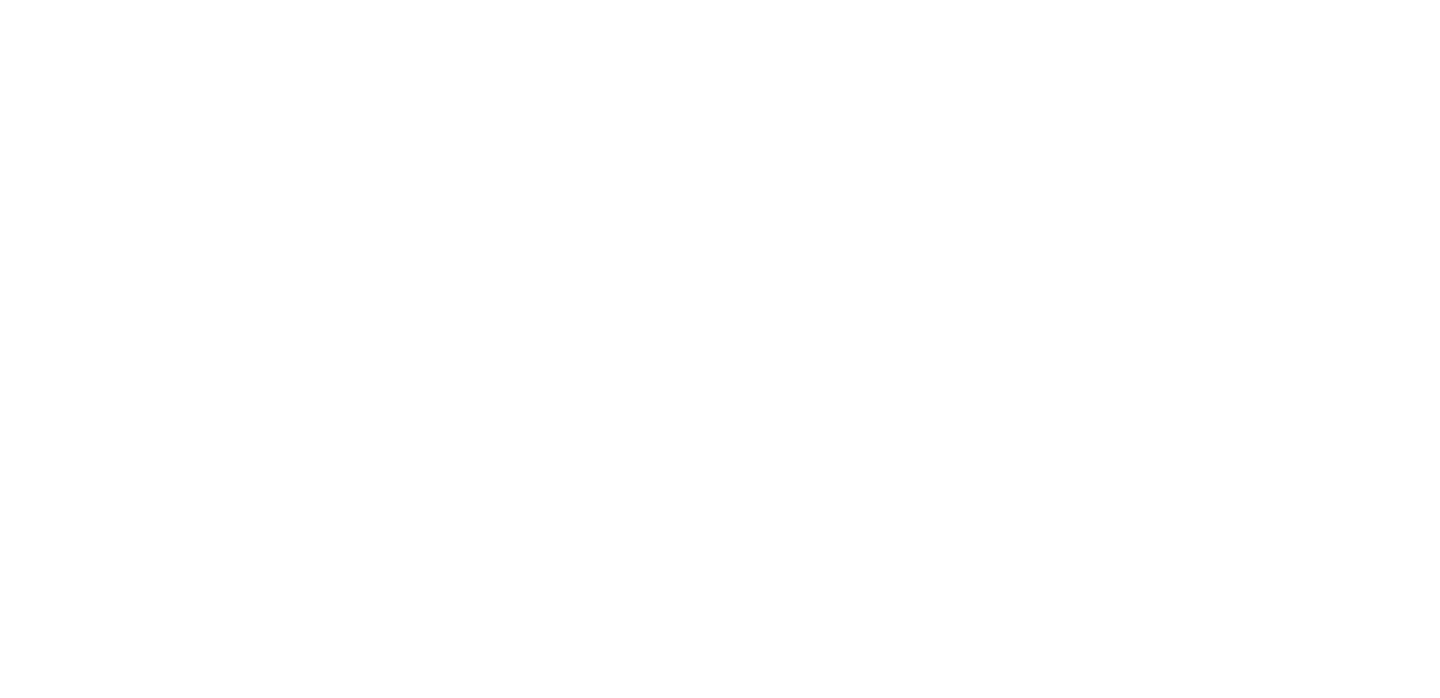 scroll, scrollTop: 0, scrollLeft: 0, axis: both 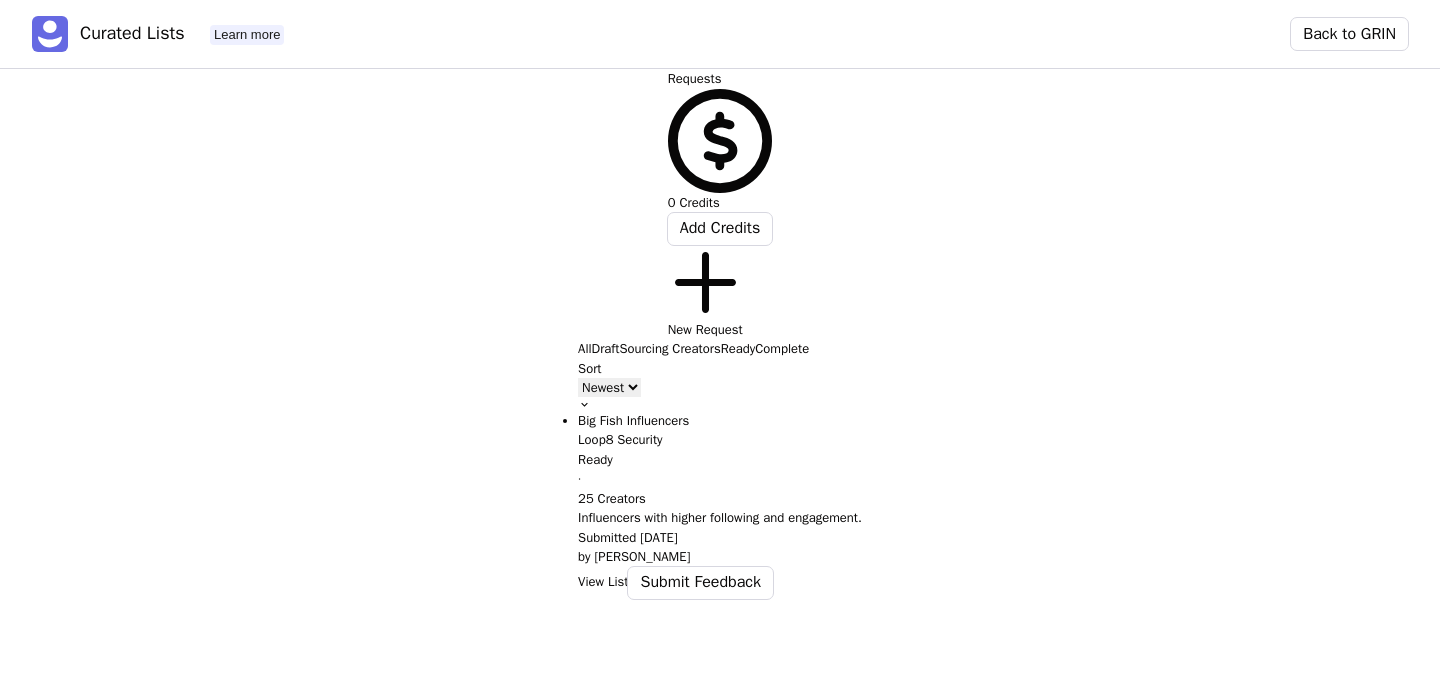 click 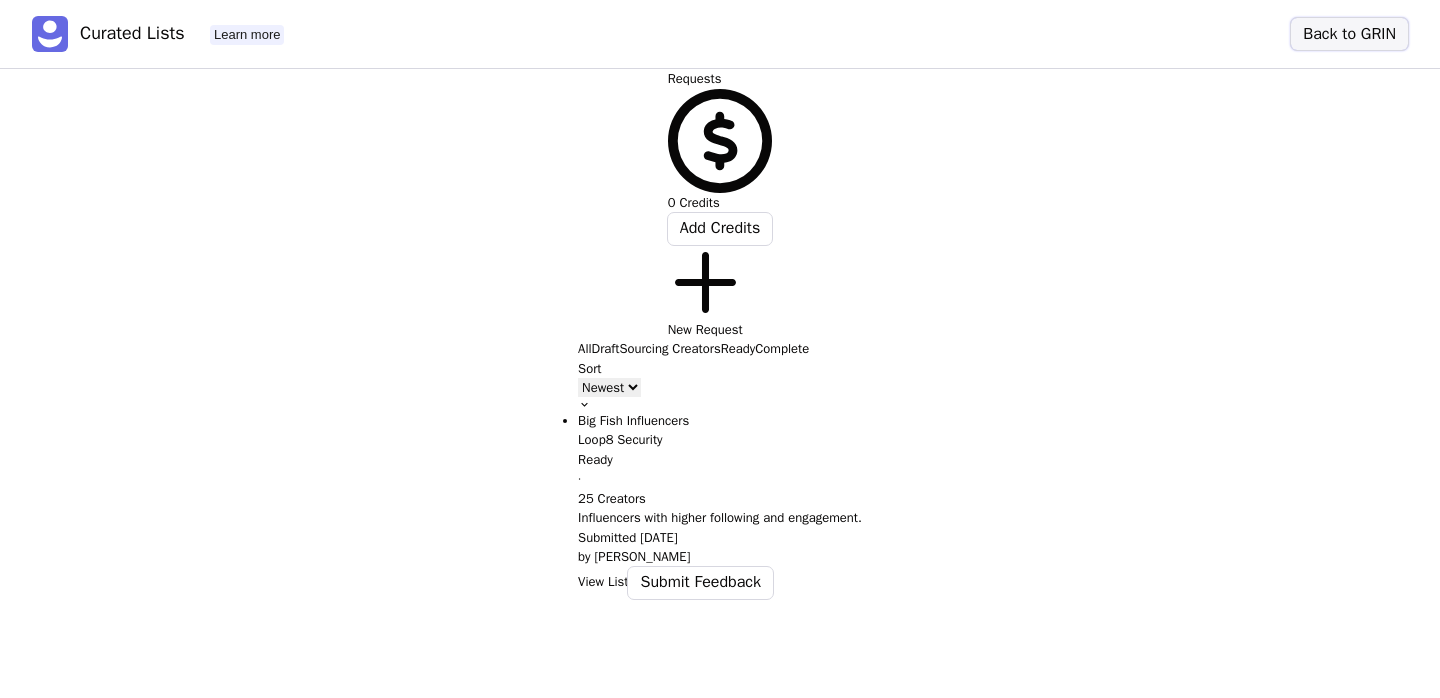 click on "Back to GRIN" at bounding box center (1349, 34) 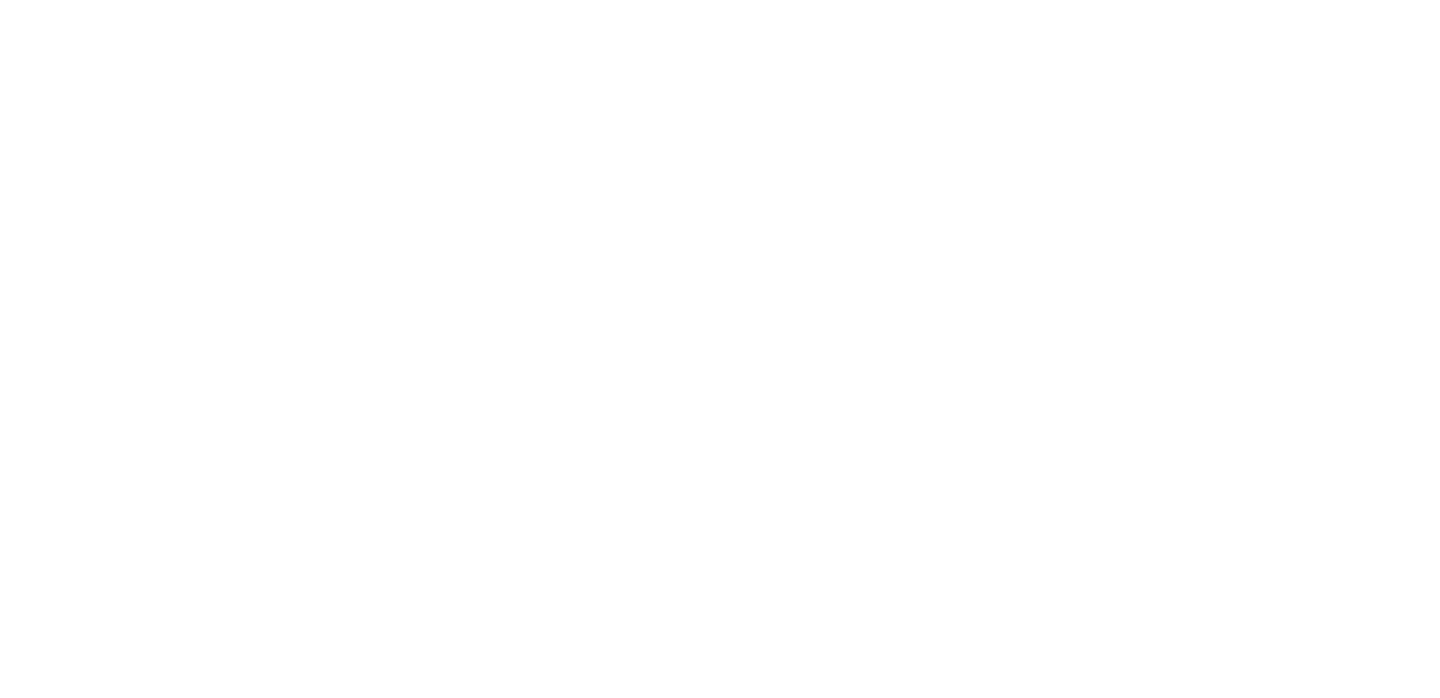 scroll, scrollTop: 0, scrollLeft: 0, axis: both 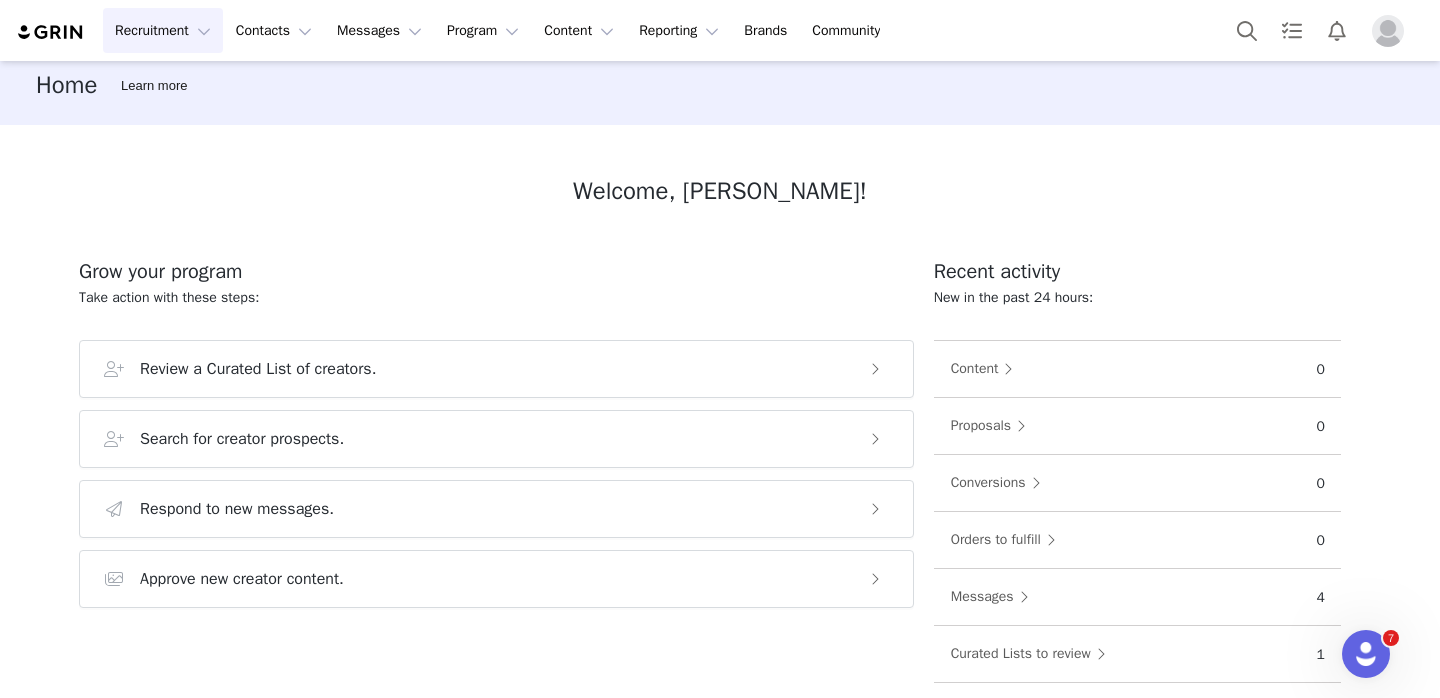 click on "Recruitment Recruitment" at bounding box center [163, 30] 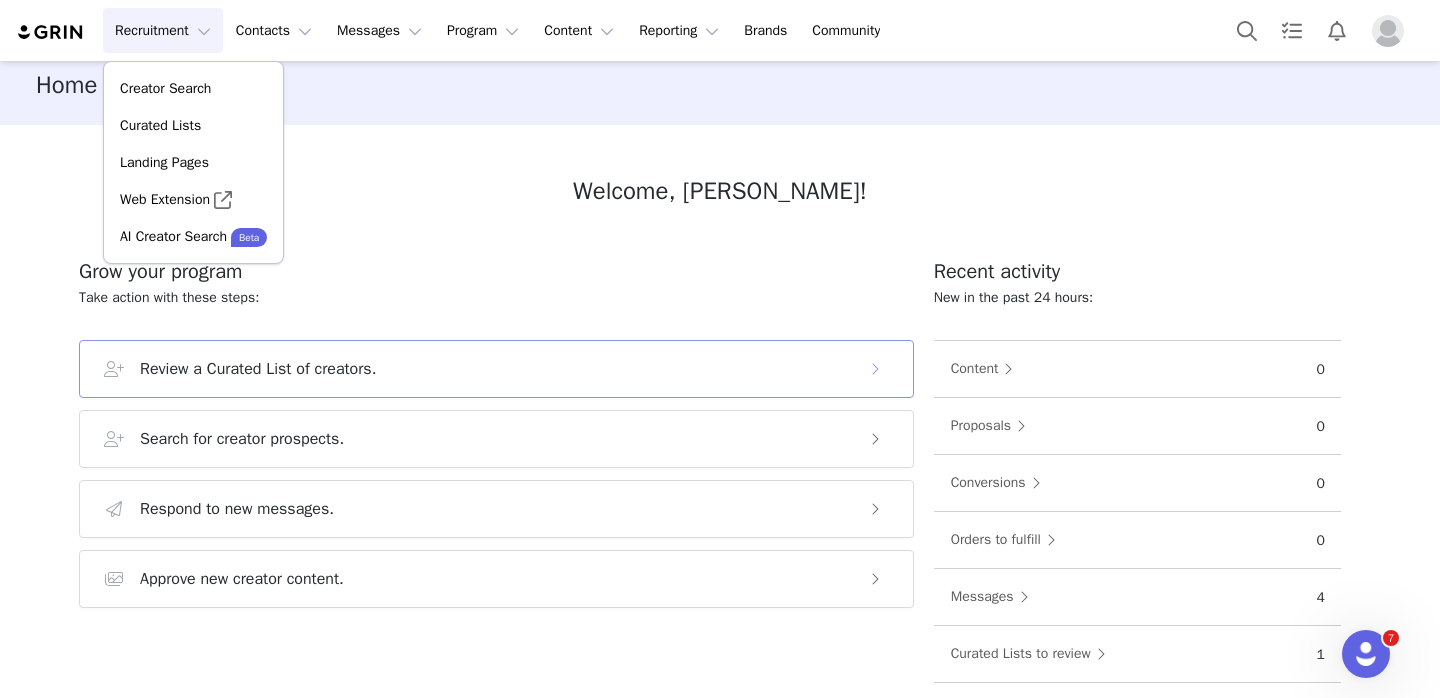 click on "Review a Curated List of creators." at bounding box center [258, 369] 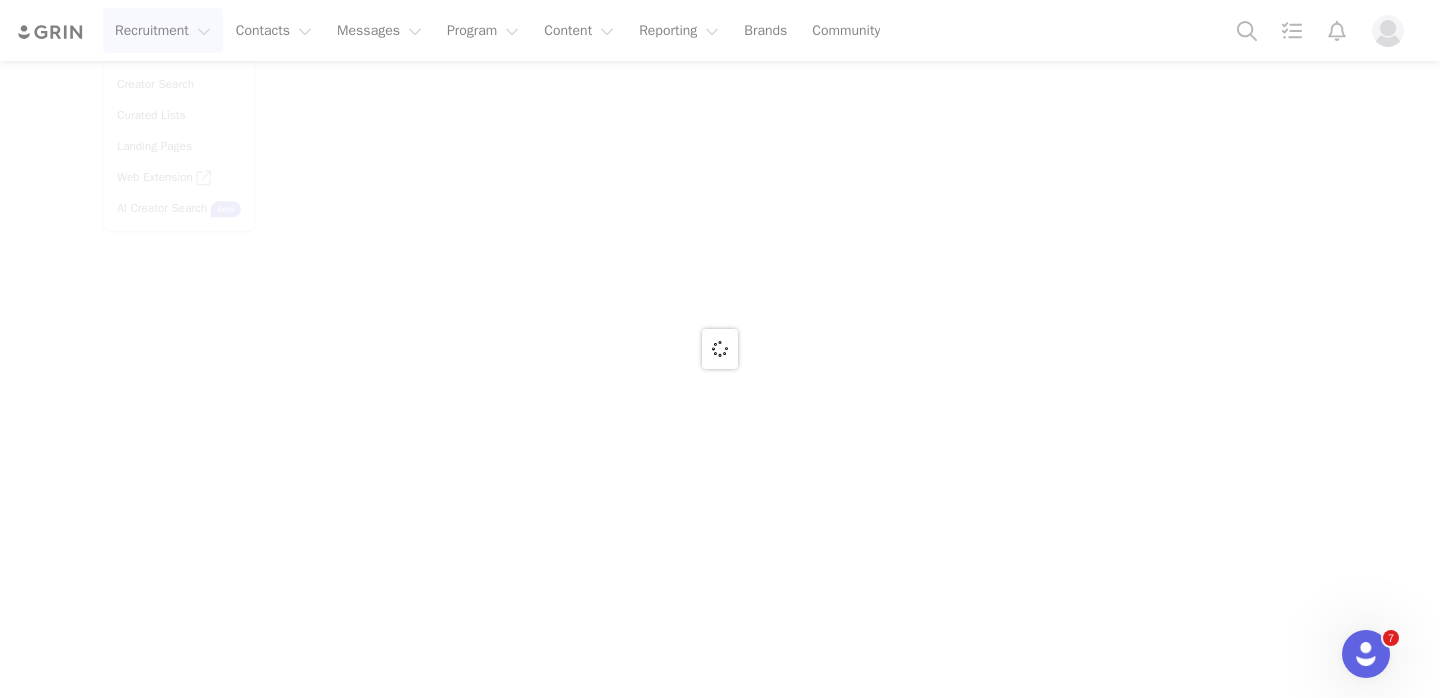 scroll, scrollTop: 0, scrollLeft: 0, axis: both 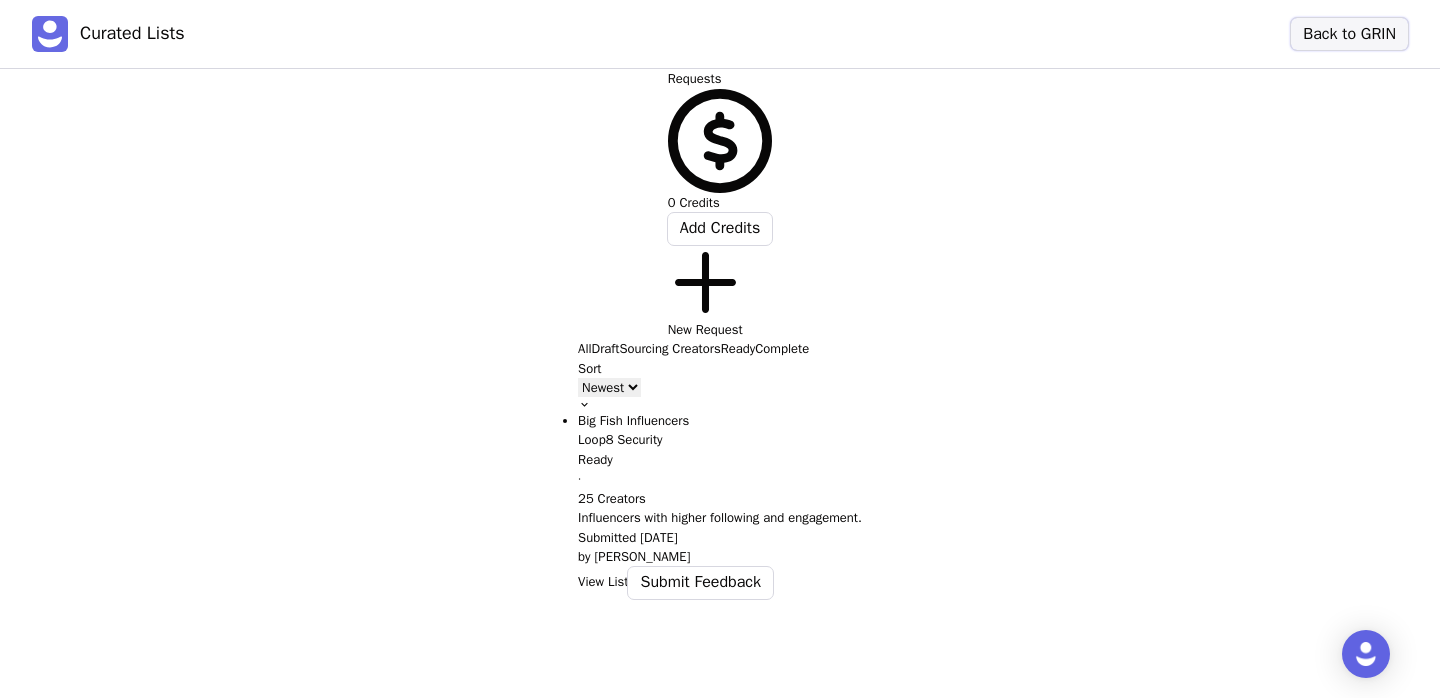 click on "Back to GRIN" at bounding box center [1349, 34] 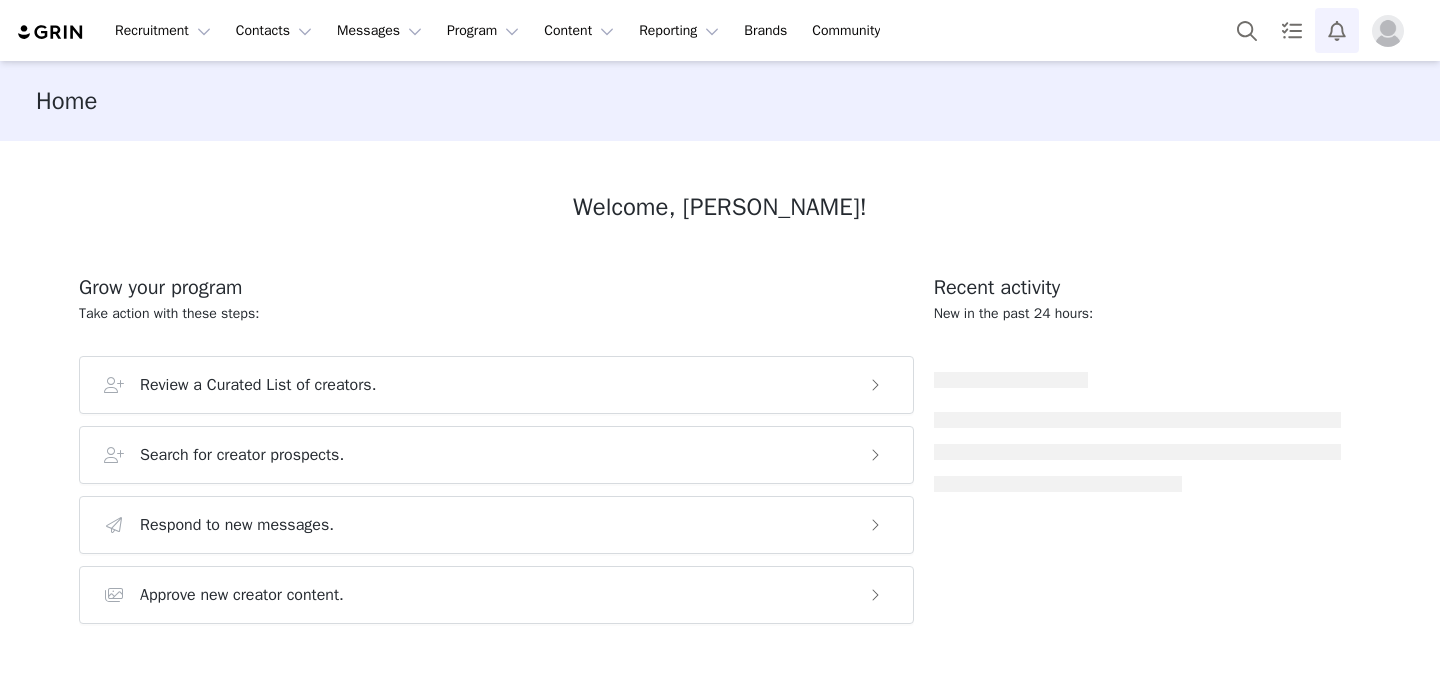scroll, scrollTop: 0, scrollLeft: 0, axis: both 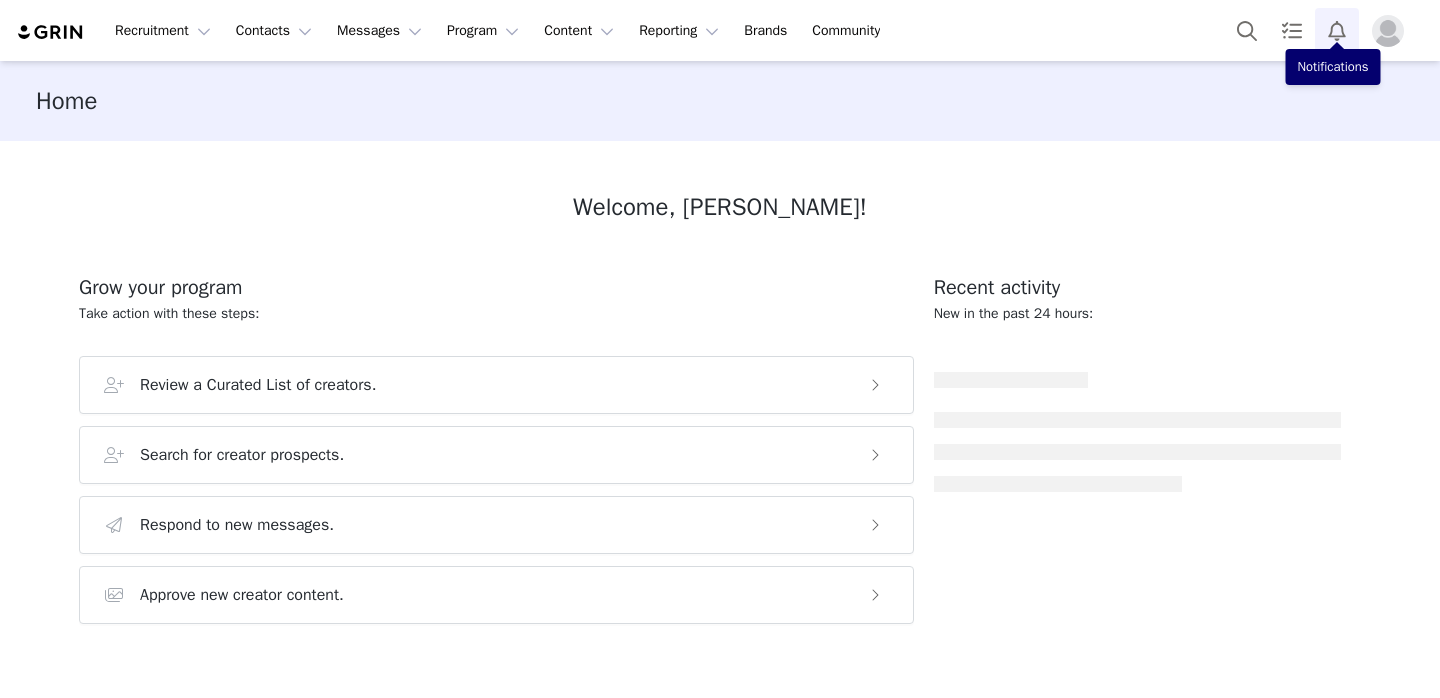 click at bounding box center [1337, 30] 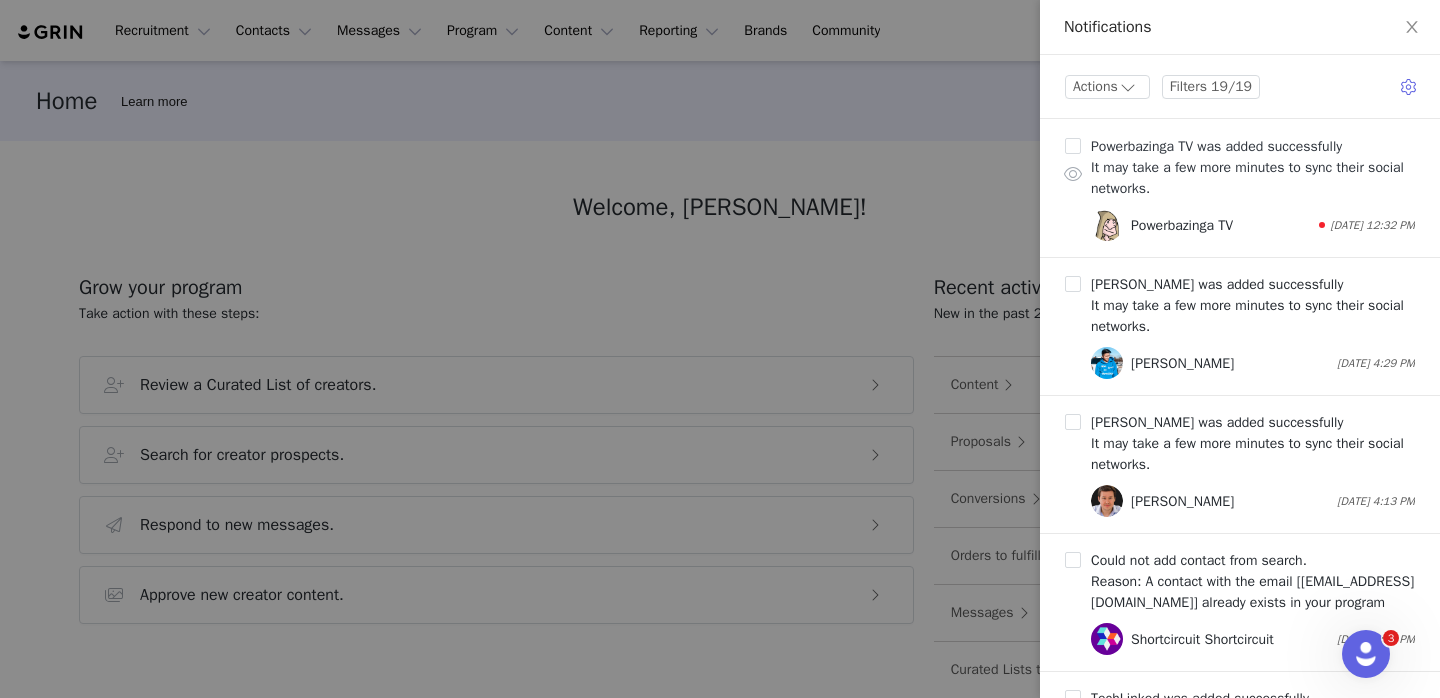 scroll, scrollTop: 0, scrollLeft: 0, axis: both 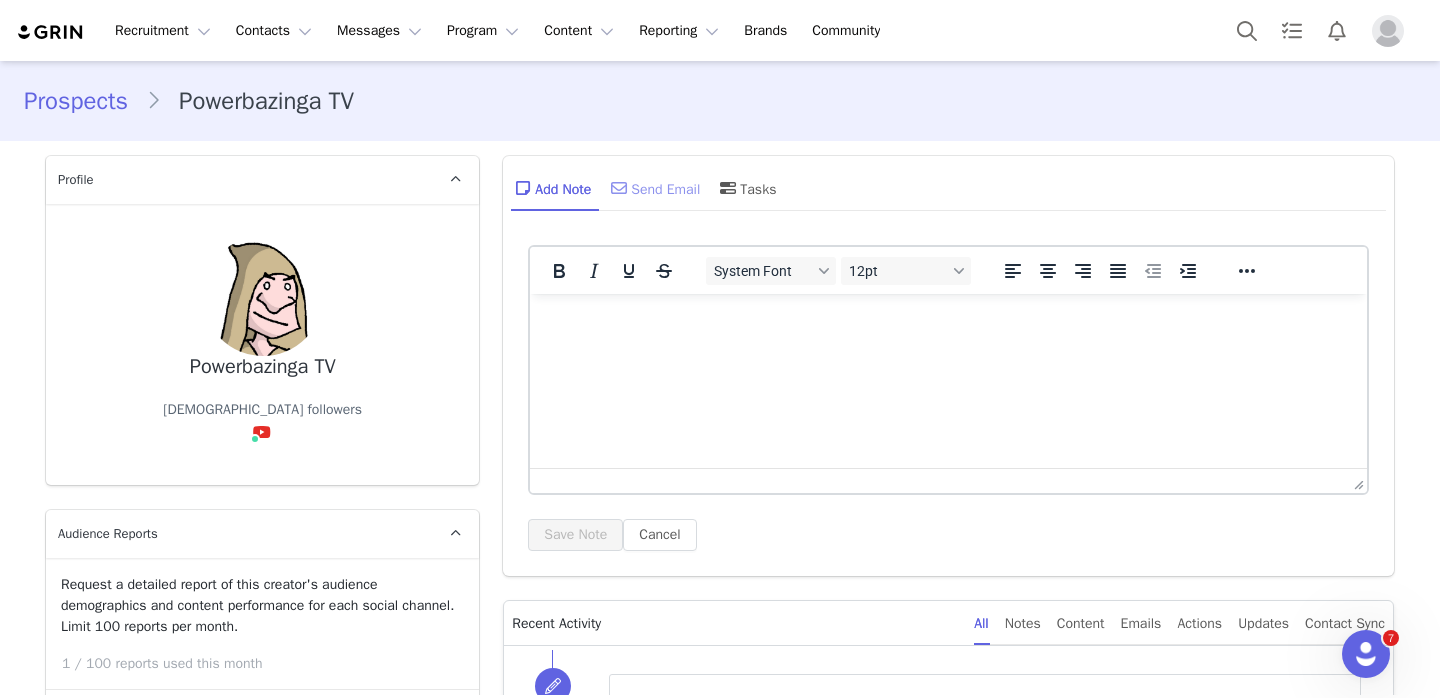 click on "Send Email" at bounding box center [653, 188] 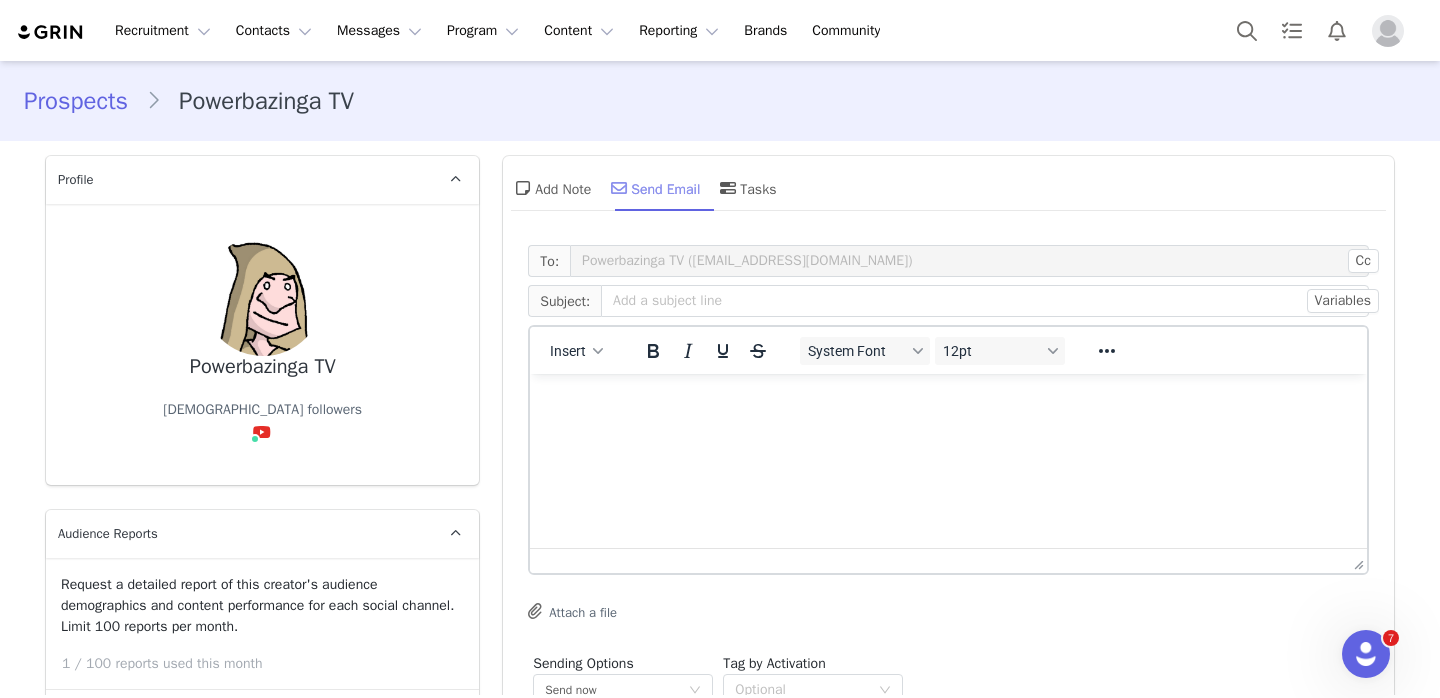 scroll, scrollTop: 0, scrollLeft: 0, axis: both 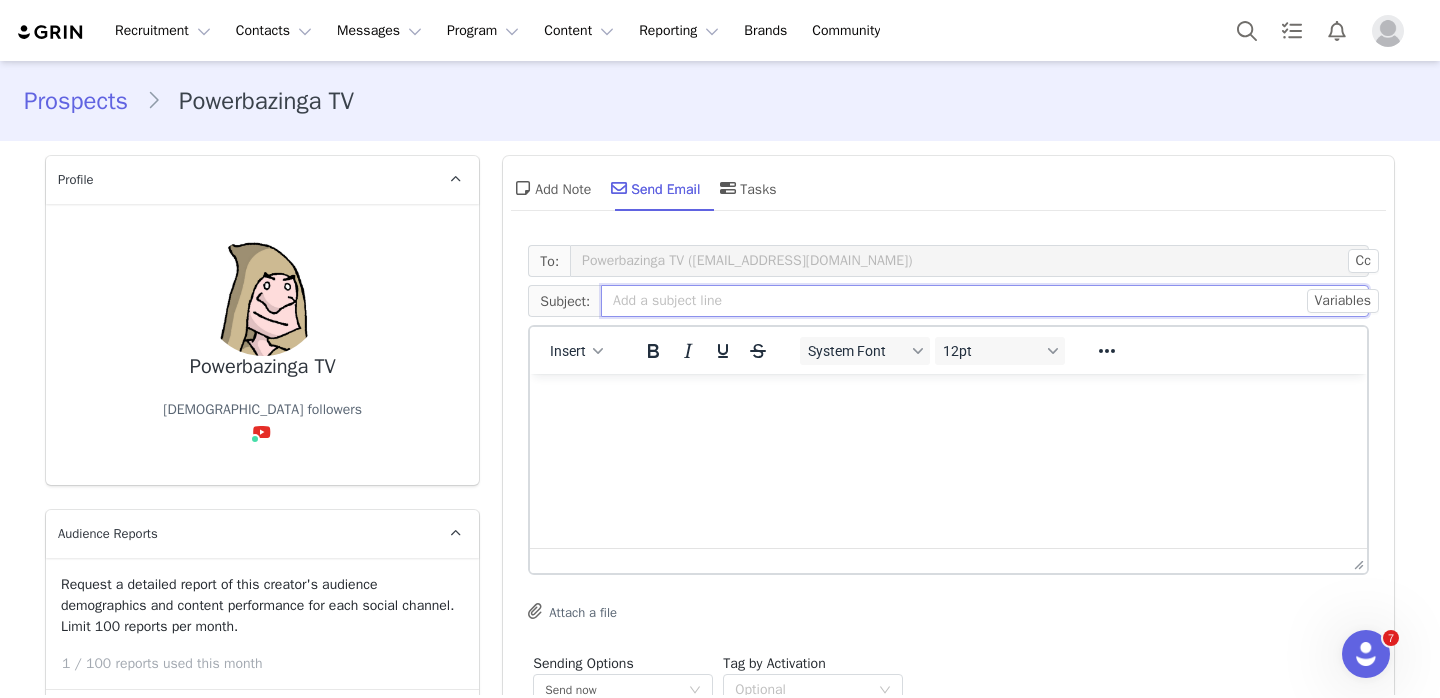 click at bounding box center (985, 301) 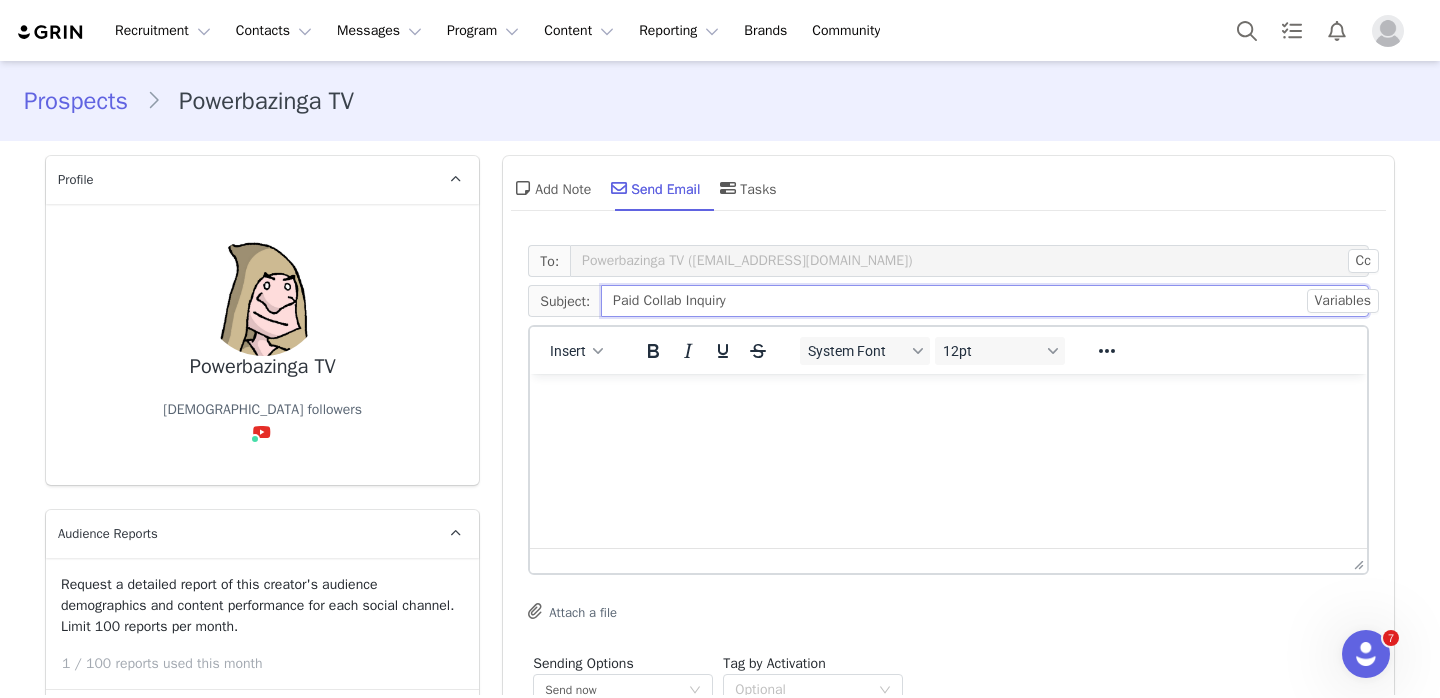 type on "Paid Collab Inquiry" 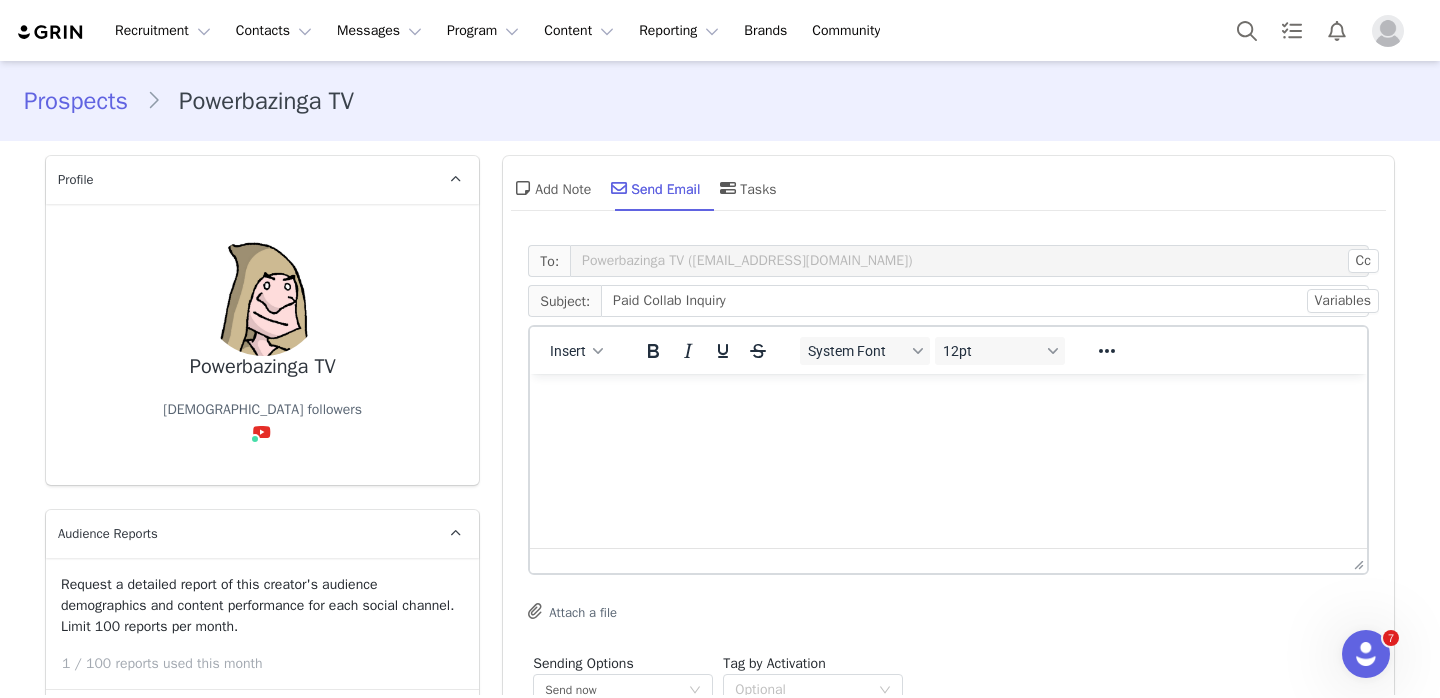 click at bounding box center (948, 401) 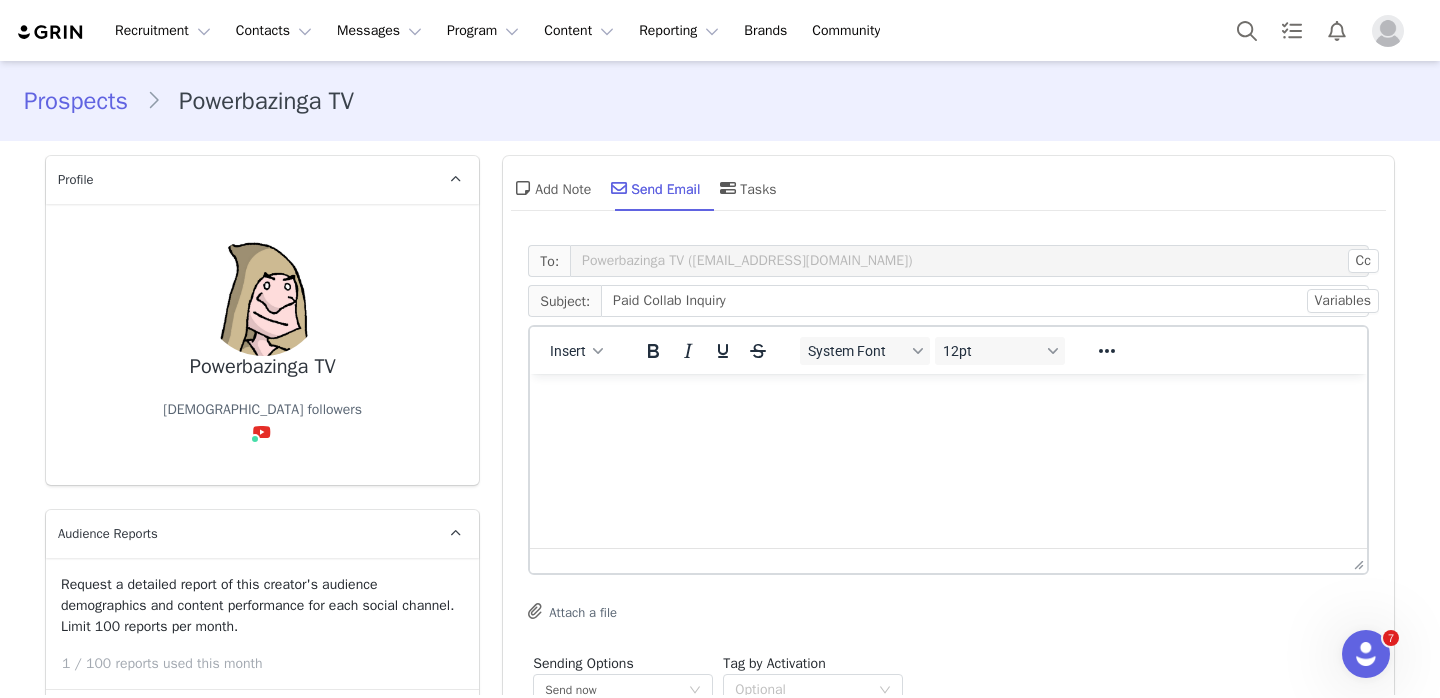 scroll, scrollTop: 281, scrollLeft: 0, axis: vertical 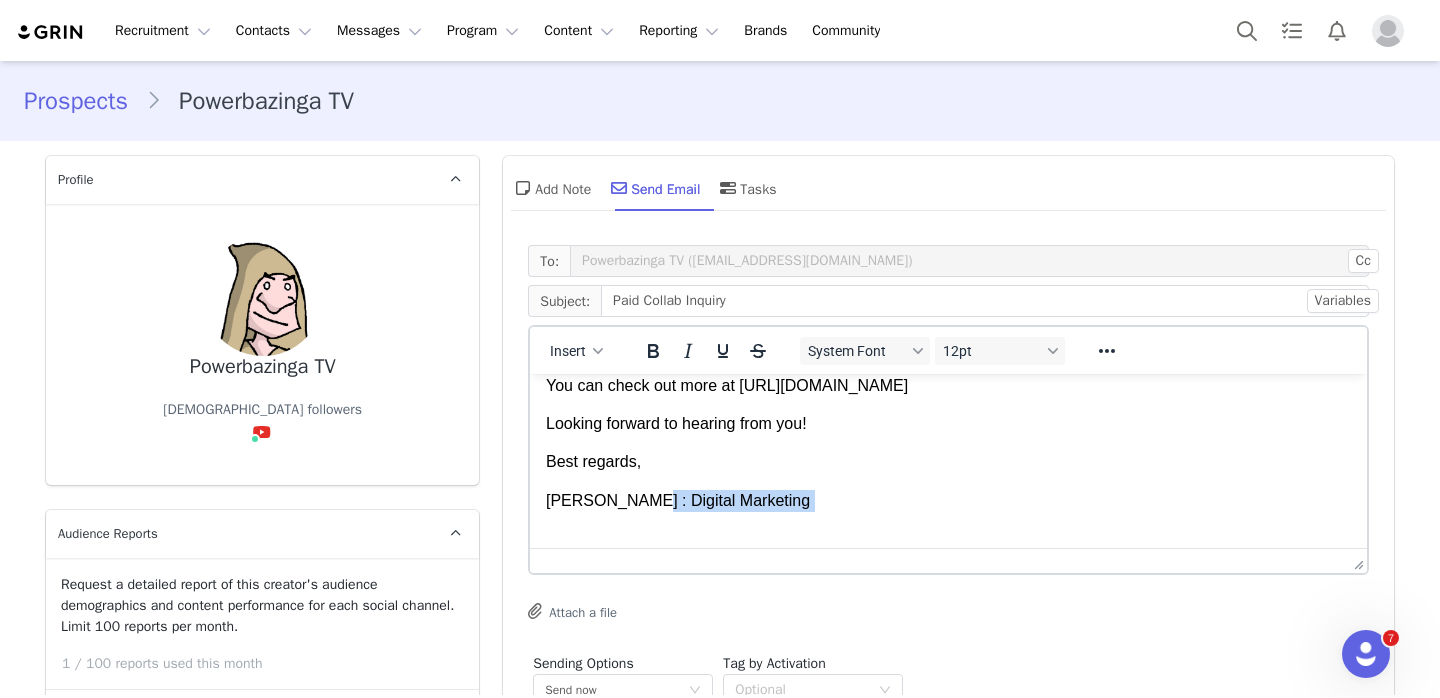 drag, startPoint x: 625, startPoint y: 501, endPoint x: 738, endPoint y: 511, distance: 113.44161 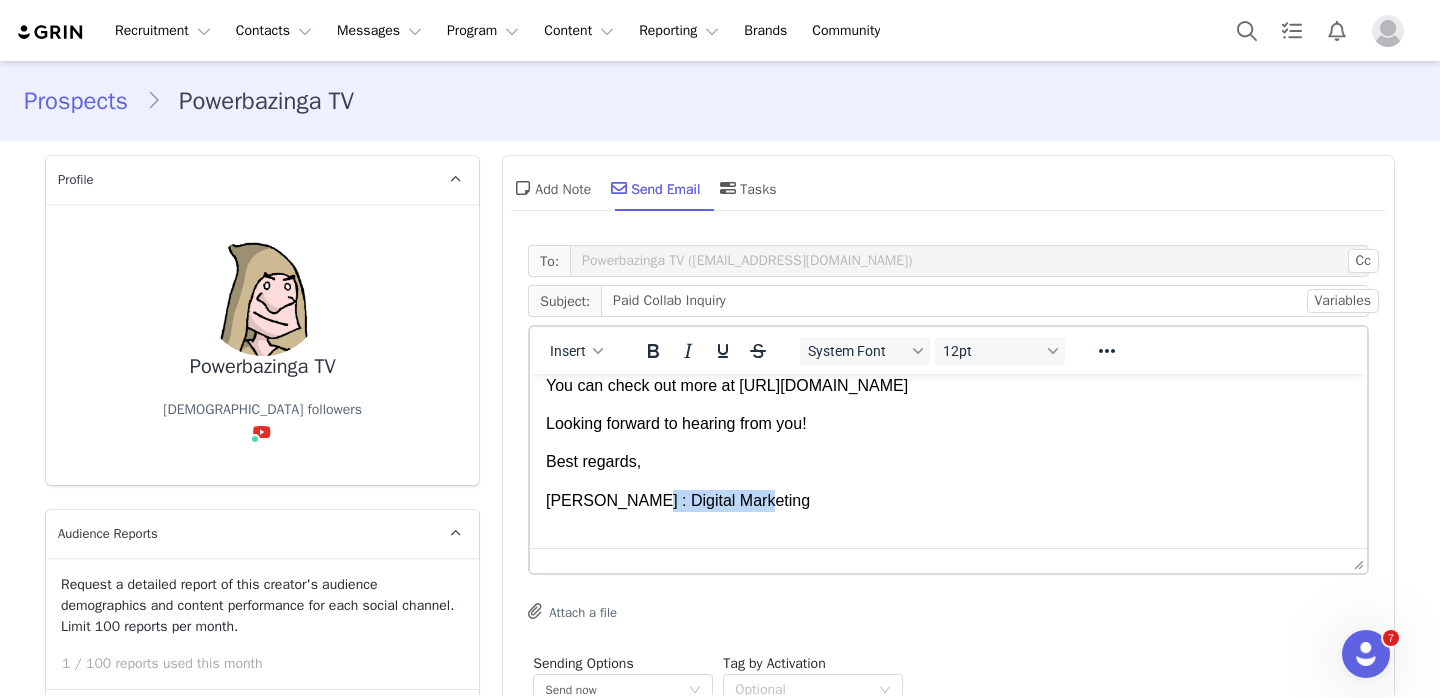 type 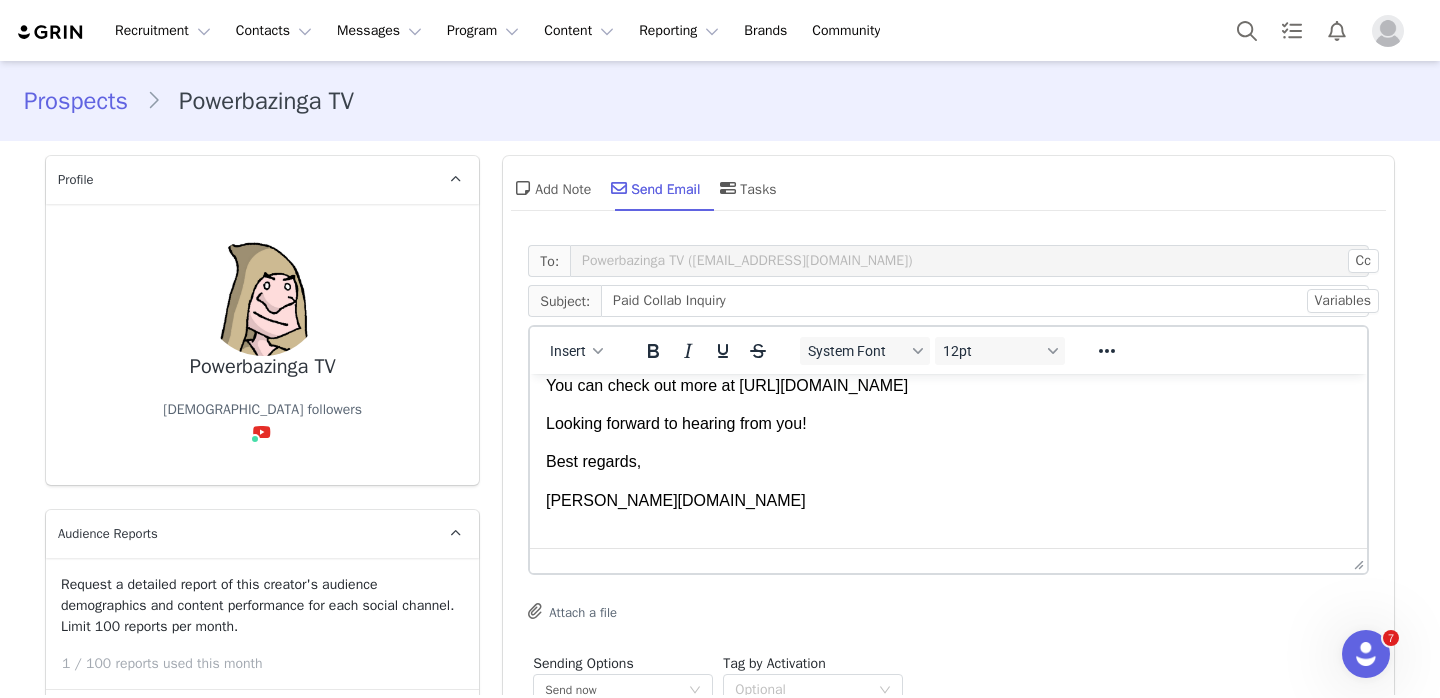 click on "Tatiana G.ng" at bounding box center [948, 501] 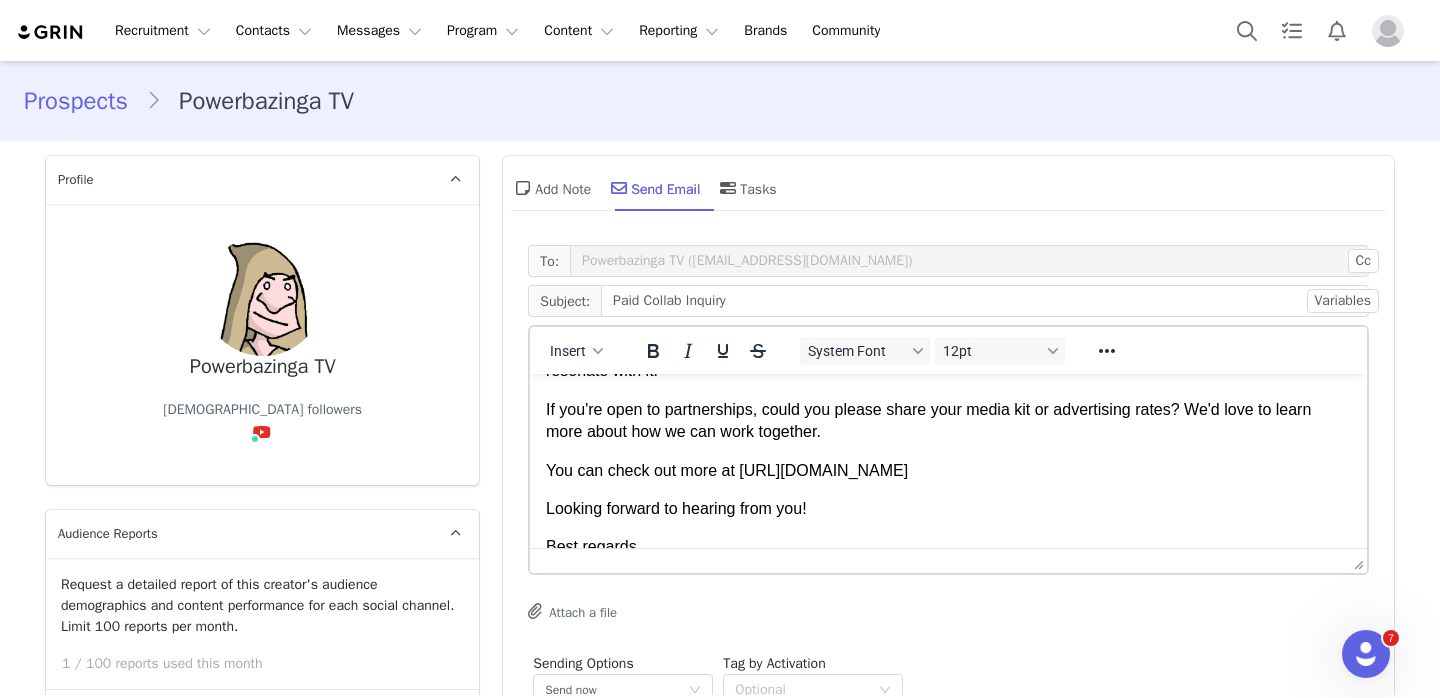 scroll, scrollTop: 221, scrollLeft: 0, axis: vertical 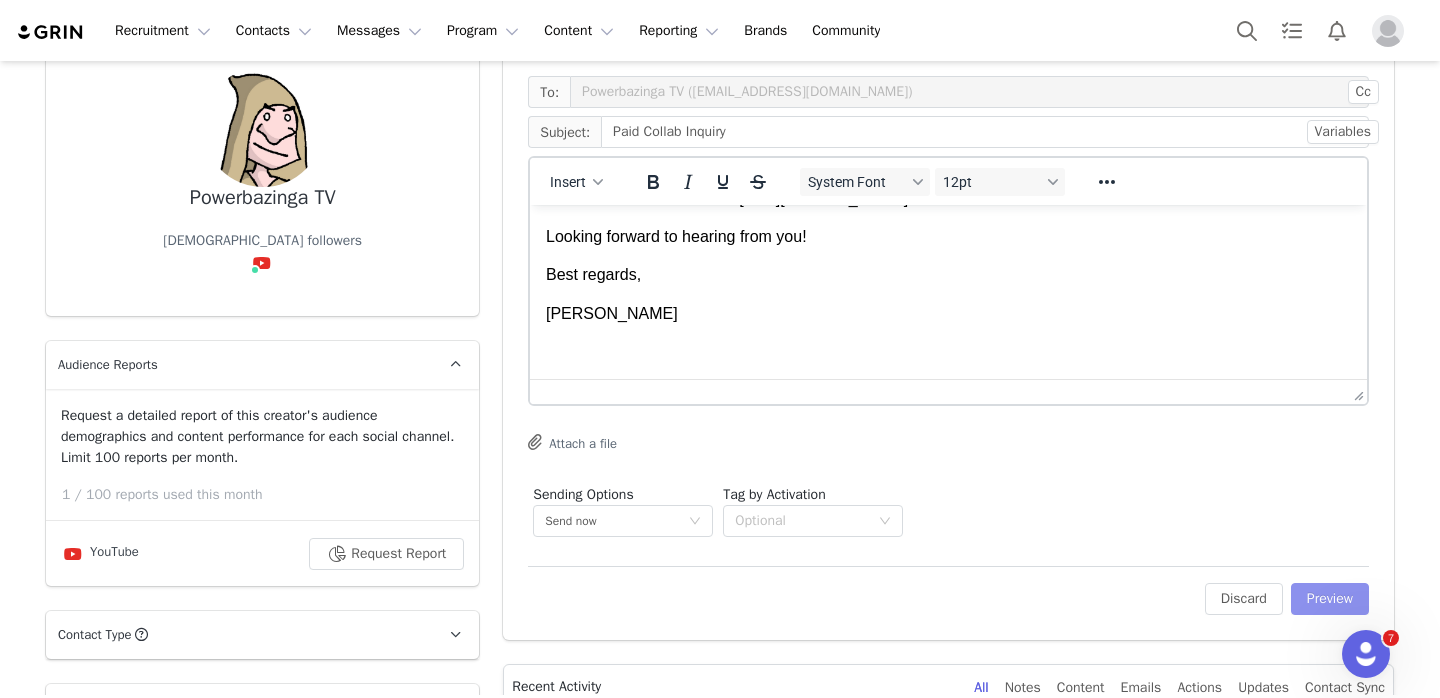 click on "Preview" at bounding box center [1330, 599] 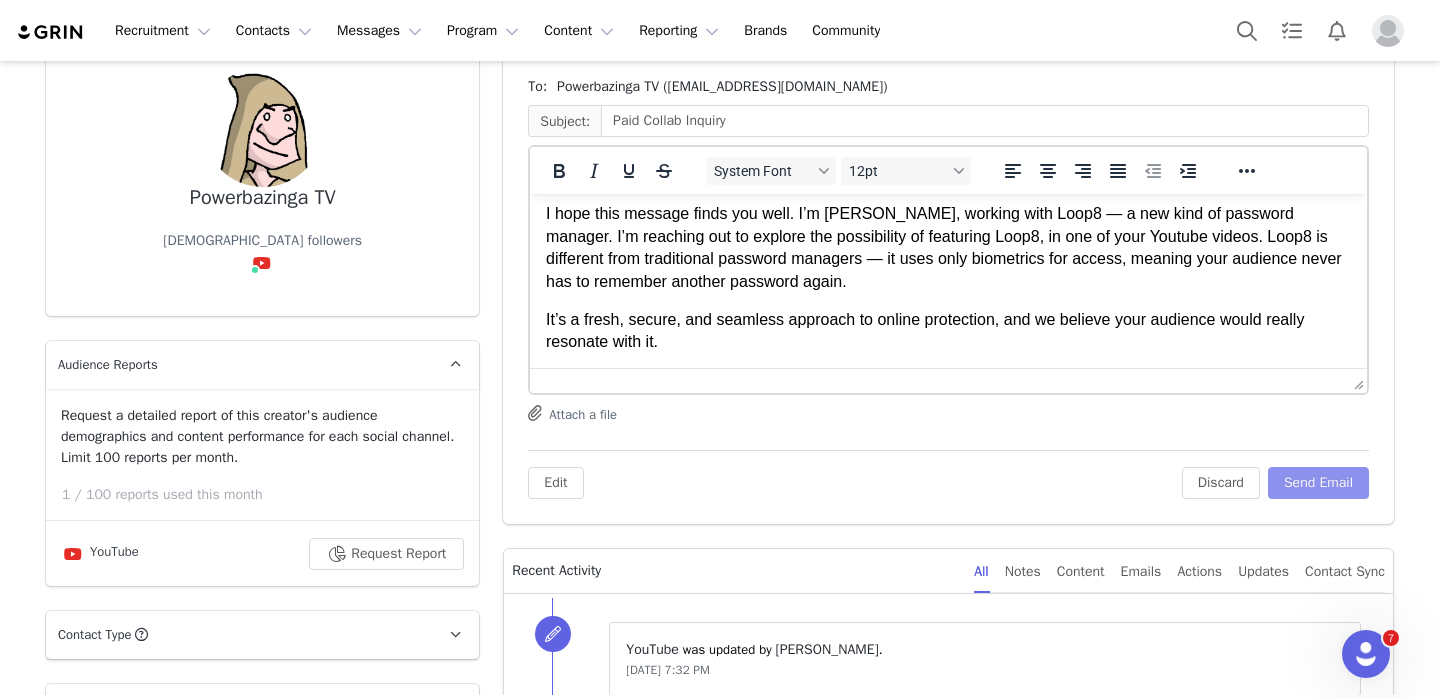 scroll, scrollTop: 0, scrollLeft: 0, axis: both 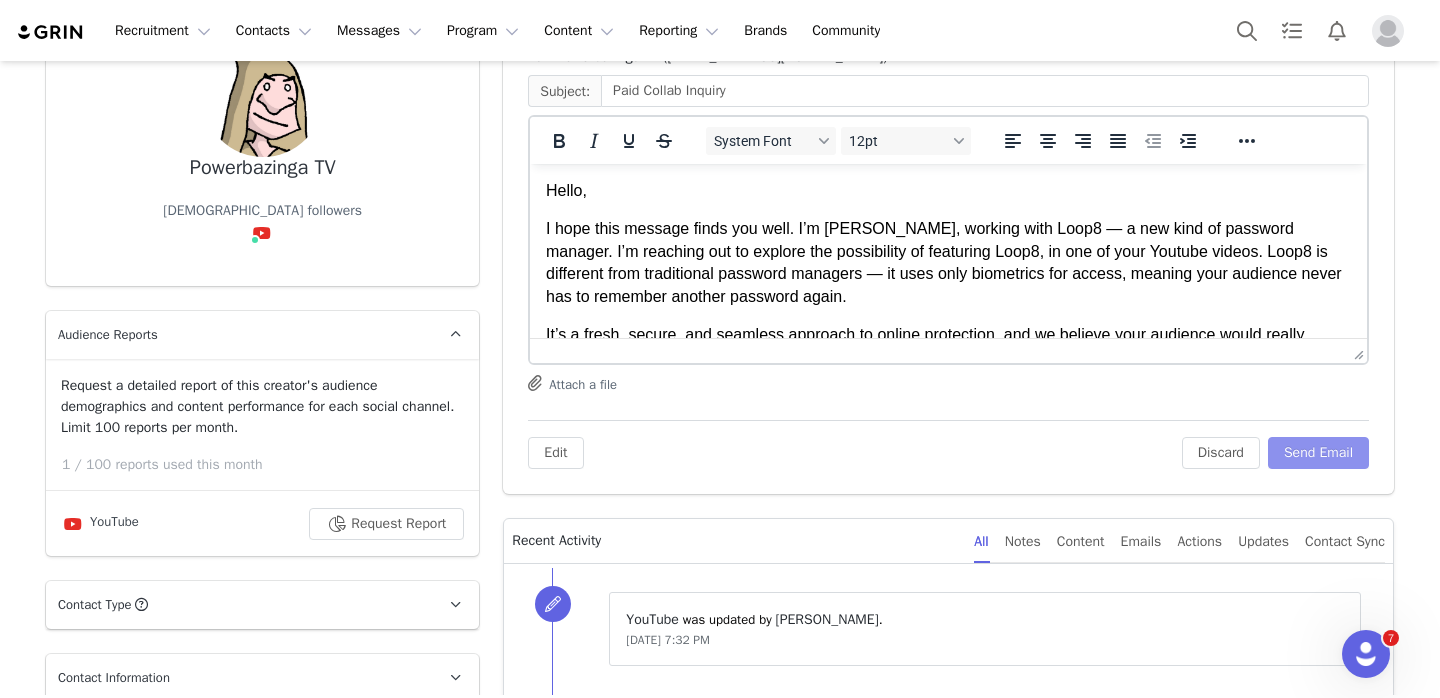 click on "Send Email" at bounding box center (1318, 453) 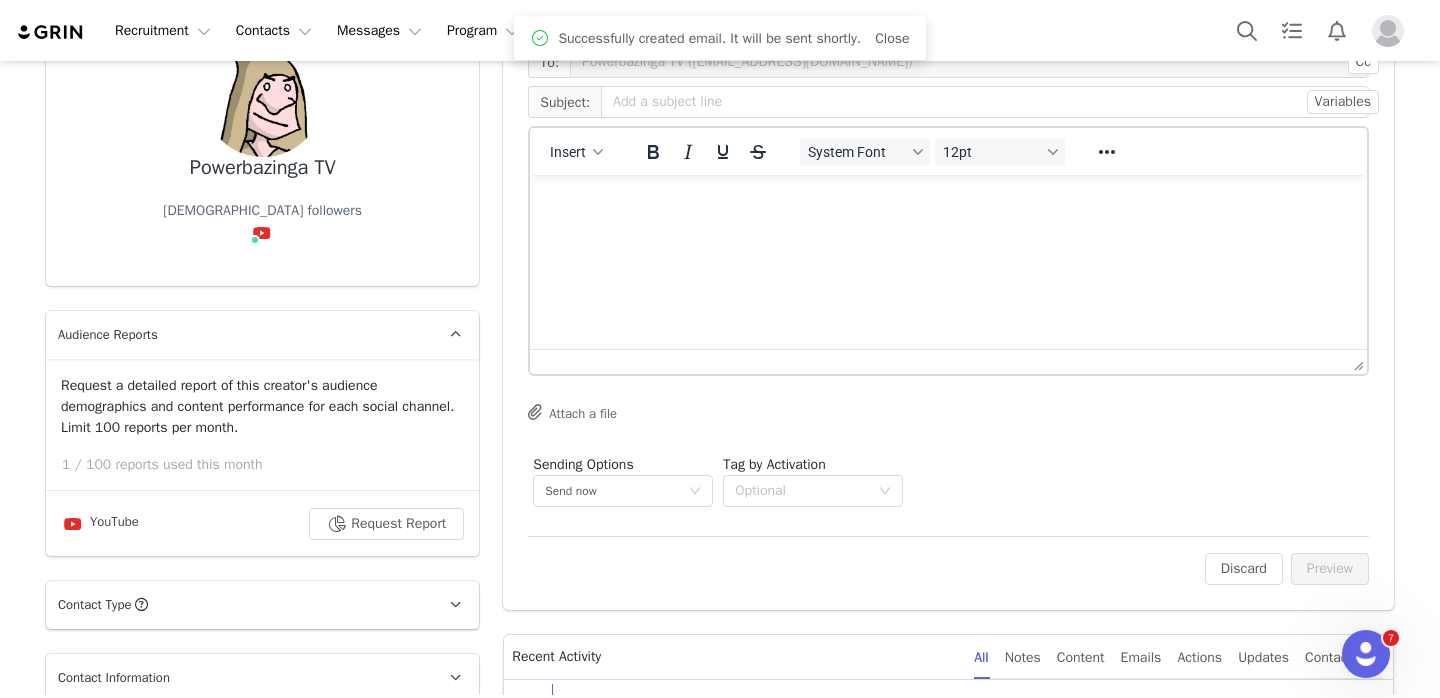 scroll, scrollTop: 0, scrollLeft: 0, axis: both 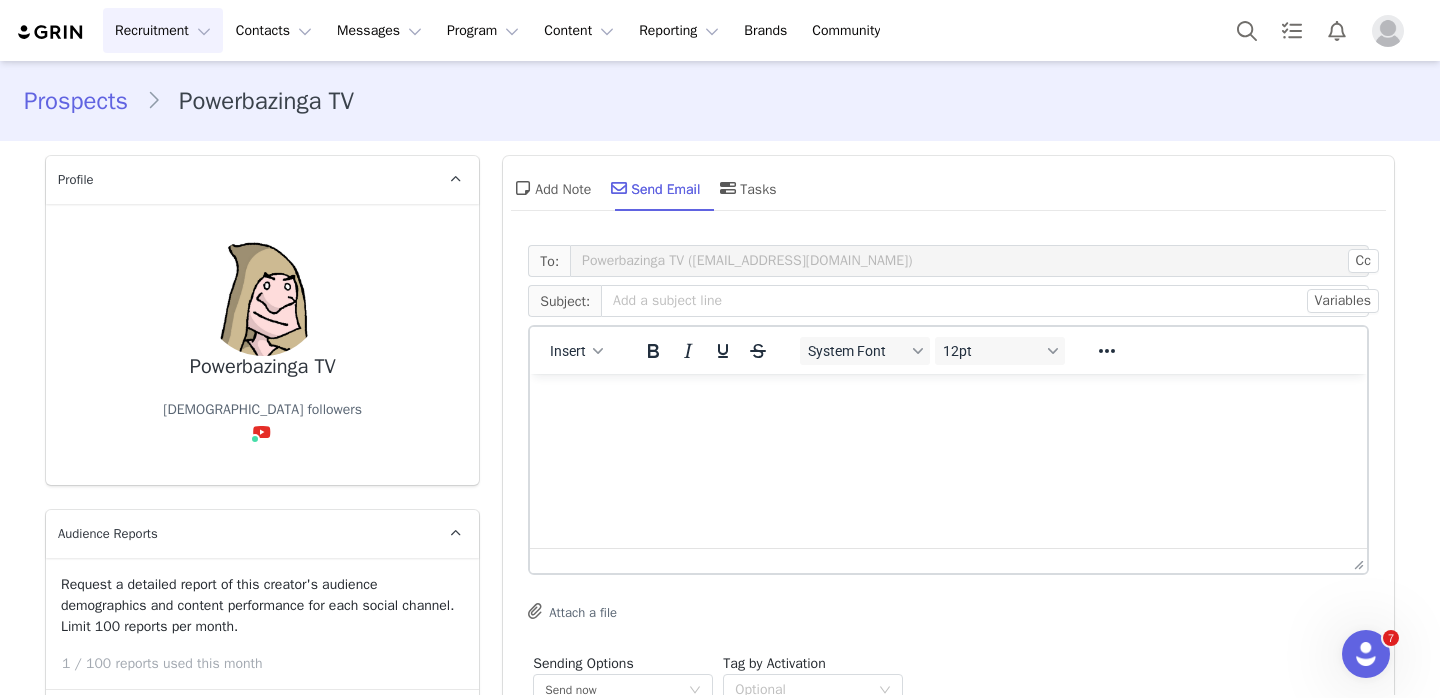 click on "Recruitment Recruitment" at bounding box center [163, 30] 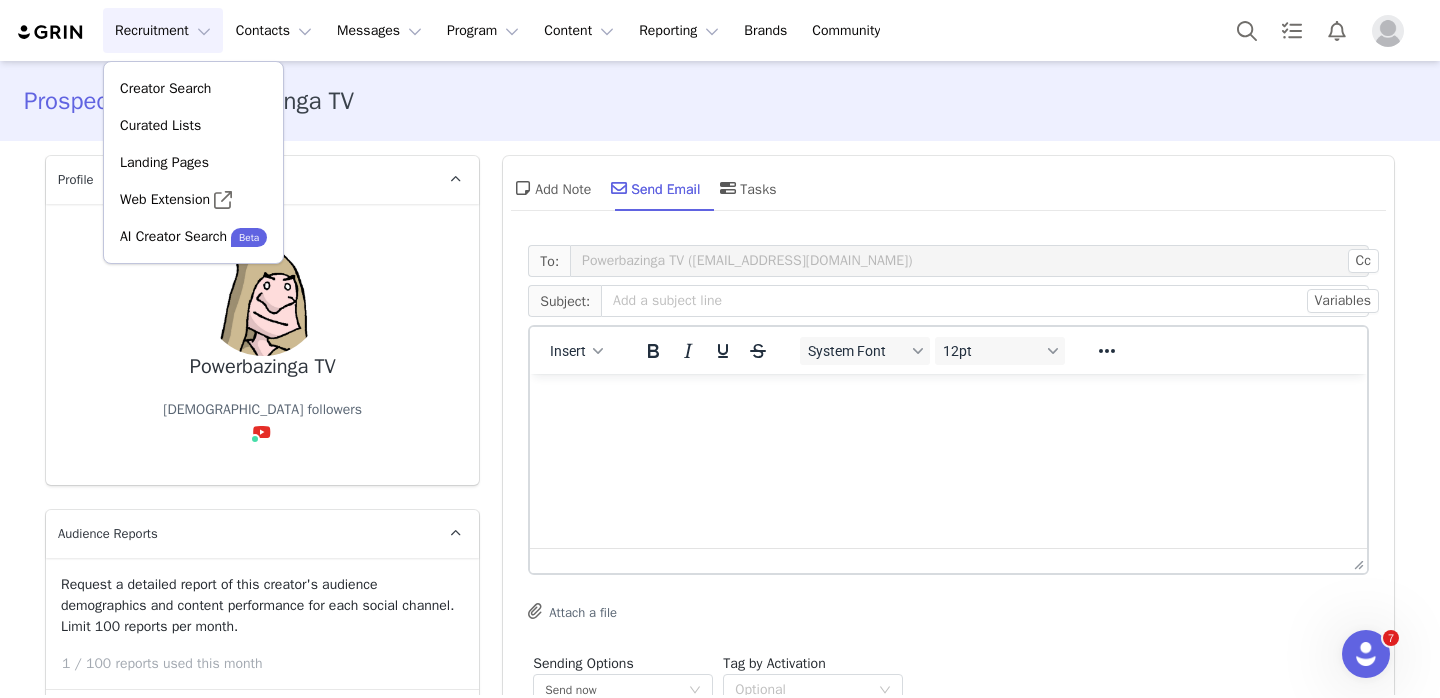 click on "Recruitment Recruitment" at bounding box center (163, 30) 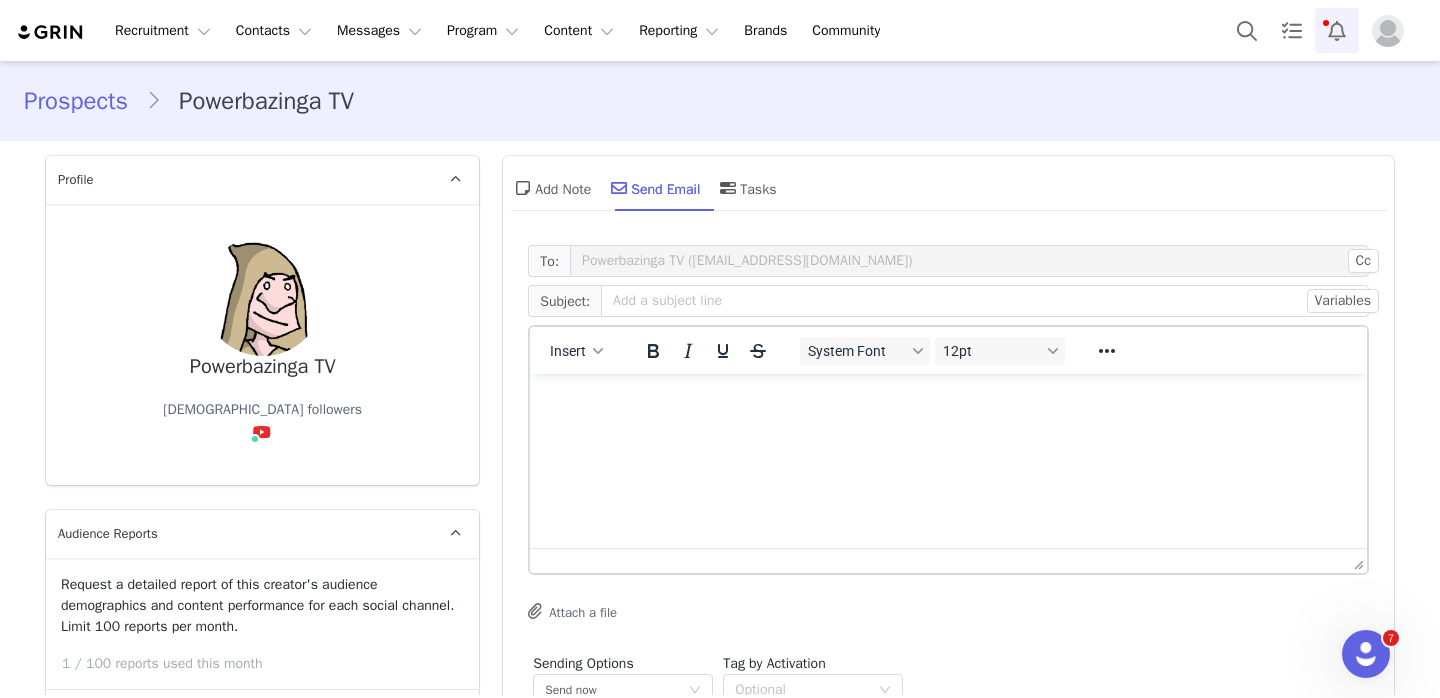 click at bounding box center [1337, 30] 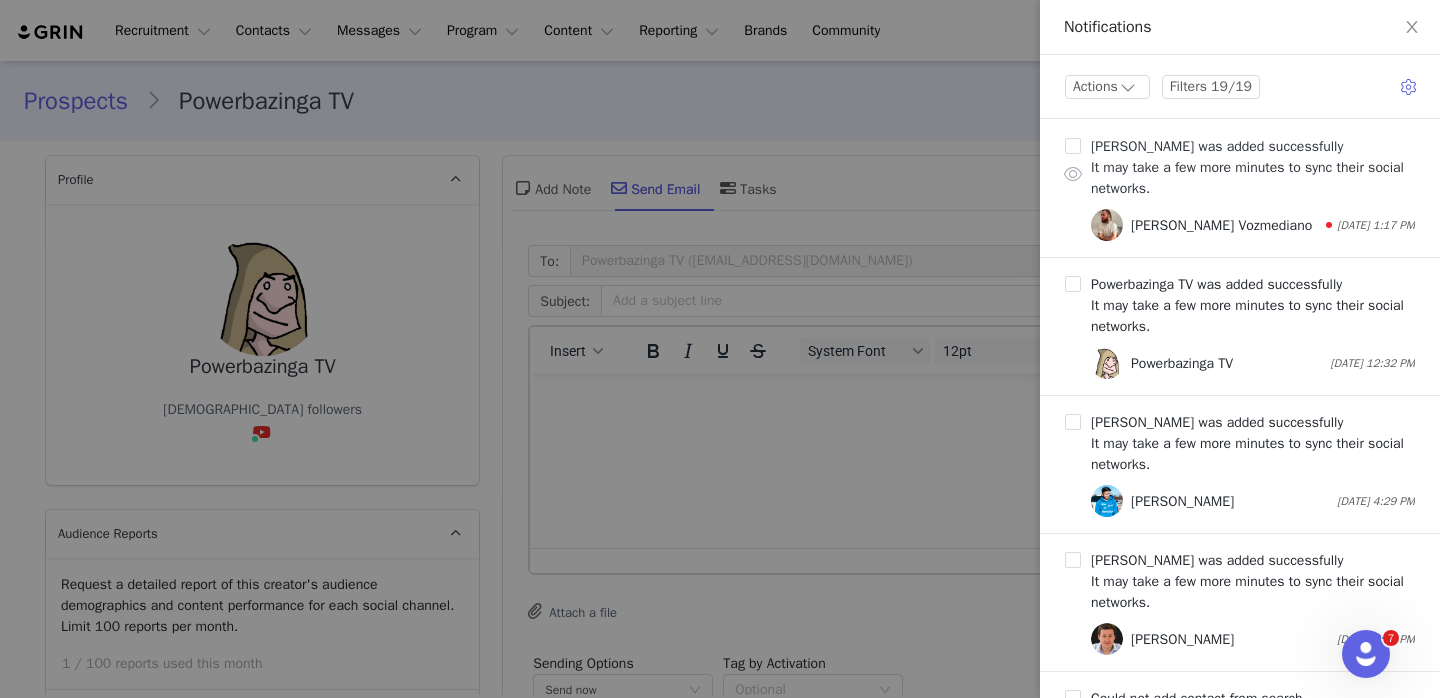 click on "It may take a few more minutes to sync their social networks." at bounding box center (1253, 178) 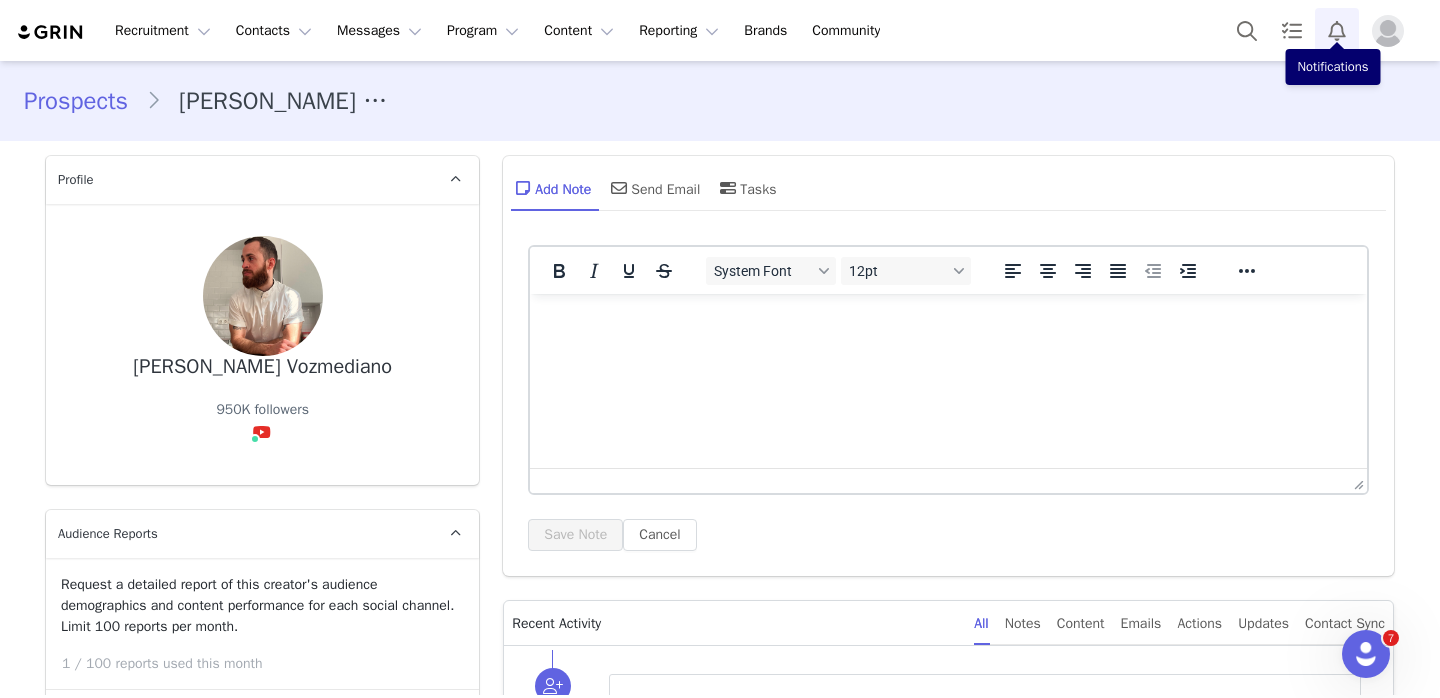 scroll, scrollTop: 0, scrollLeft: 0, axis: both 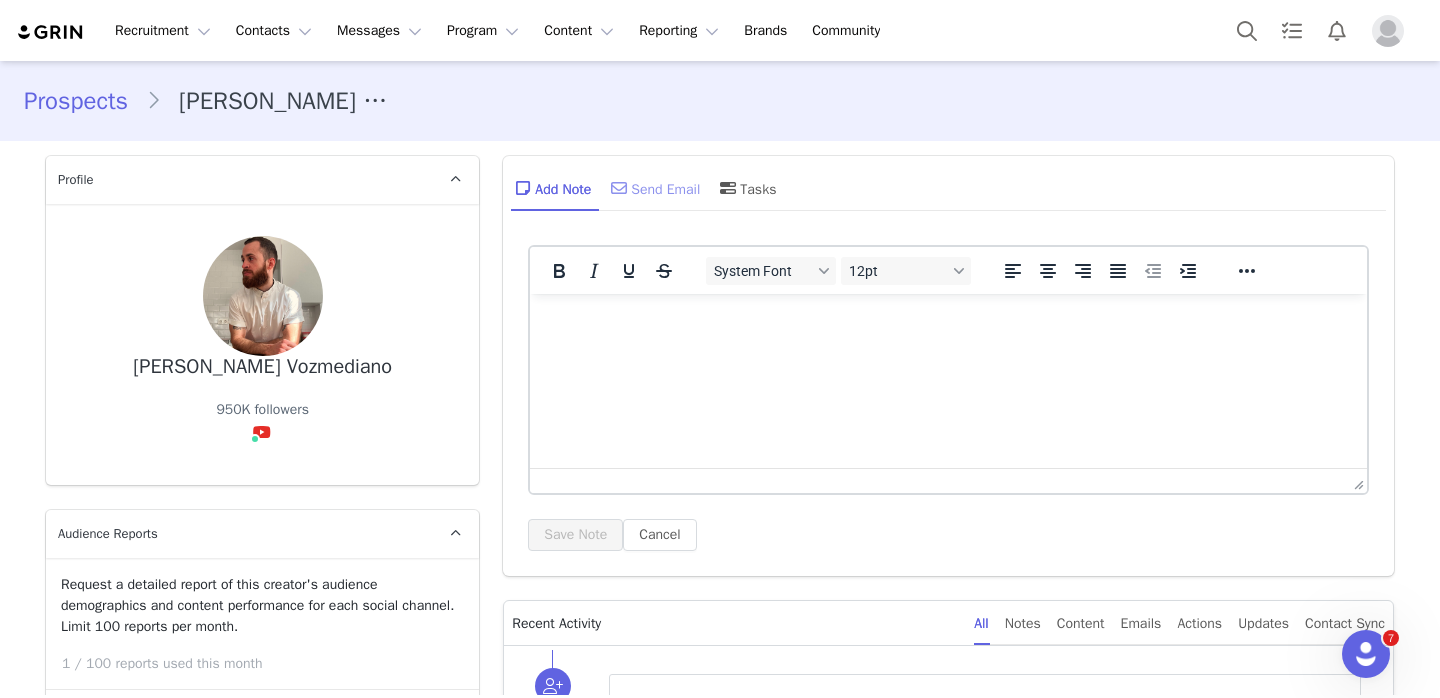 click on "Send Email" at bounding box center (653, 188) 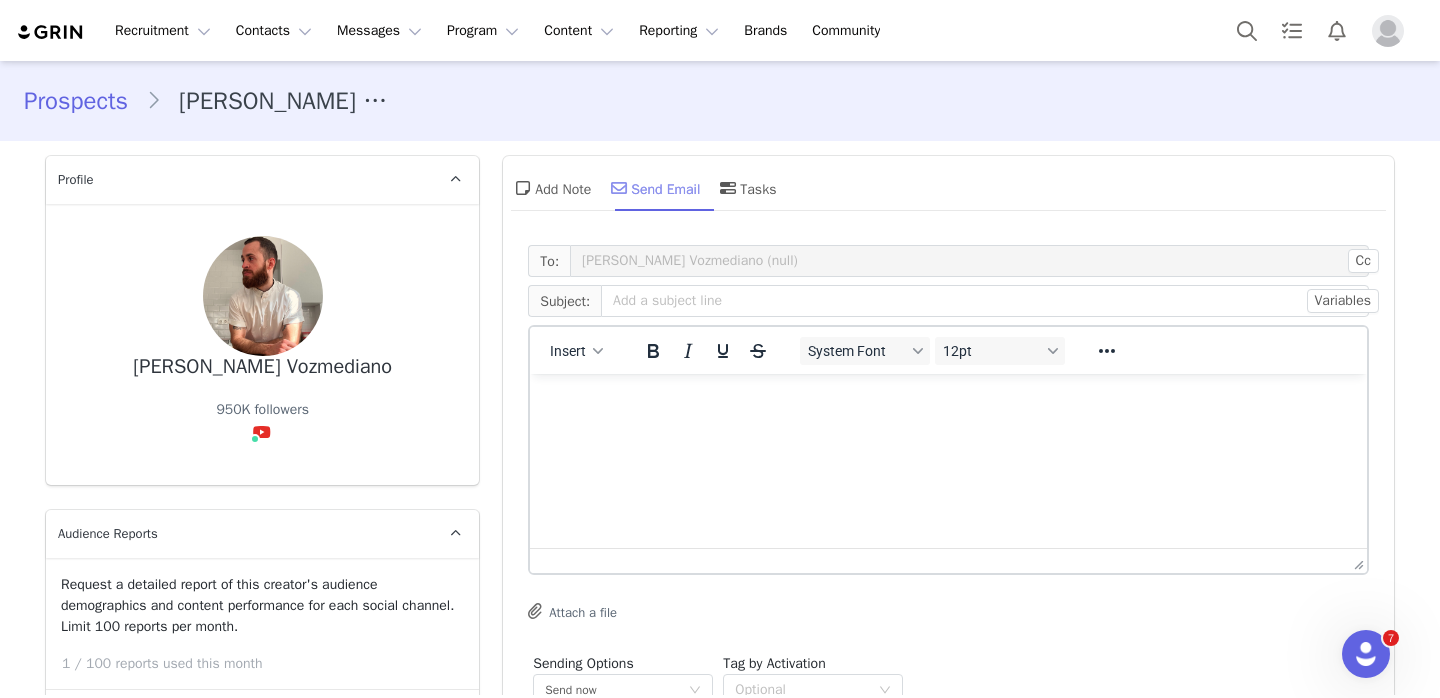 scroll, scrollTop: 0, scrollLeft: 0, axis: both 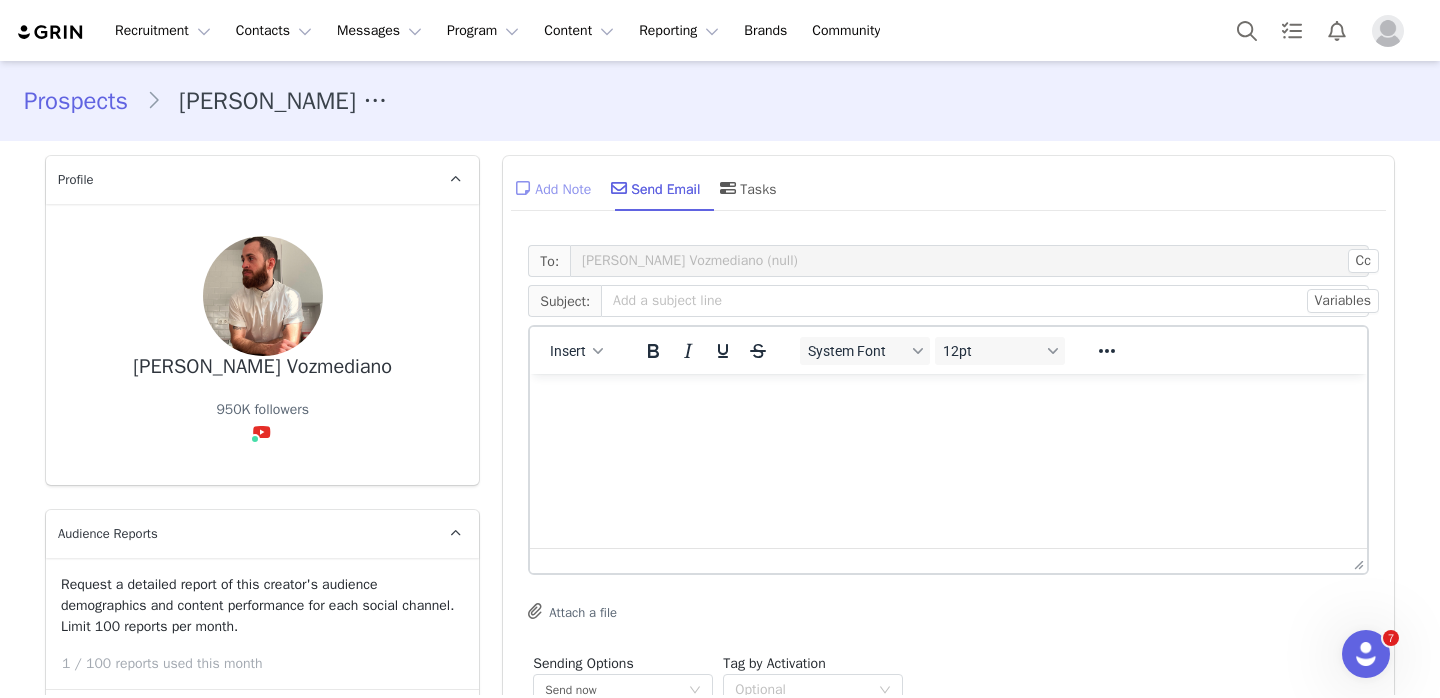 click on "Add Note" at bounding box center (551, 188) 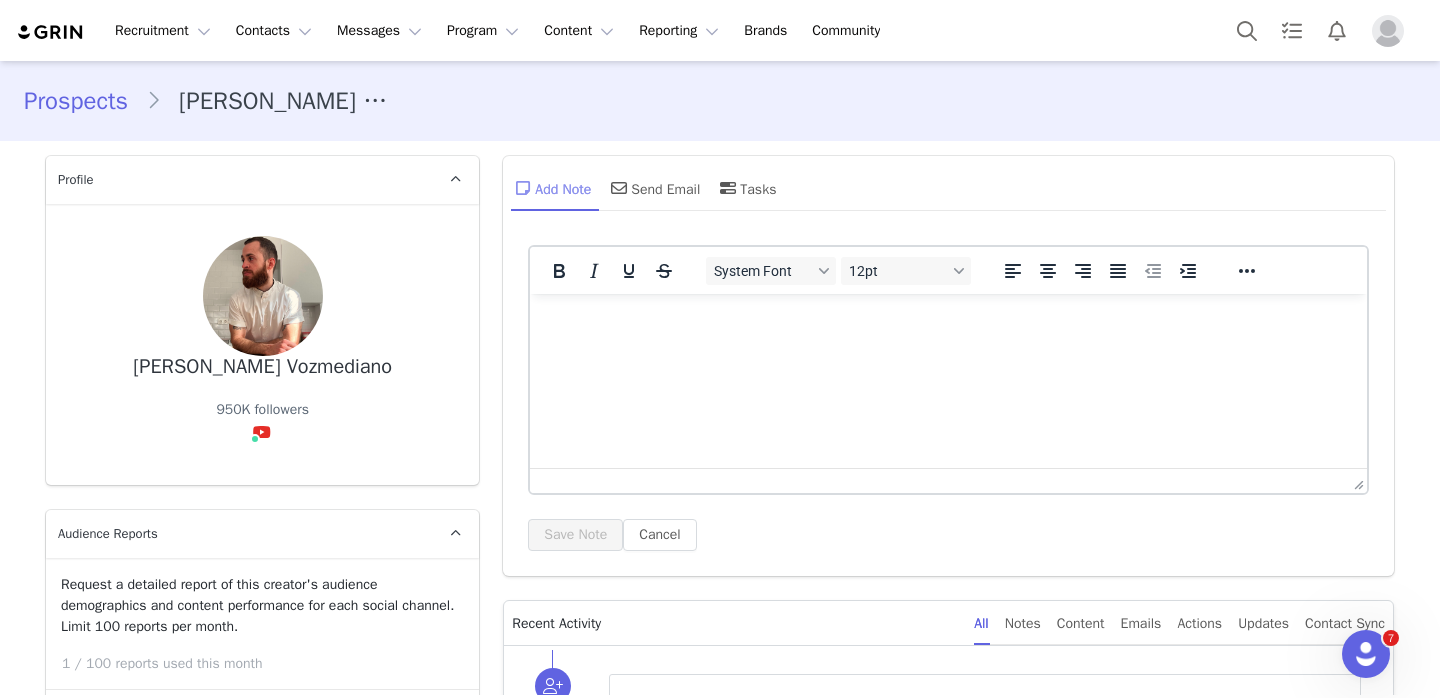 scroll, scrollTop: 0, scrollLeft: 0, axis: both 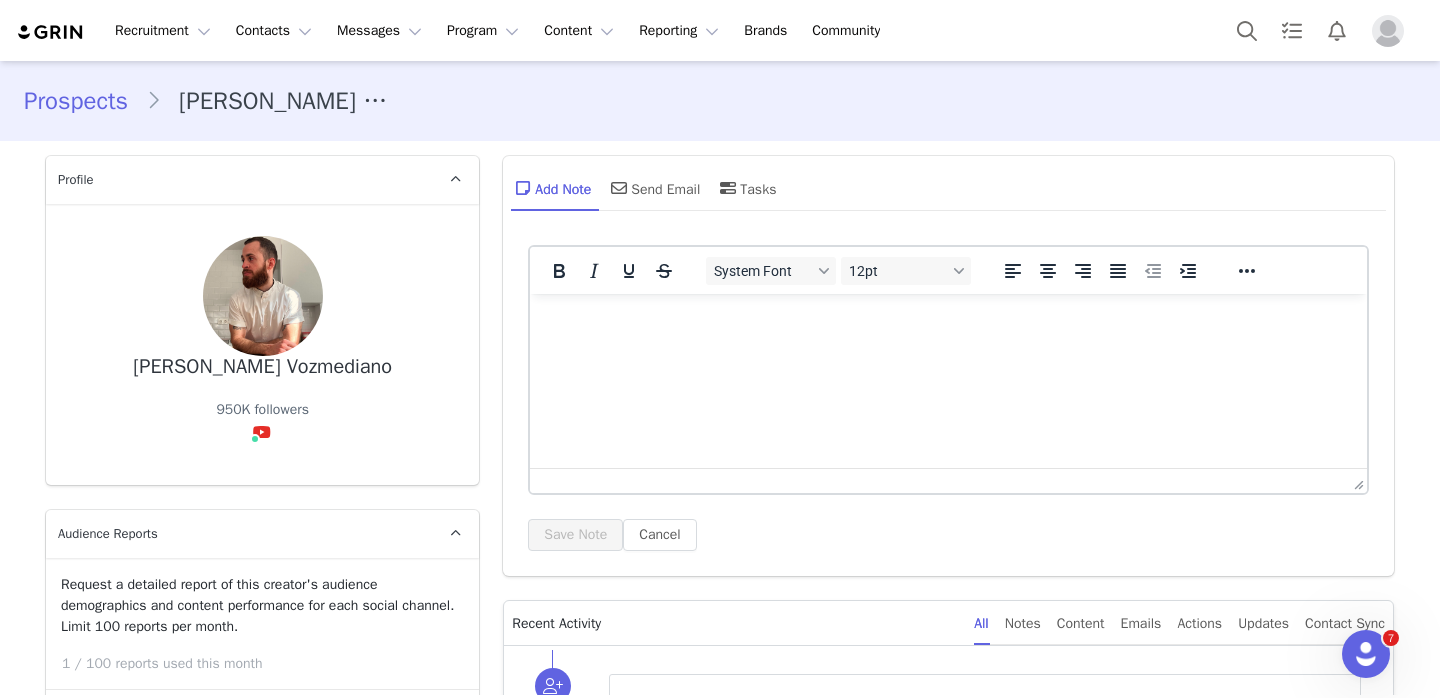 click at bounding box center (948, 321) 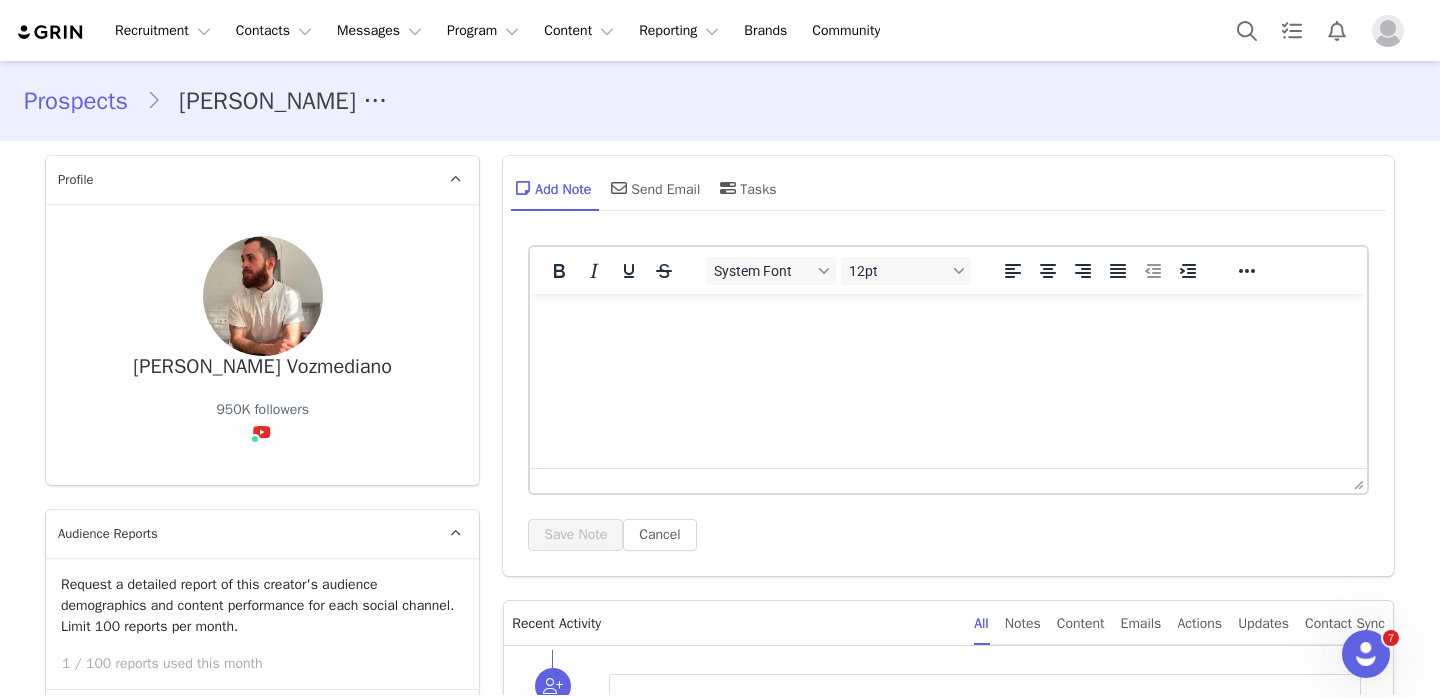 type 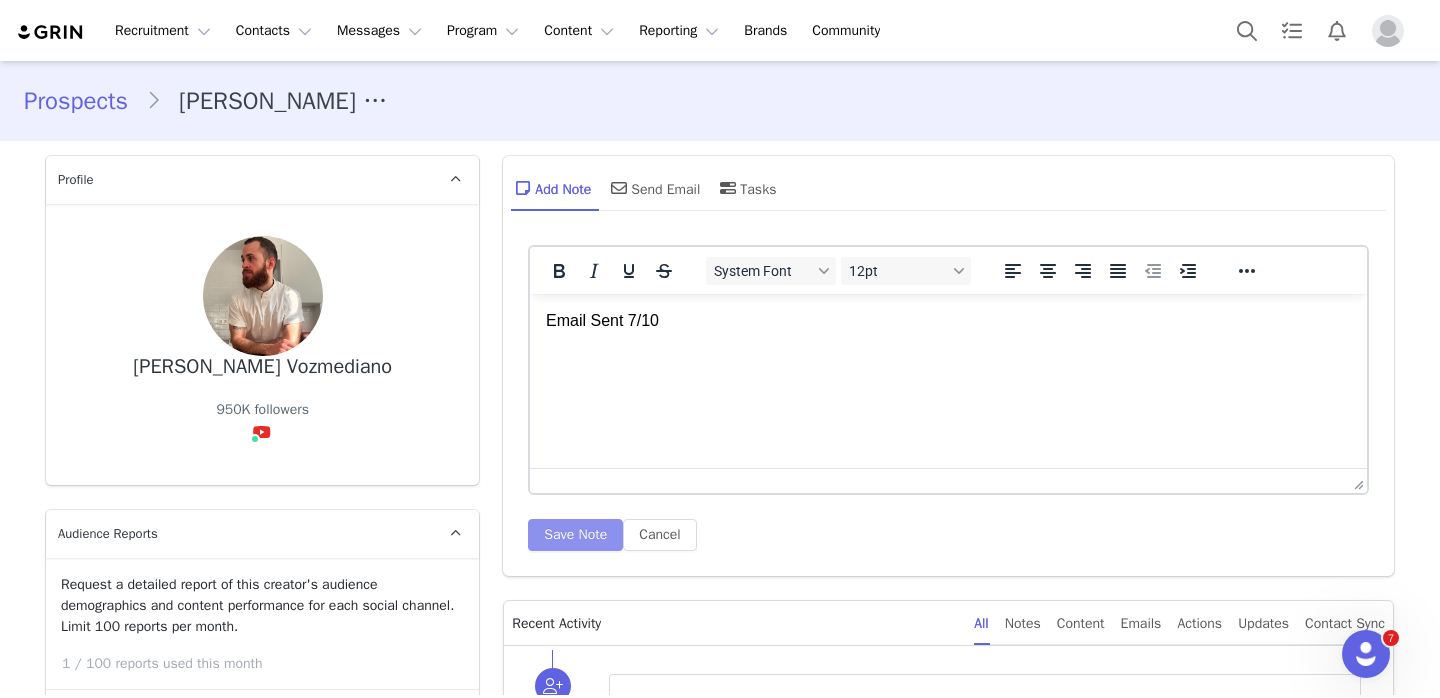 click on "Save Note" at bounding box center (575, 535) 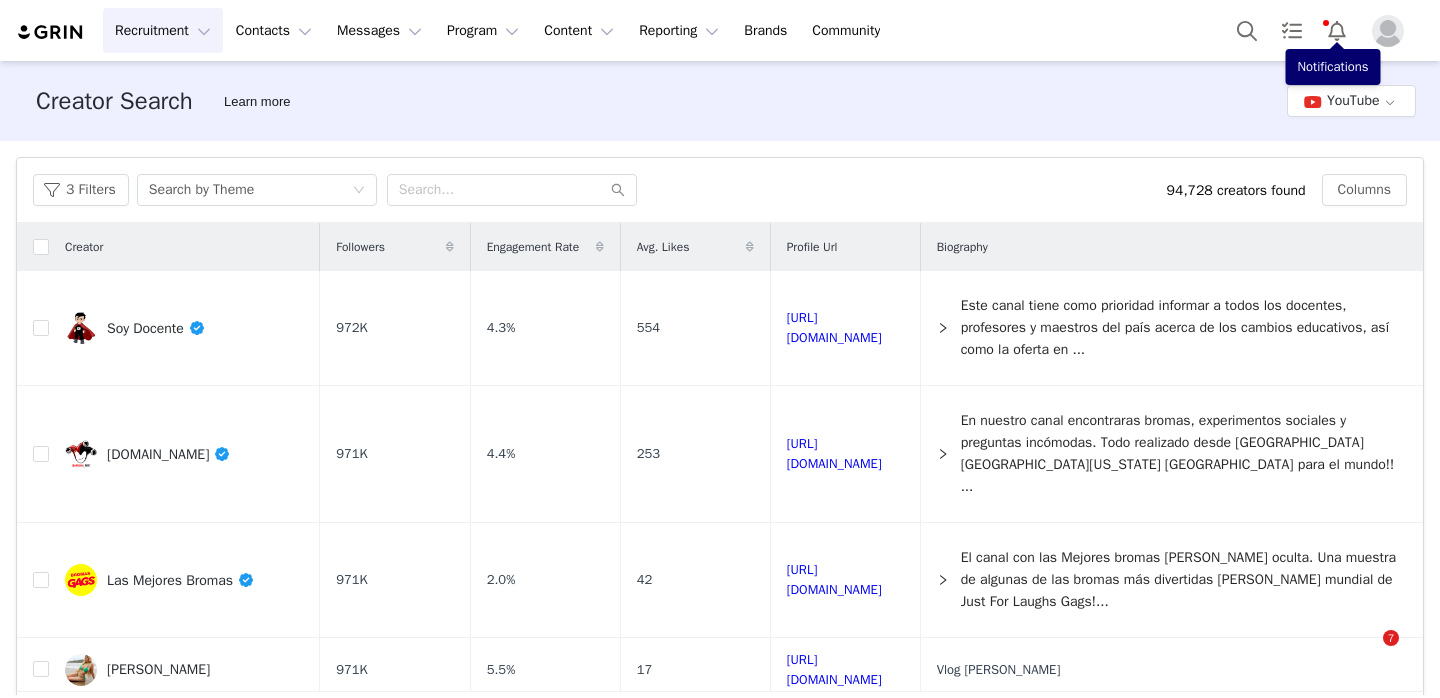 scroll, scrollTop: 0, scrollLeft: 0, axis: both 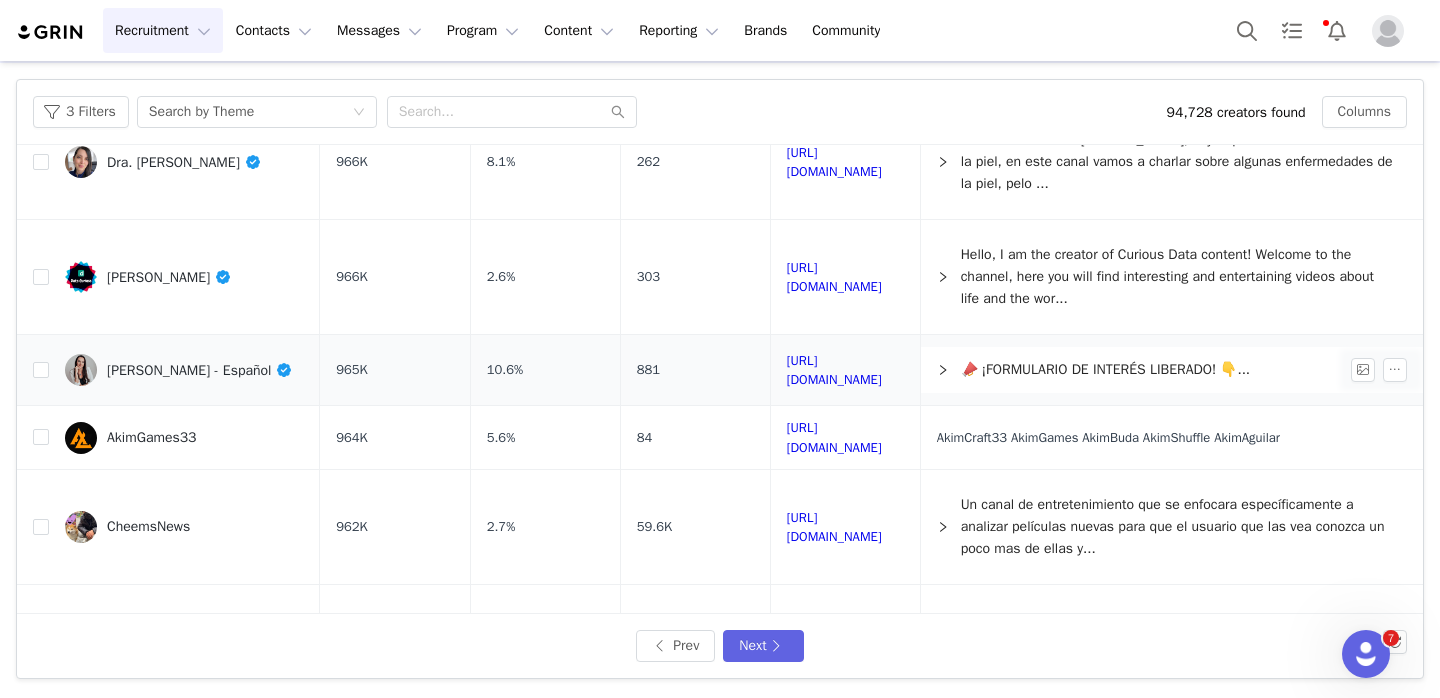 click on "[PERSON_NAME] - Español" at bounding box center (200, 370) 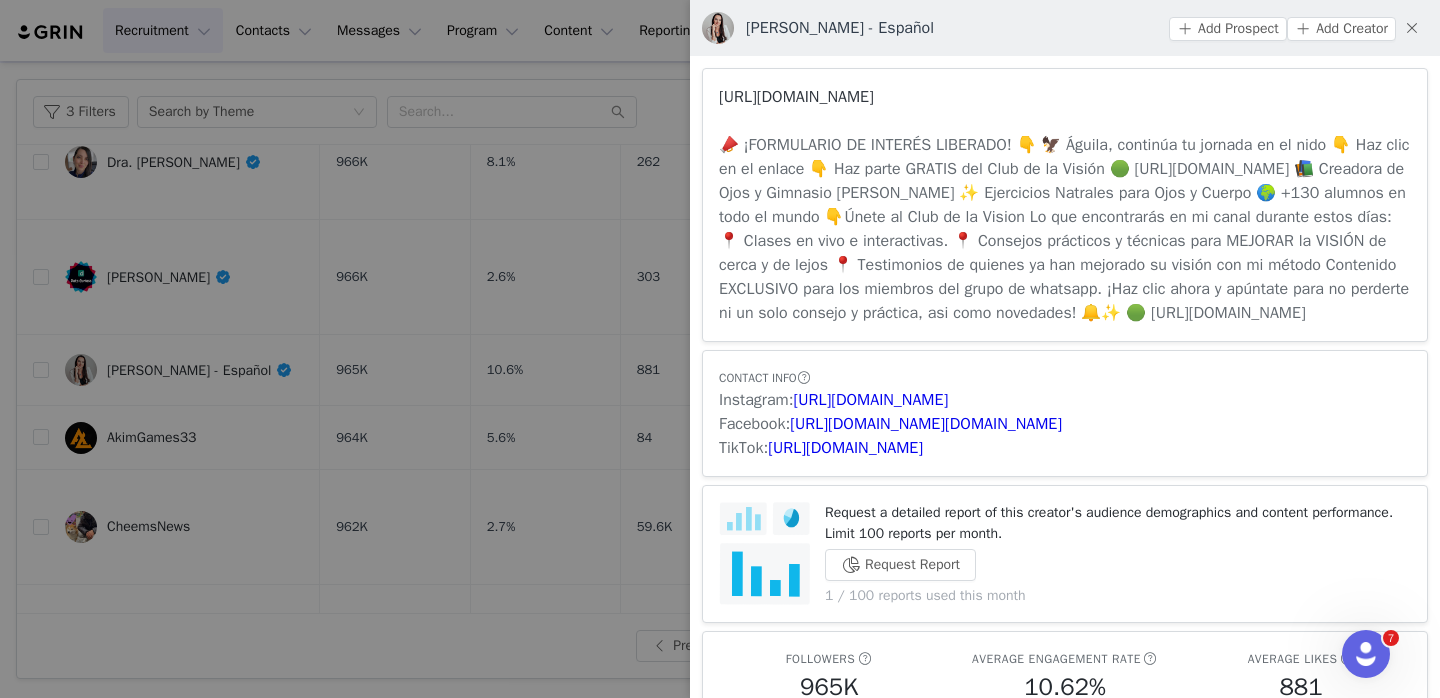 click on "[URL][DOMAIN_NAME]" at bounding box center (796, 97) 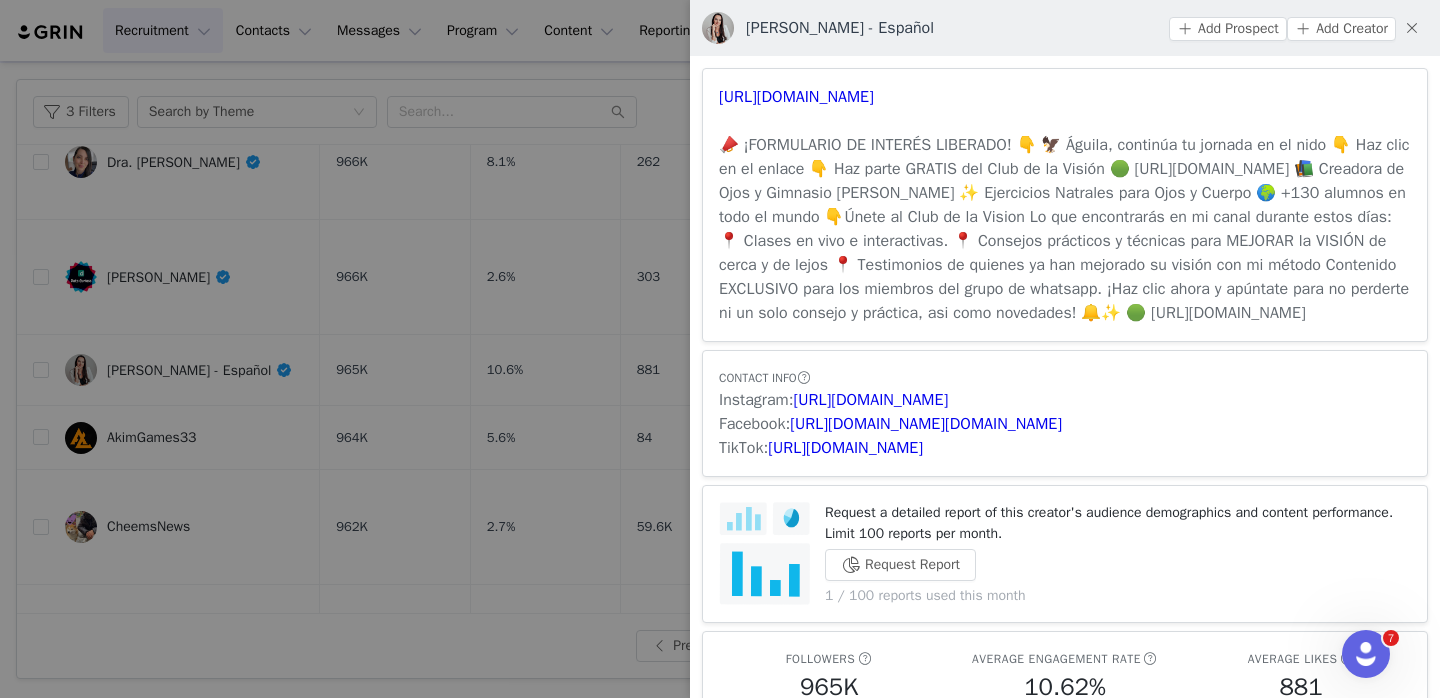click at bounding box center [720, 349] 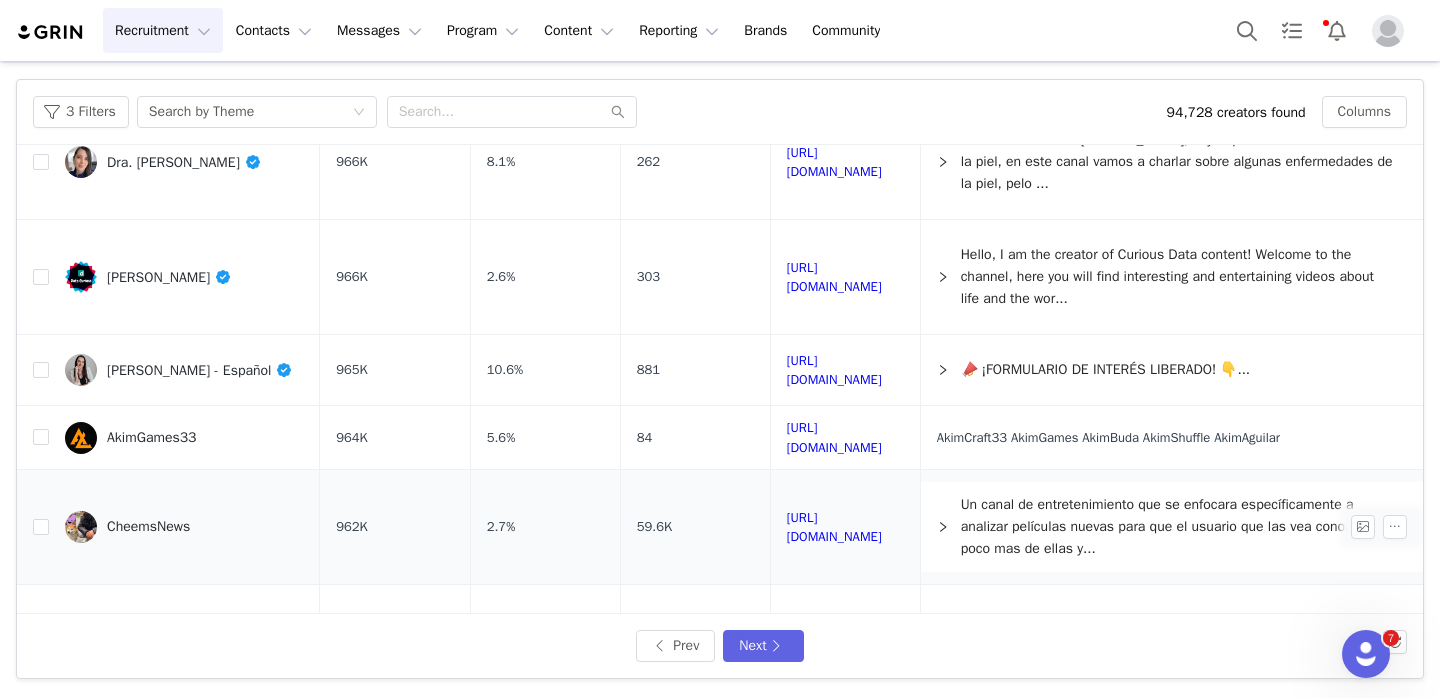 click on "CheemsNews" at bounding box center (148, 527) 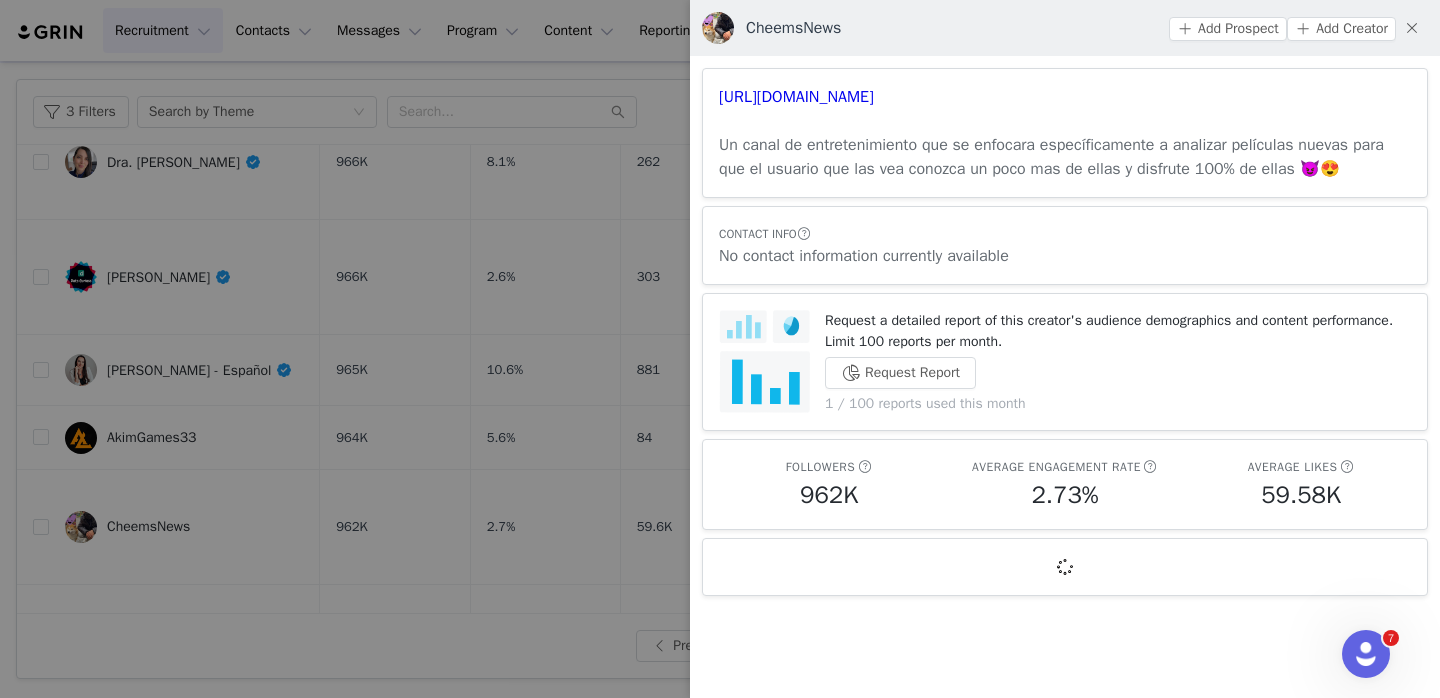 click at bounding box center [720, 349] 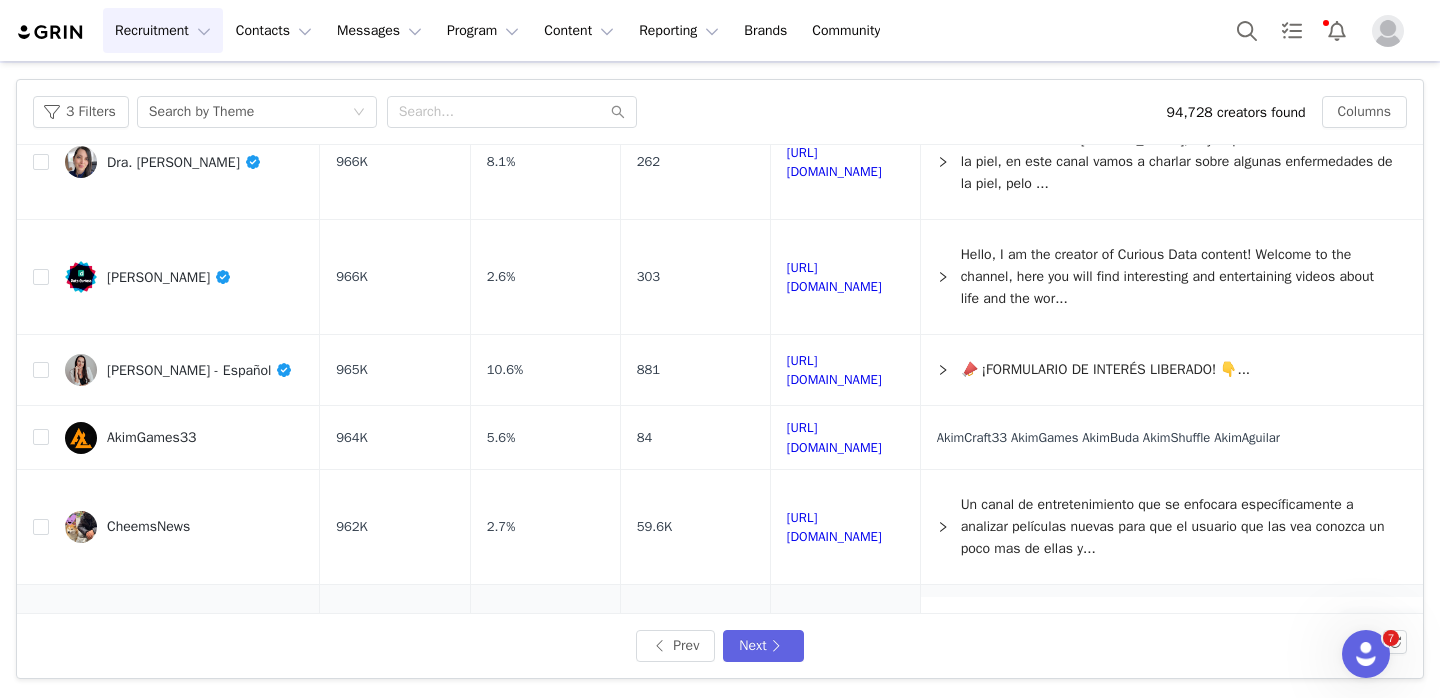 click on "Zarola Ki" at bounding box center [169, 631] 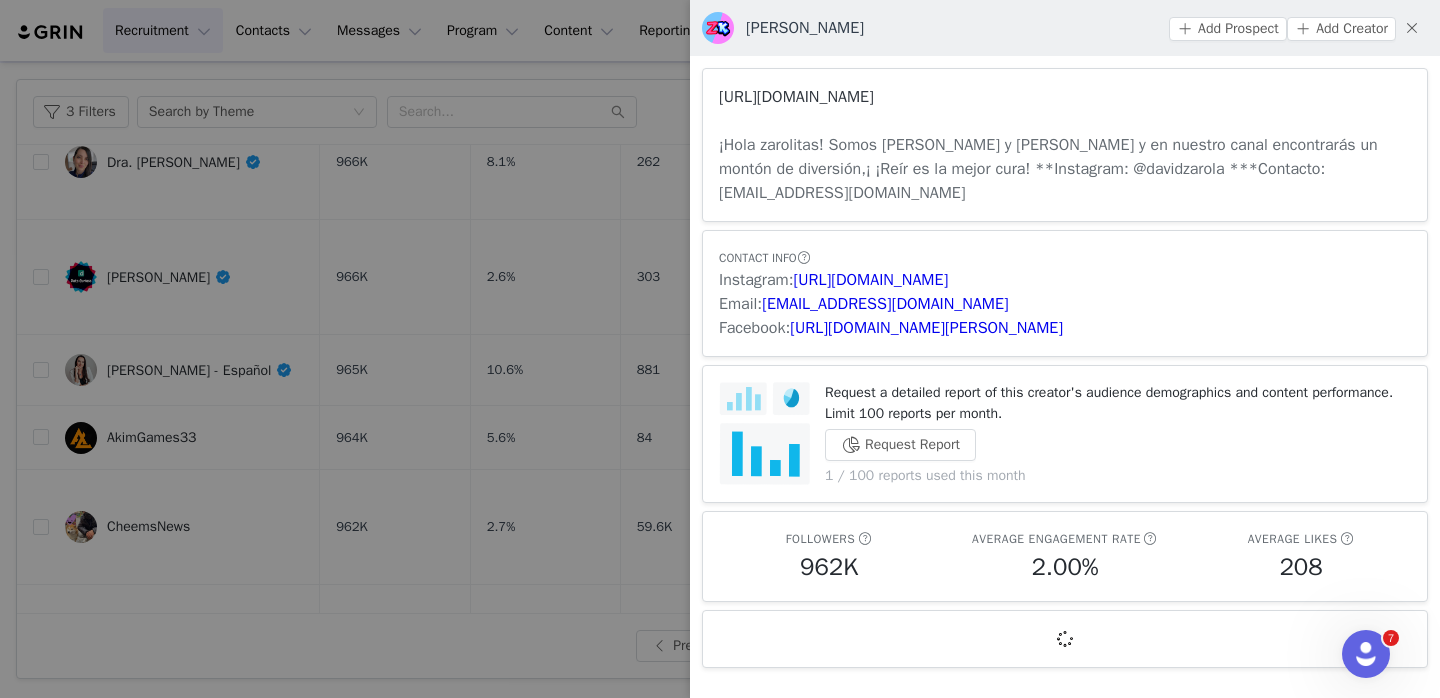 click on "https://www.youtube.com/channel/UC1hVQo2ZAtndFc0lCnqWK6Q" at bounding box center (796, 97) 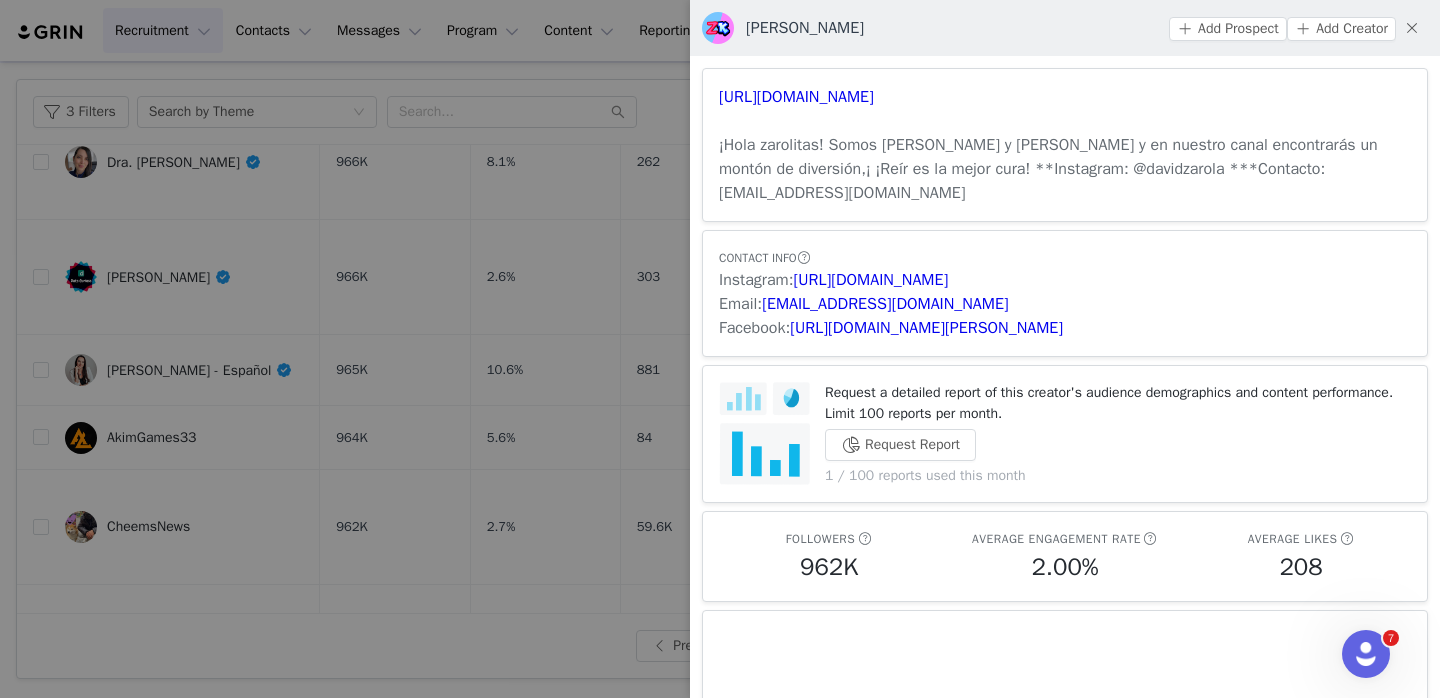 click at bounding box center (720, 349) 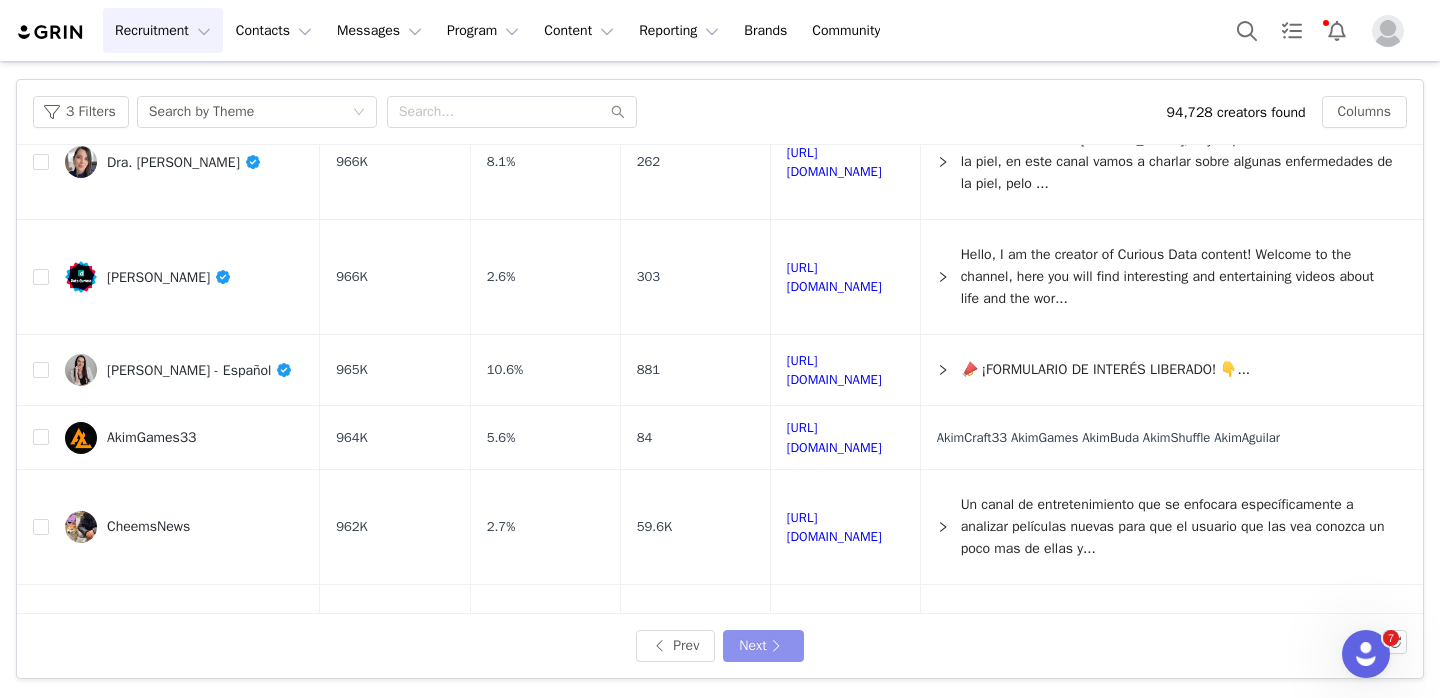 click on "Next" at bounding box center (763, 646) 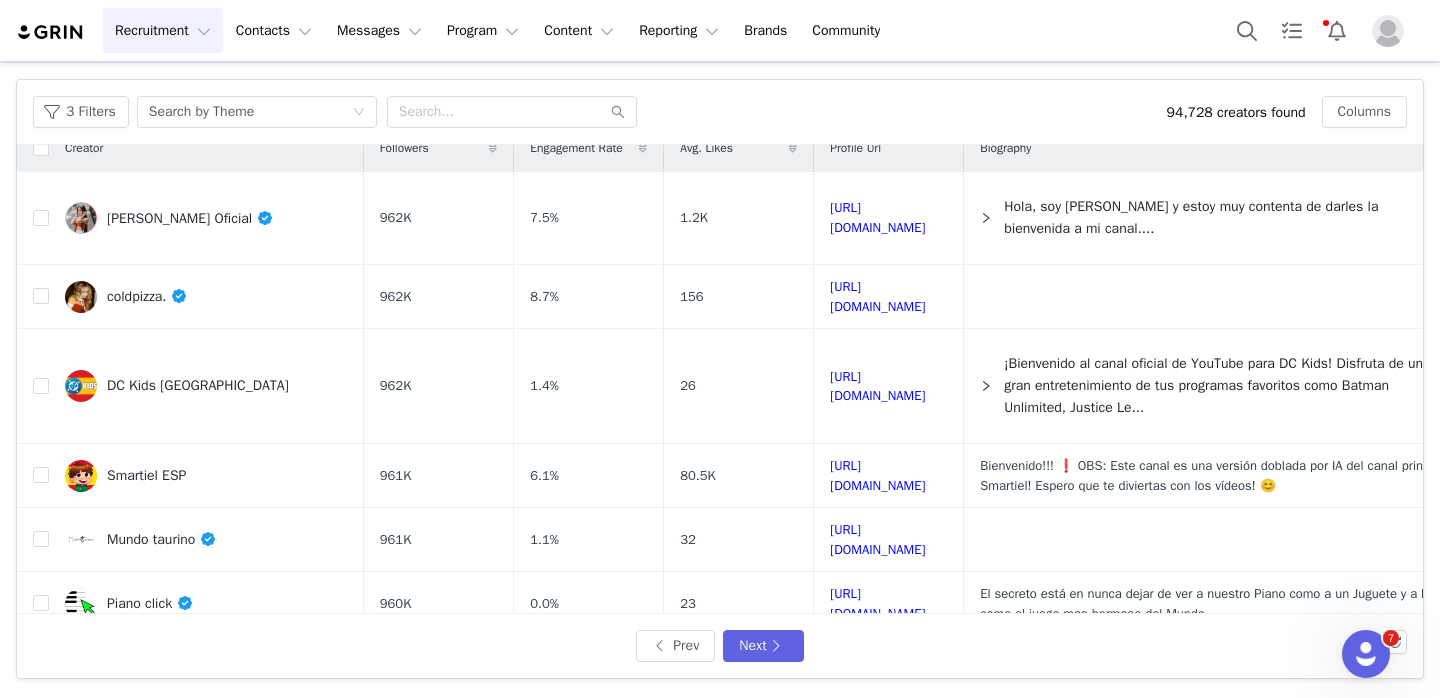 scroll, scrollTop: 22, scrollLeft: 0, axis: vertical 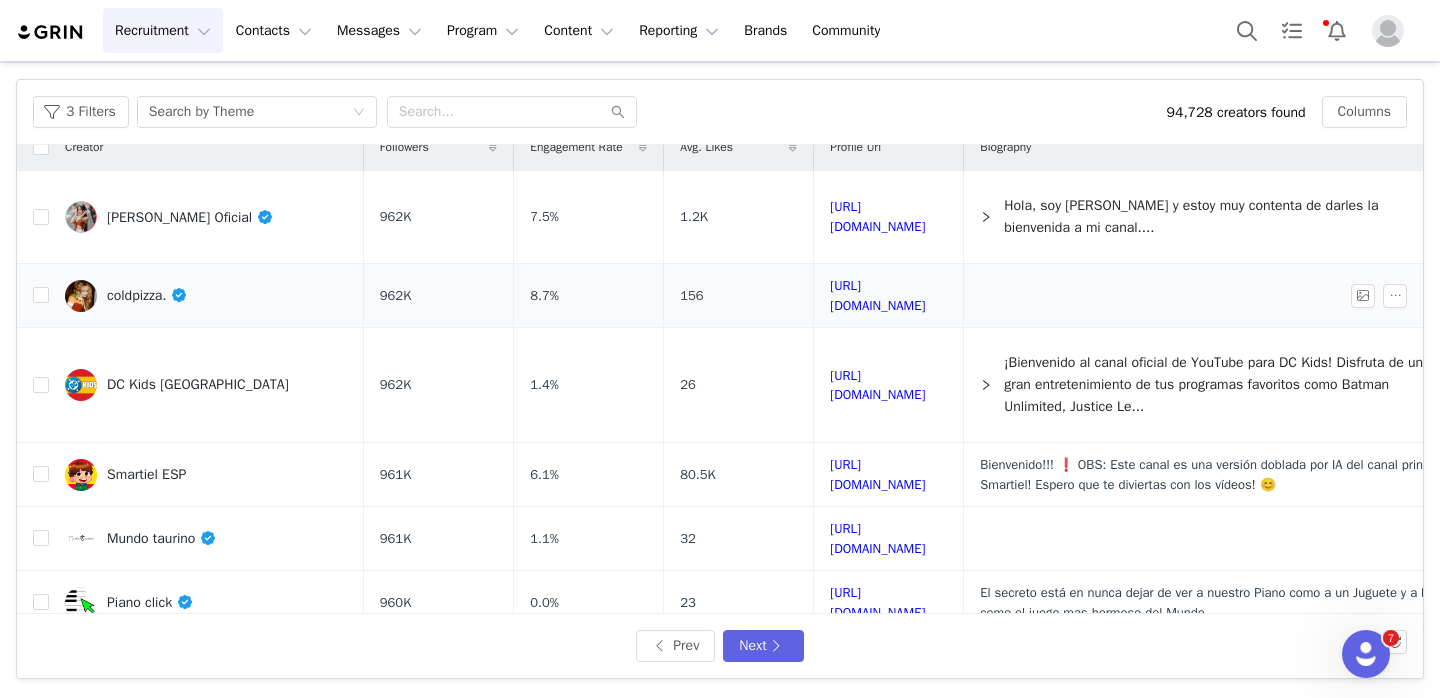 click on "coldpizza." at bounding box center (147, 295) 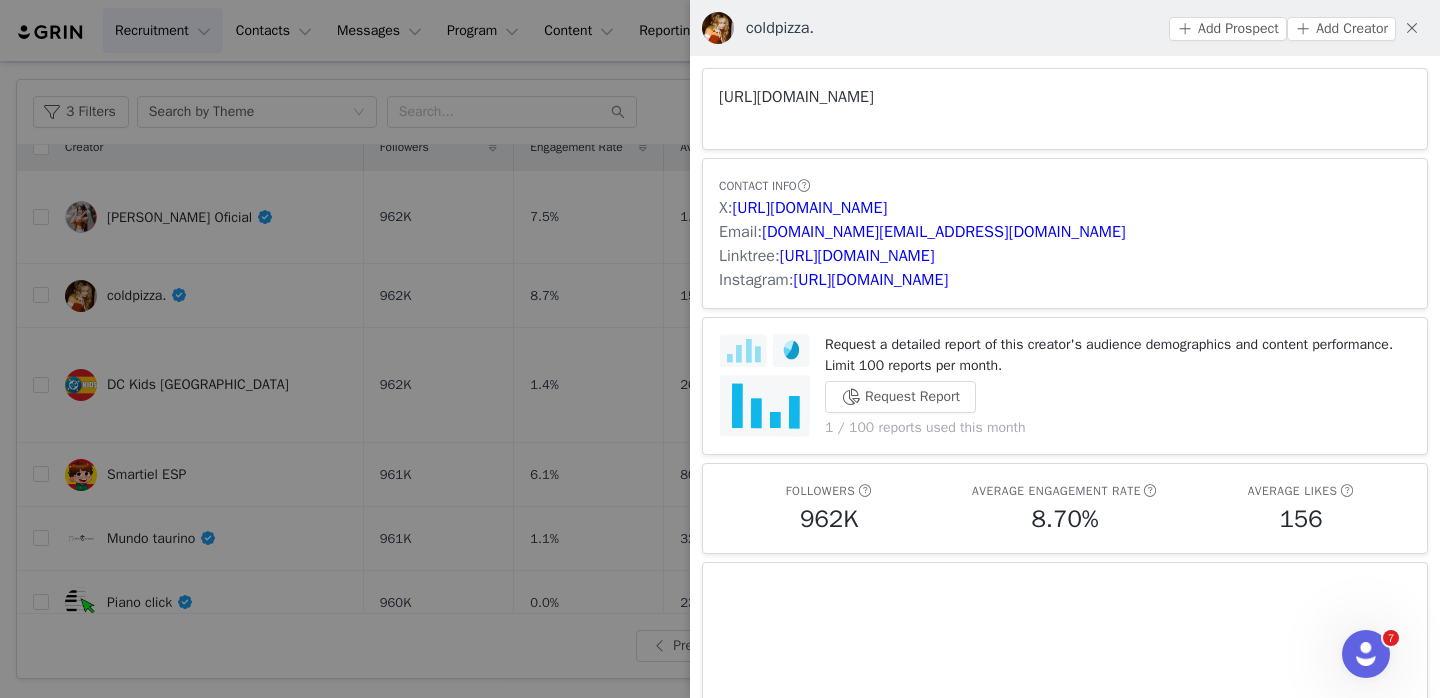 click on "https://www.youtube.com/channel/UCsXPB23fGr-FKkJyF_JLboA" at bounding box center [796, 97] 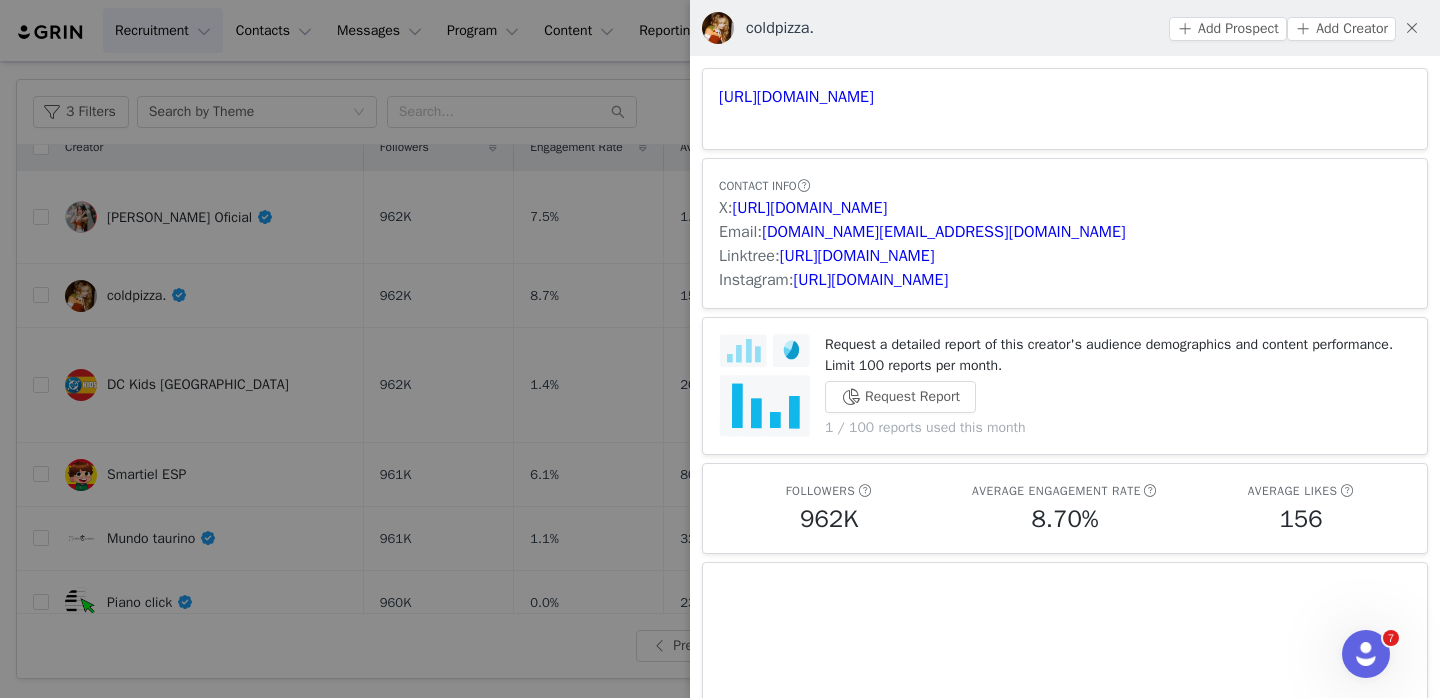 click at bounding box center (720, 349) 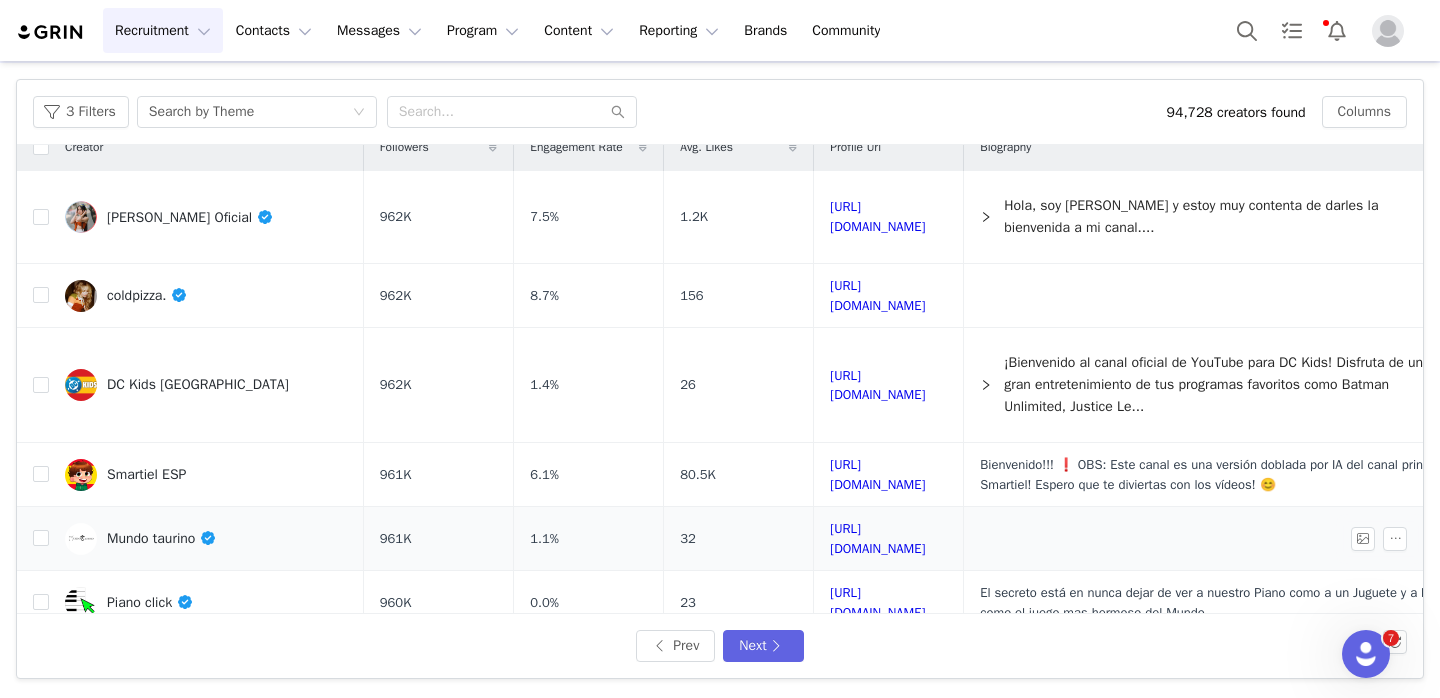 click on "Mundo taurino" at bounding box center [206, 539] 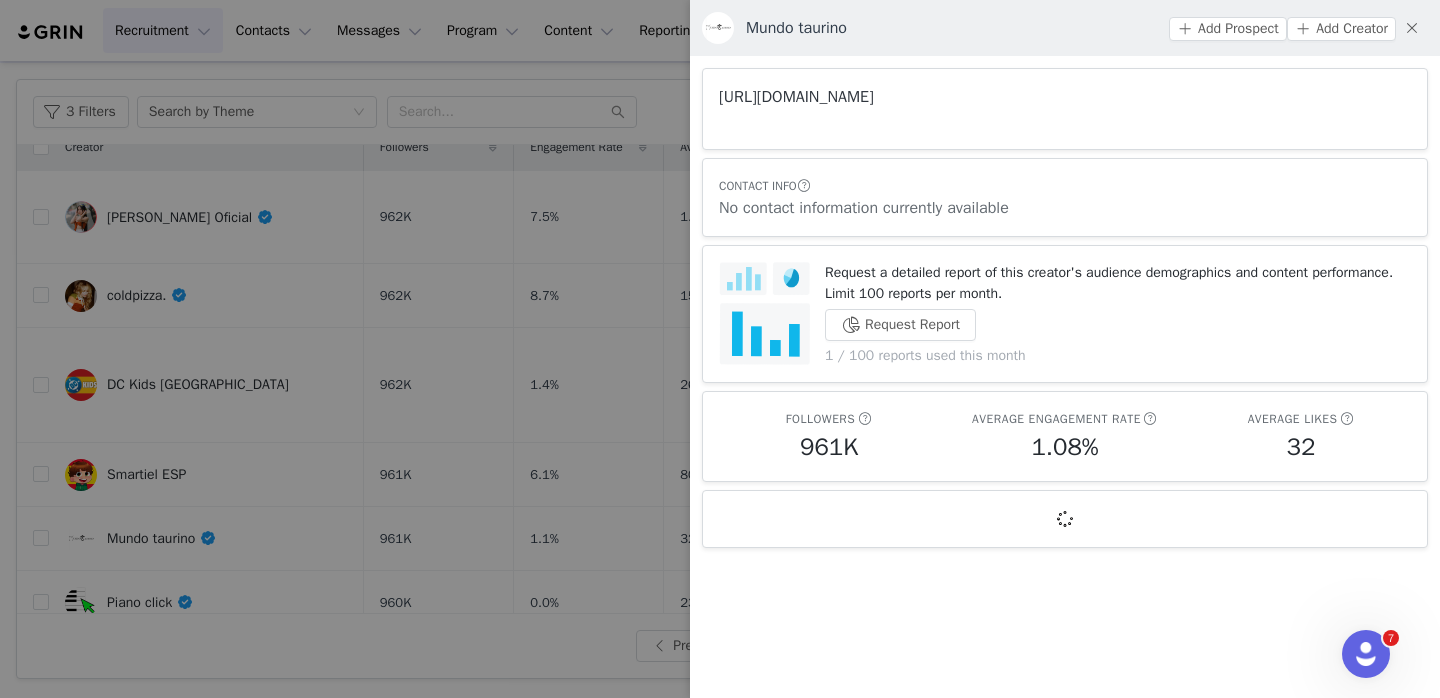 click on "https://www.youtube.com/channel/UCgJCGa2urv_XhtwNSStt3YQ" at bounding box center (796, 97) 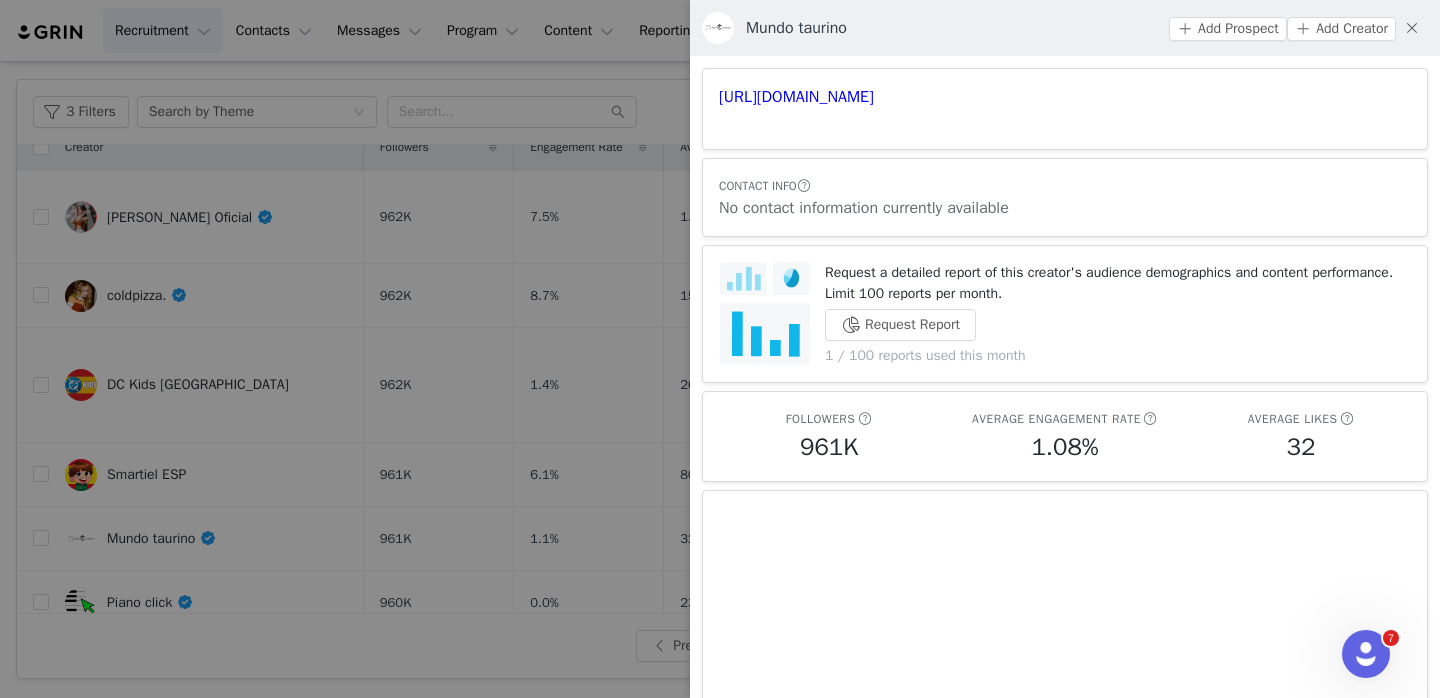 click at bounding box center [720, 349] 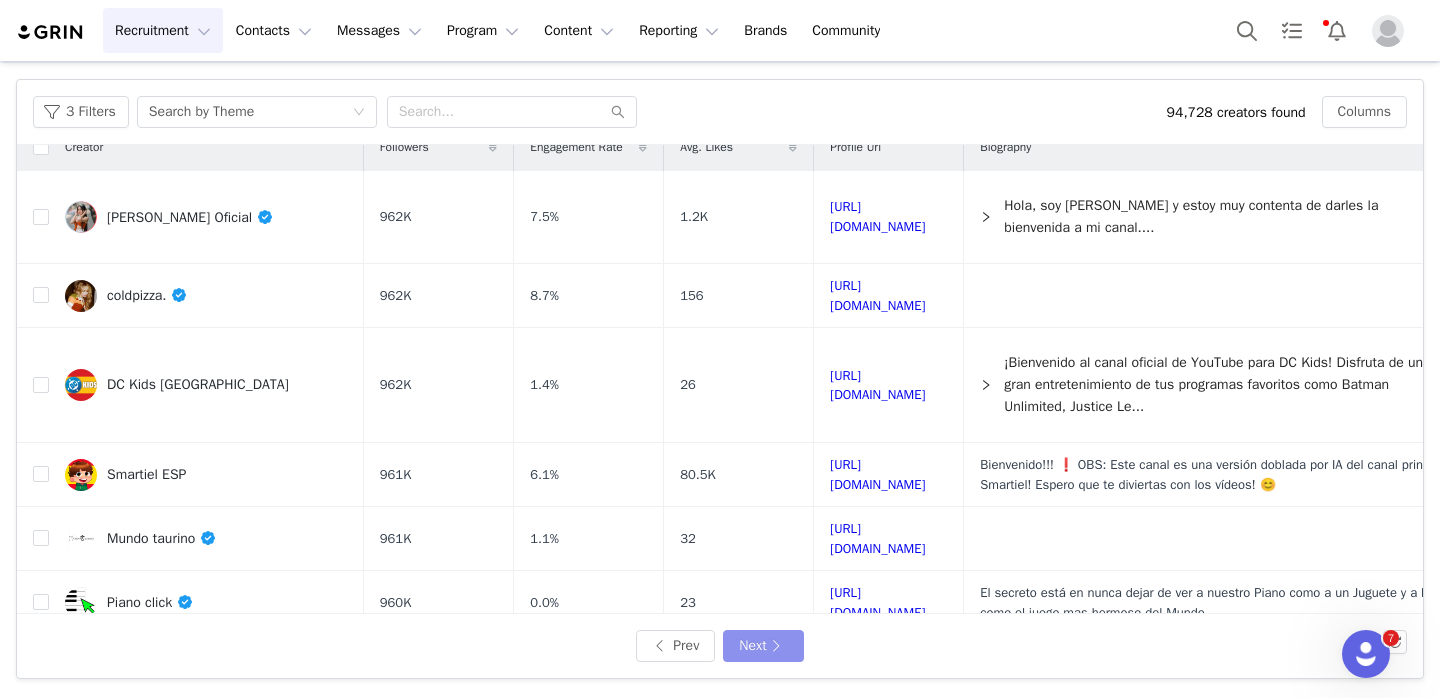 click on "Next" at bounding box center (763, 646) 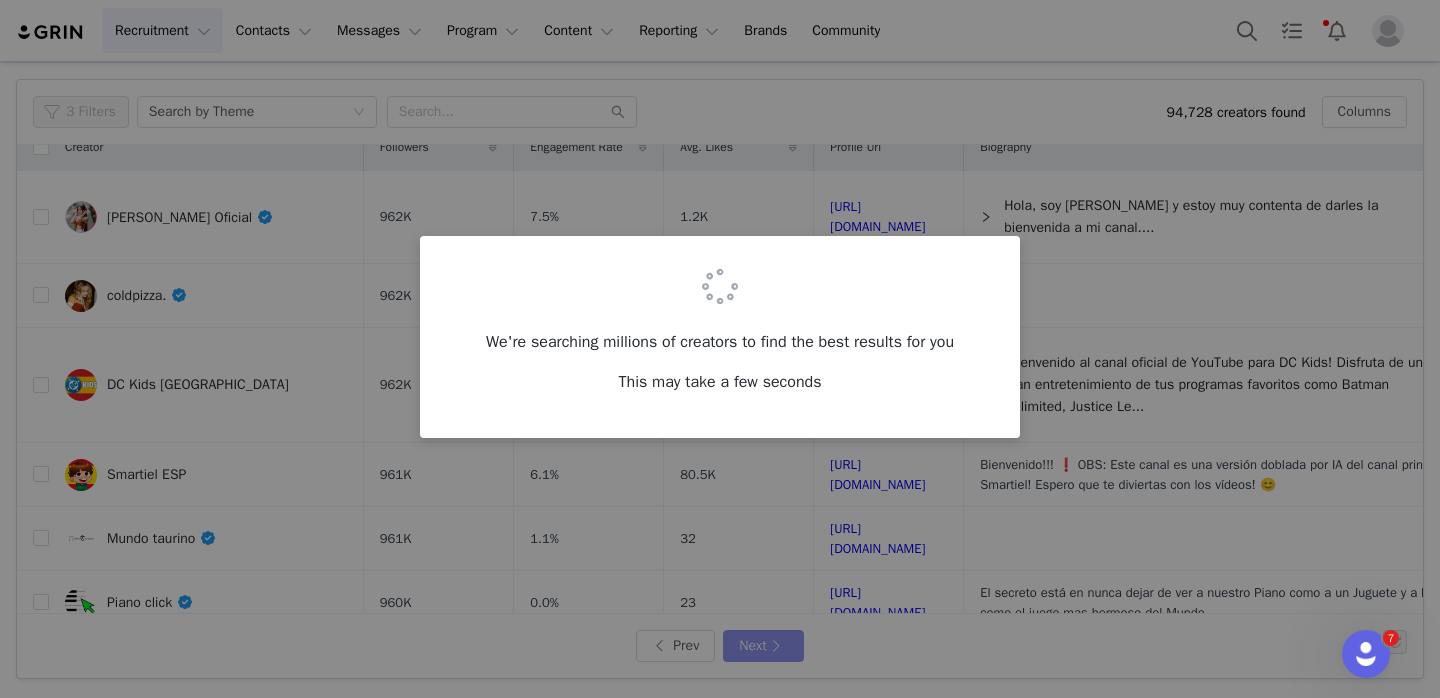 scroll, scrollTop: 0, scrollLeft: 0, axis: both 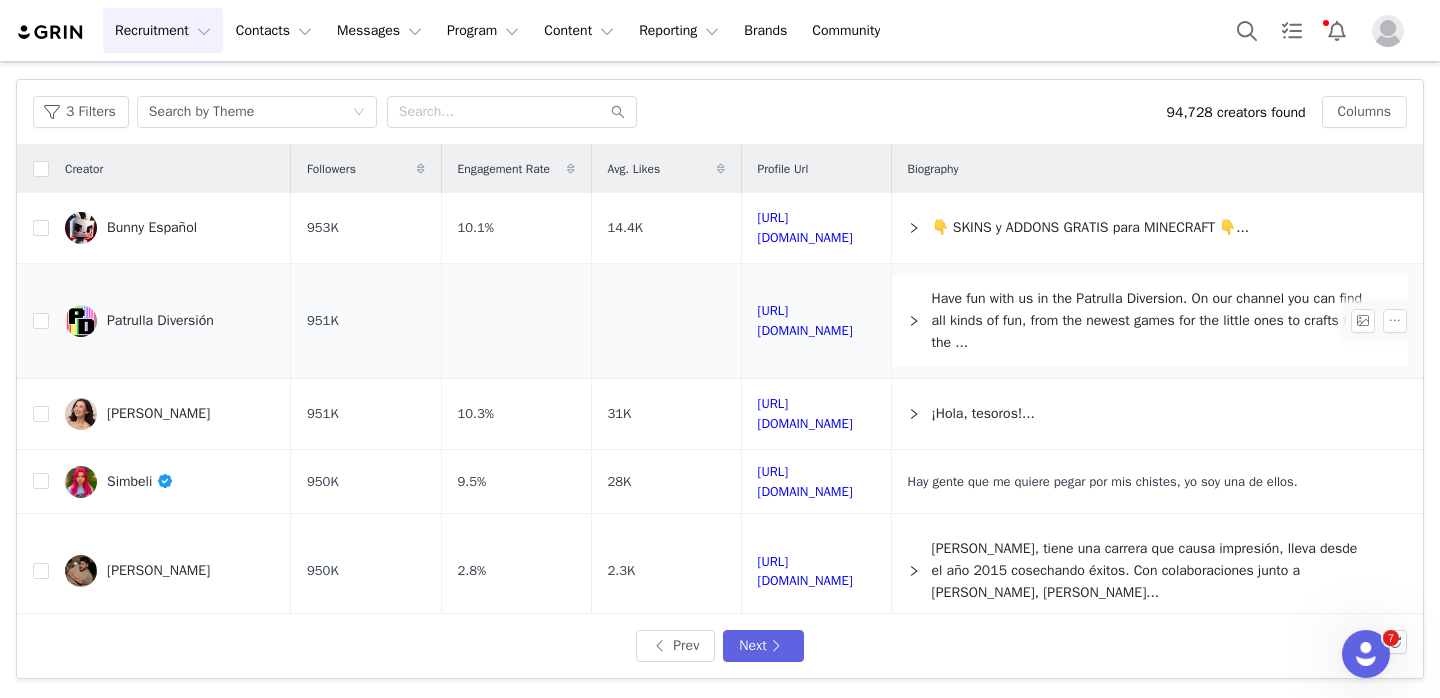 click on "Patrulla Diversión" at bounding box center [160, 321] 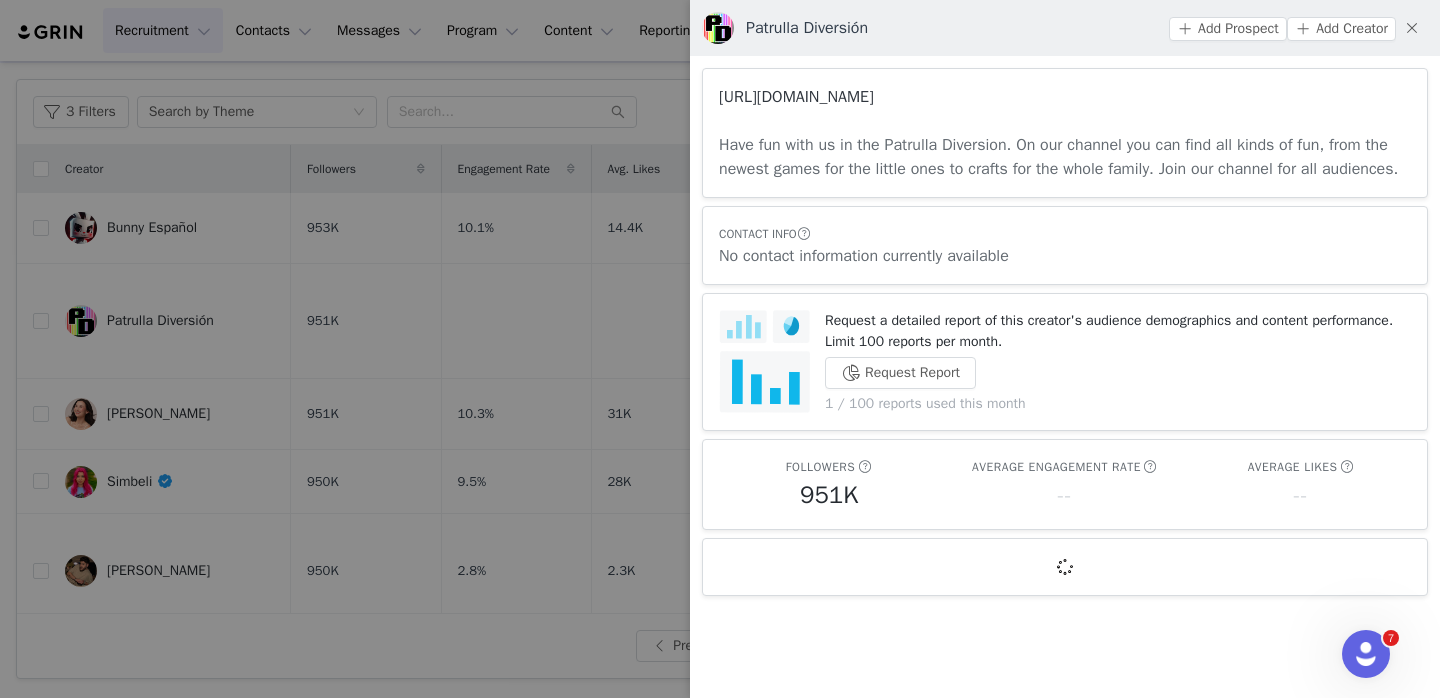 click on "https://www.youtube.com/channel/UCReu96FucjYXy9H2c5upckg" at bounding box center [796, 97] 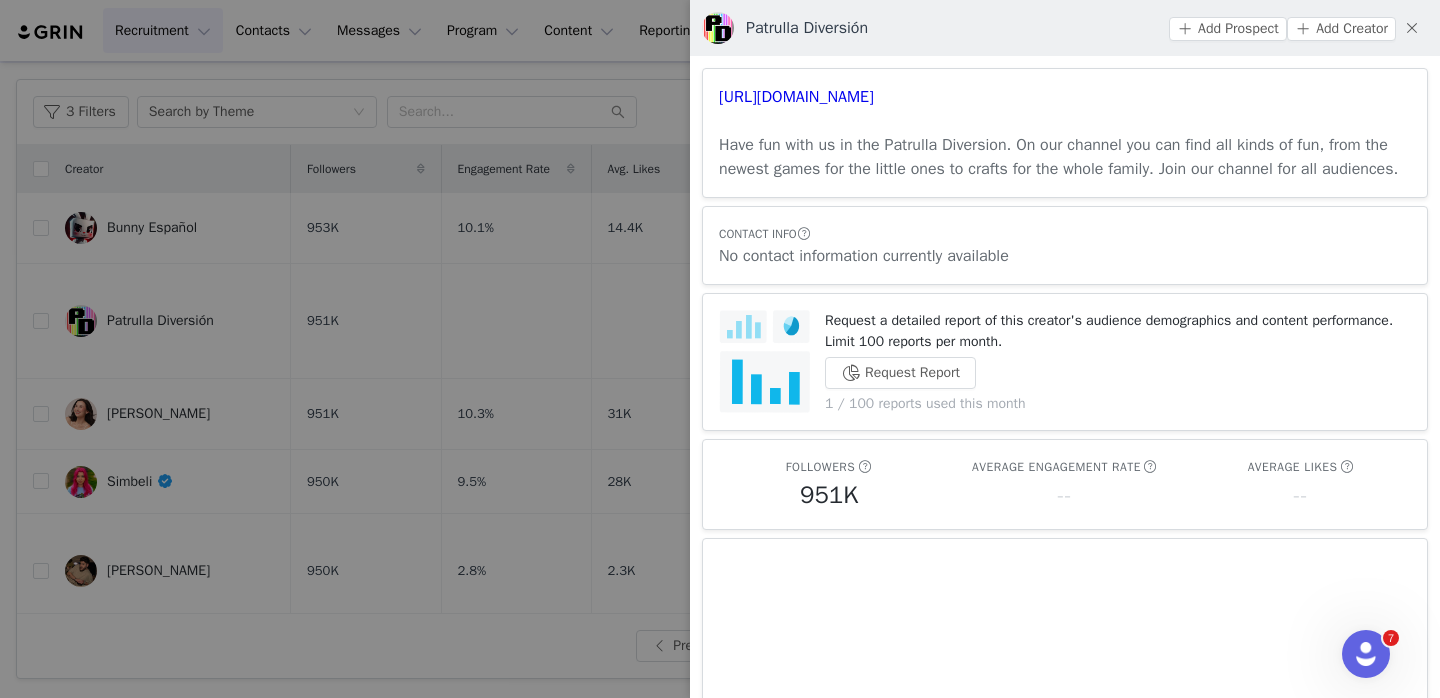 click at bounding box center (720, 349) 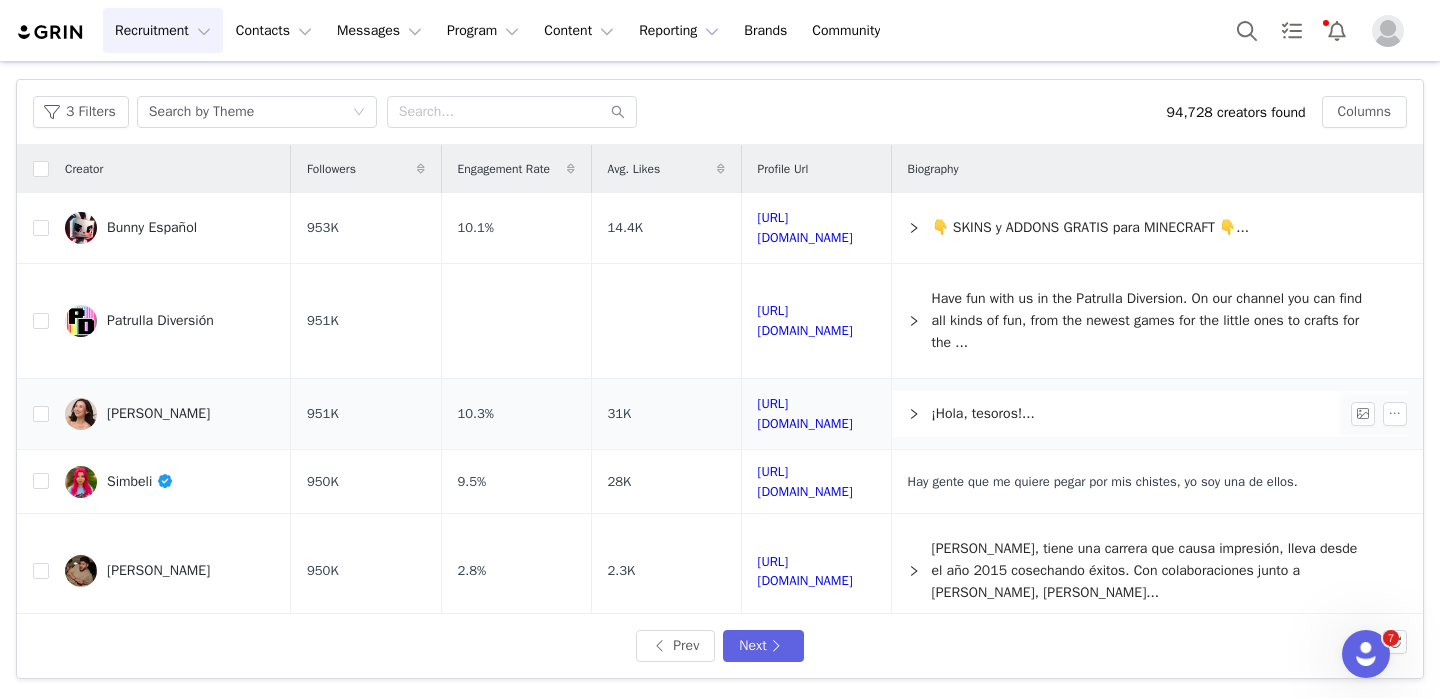 click on "María Reus Huang" at bounding box center (170, 414) 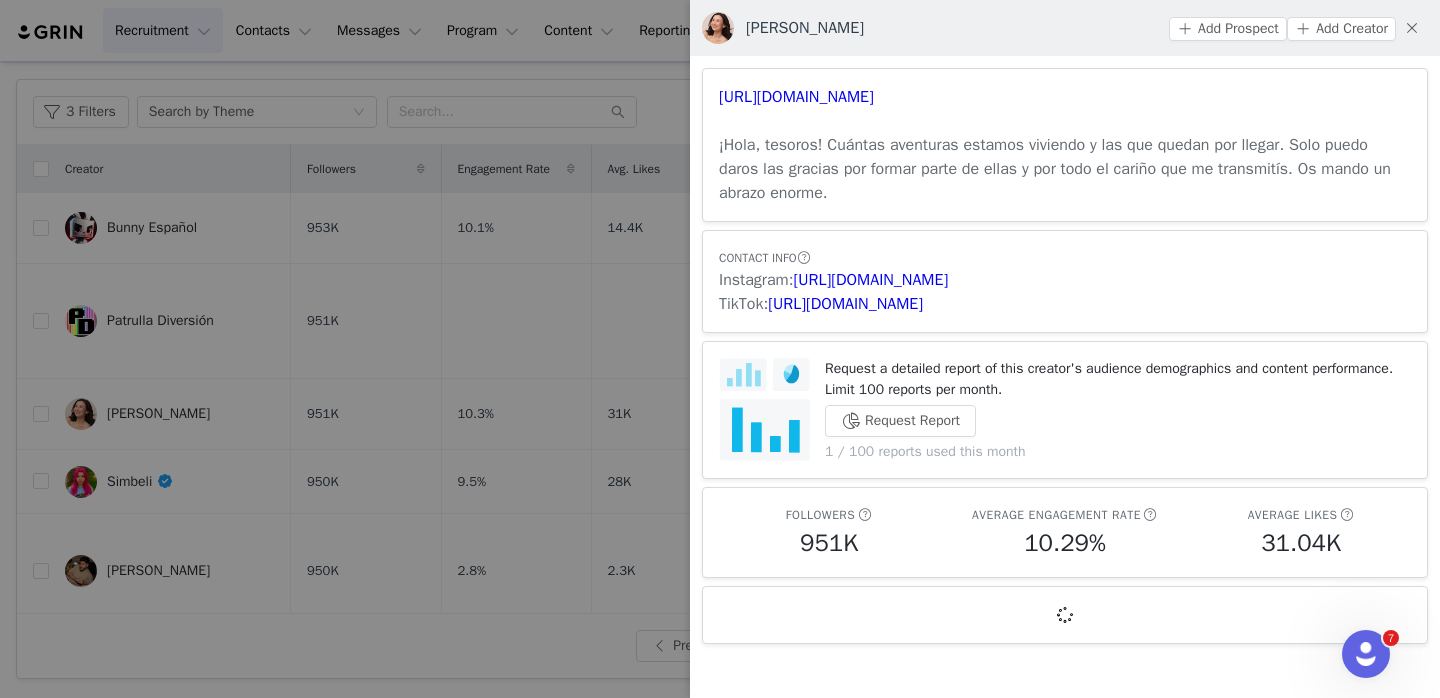 click on "https://www.youtube.com/channel/UCto4_rNB9GuKrO_-1lbAaAg" at bounding box center [1065, 97] 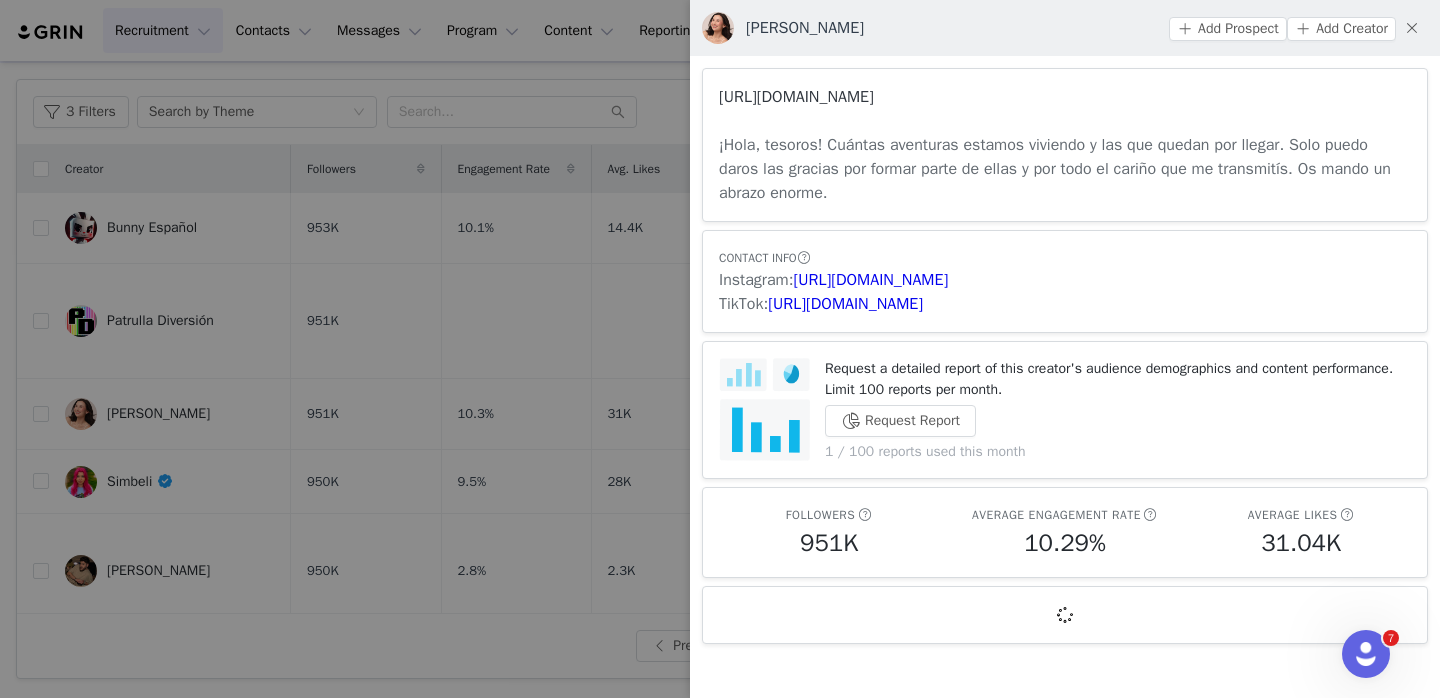 click on "https://www.youtube.com/channel/UCto4_rNB9GuKrO_-1lbAaAg" at bounding box center (796, 97) 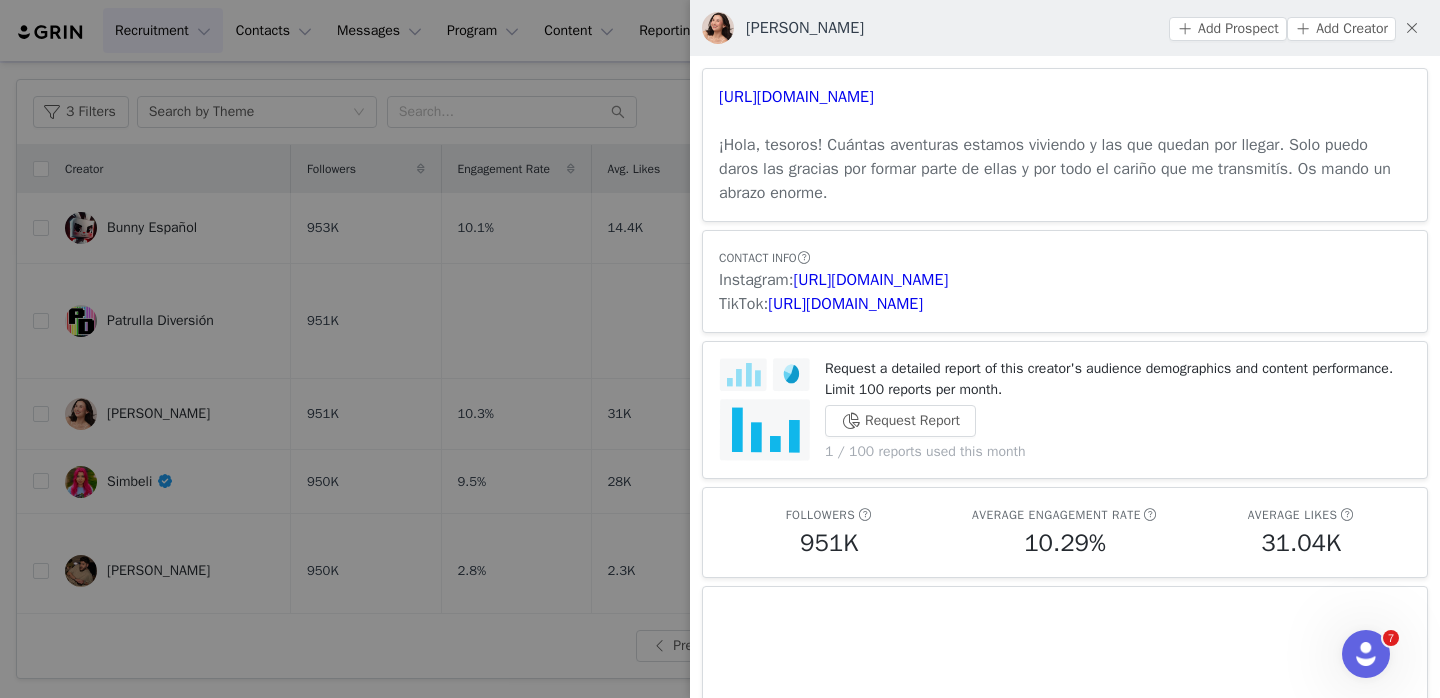 click at bounding box center [720, 349] 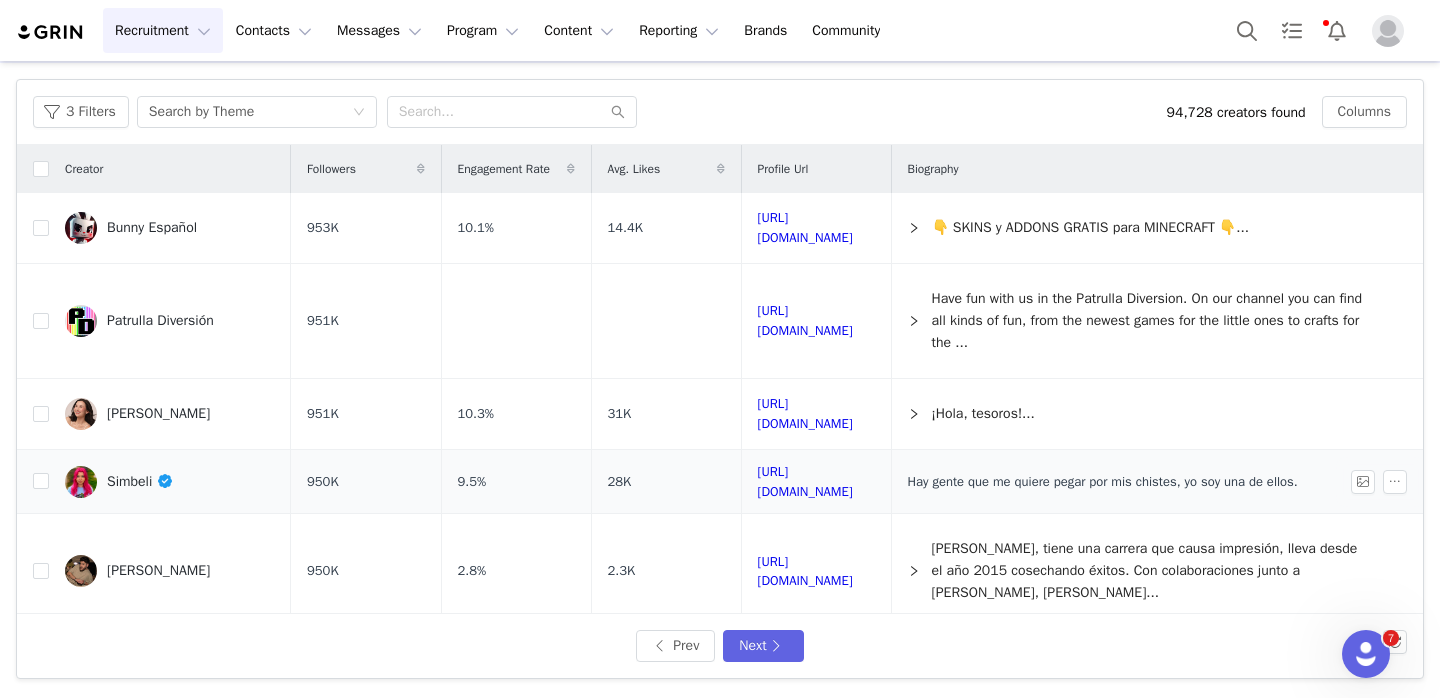 click on "Simbeli" at bounding box center [170, 482] 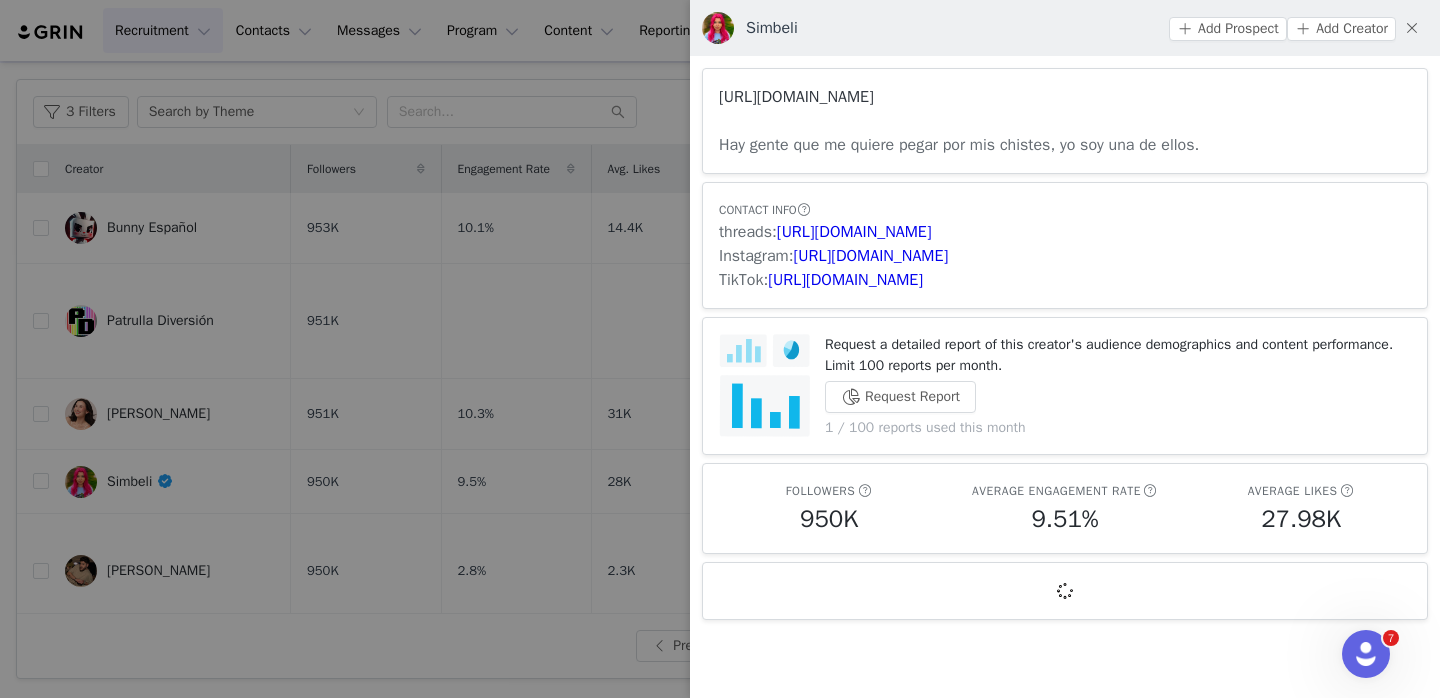 click on "https://www.youtube.com/channel/UCWA5ygx15j7WvD6iMTE3L1g" at bounding box center [796, 97] 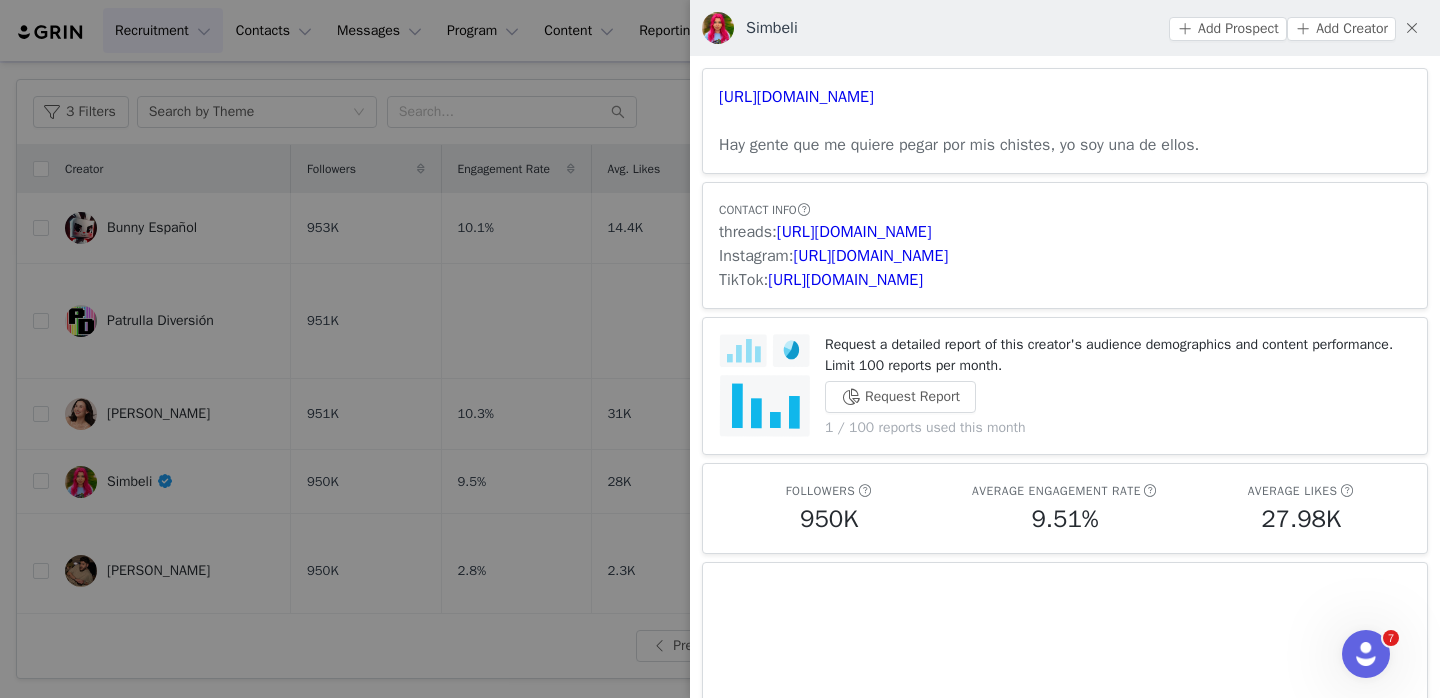 click at bounding box center [720, 349] 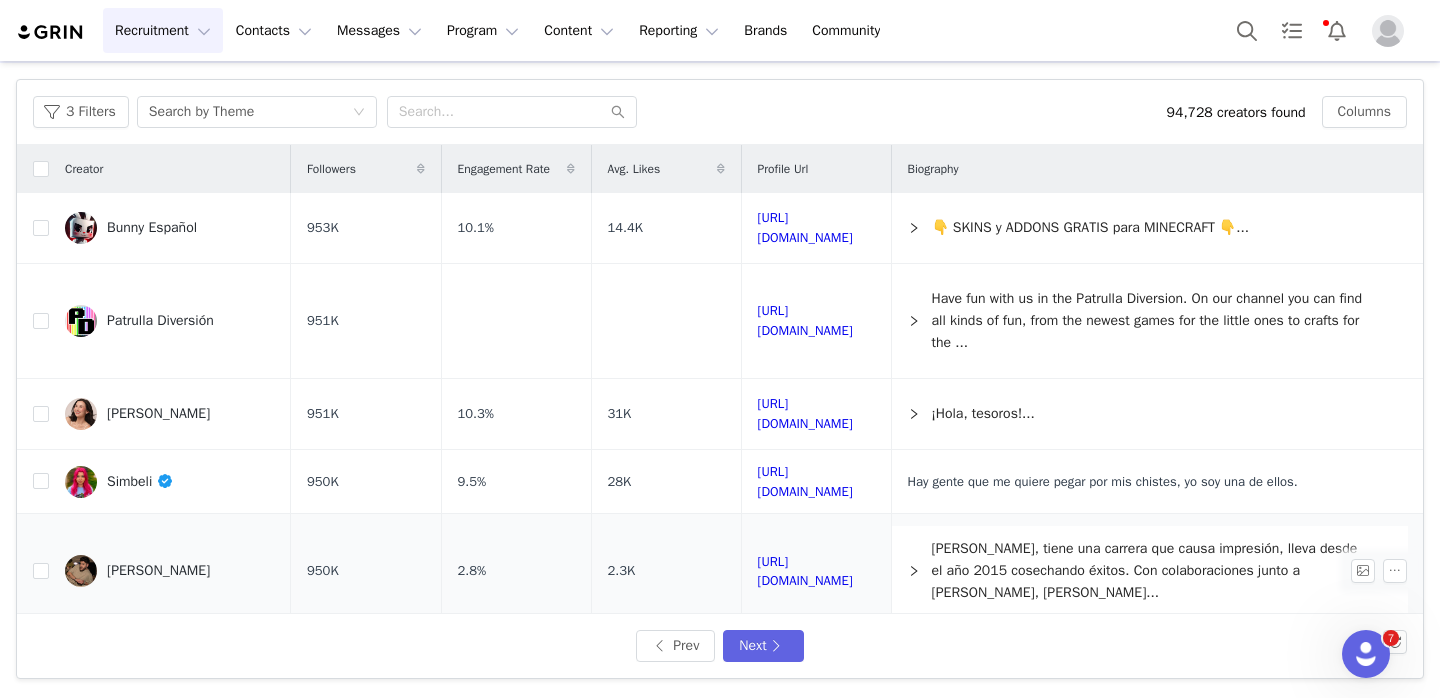 click on "Antonio Jose" at bounding box center [158, 571] 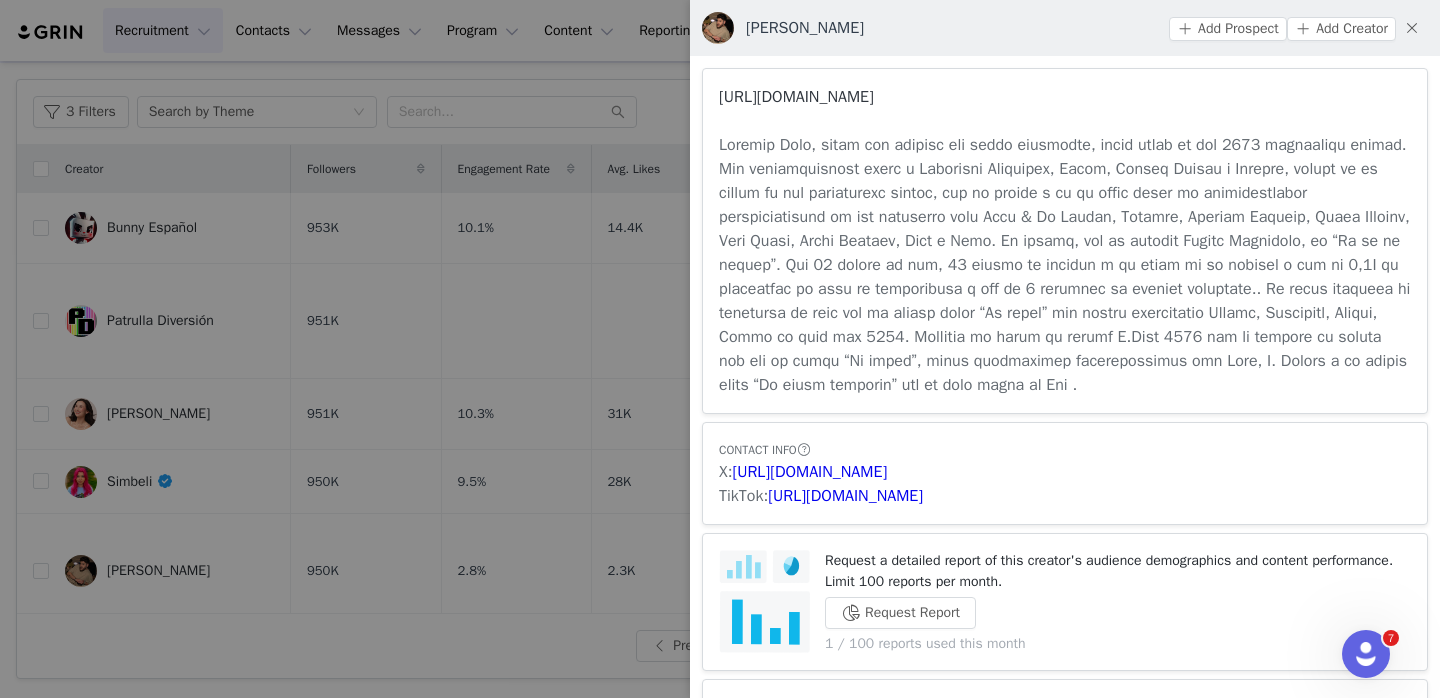 click on "https://www.youtube.com/channel/UClRNgWeZjoWVqXRfjNDY1gw" at bounding box center (796, 97) 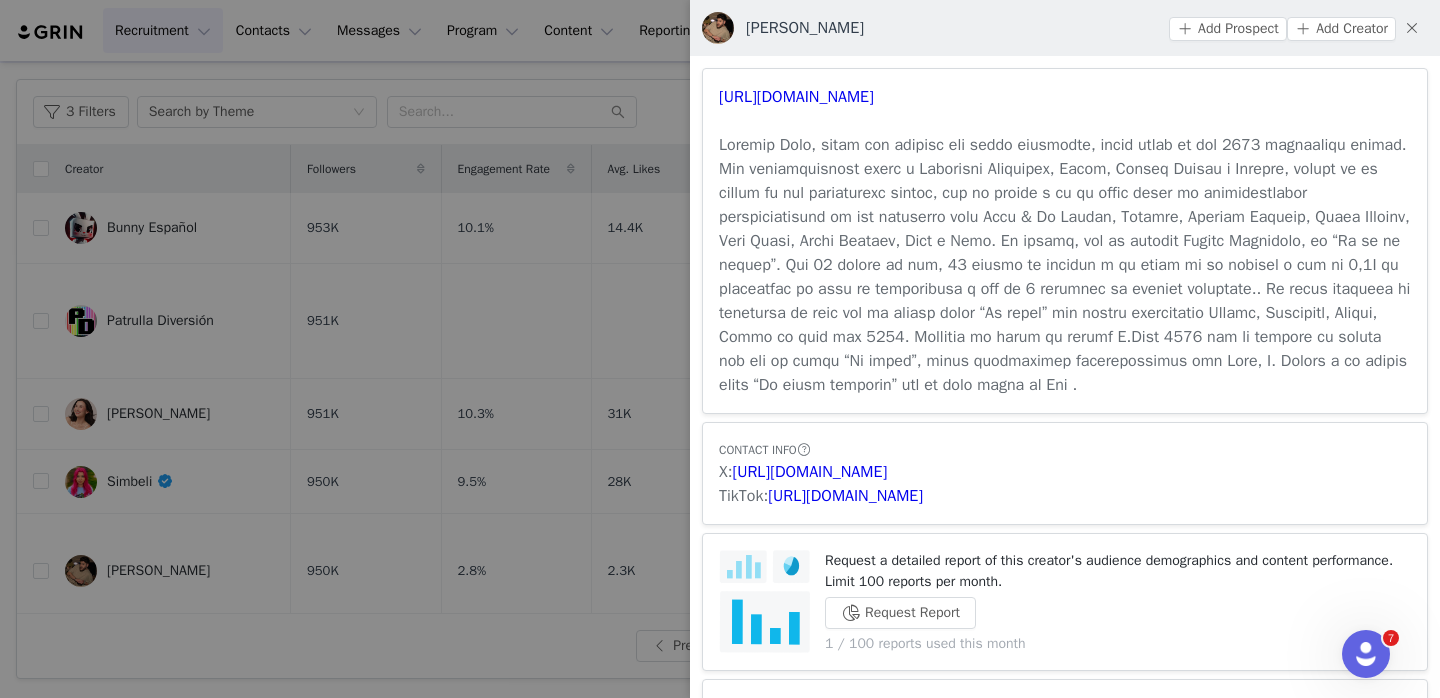 click at bounding box center (720, 349) 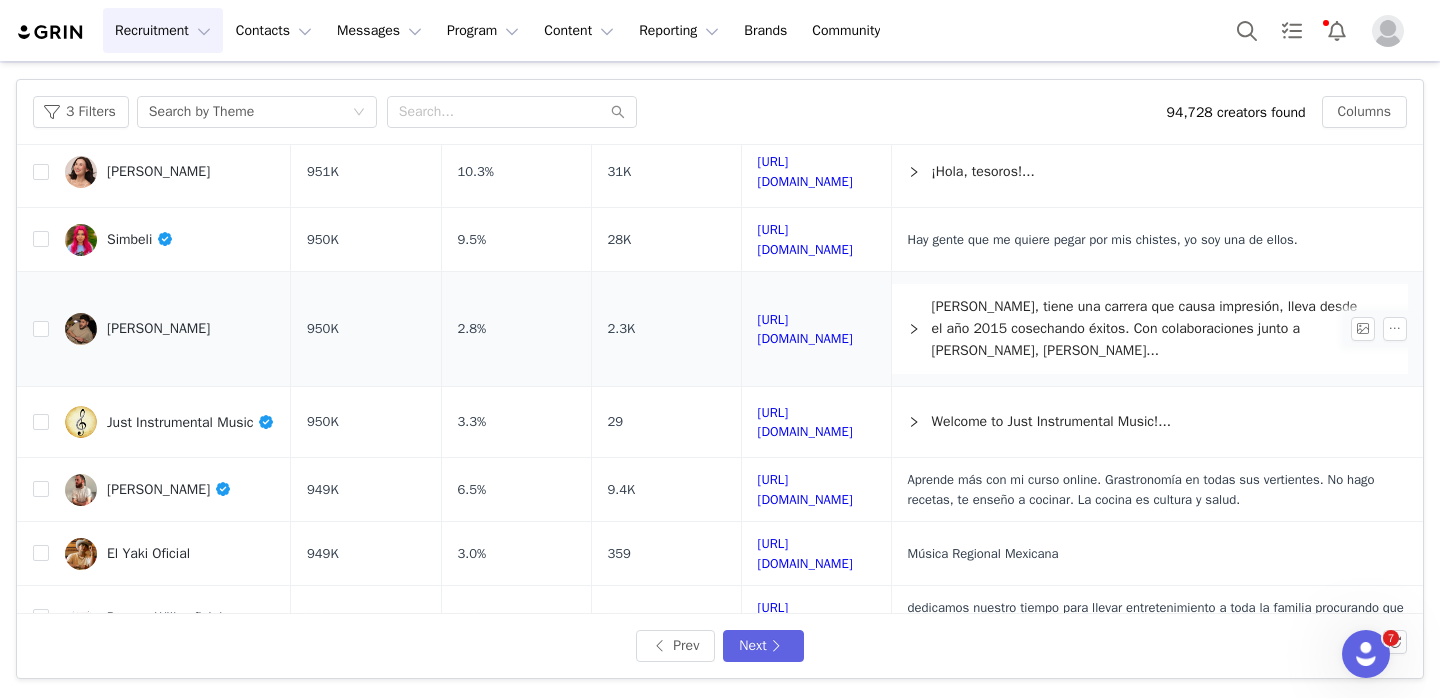 scroll, scrollTop: 244, scrollLeft: 0, axis: vertical 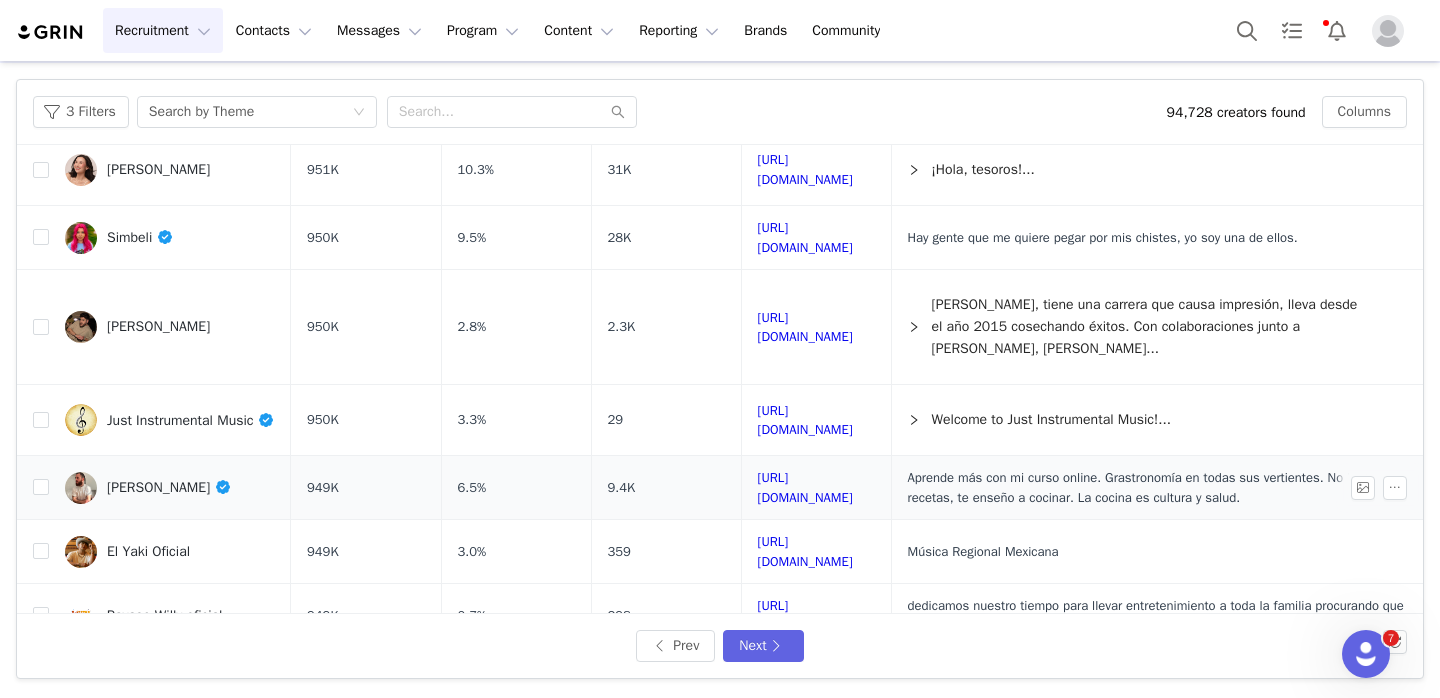 click on "Alfredo Vozmediano" at bounding box center [170, 488] 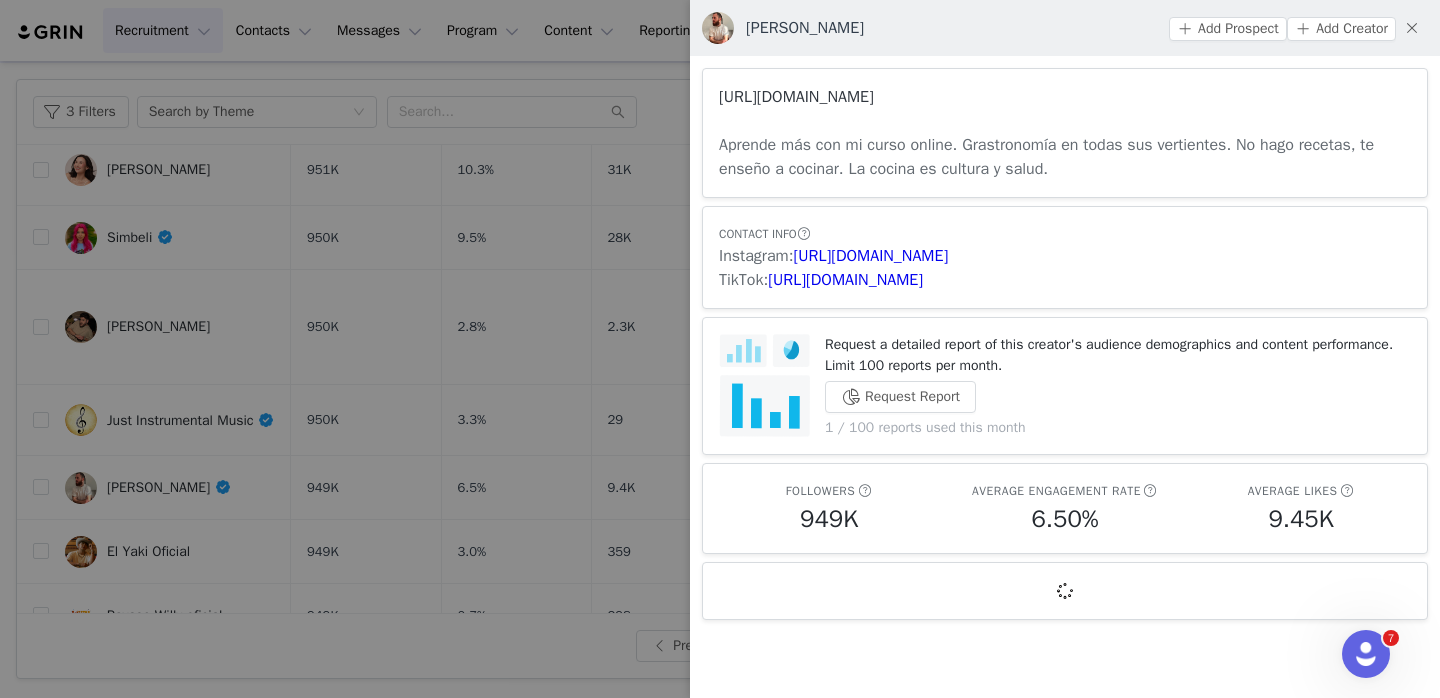 click on "https://www.youtube.com/channel/UCJKk5OdKc8yD1SNdHN0kQUw" at bounding box center [796, 97] 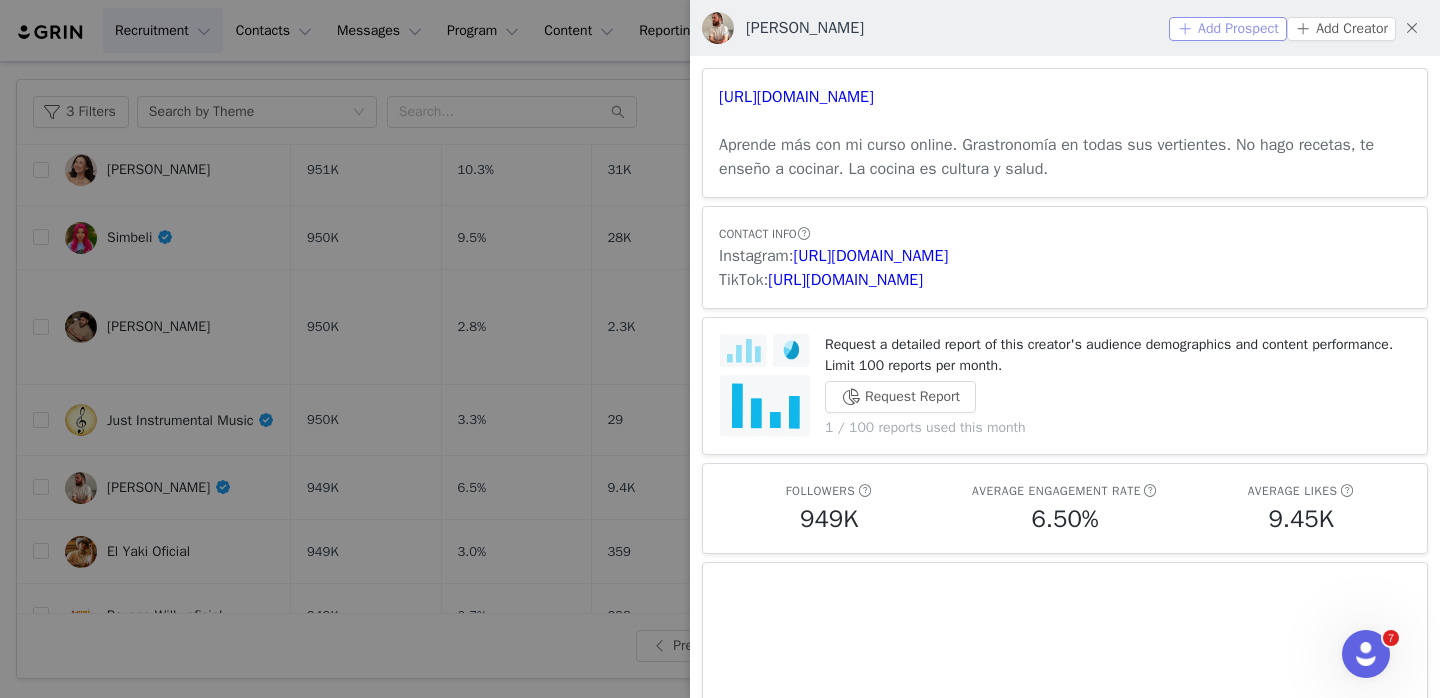 click on "Add Prospect" at bounding box center [1228, 29] 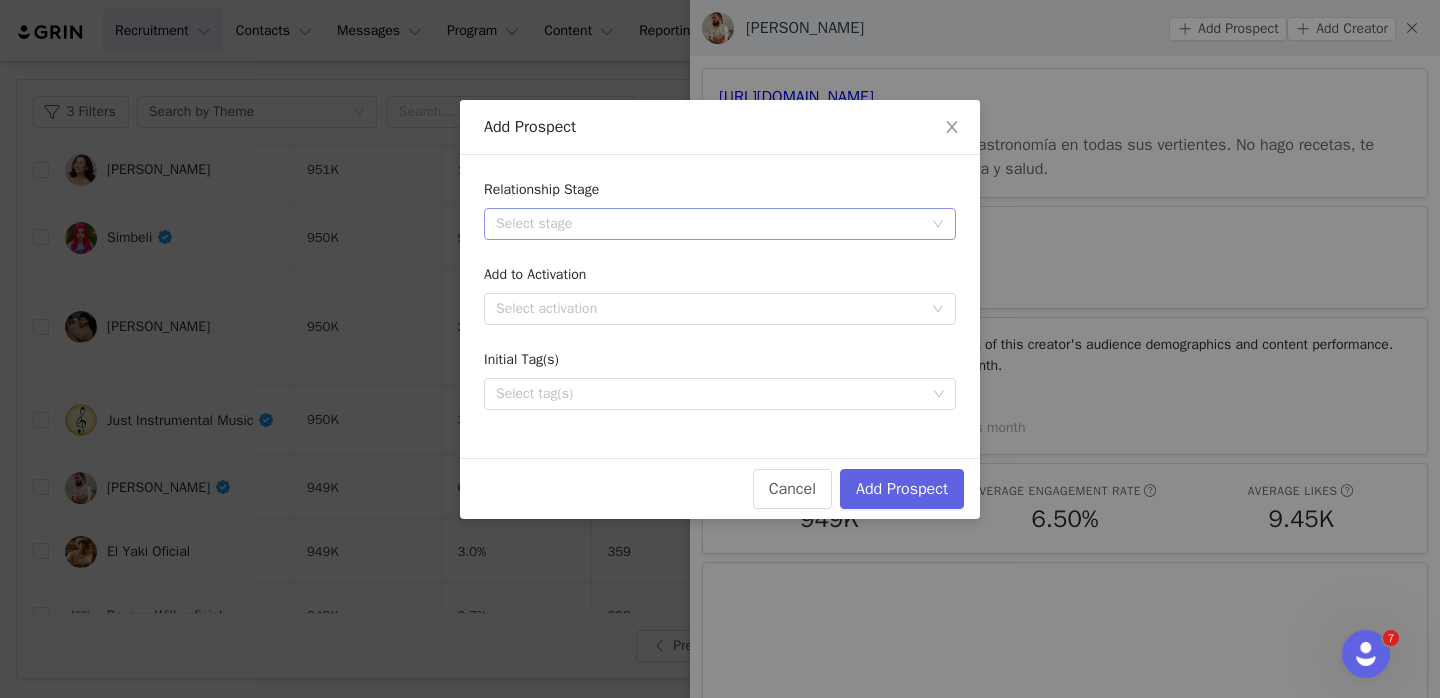 click on "Select stage" at bounding box center [713, 224] 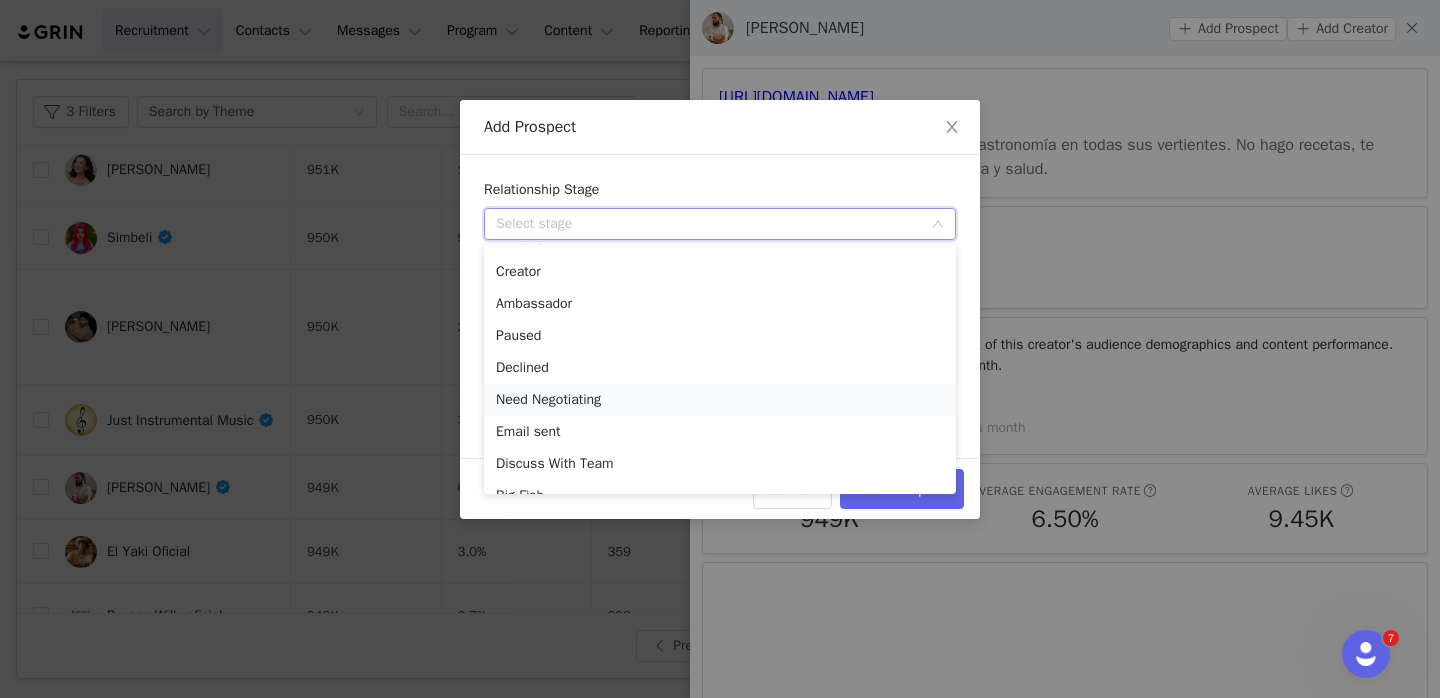 scroll, scrollTop: 75, scrollLeft: 0, axis: vertical 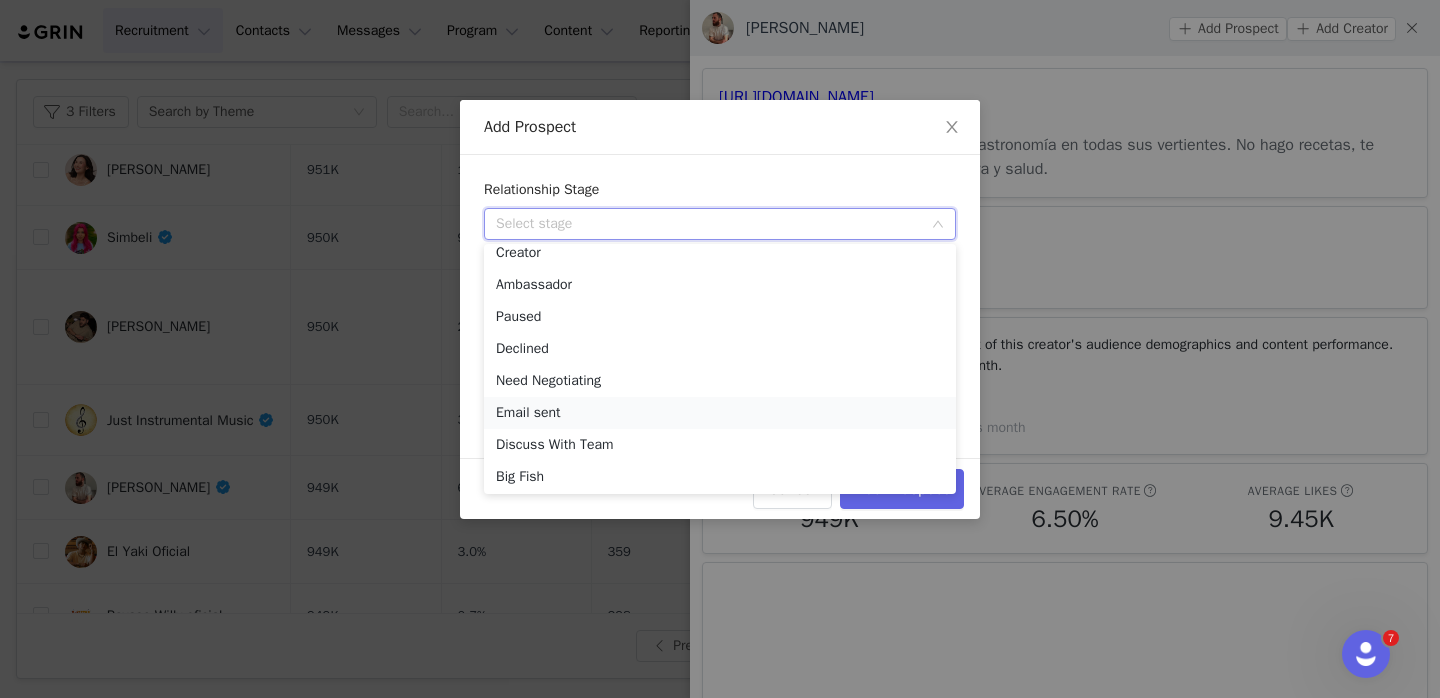 click on "Email sent" at bounding box center (720, 413) 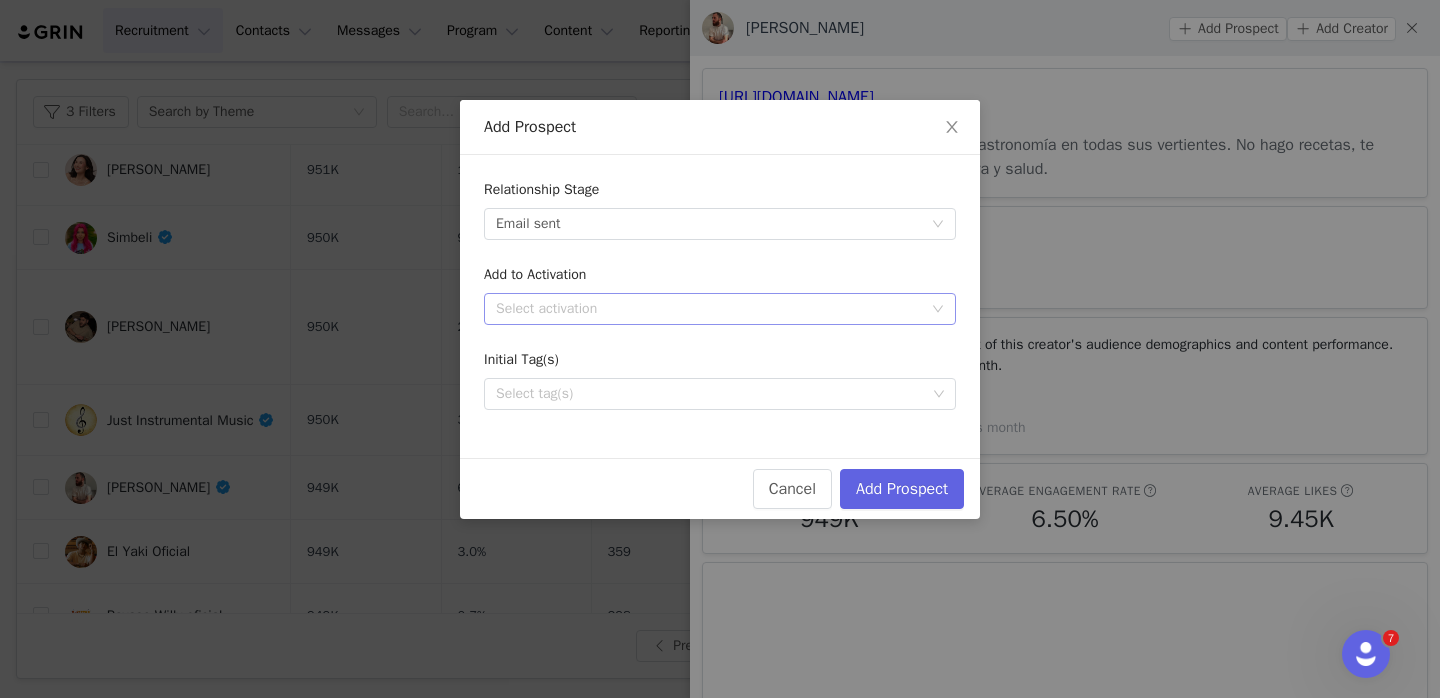 click on "Select activation" at bounding box center [709, 309] 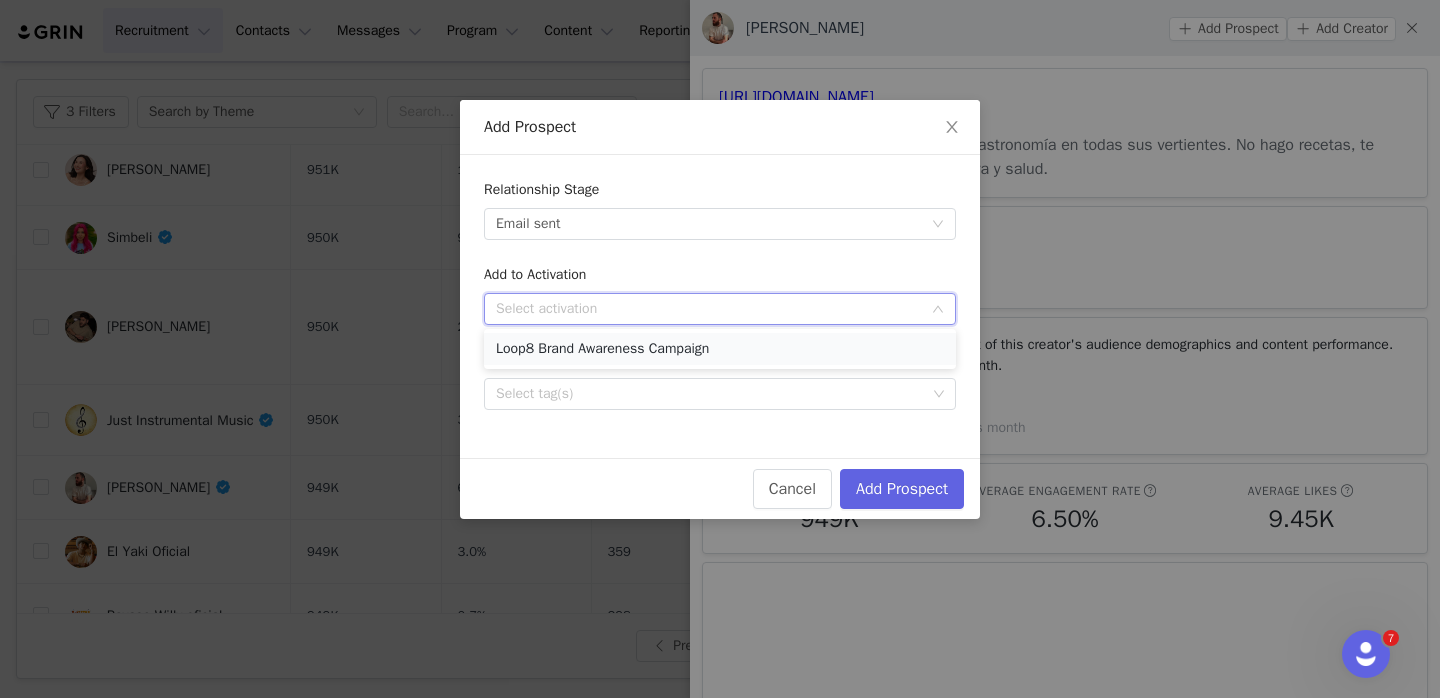 click on "Loop8 Brand Awareness Campaign" at bounding box center (720, 349) 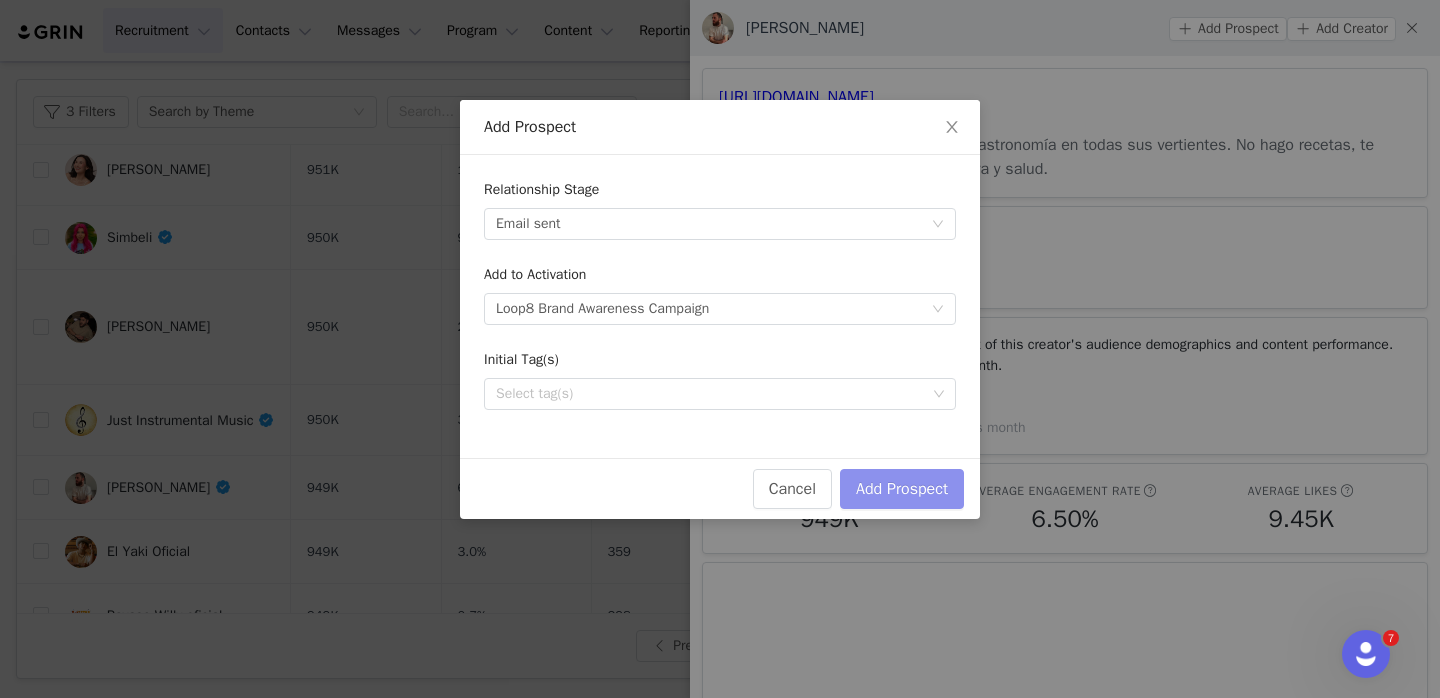 click on "Add Prospect" at bounding box center [902, 489] 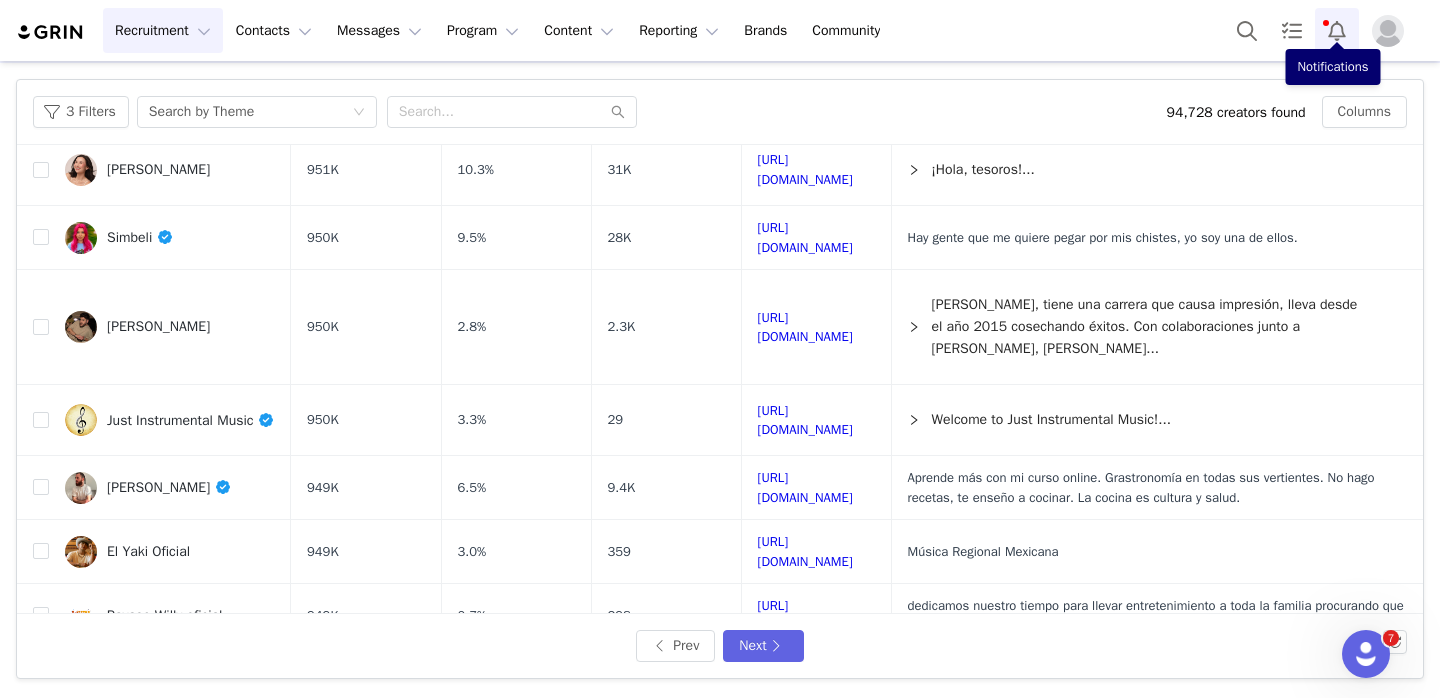 click at bounding box center (1337, 30) 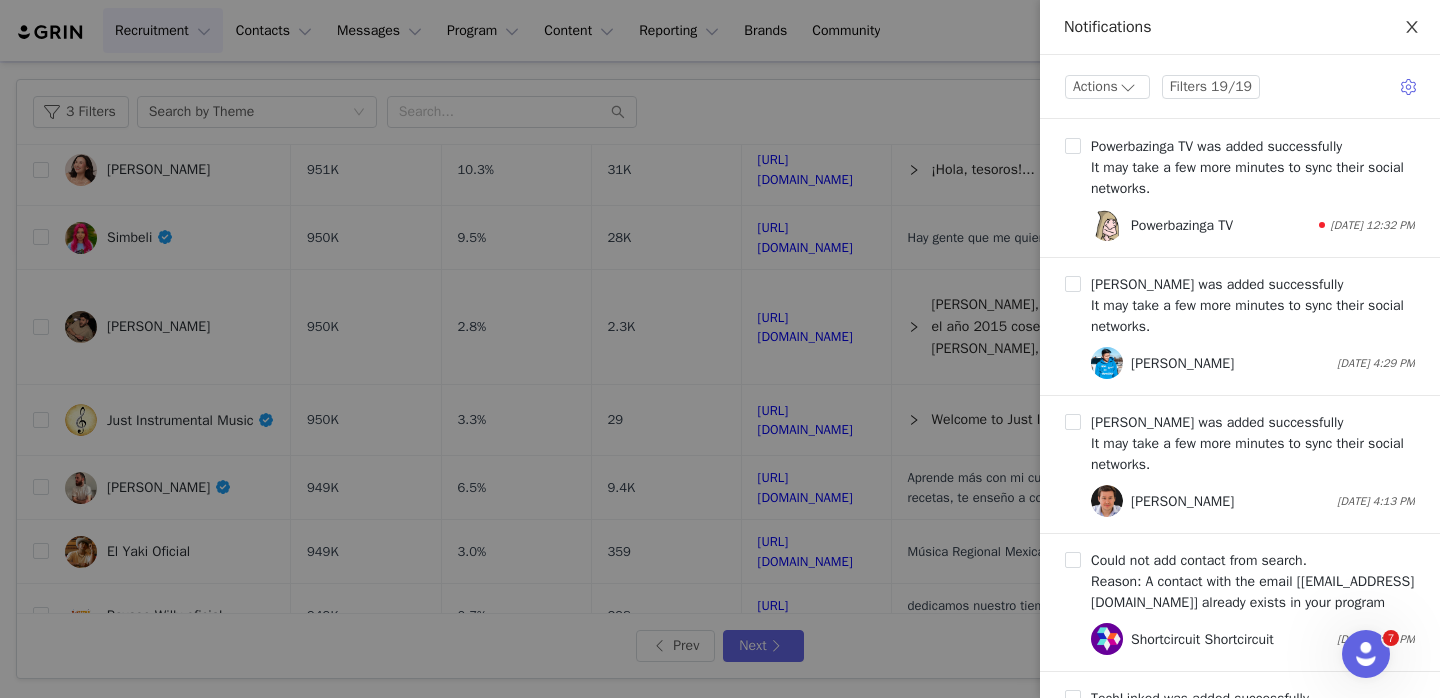 click 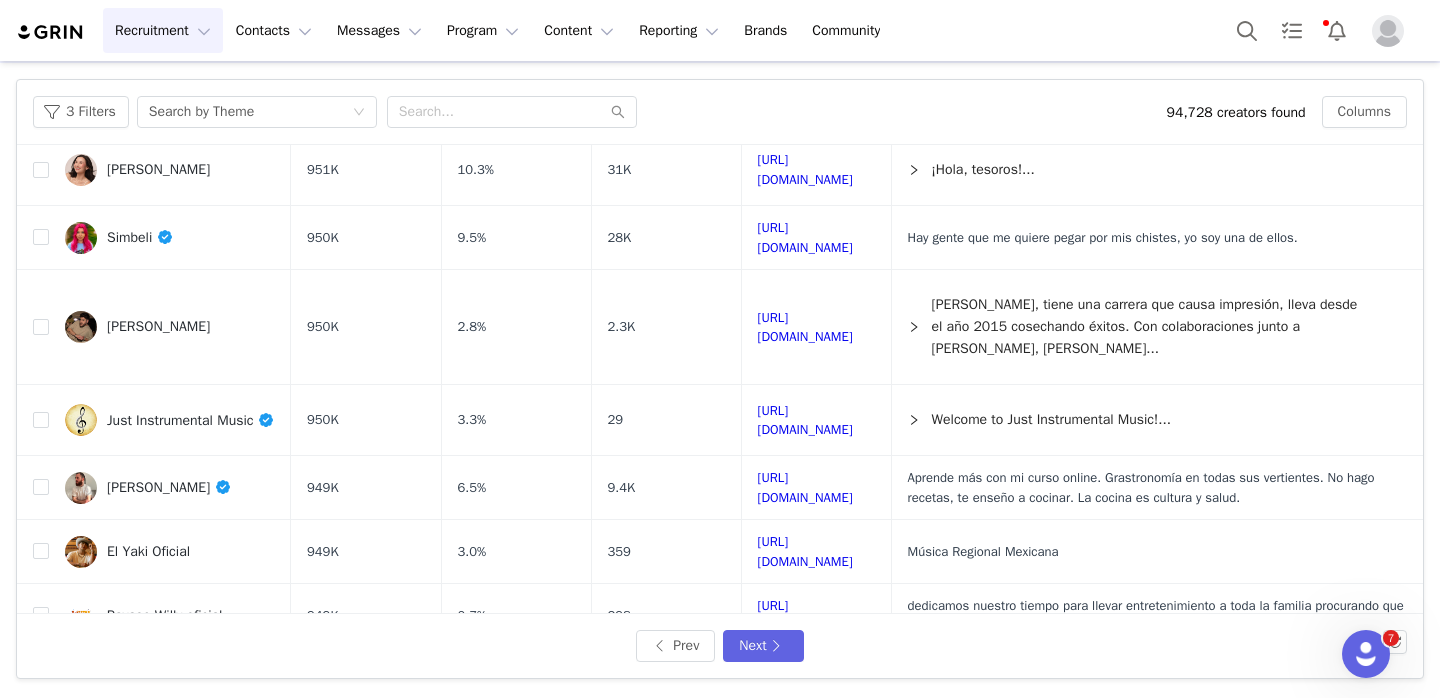 click on "Recruitment Recruitment Creator Search Curated Lists Landing Pages Web Extension AI Creator Search Beta Contacts Contacts Creators Prospects Applicants Messages Messages Dashboard Inbox Templates Sequences Program Program Activations Partnerships Payments Affiliates Content Content Creator Content Reporting Reporting Dashboard Report Builder Brands Brands Community Community" at bounding box center [720, 30] 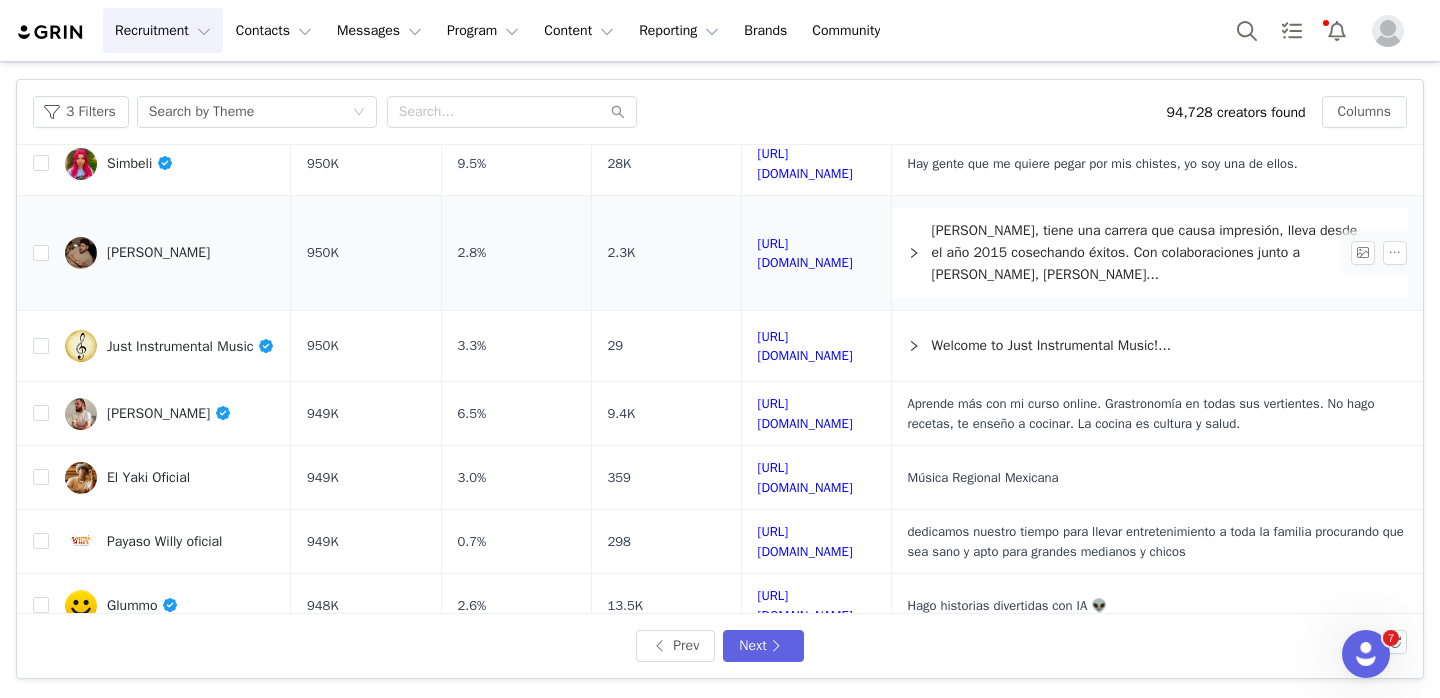 scroll, scrollTop: 333, scrollLeft: 0, axis: vertical 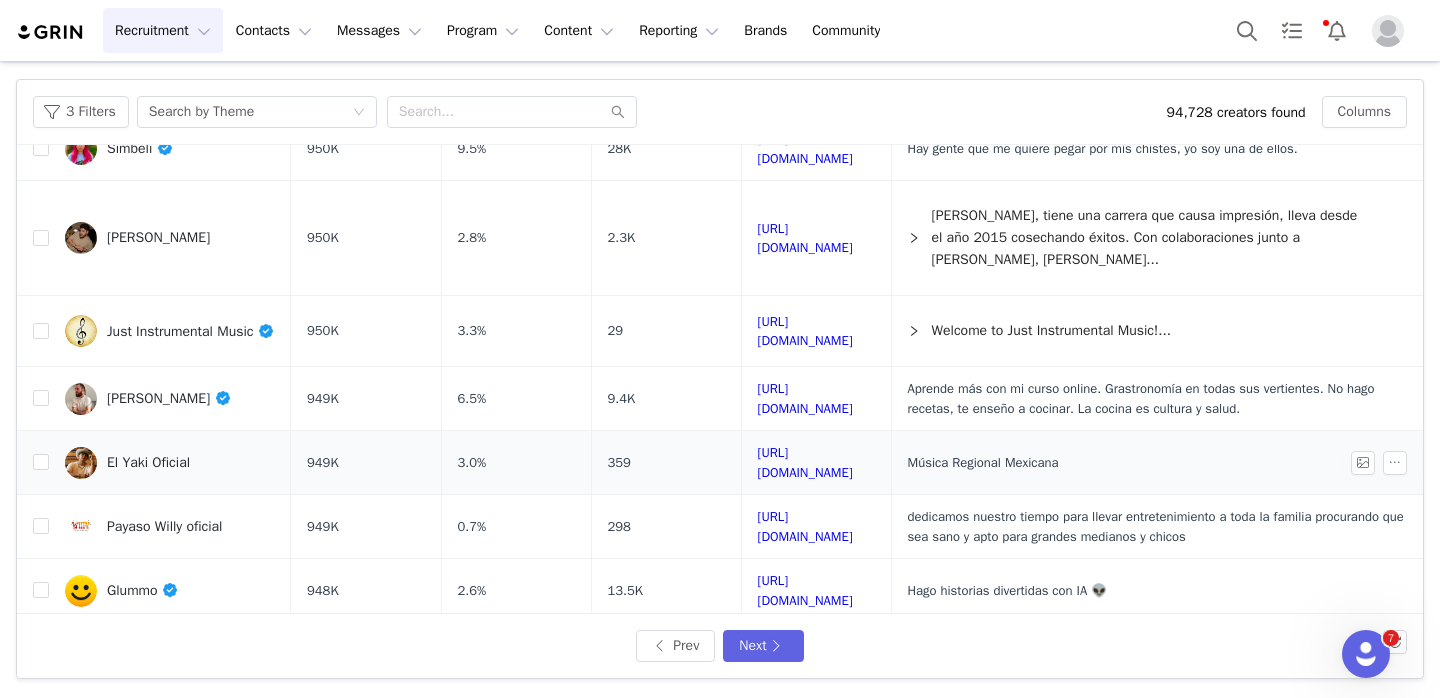 click on "El Yaki Oficial" at bounding box center (170, 463) 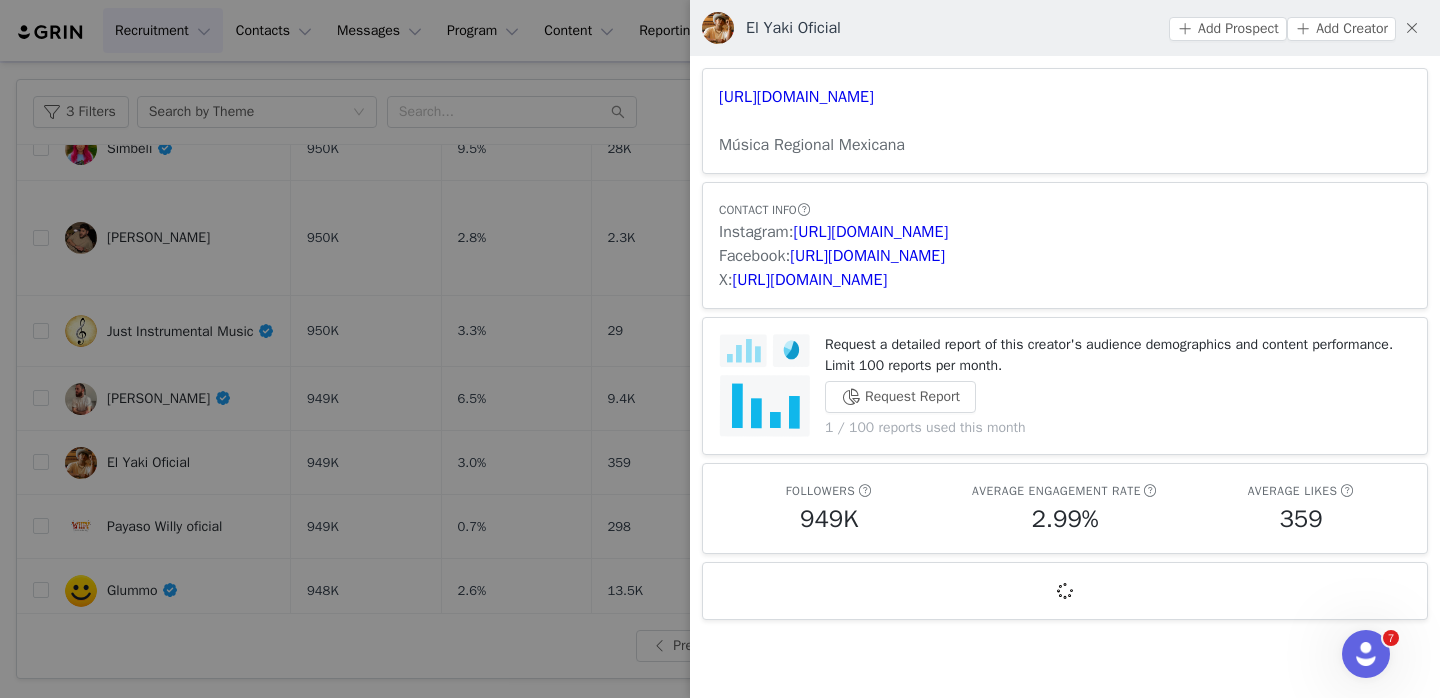 click at bounding box center (720, 349) 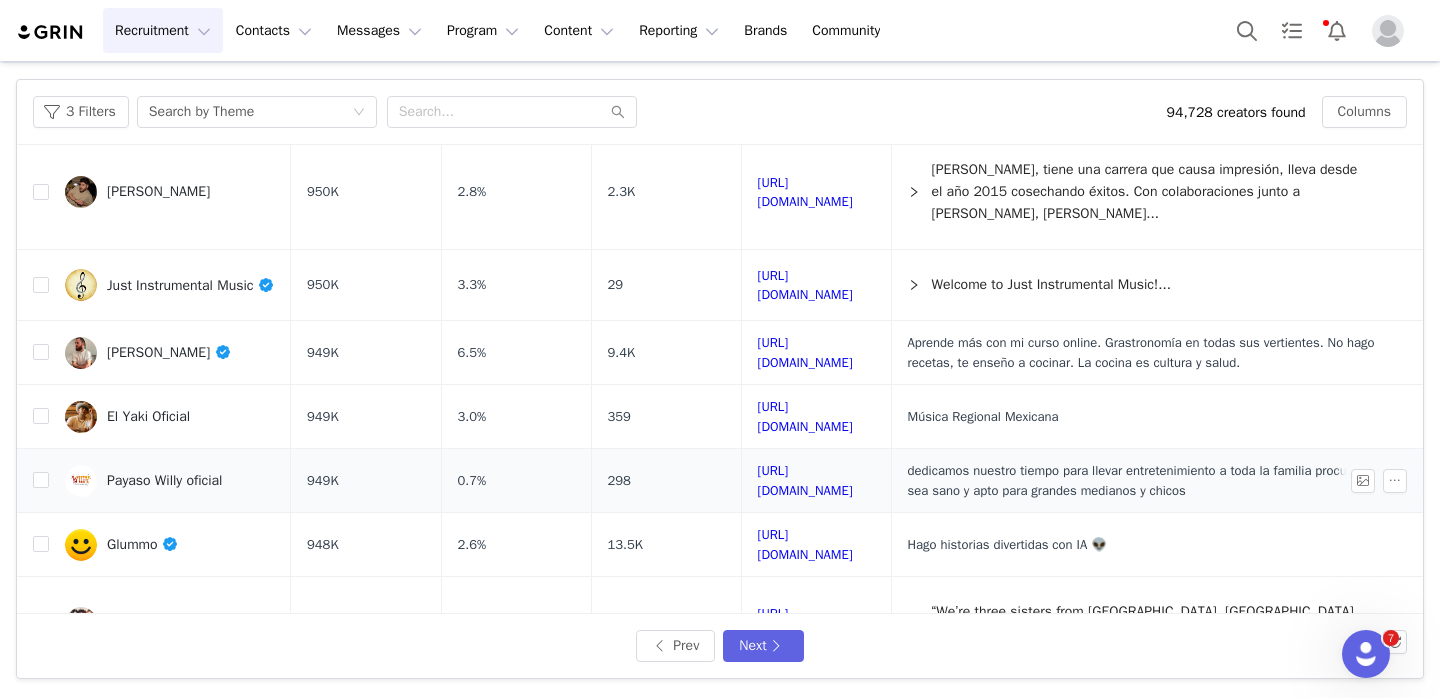 scroll, scrollTop: 389, scrollLeft: 0, axis: vertical 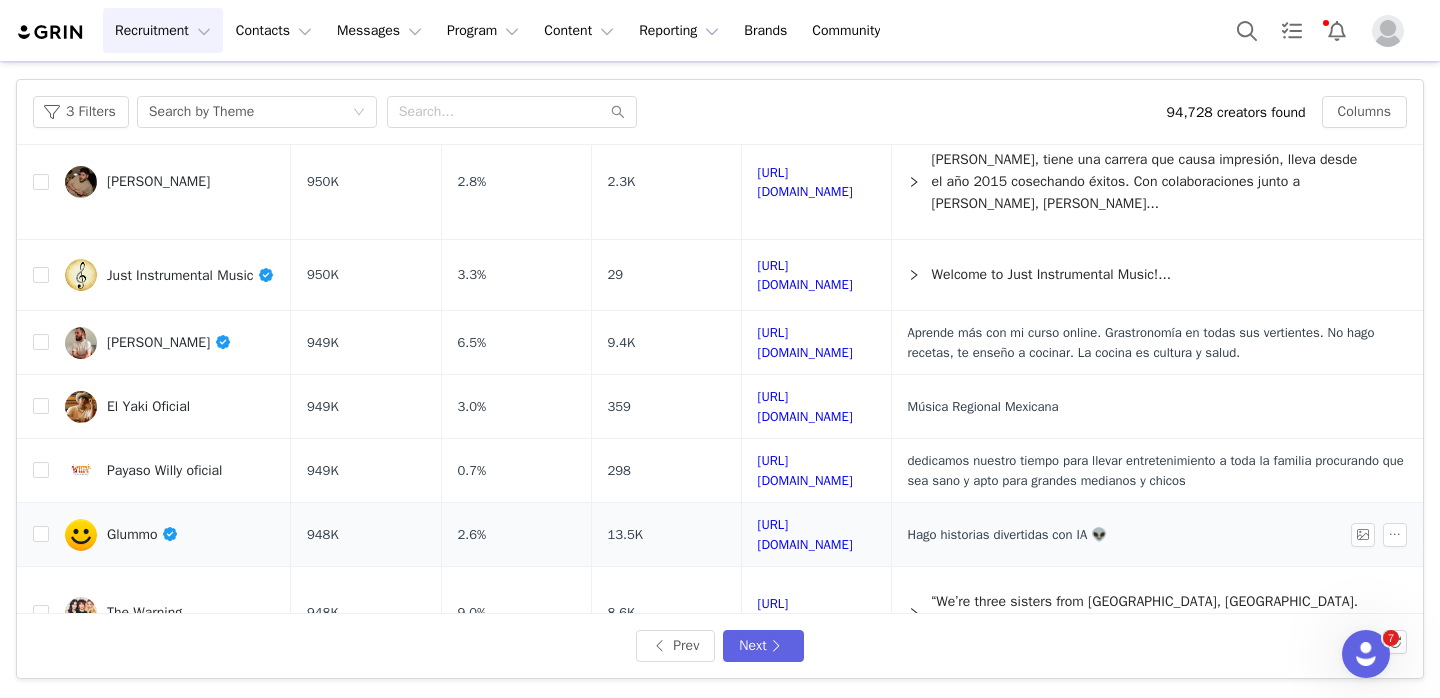 click on "Glummo" at bounding box center [143, 534] 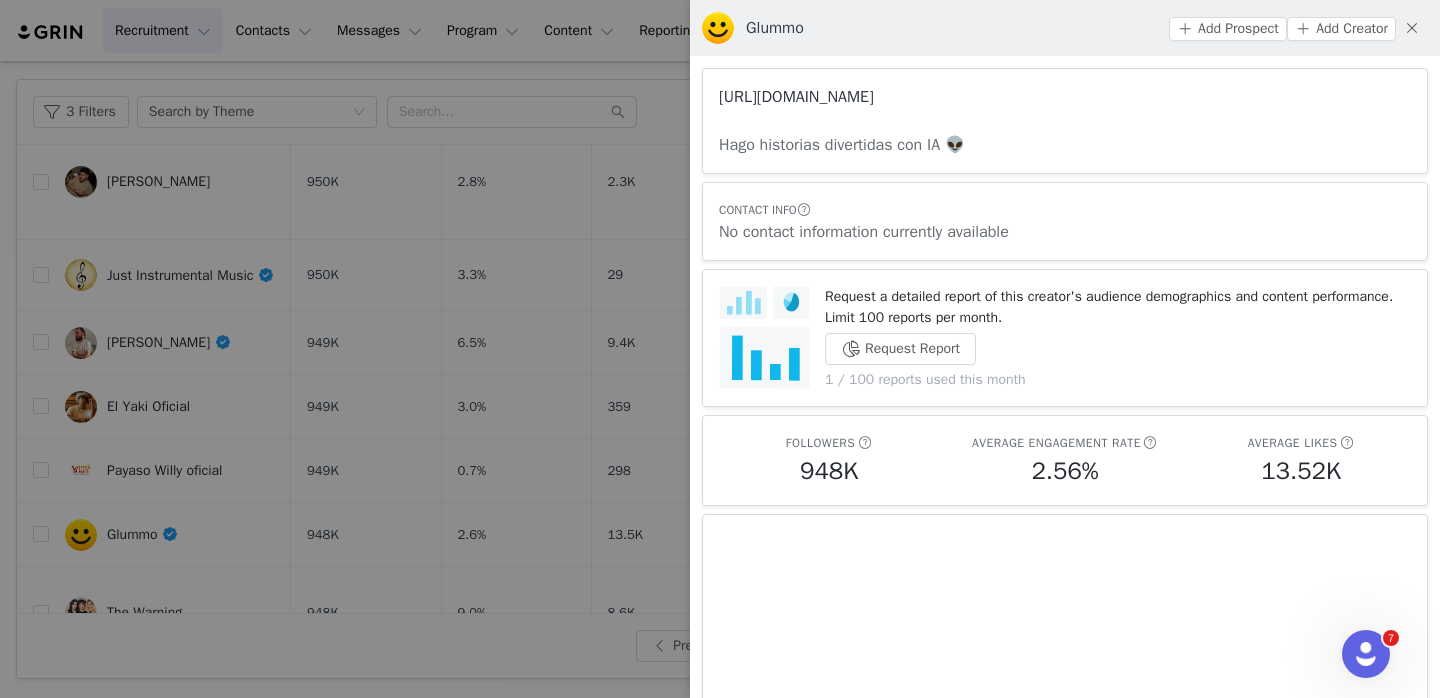 click on "https://www.youtube.com/channel/UCEDkwv--OcKYXGHyQ4iBhYA" at bounding box center (796, 97) 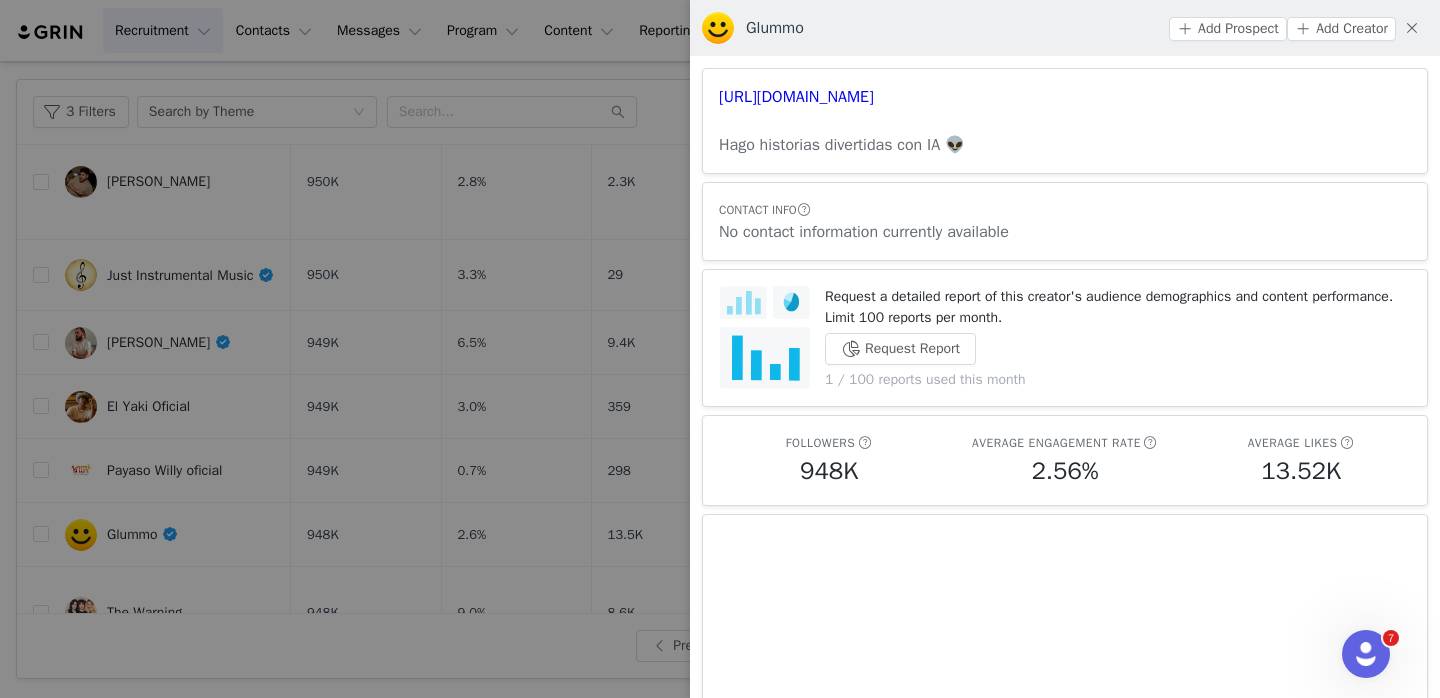 click at bounding box center [720, 349] 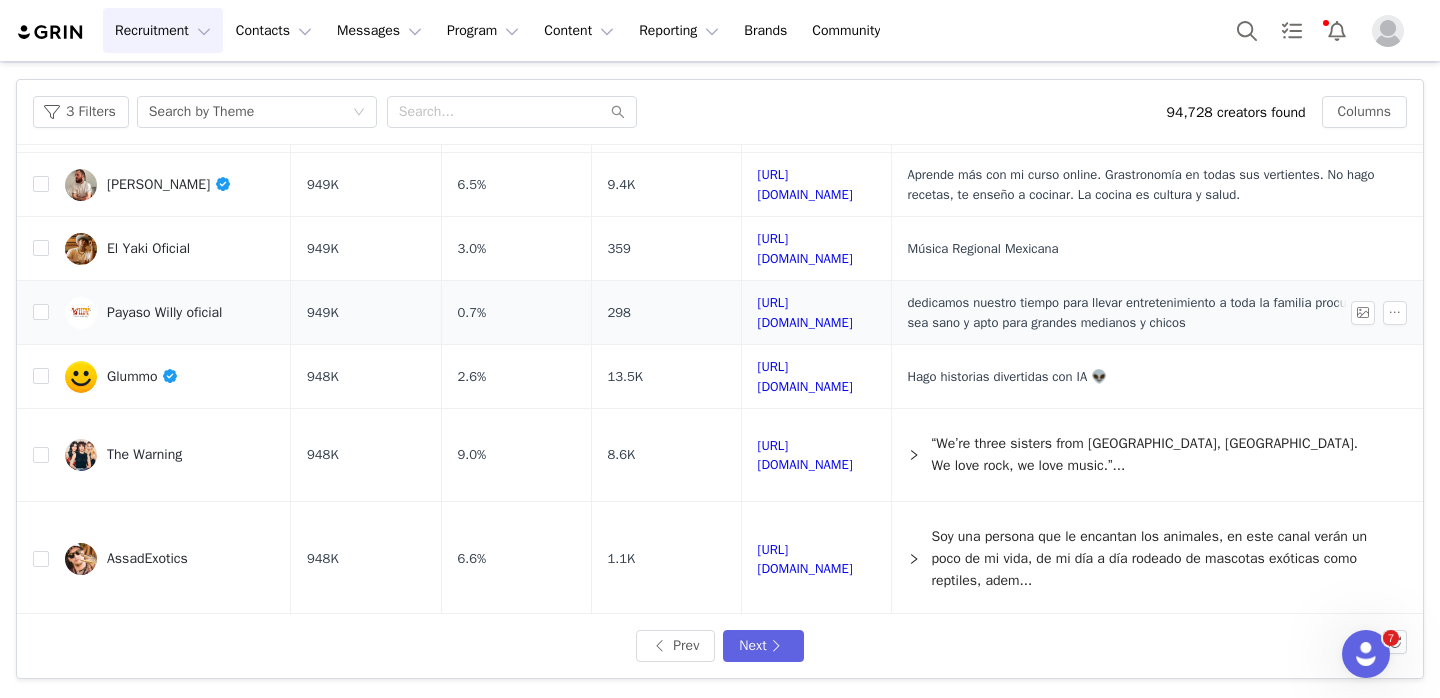 scroll, scrollTop: 614, scrollLeft: 0, axis: vertical 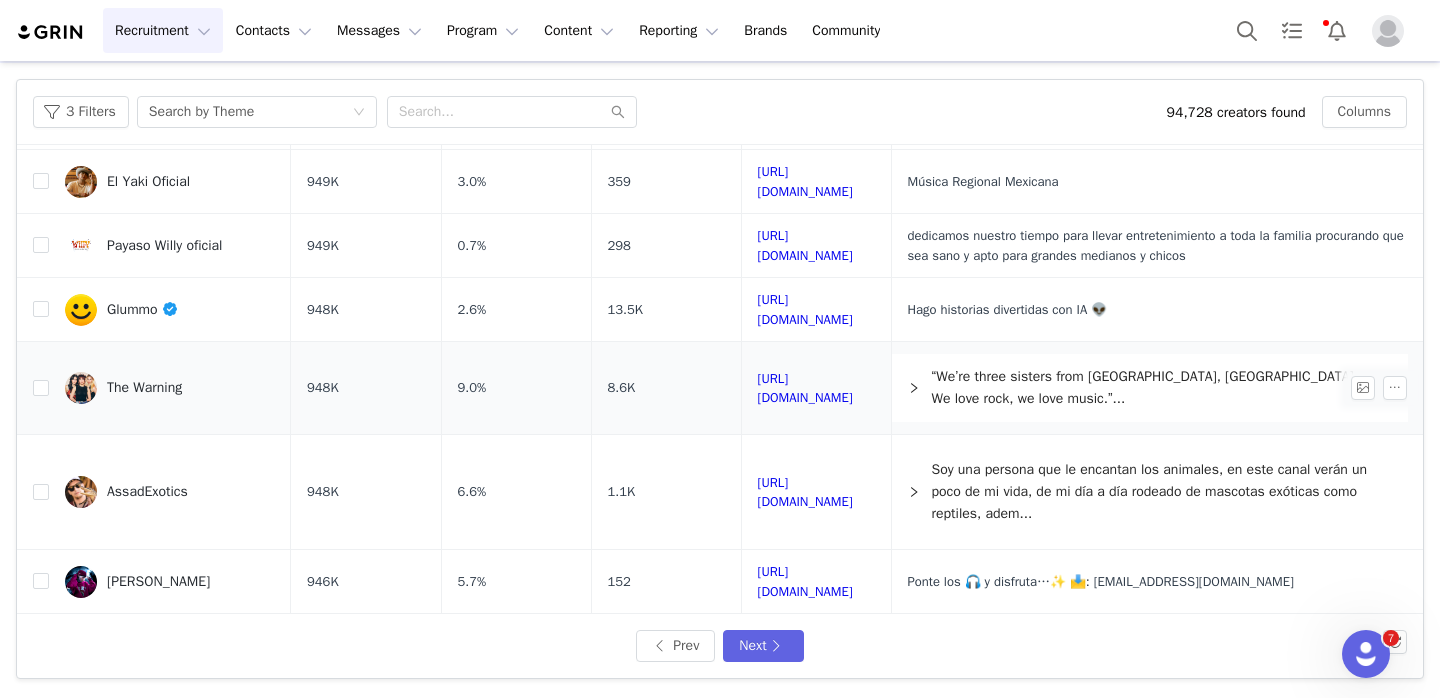 click on "The Warning" at bounding box center (144, 388) 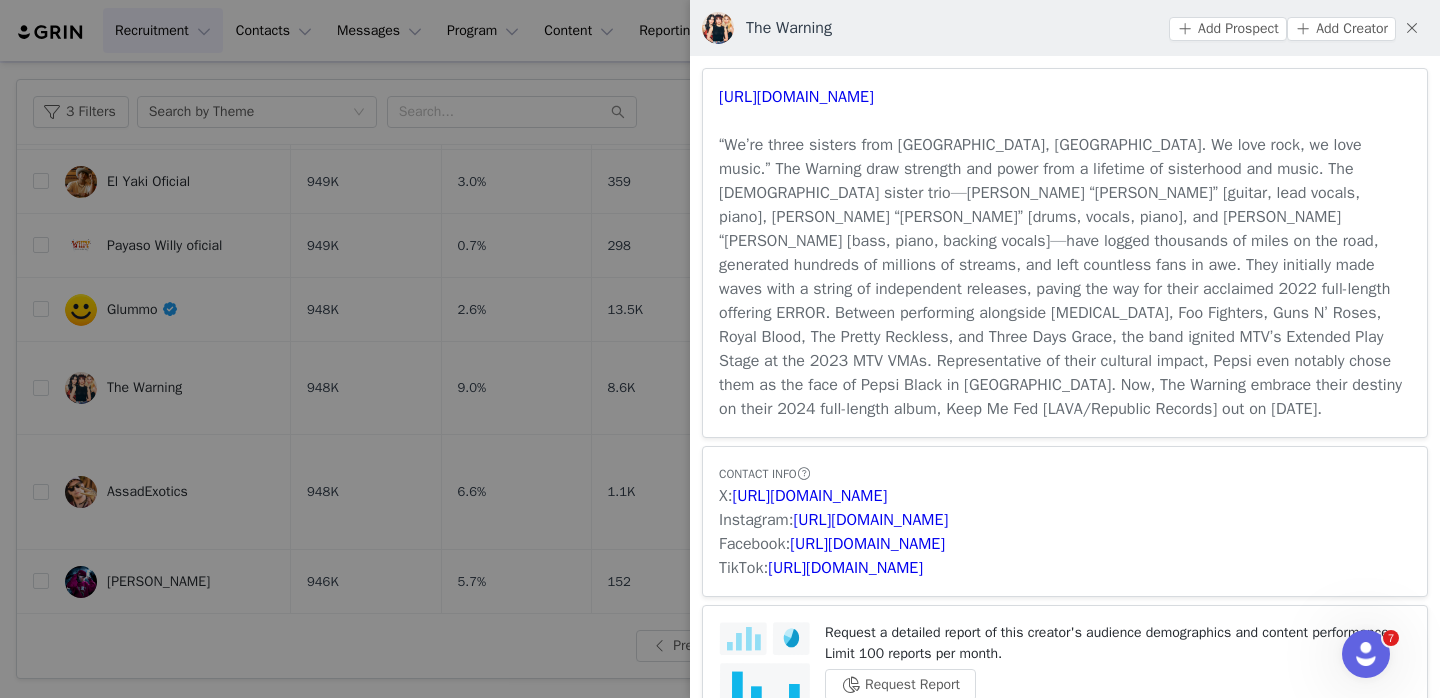 click at bounding box center [720, 349] 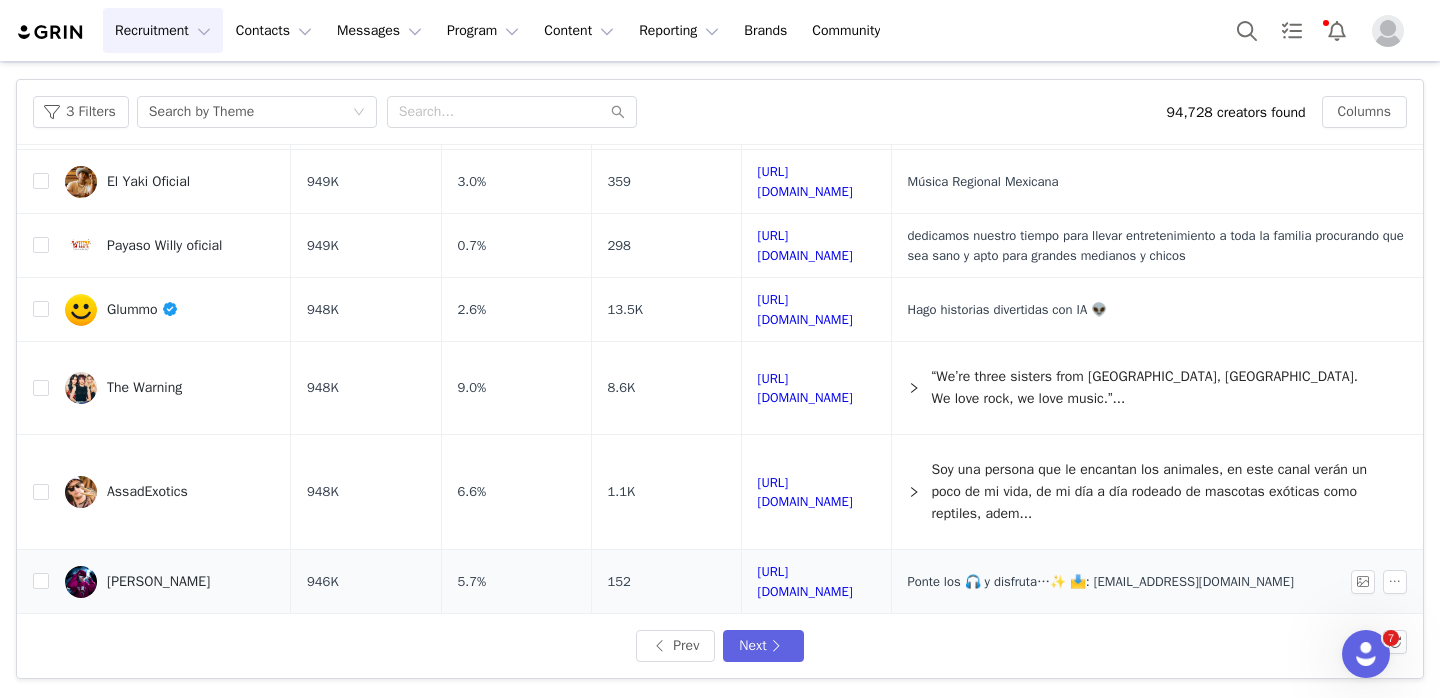 click on "Pablo Yari" at bounding box center [158, 582] 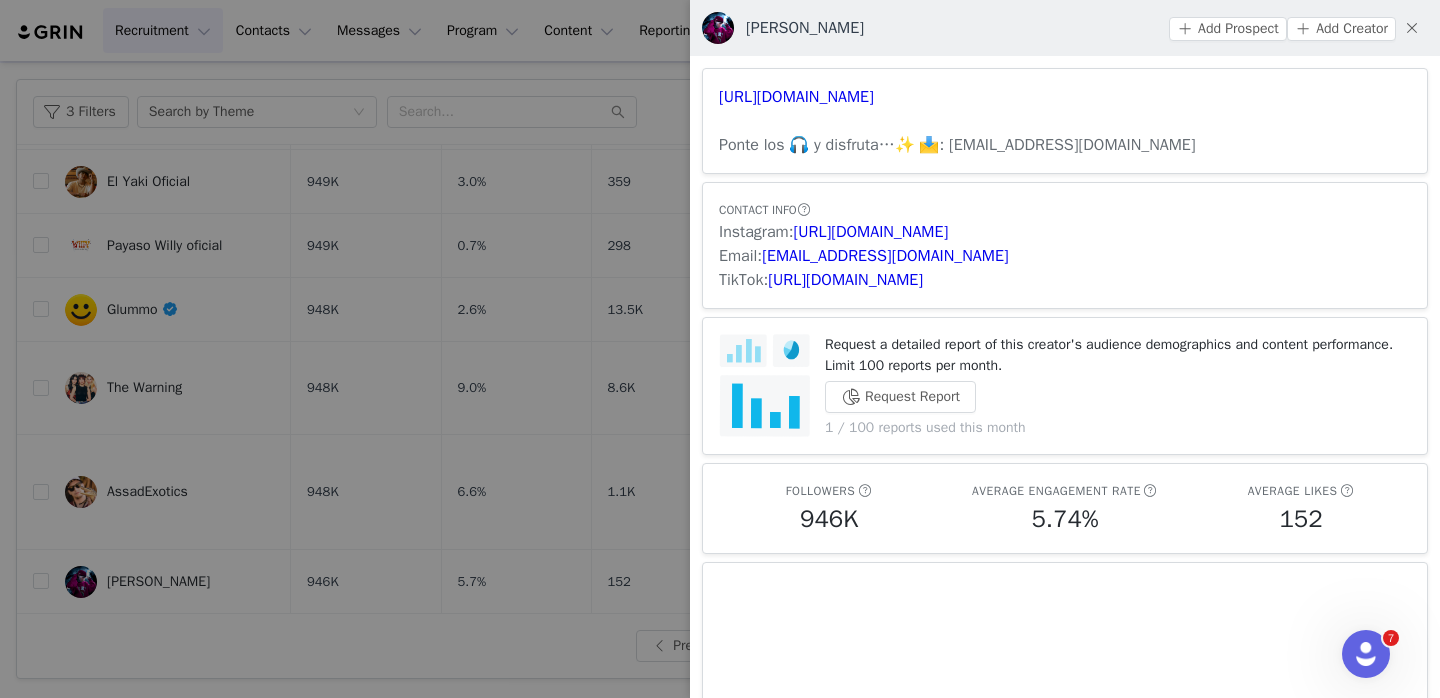 click at bounding box center (720, 349) 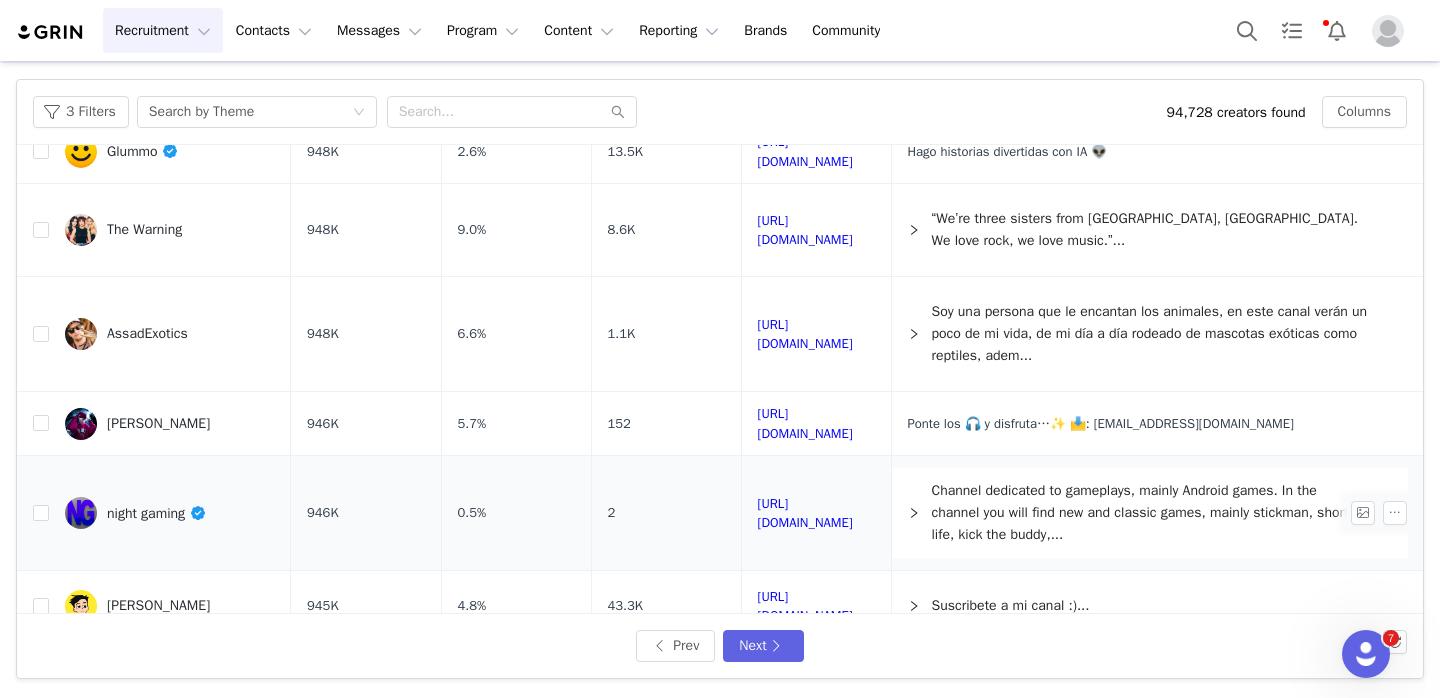 scroll, scrollTop: 774, scrollLeft: 0, axis: vertical 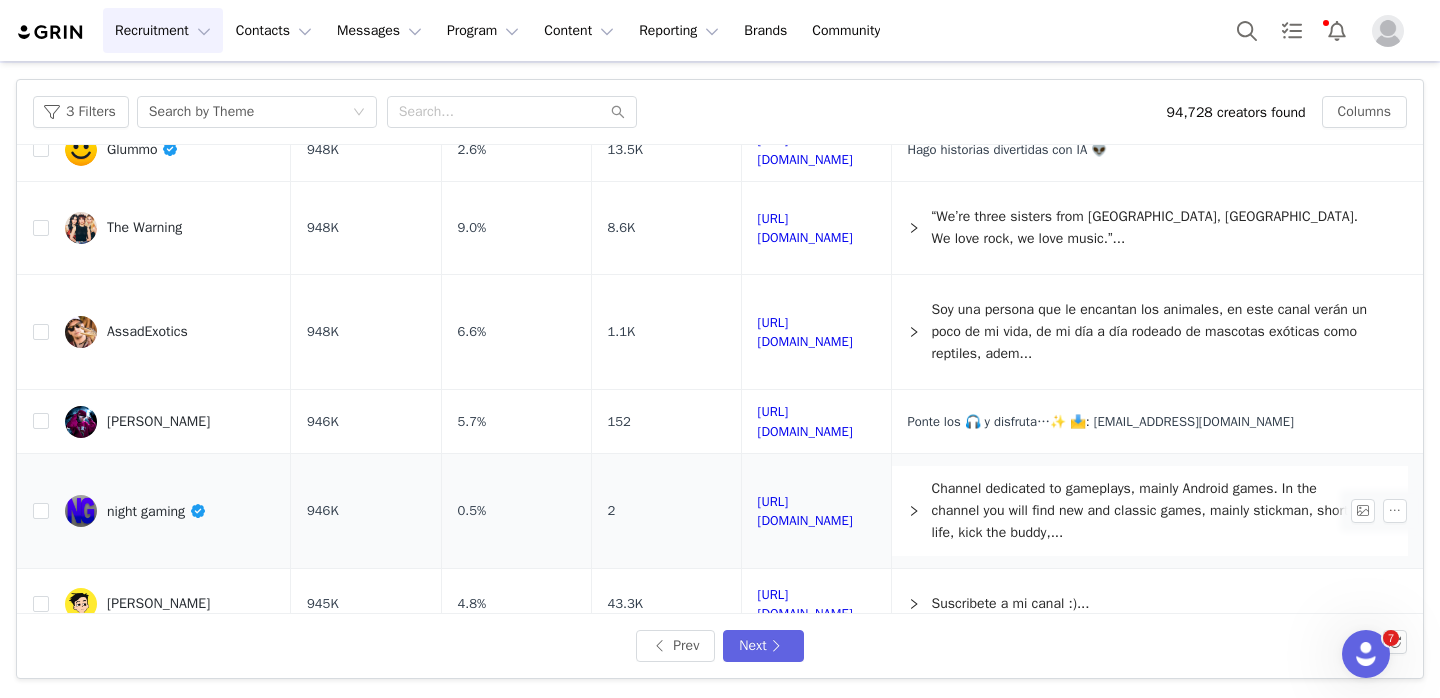 click on "night gaming" at bounding box center (157, 511) 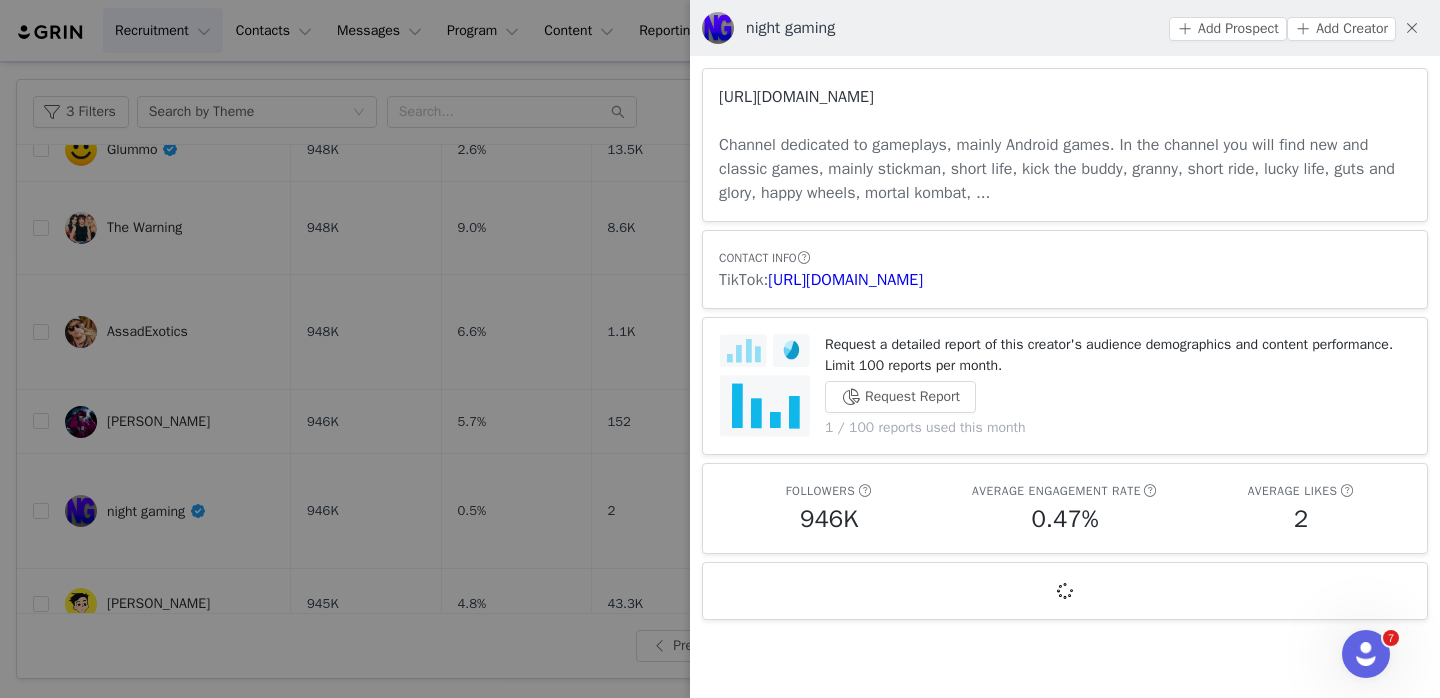 click on "https://www.youtube.com/channel/UCY5m31VNt7Em_rldwmZAkQA" at bounding box center [796, 97] 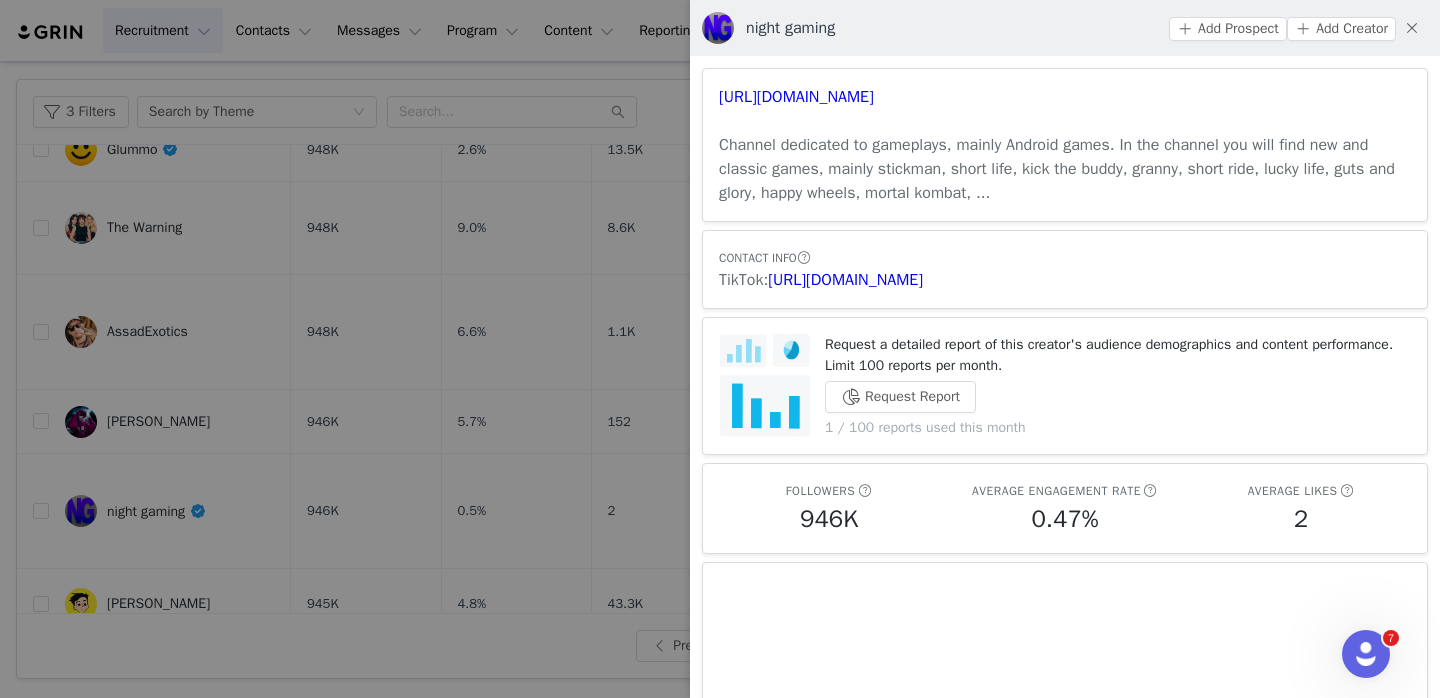click at bounding box center [720, 349] 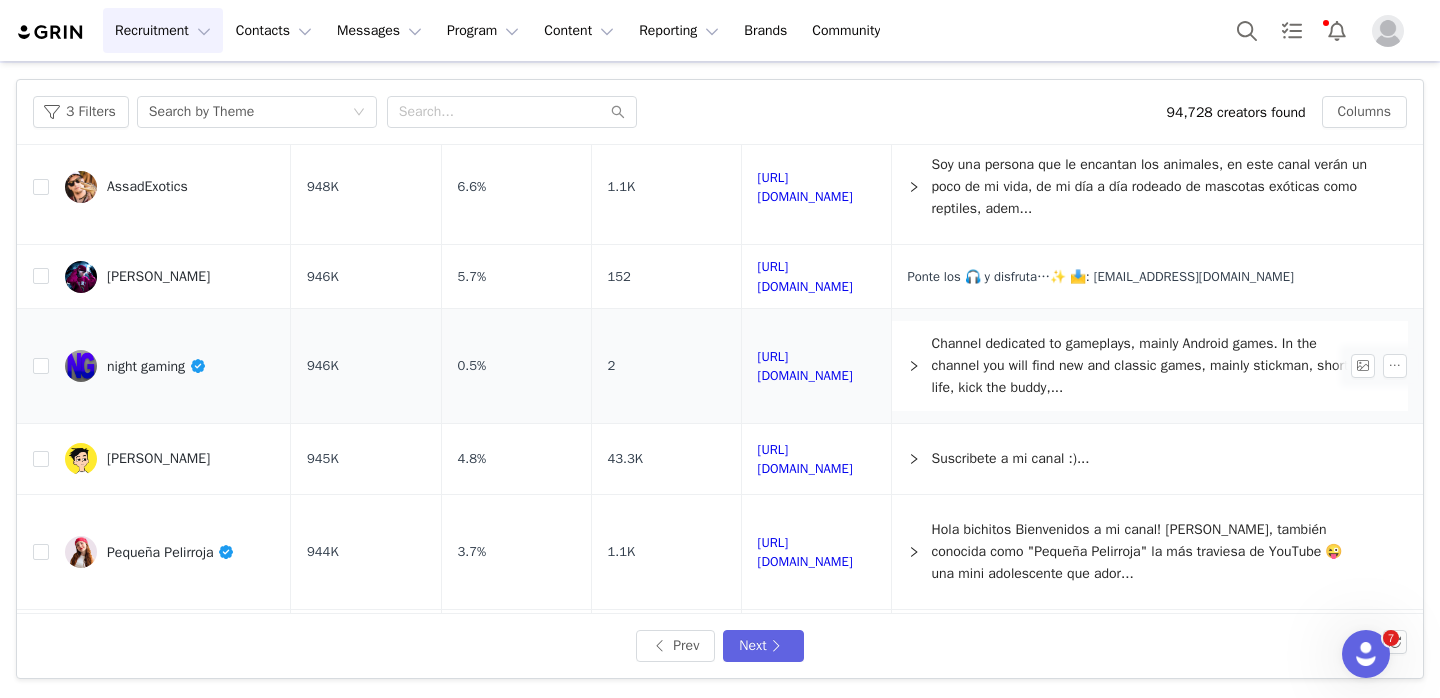scroll, scrollTop: 926, scrollLeft: 0, axis: vertical 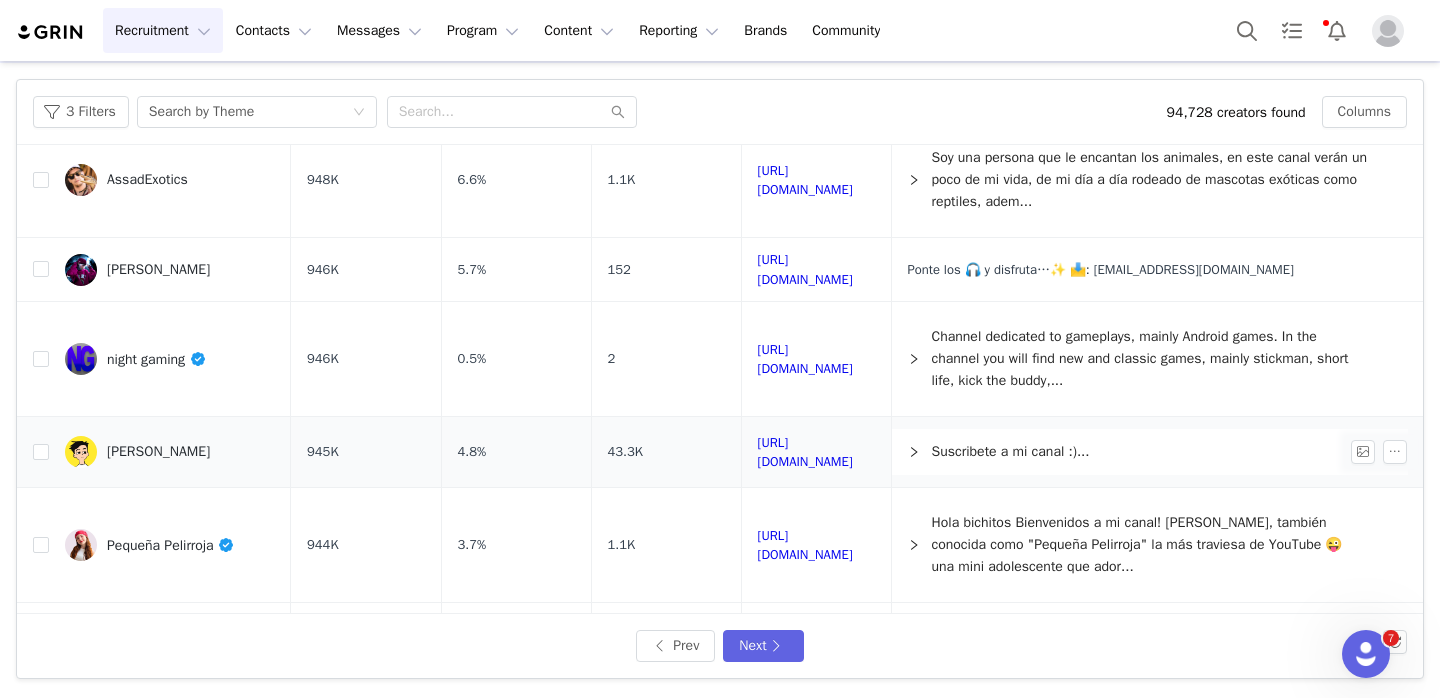click on "Cano" at bounding box center [158, 452] 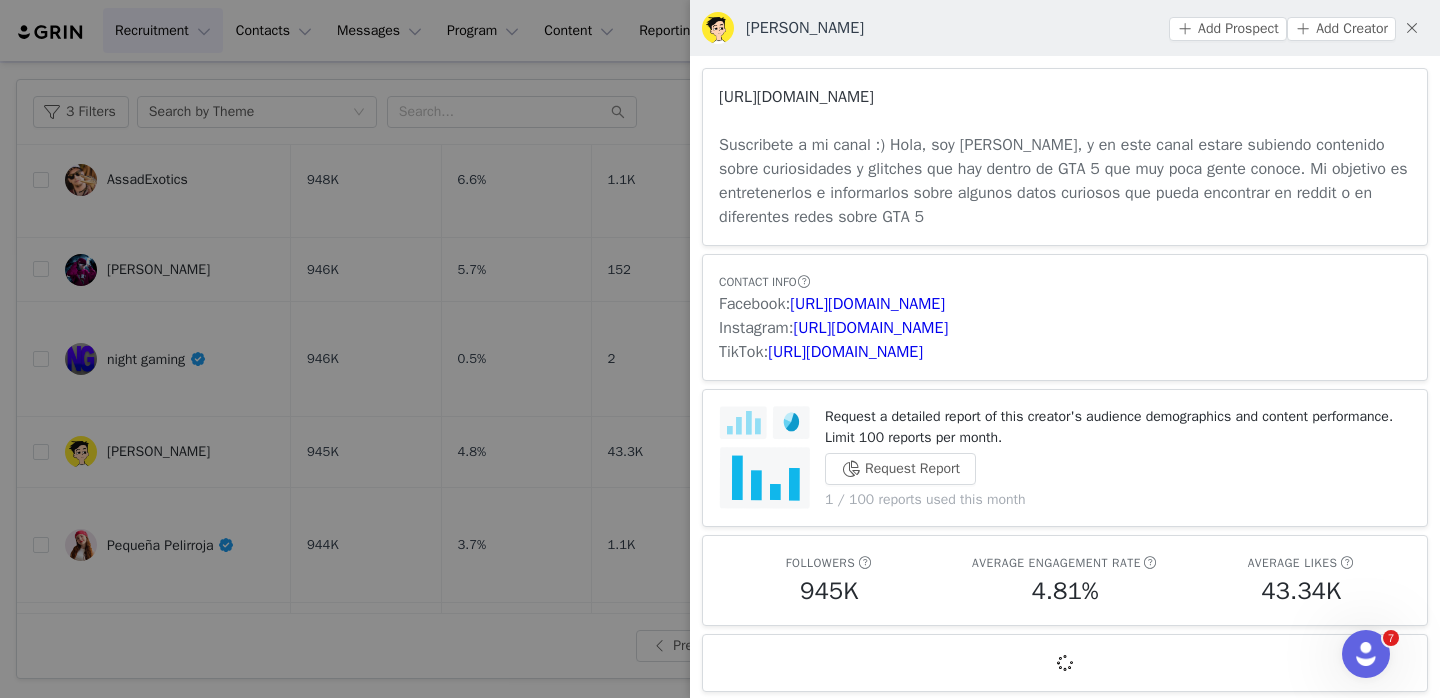 click on "https://www.youtube.com/channel/UC7Q2lt6cFD-orLnPUHbek4A" at bounding box center [796, 97] 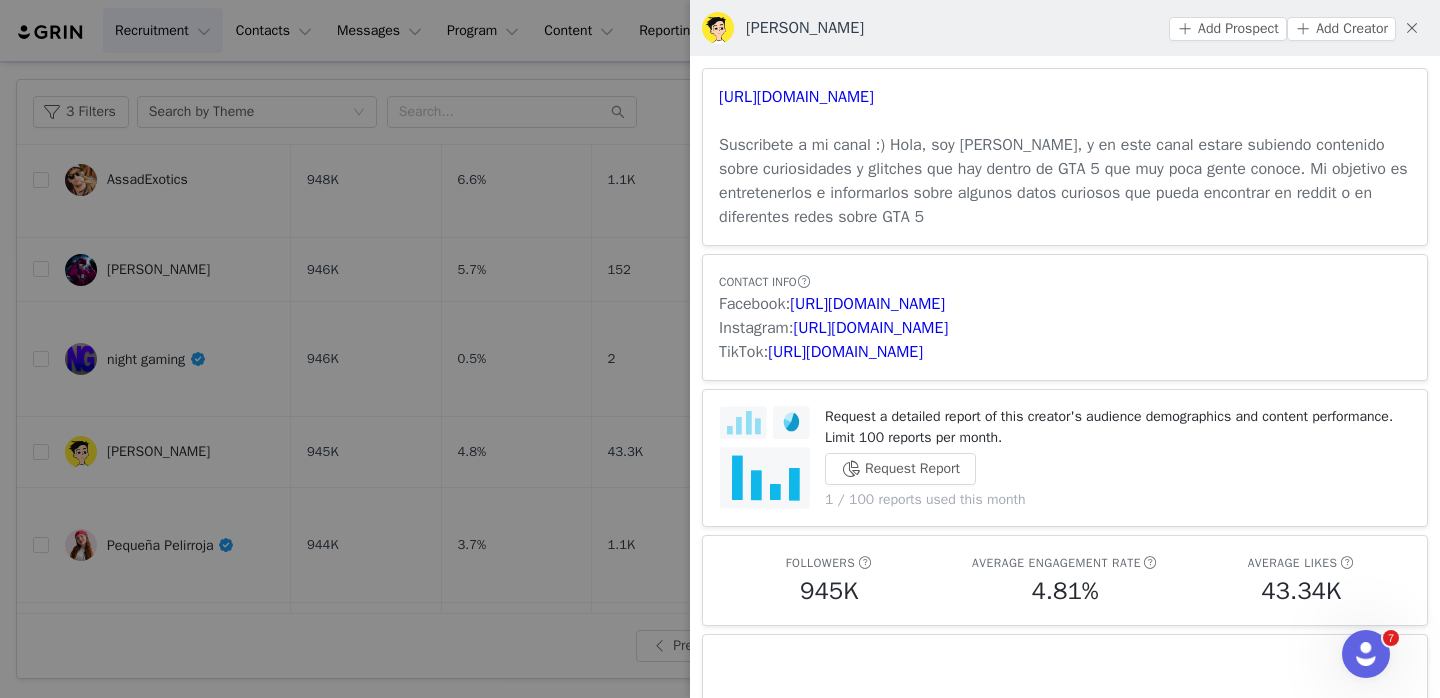 click at bounding box center [720, 349] 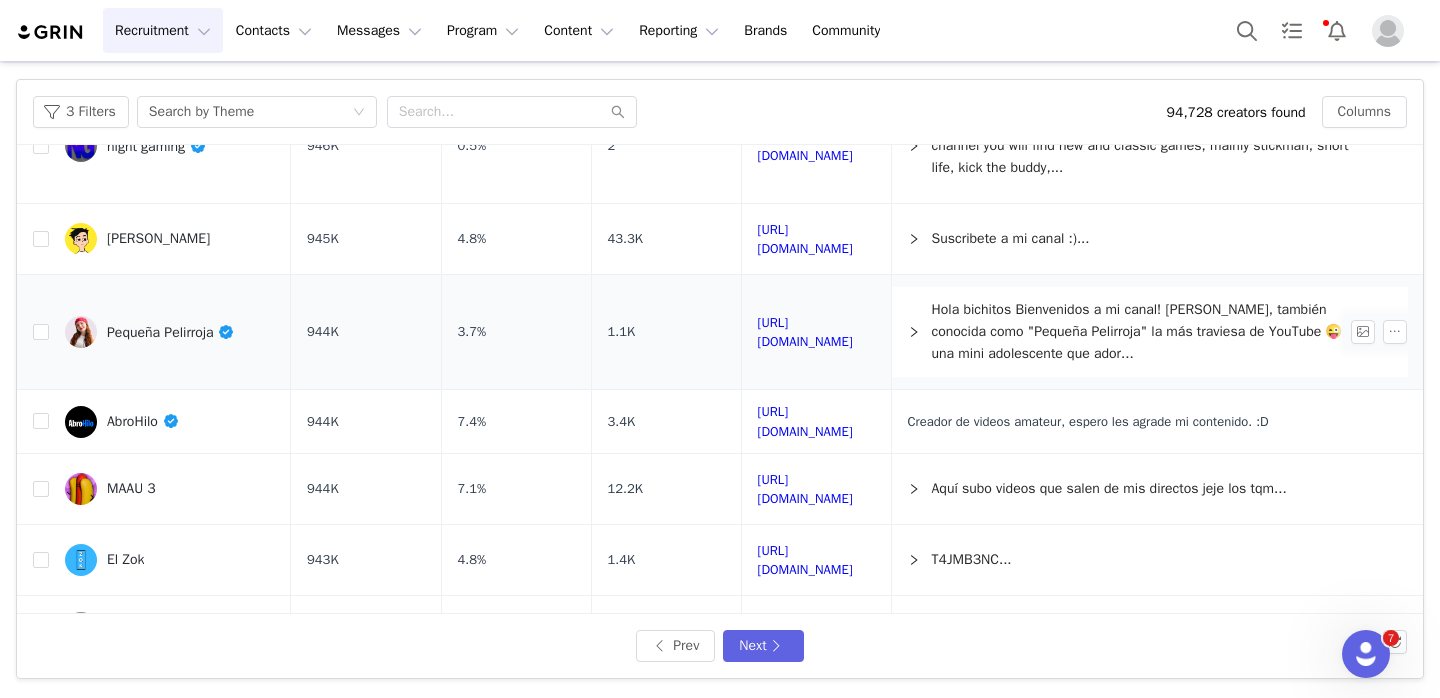 scroll, scrollTop: 1143, scrollLeft: 0, axis: vertical 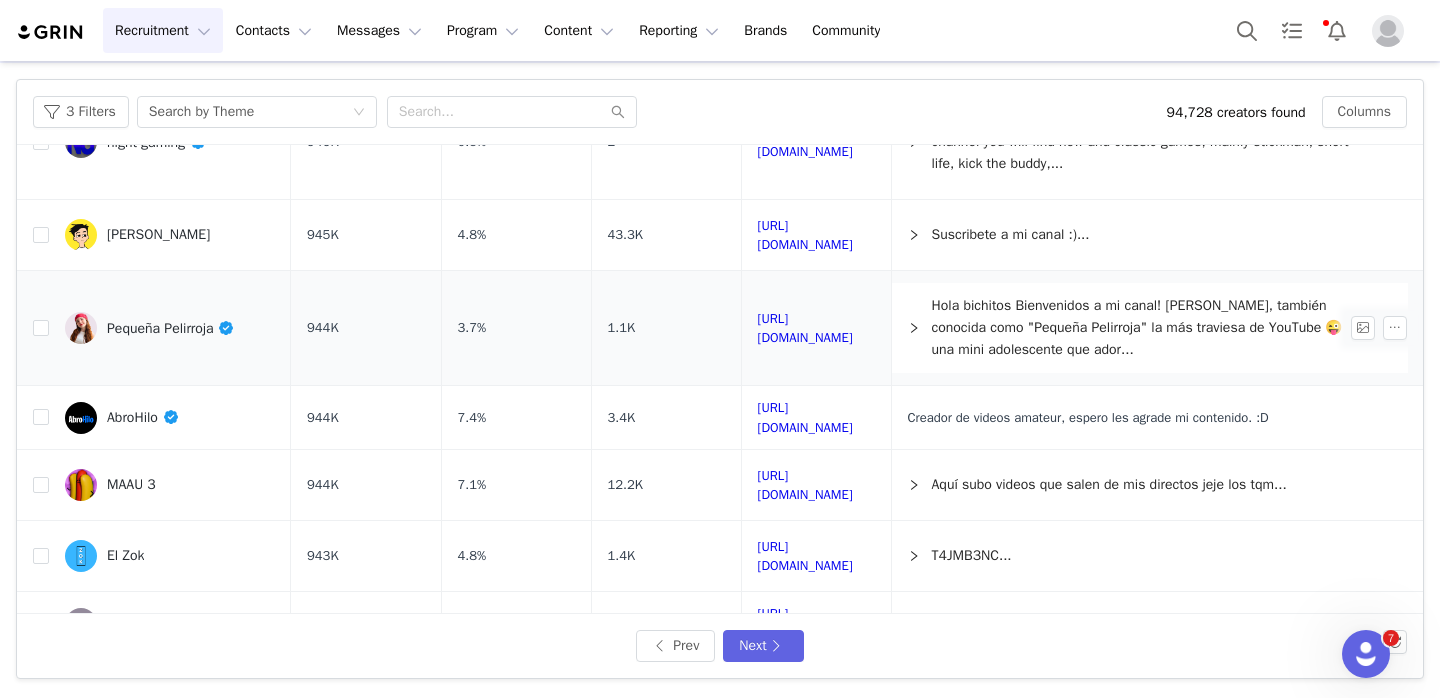 click on "Pequeña Pelirroja" at bounding box center (171, 328) 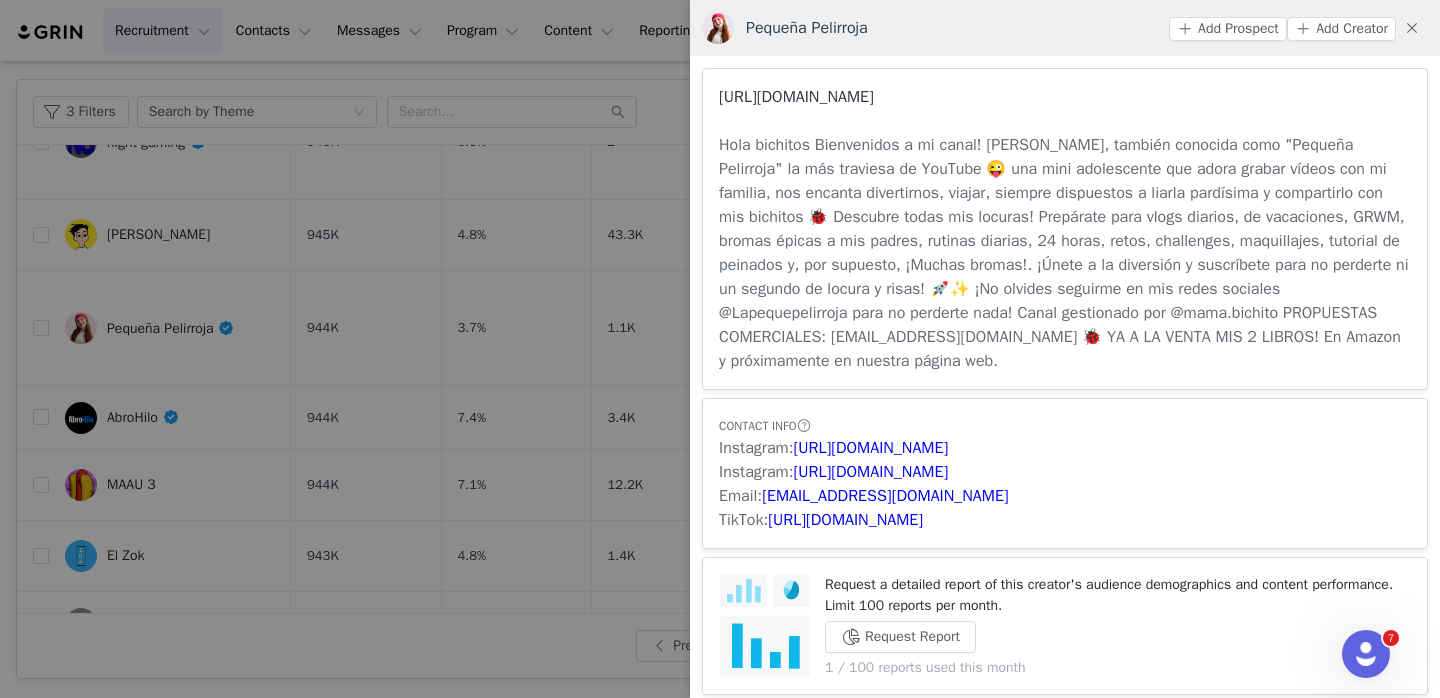 click on "https://www.youtube.com/channel/UC6yzhBsse3DMkQXH3q2RoKg" at bounding box center [796, 97] 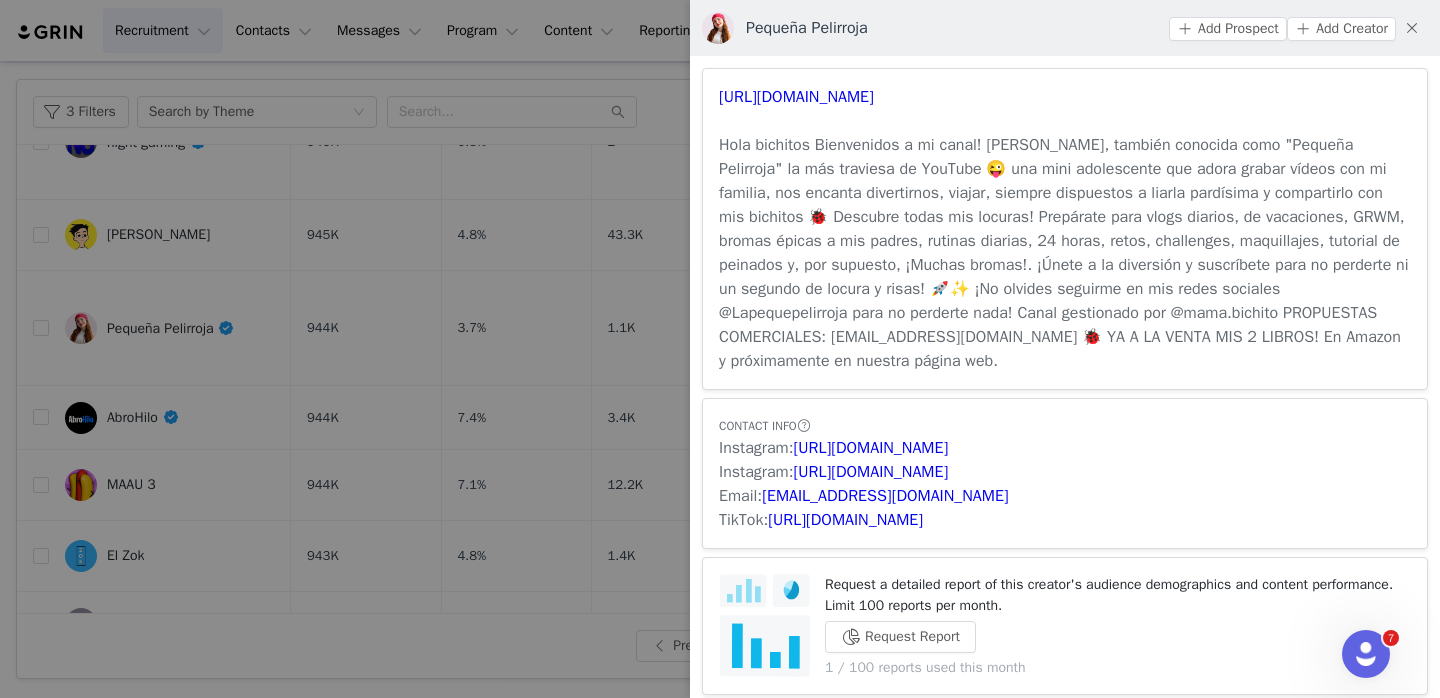 click at bounding box center [720, 349] 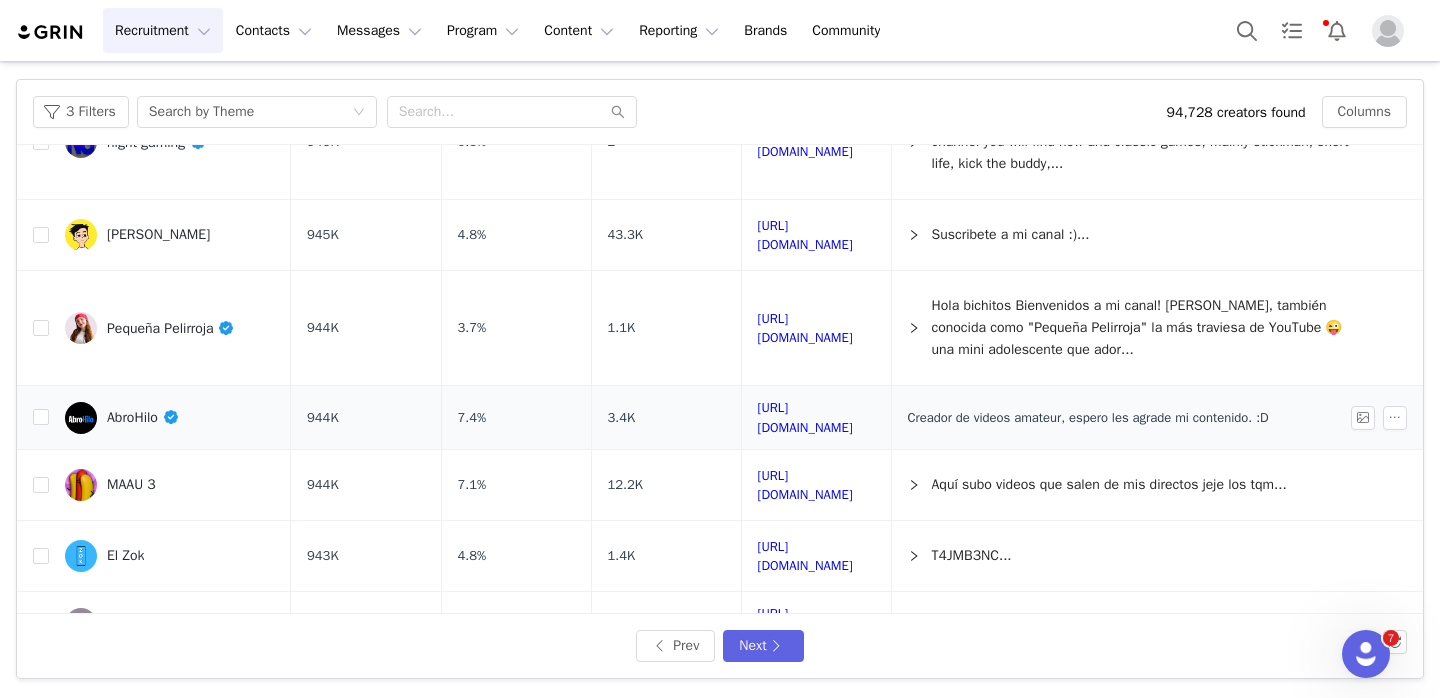 click on "AbroHilo" at bounding box center (143, 417) 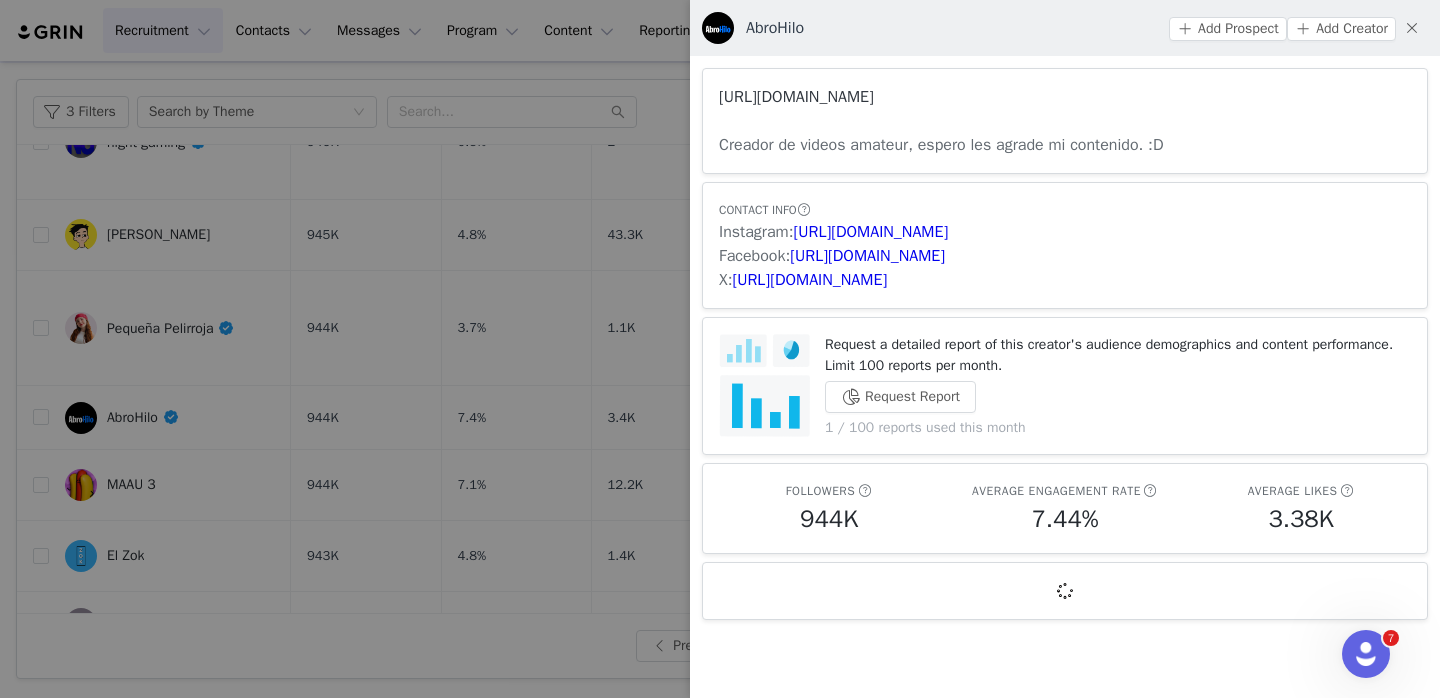 click on "https://www.youtube.com/channel/UCqfxh5uTYpJZQbC-U783jPg" at bounding box center [796, 97] 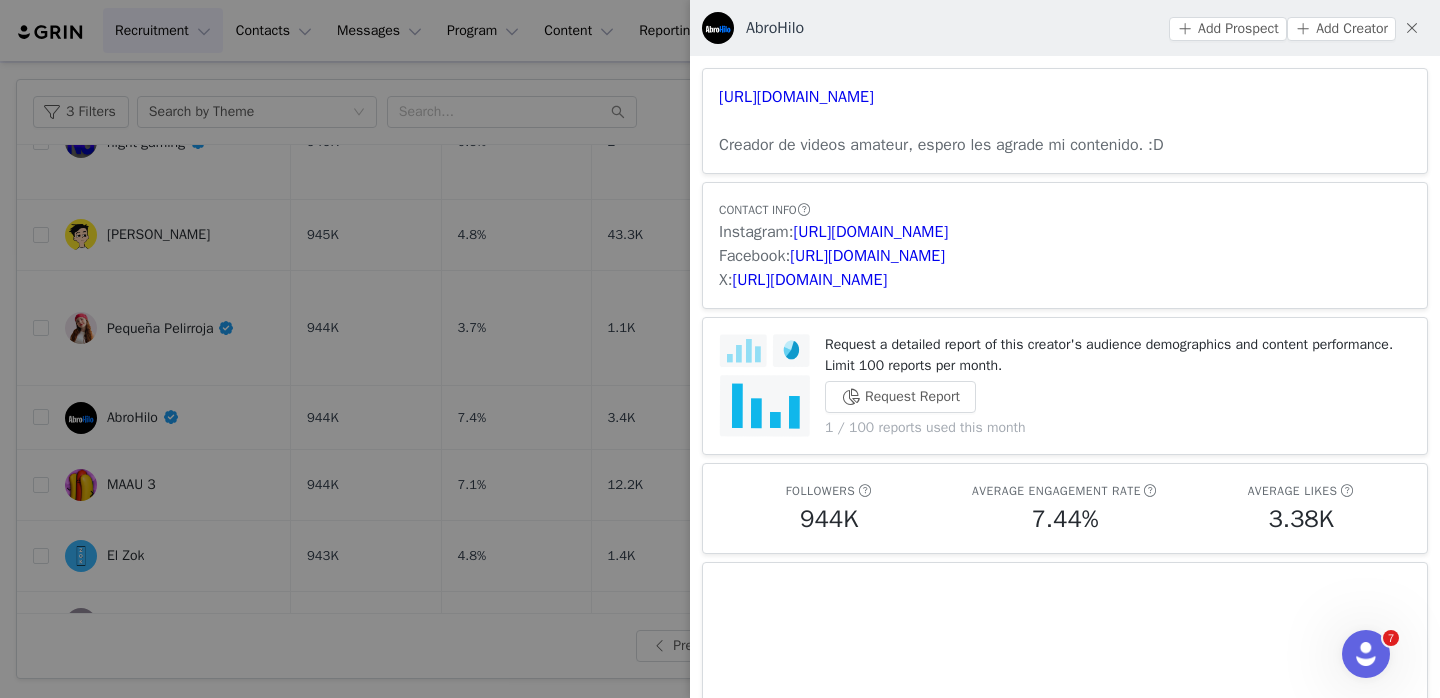 click at bounding box center [720, 349] 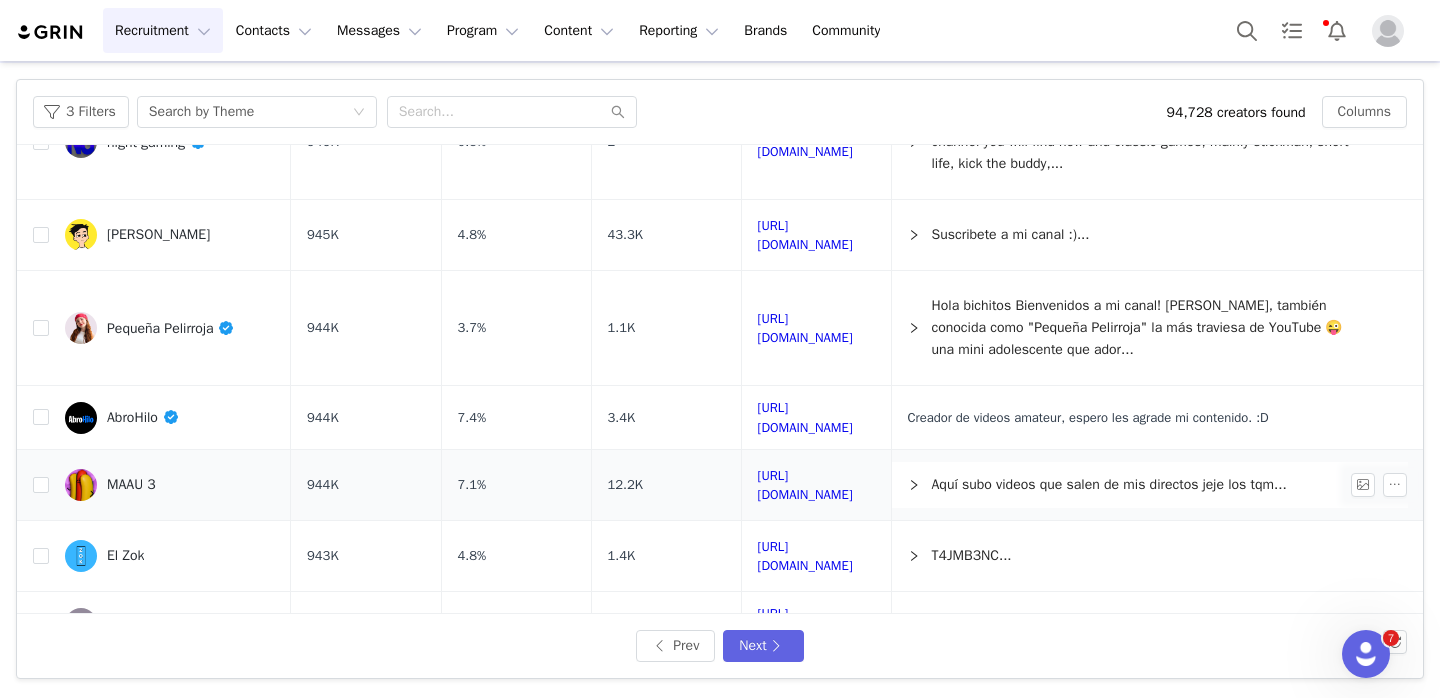 click on "MAAU 3" at bounding box center [170, 485] 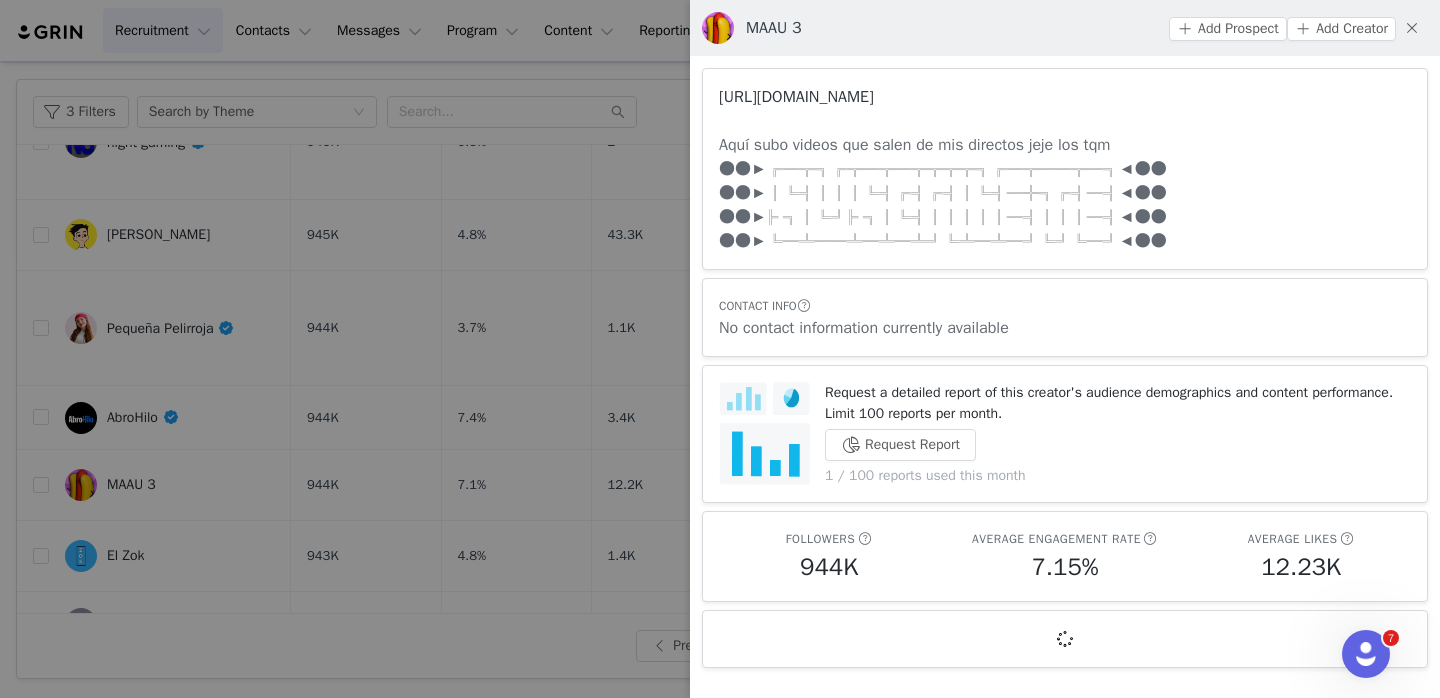 click on "https://www.youtube.com/channel/UCEiCyccBPaxgVOXWKlH5wcQ" at bounding box center [796, 97] 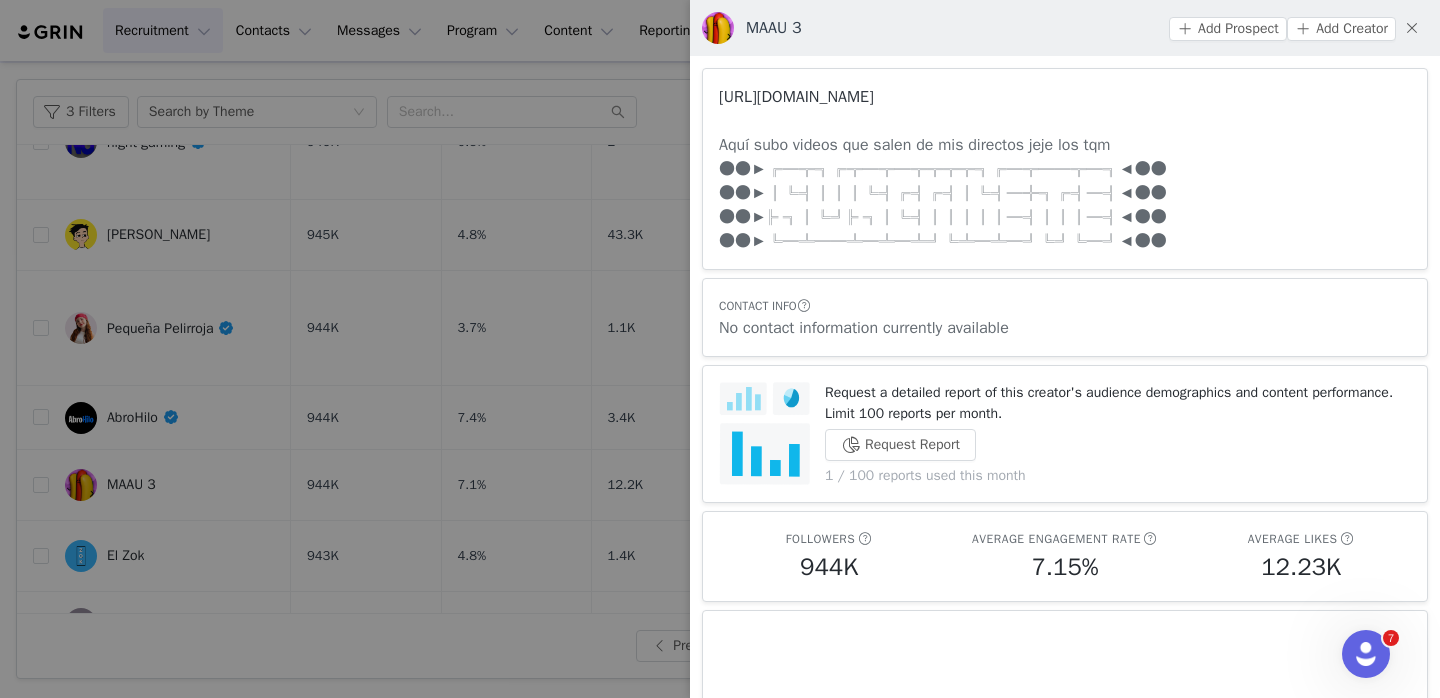 click on "https://www.youtube.com/channel/UCEiCyccBPaxgVOXWKlH5wcQ" at bounding box center (796, 97) 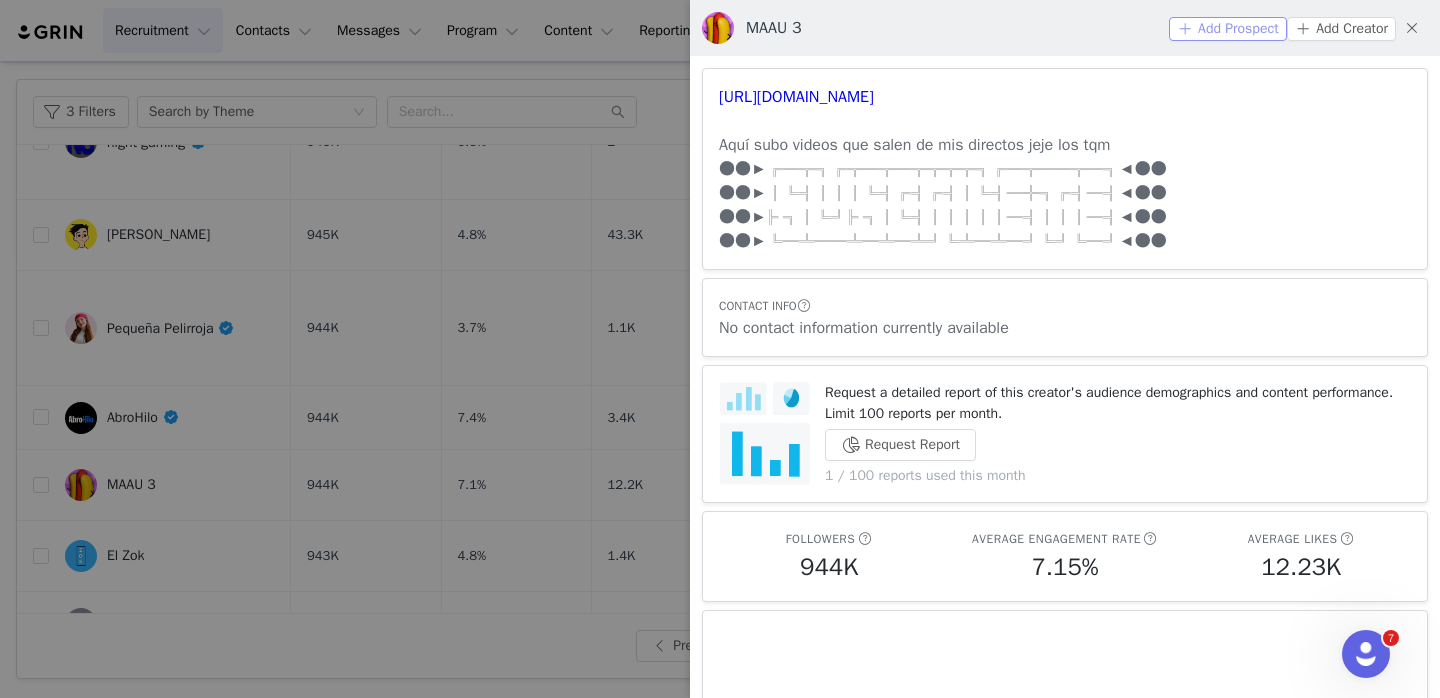 click on "Add Prospect" at bounding box center [1228, 29] 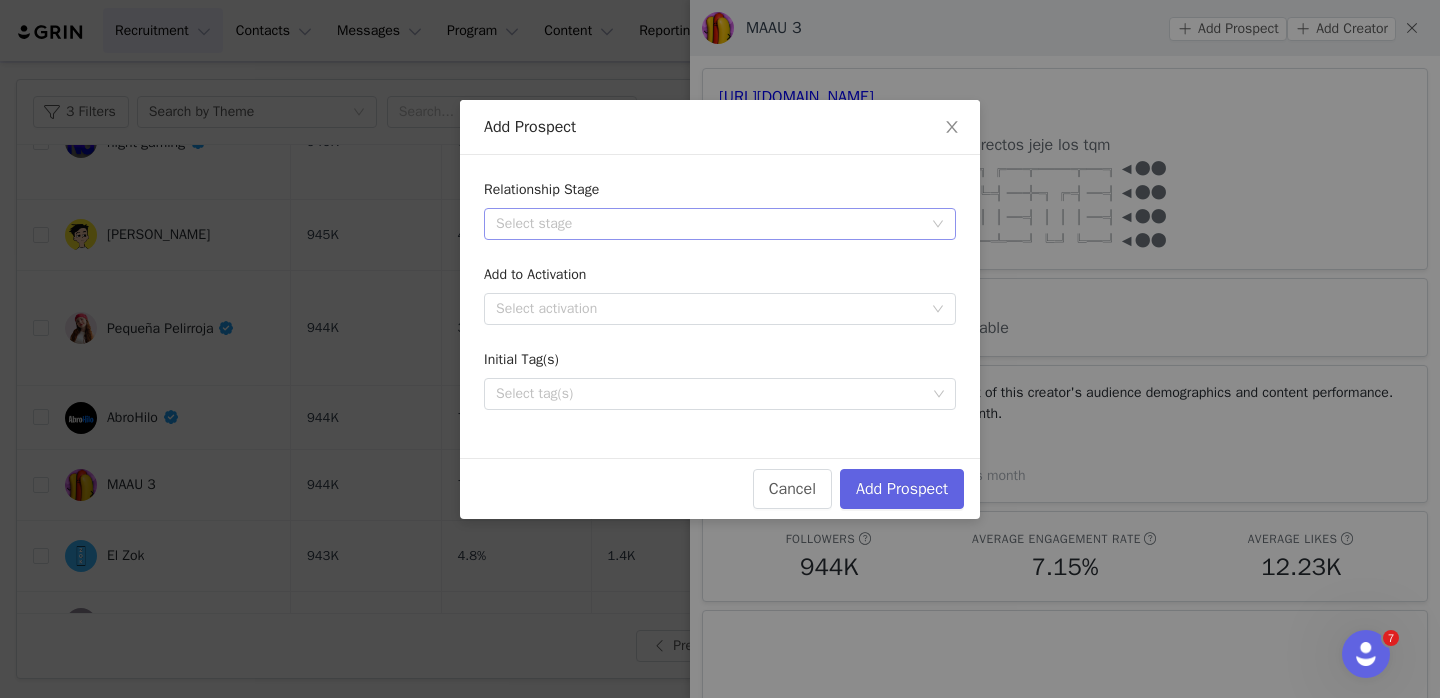 click on "Select stage" at bounding box center (709, 224) 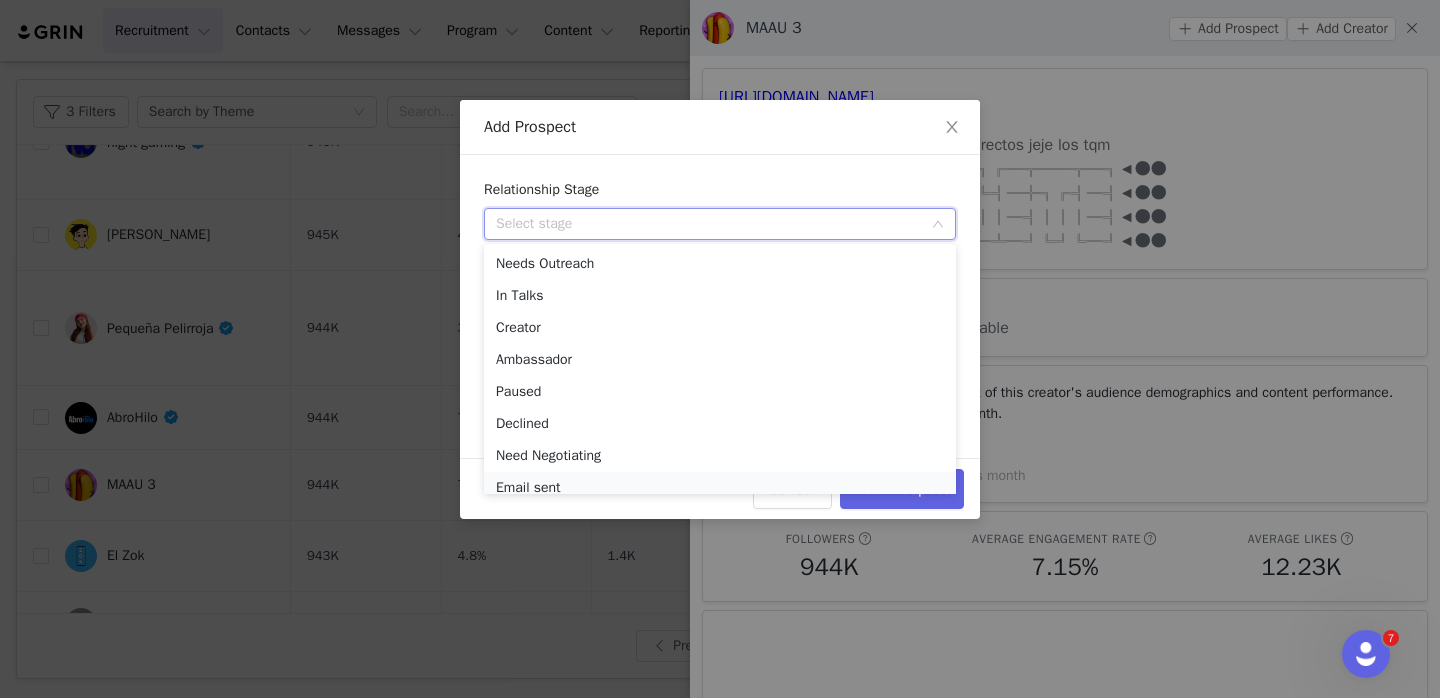 scroll, scrollTop: 10, scrollLeft: 0, axis: vertical 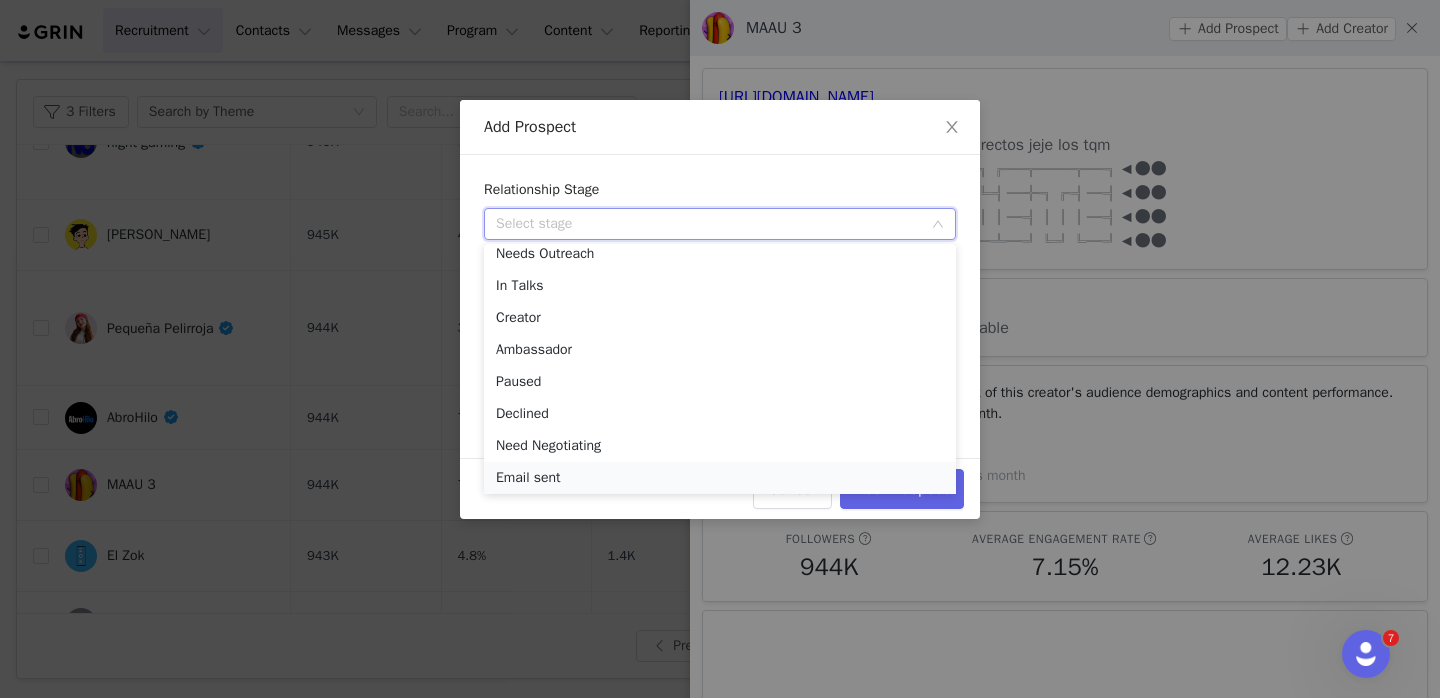 click on "Email sent" at bounding box center [720, 478] 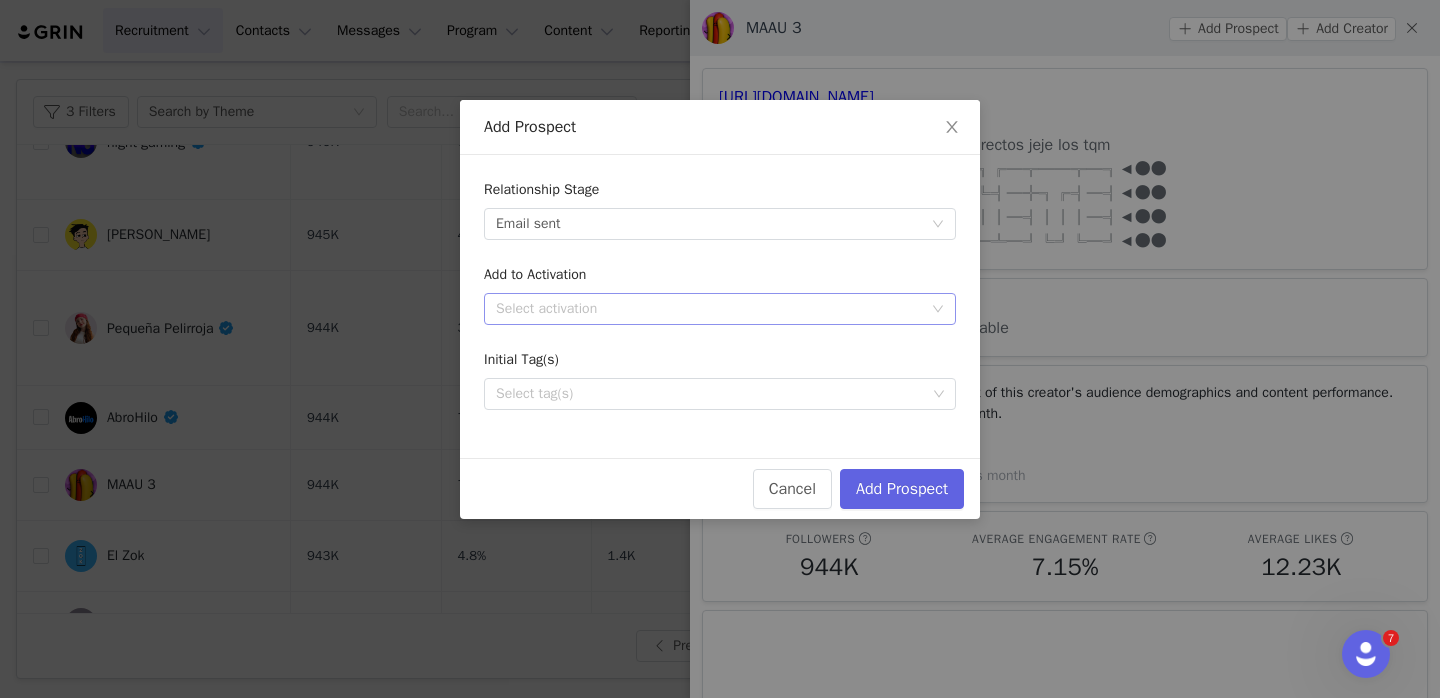 click on "Select activation" at bounding box center (709, 309) 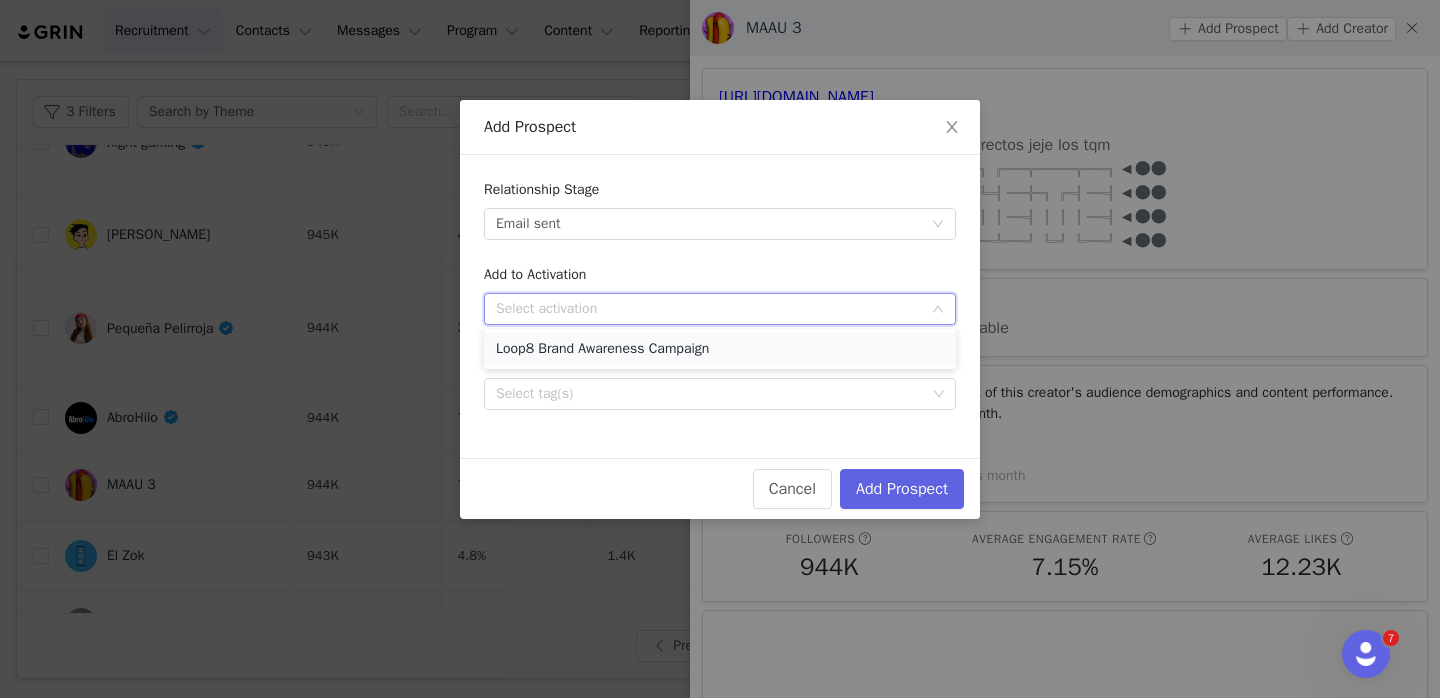 click on "Loop8 Brand Awareness Campaign" at bounding box center [720, 349] 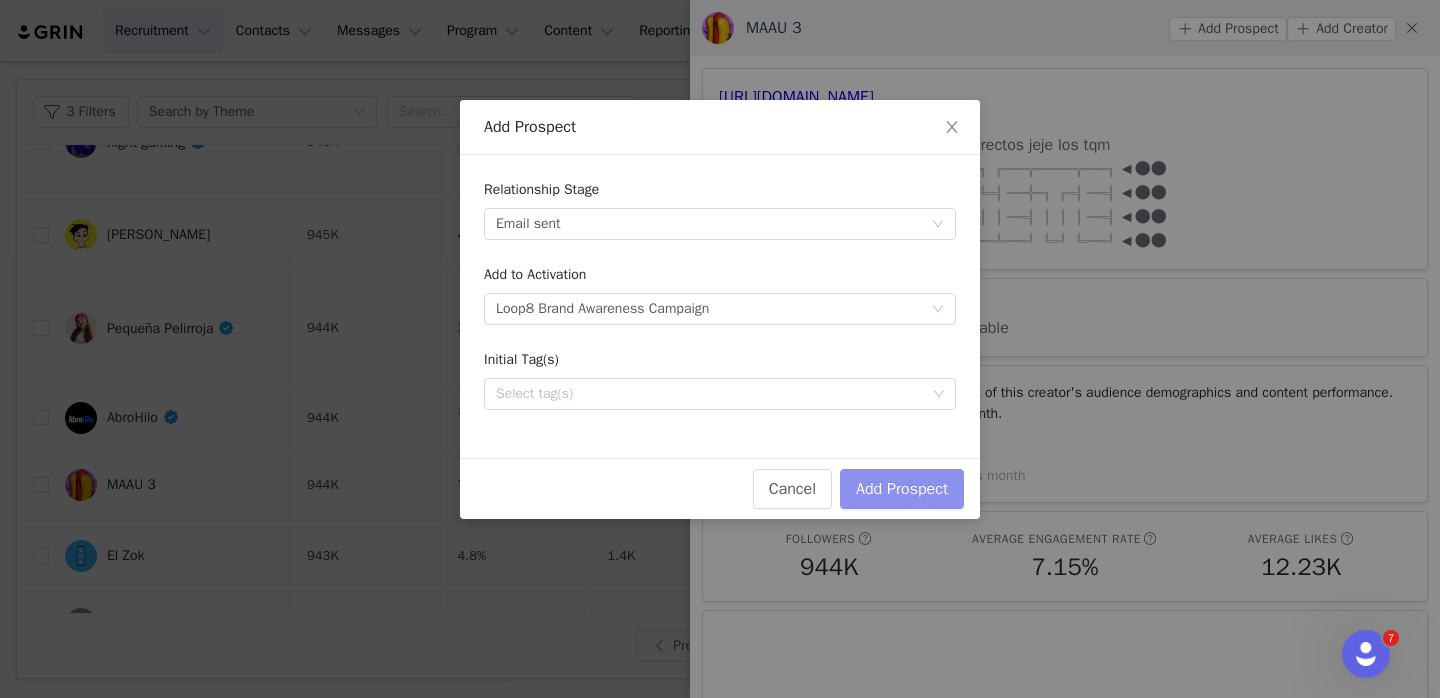 click on "Add Prospect" at bounding box center [902, 489] 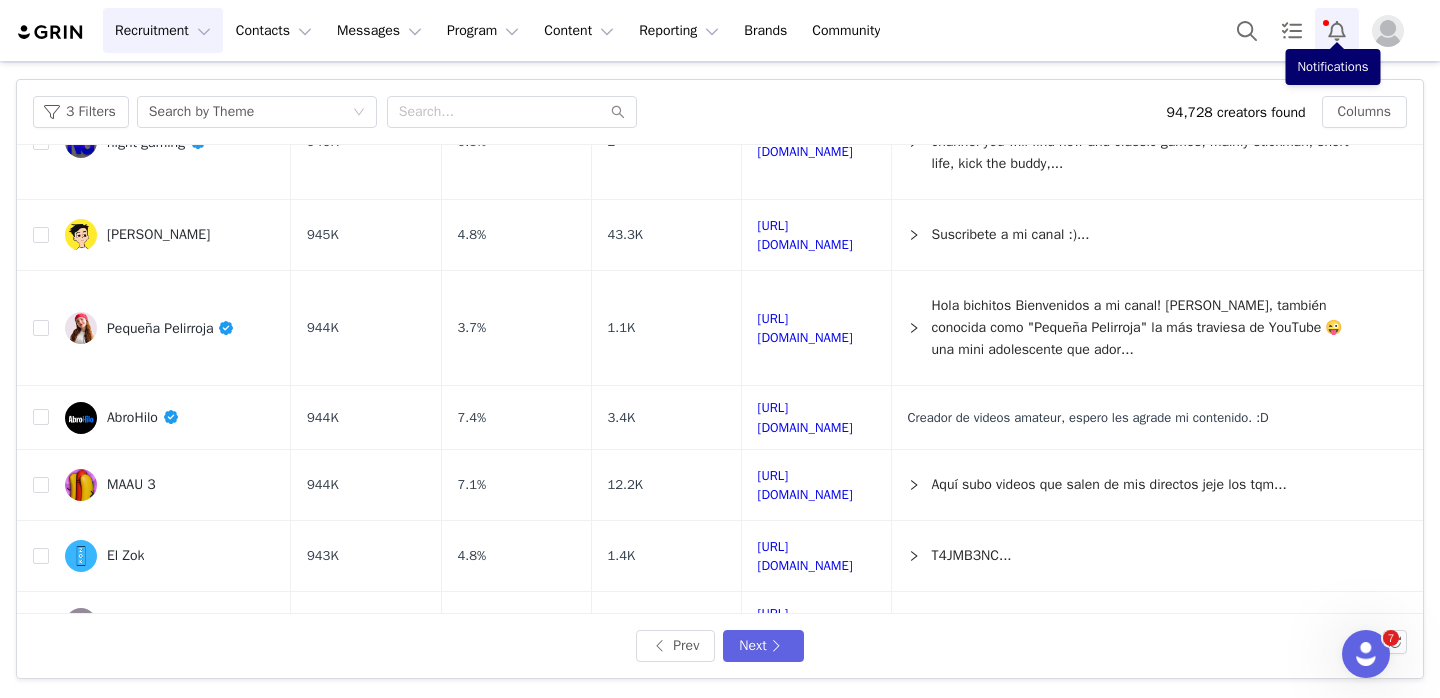 click at bounding box center [1337, 30] 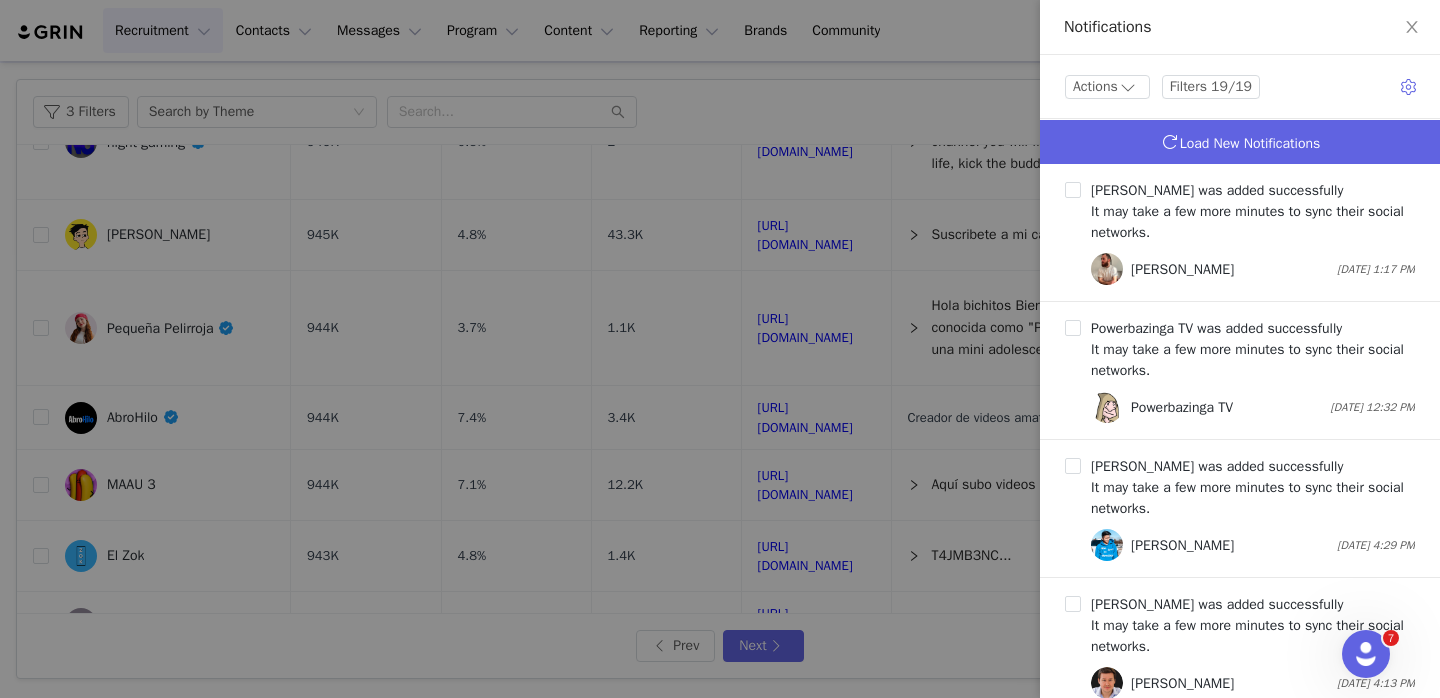 click on "Load New Notifications" at bounding box center (1250, 143) 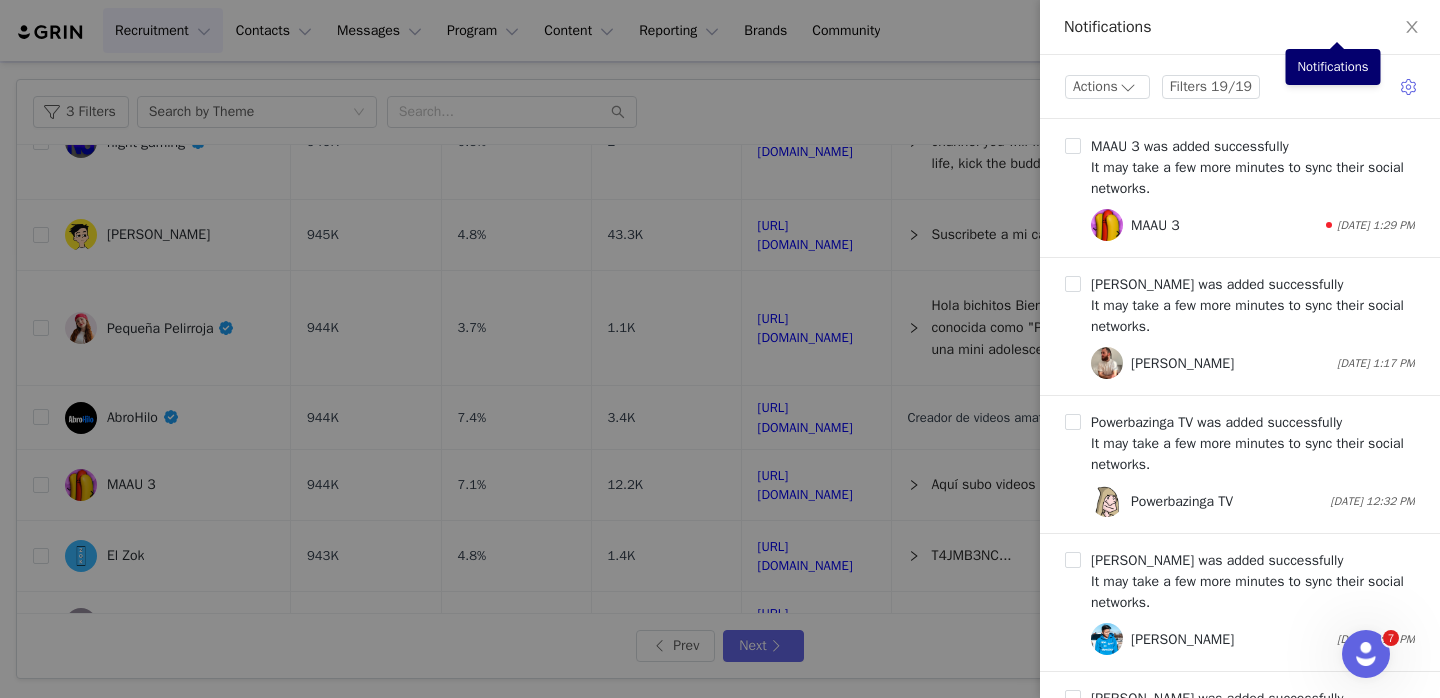 click at bounding box center (720, 349) 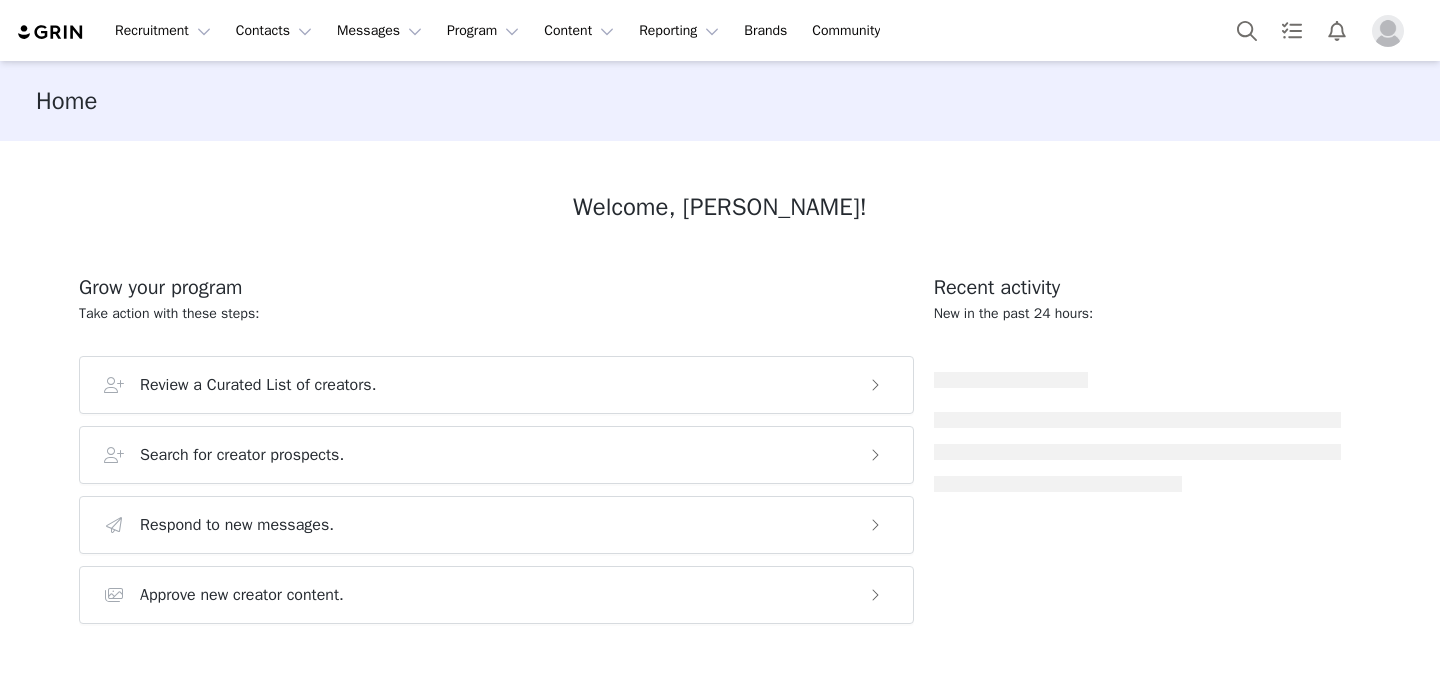 scroll, scrollTop: 0, scrollLeft: 0, axis: both 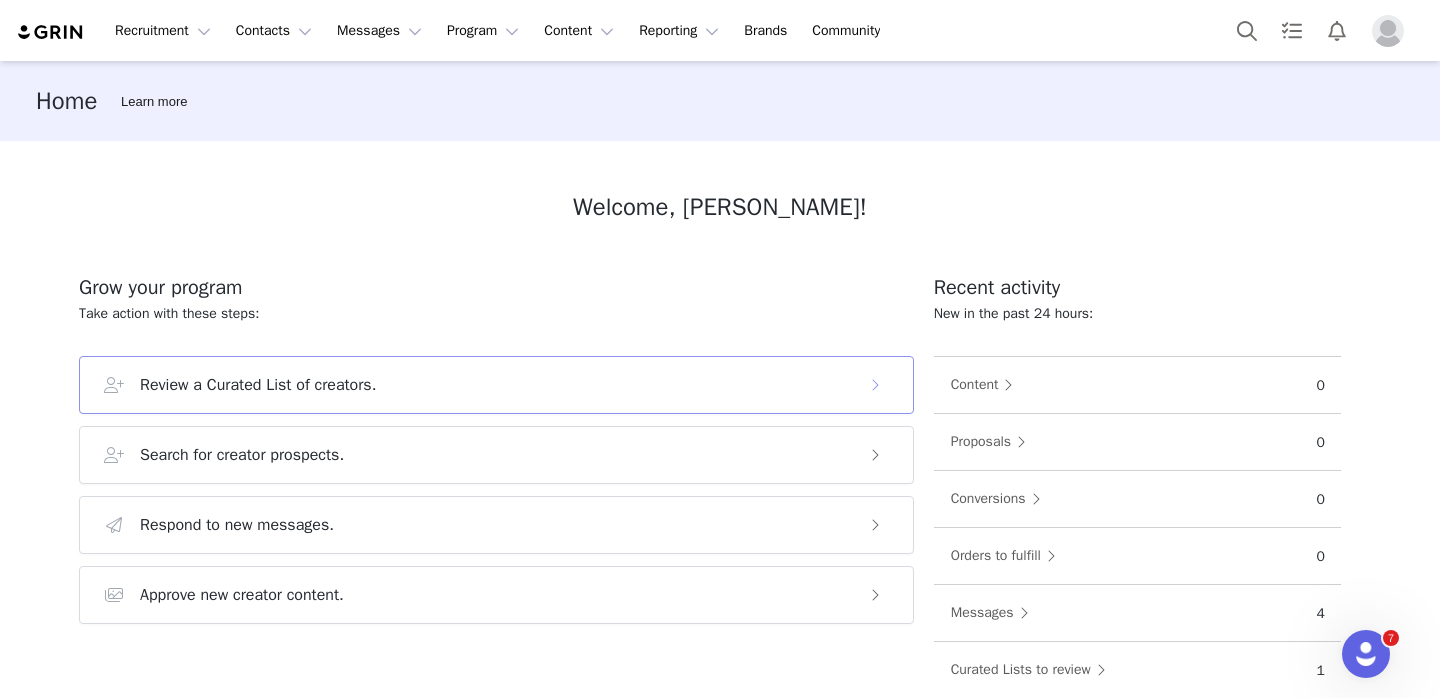 click on "Review a Curated List of creators." at bounding box center [496, 385] 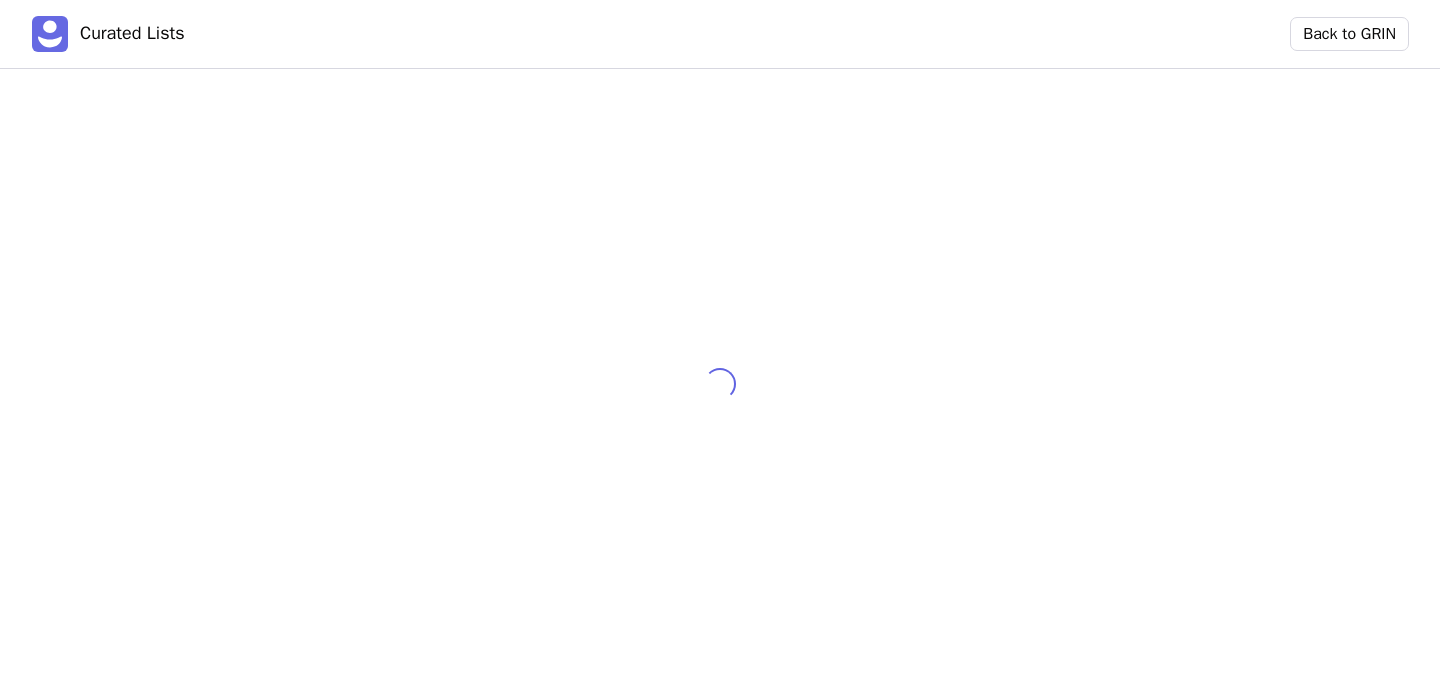 scroll, scrollTop: 0, scrollLeft: 0, axis: both 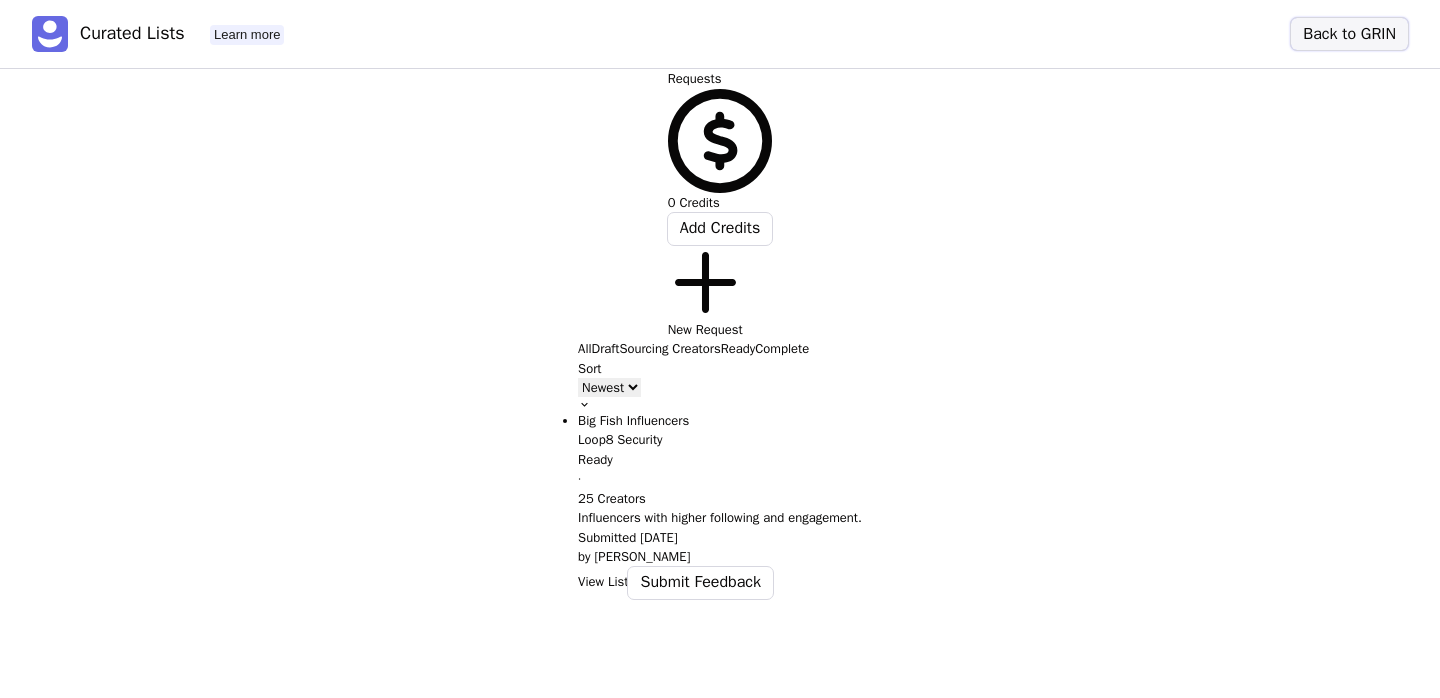 click on "Back to GRIN" at bounding box center (1349, 34) 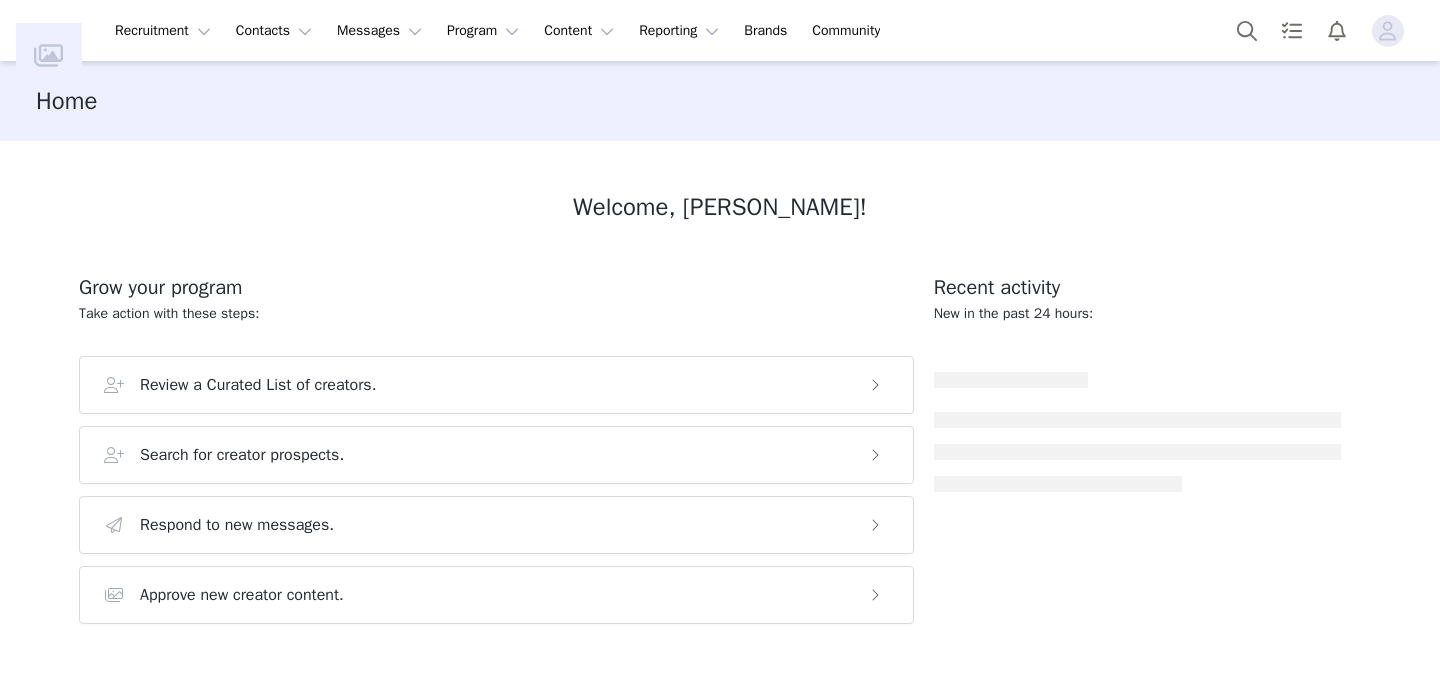 scroll, scrollTop: 0, scrollLeft: 0, axis: both 